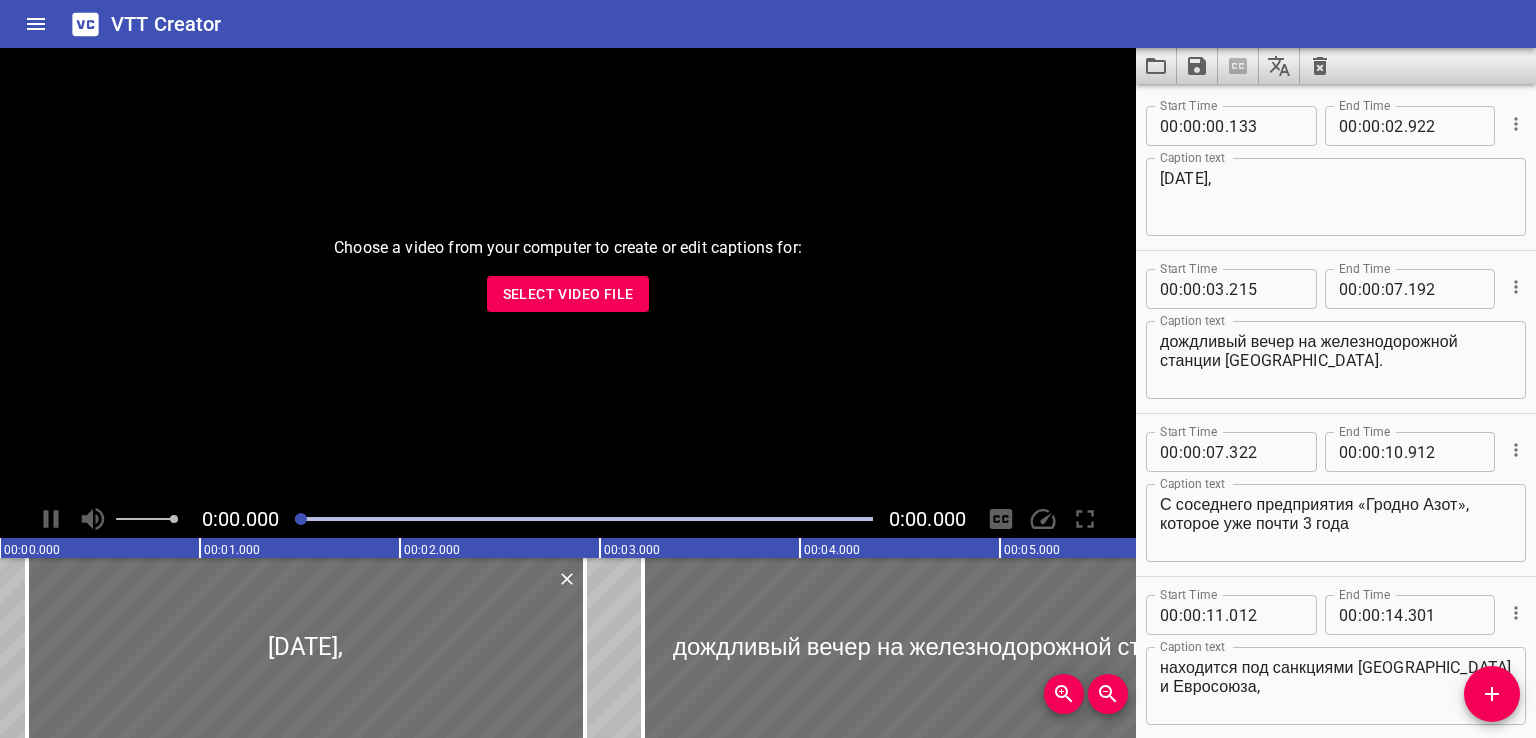 scroll, scrollTop: 0, scrollLeft: 0, axis: both 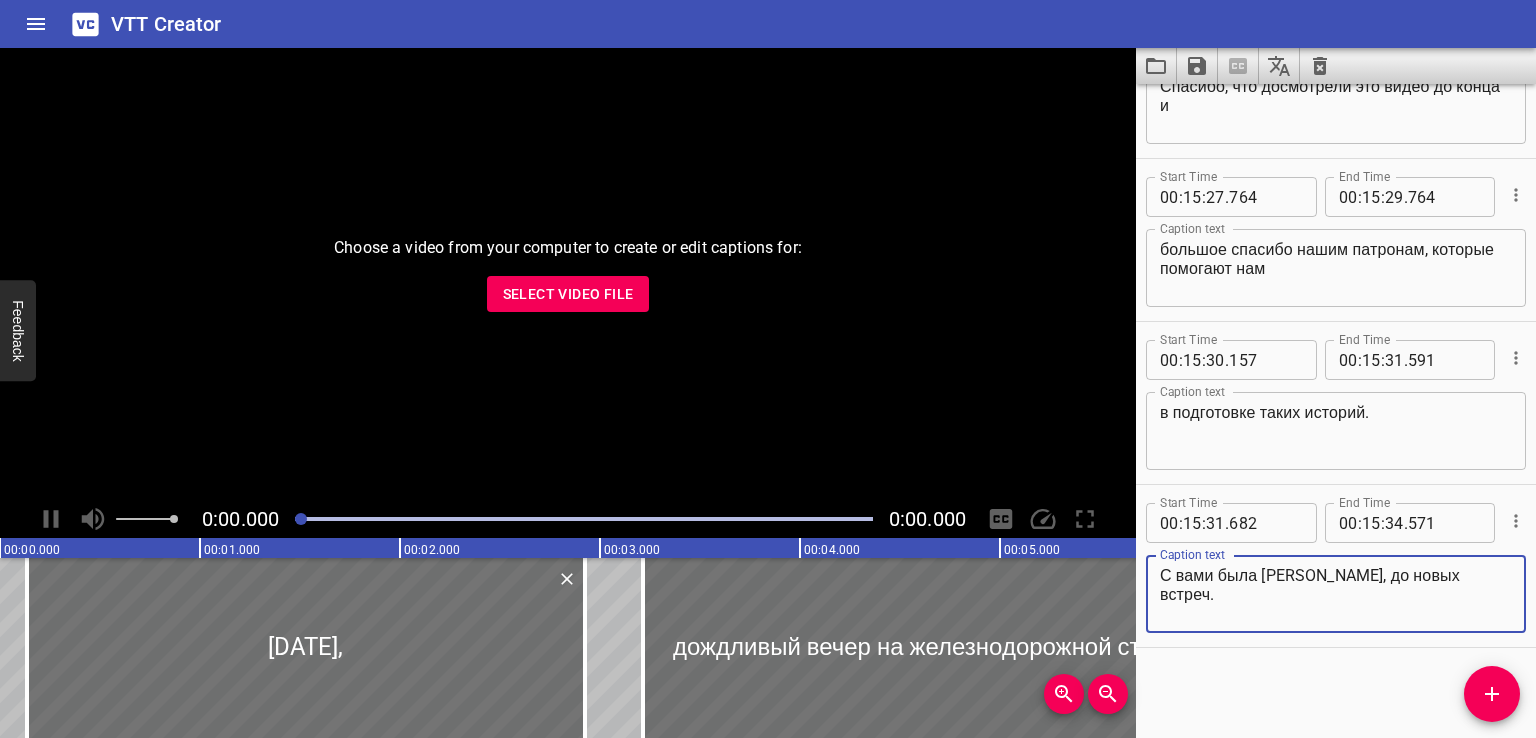 click on "Select Video File" at bounding box center [568, 294] 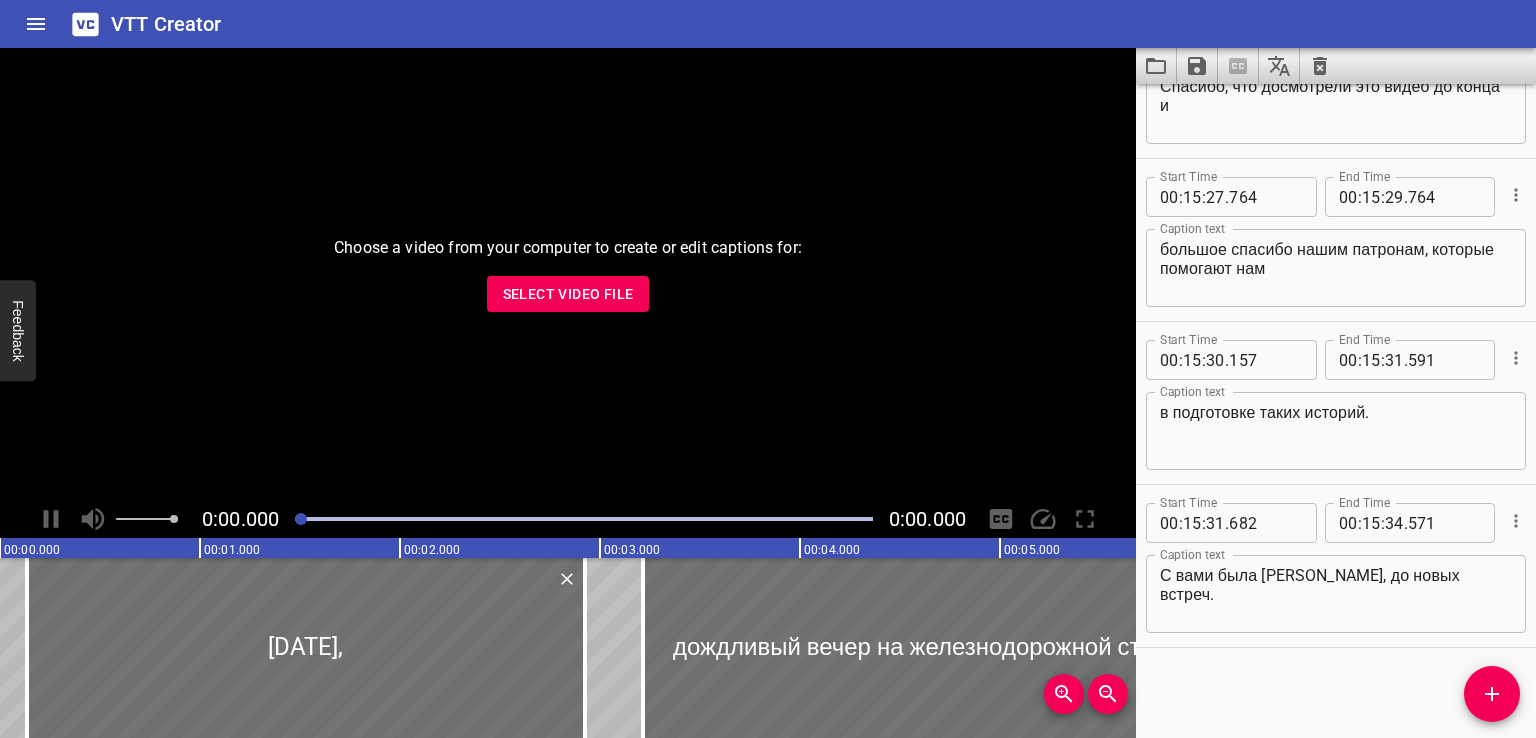 click 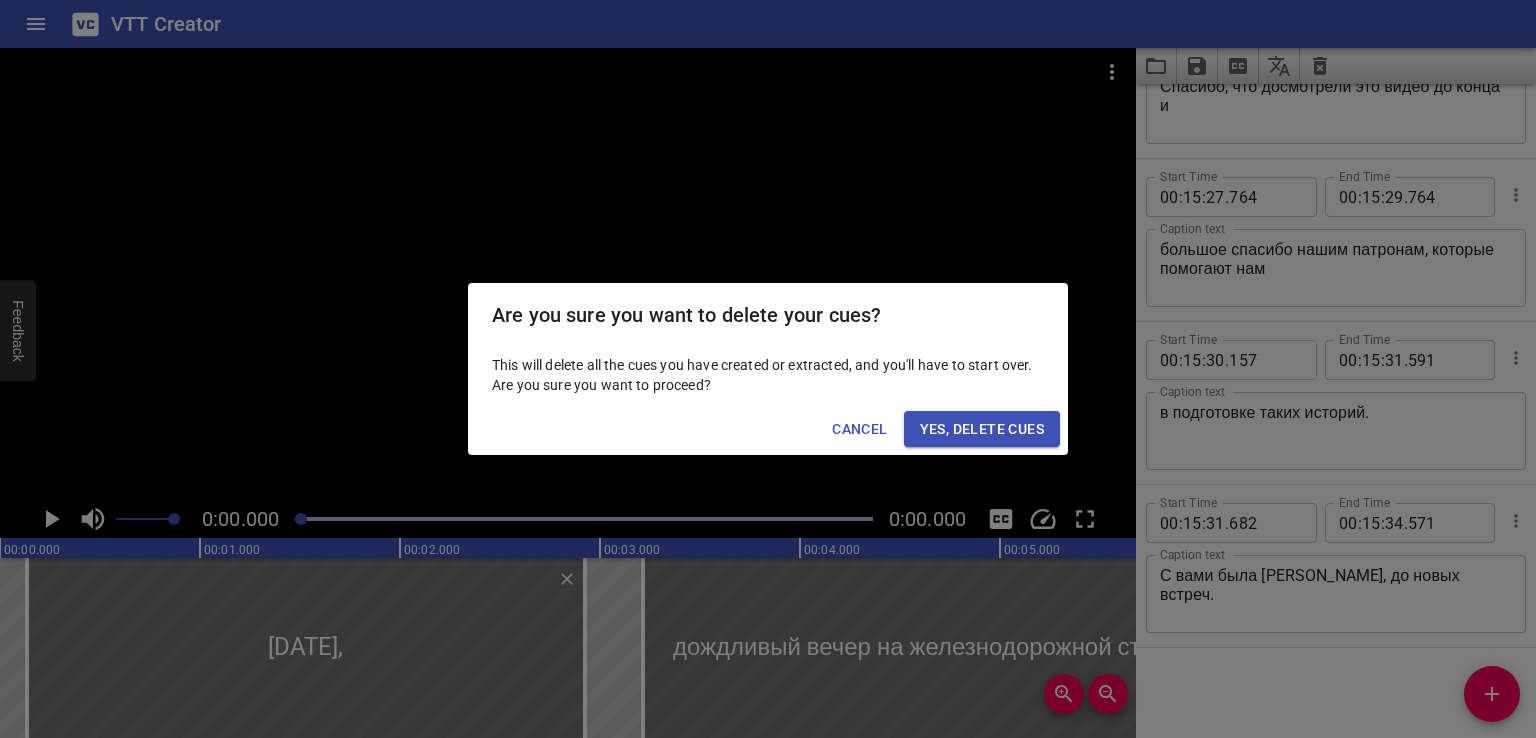 click on "Yes, Delete Cues" at bounding box center [982, 429] 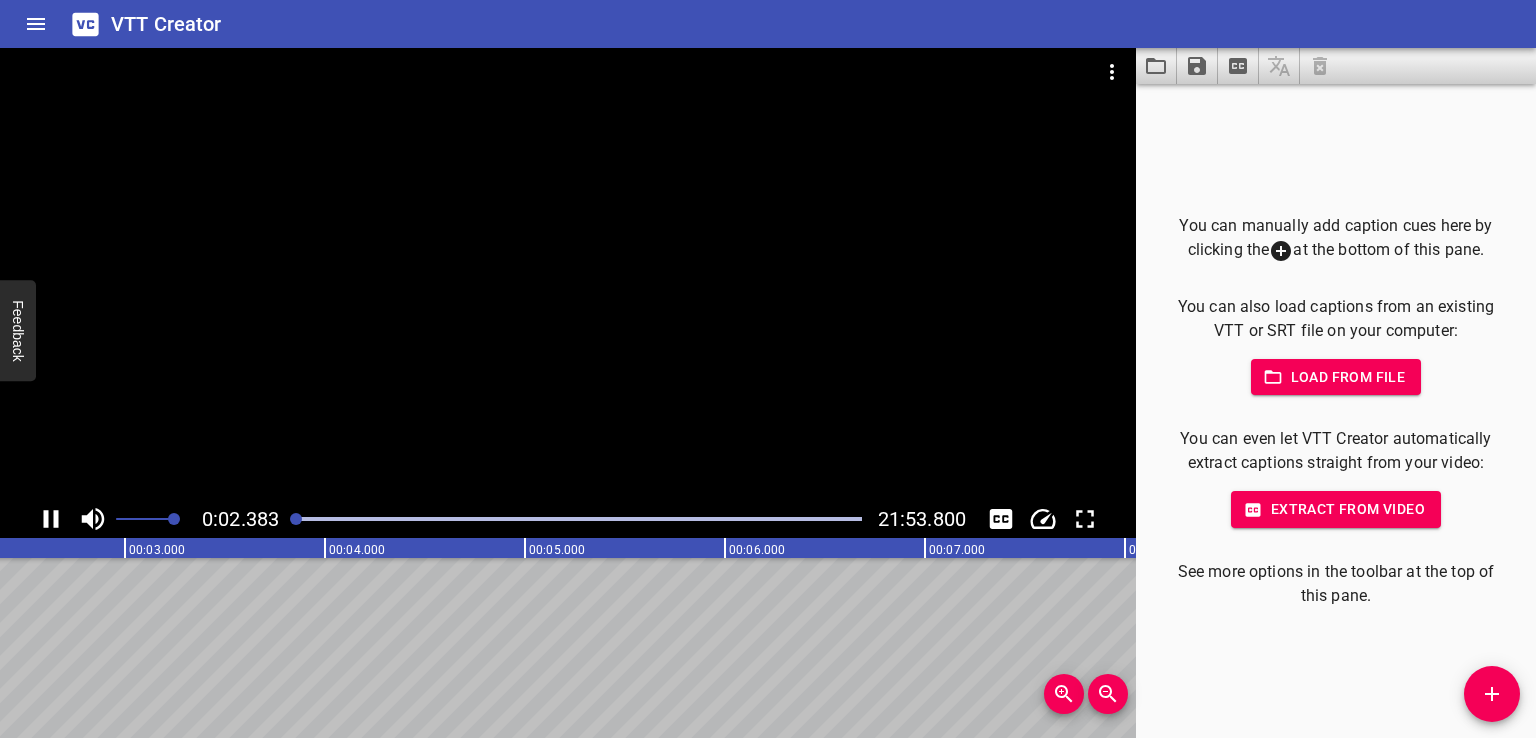 scroll, scrollTop: 0, scrollLeft: 476, axis: horizontal 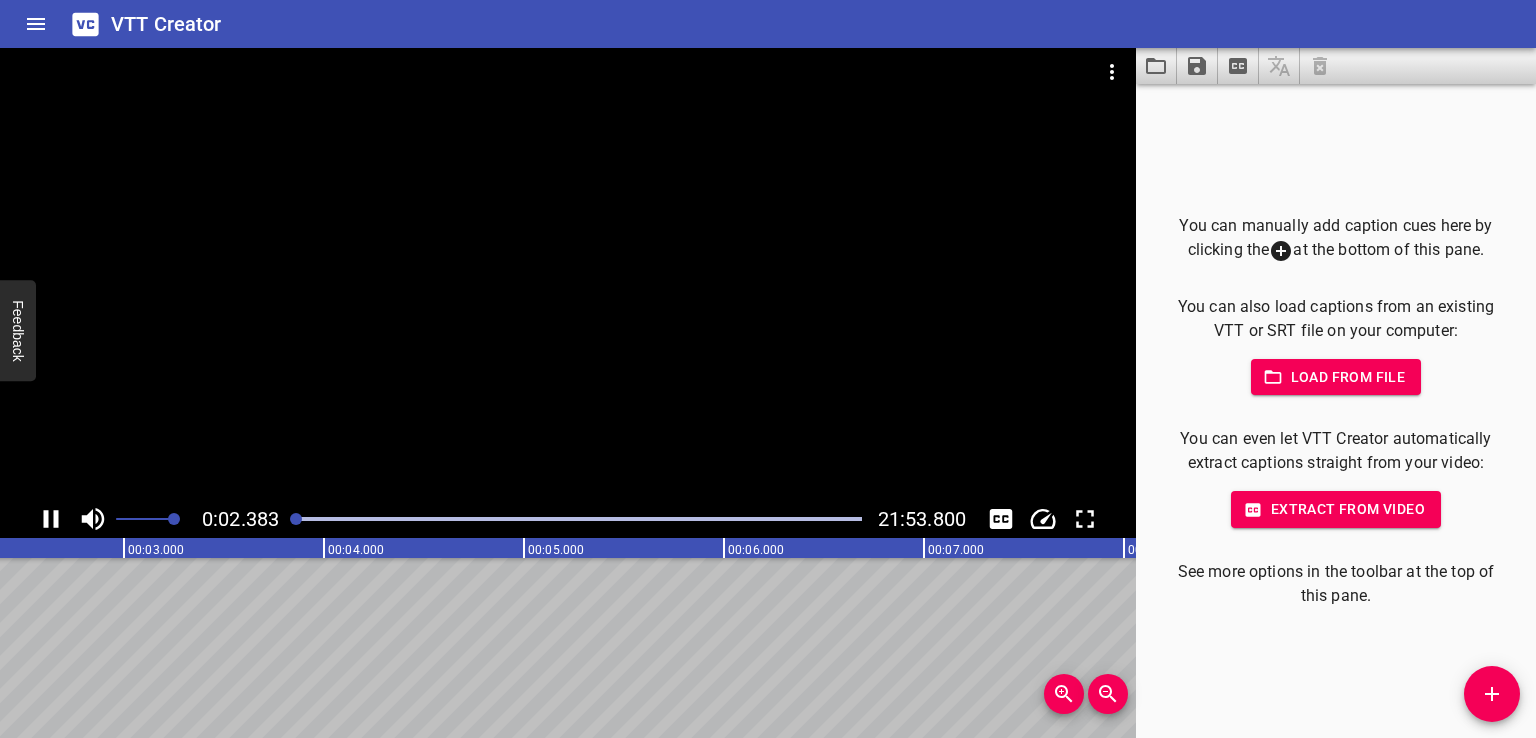 click at bounding box center (578, 519) 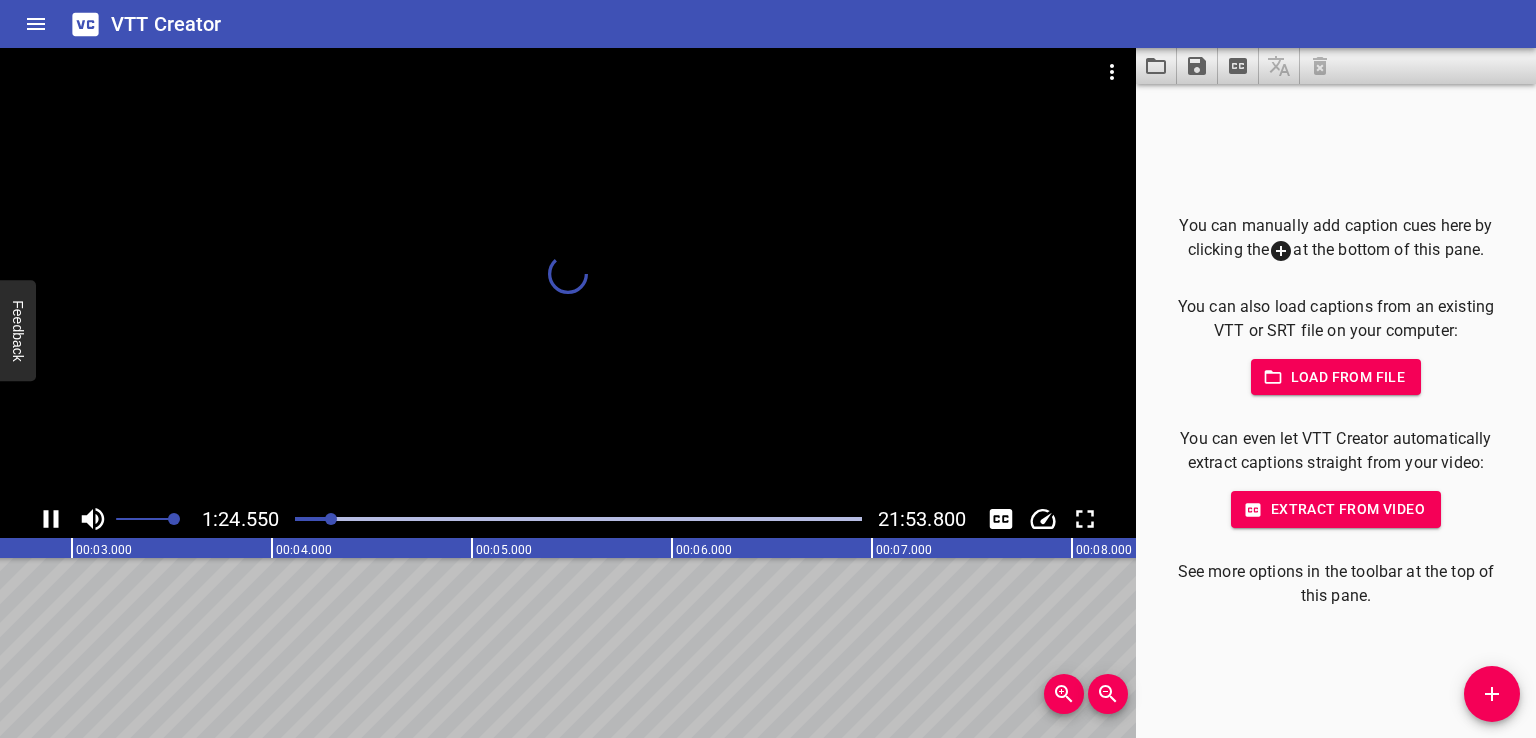scroll, scrollTop: 0, scrollLeft: 16909, axis: horizontal 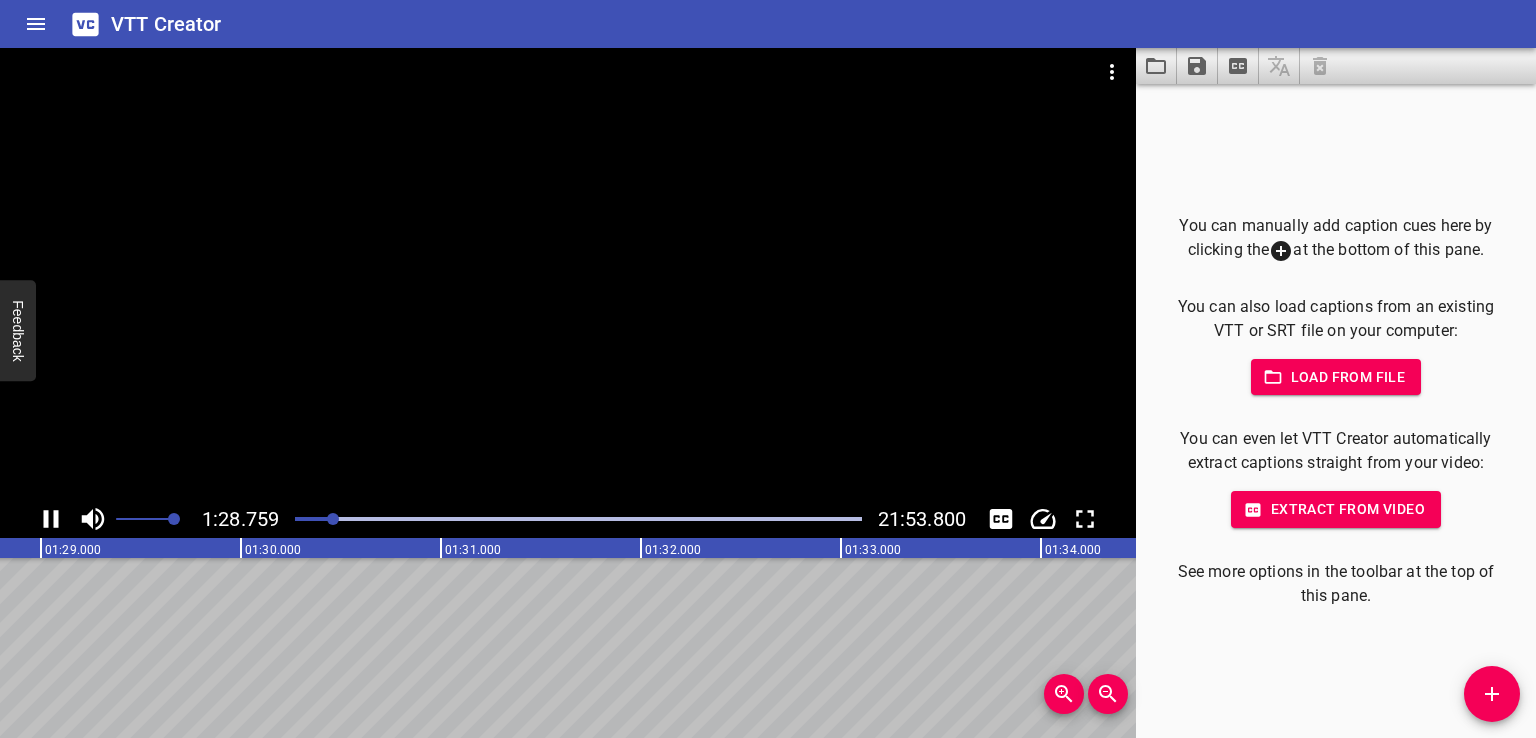 click 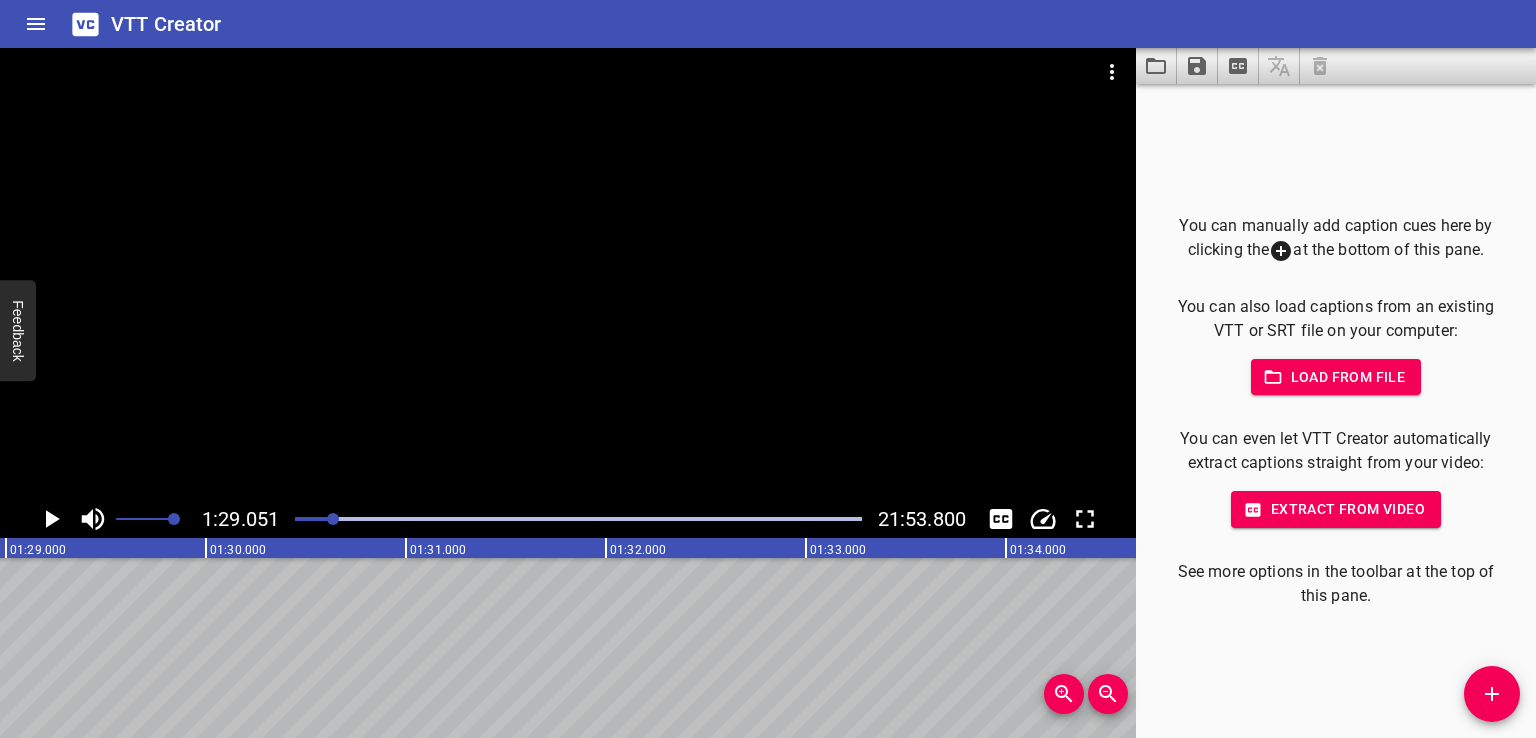 scroll, scrollTop: 0, scrollLeft: 17810, axis: horizontal 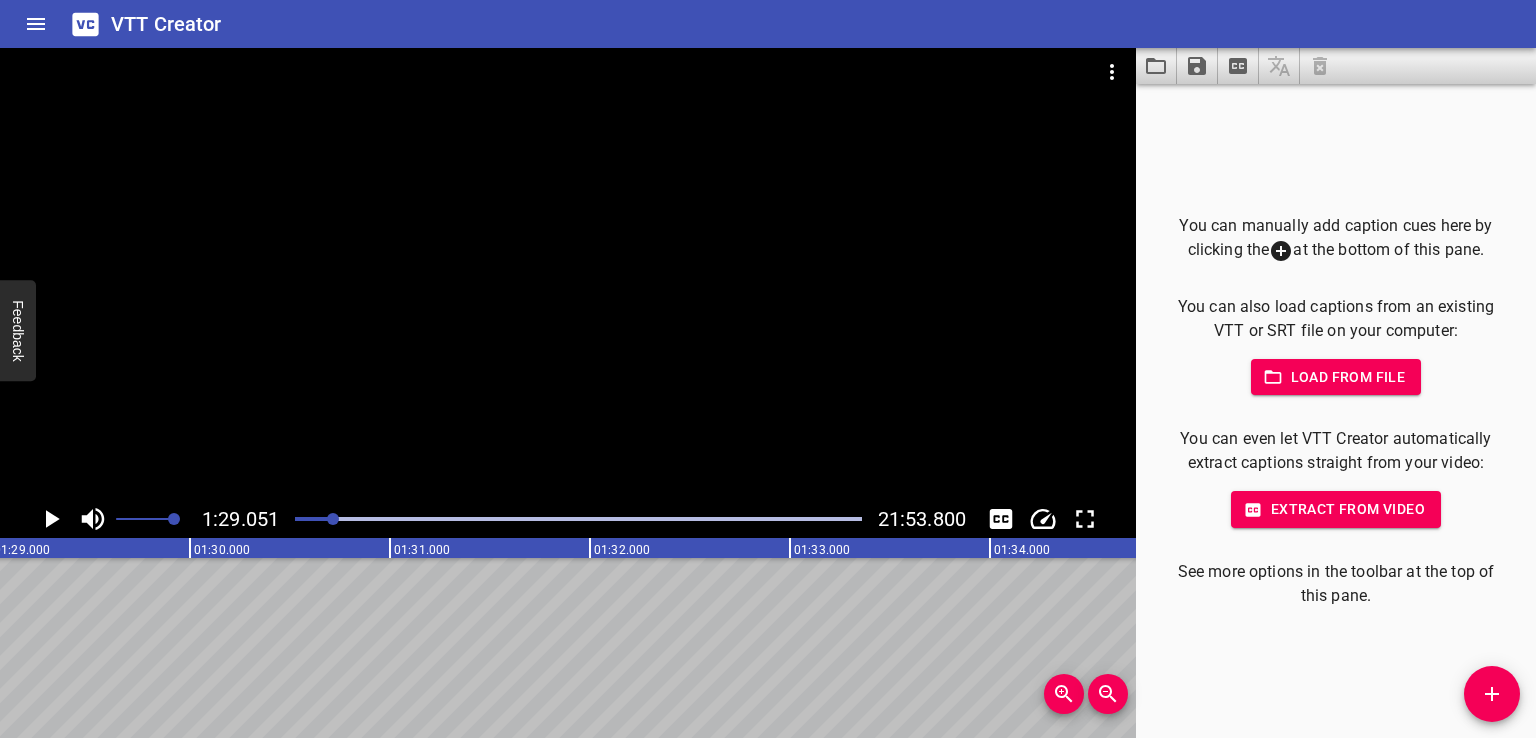 click 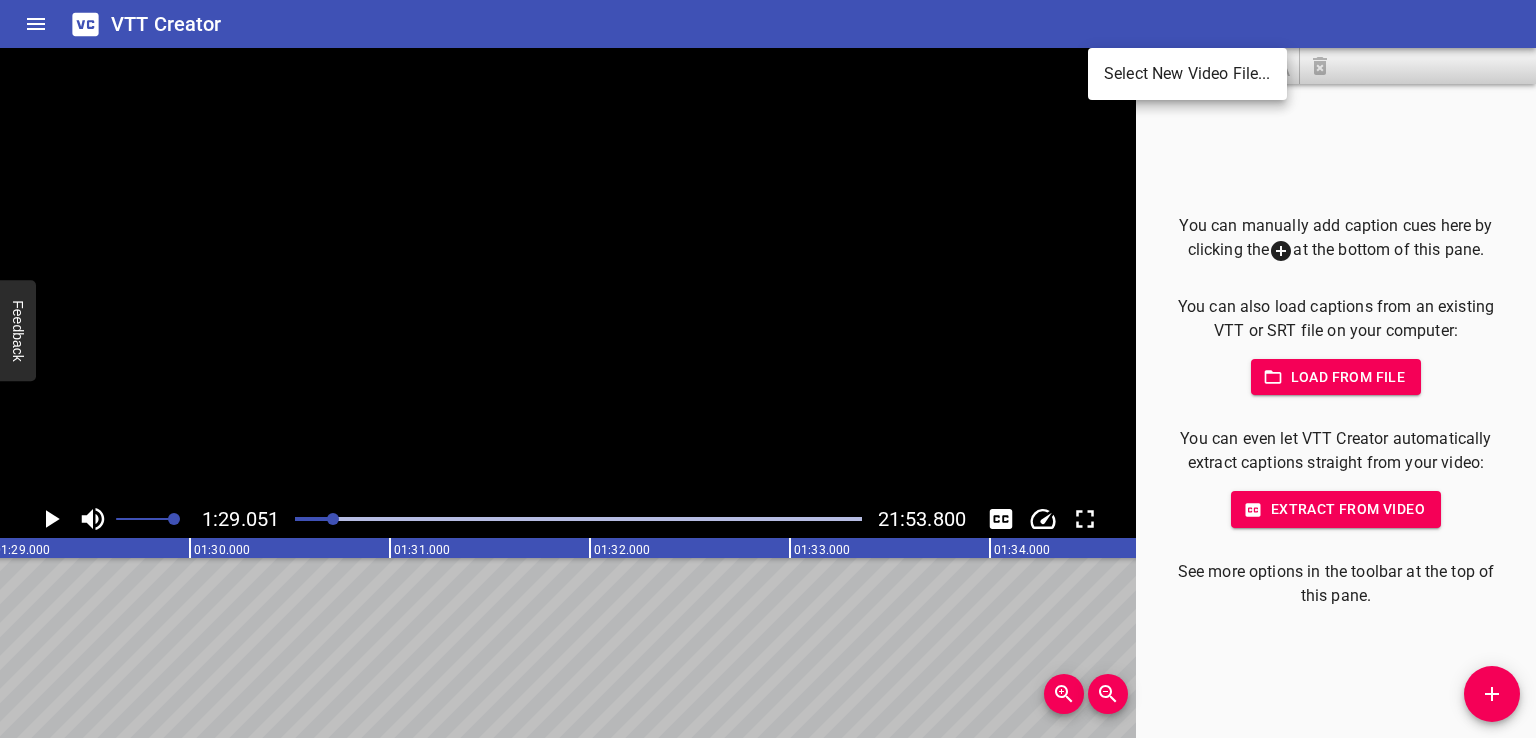 click on "Select New Video File..." at bounding box center [1187, 74] 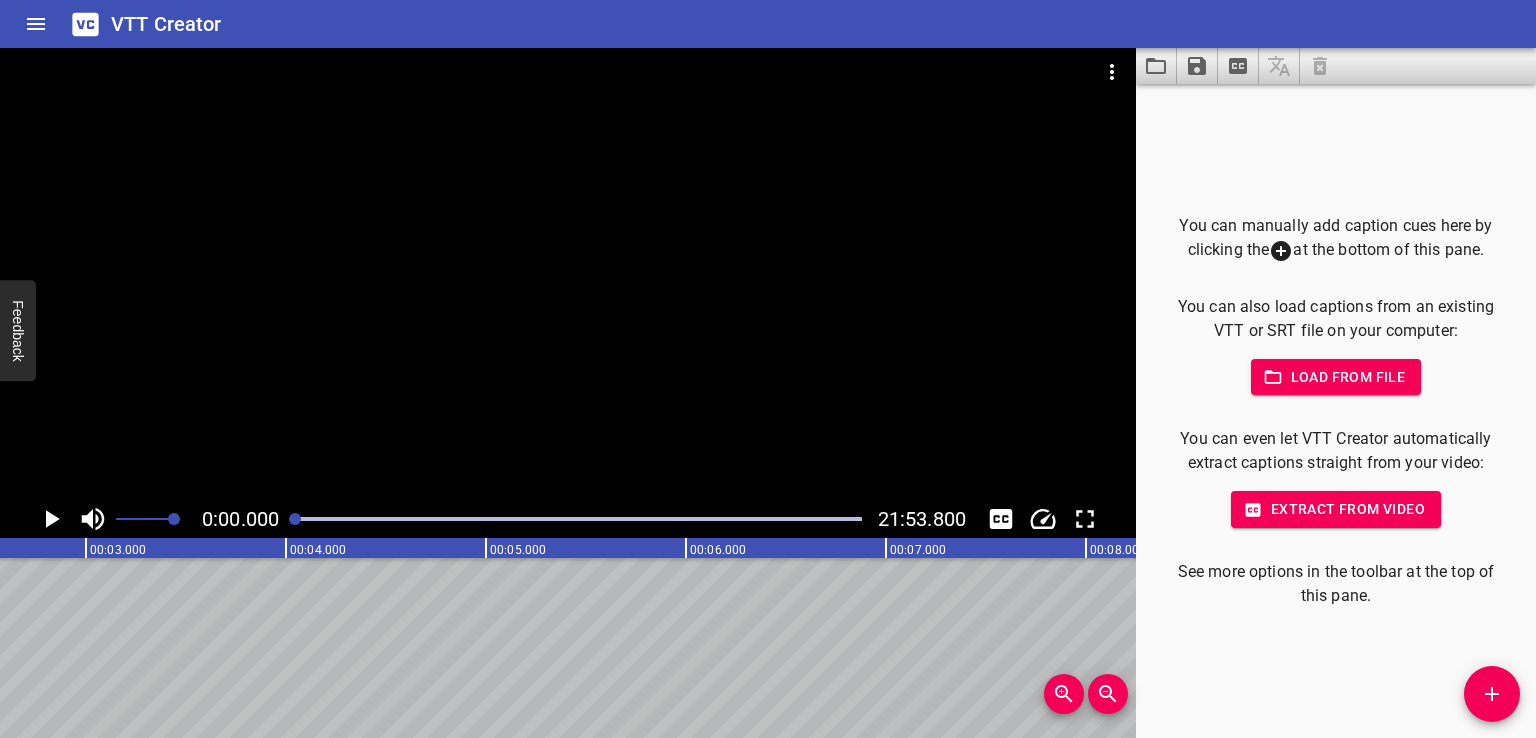 scroll, scrollTop: 0, scrollLeft: 0, axis: both 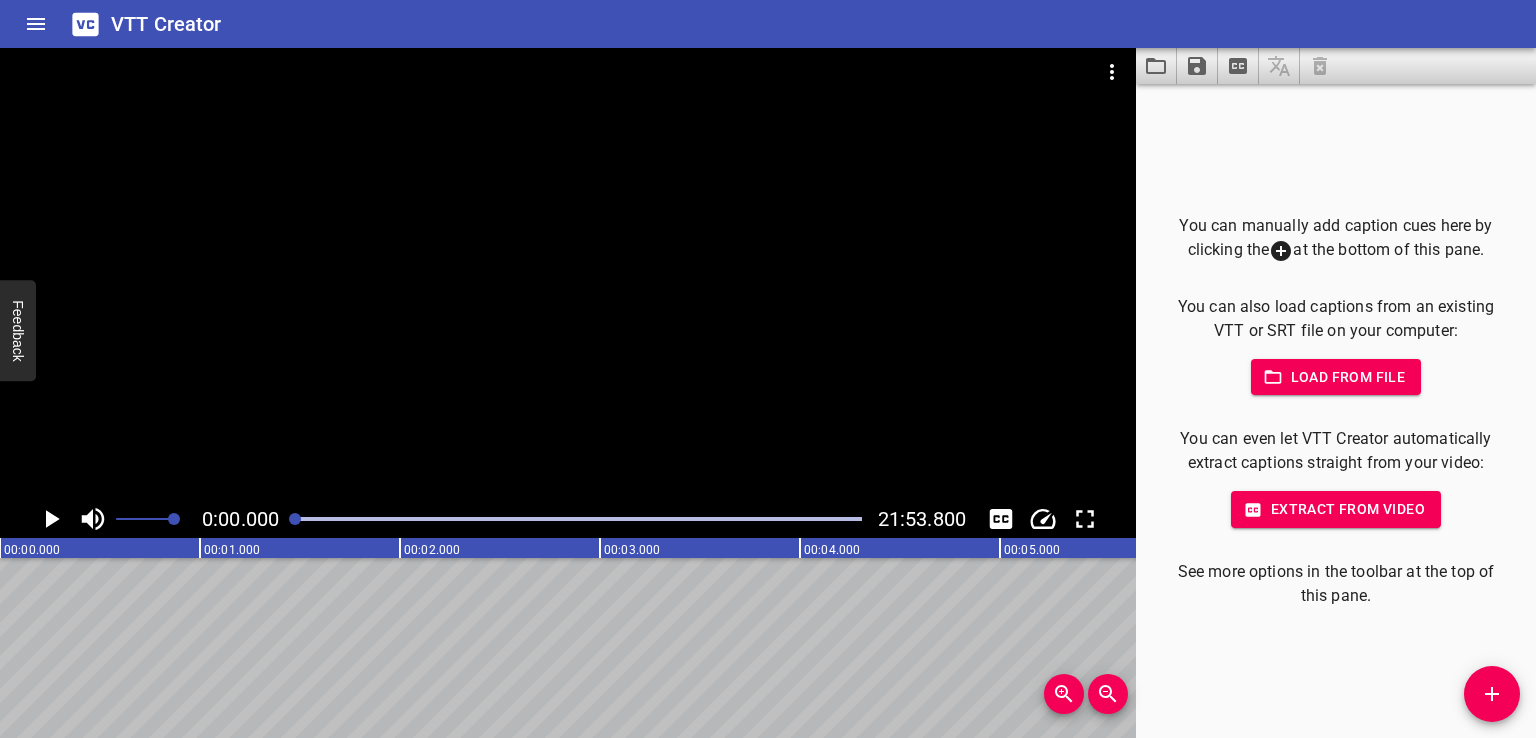 type 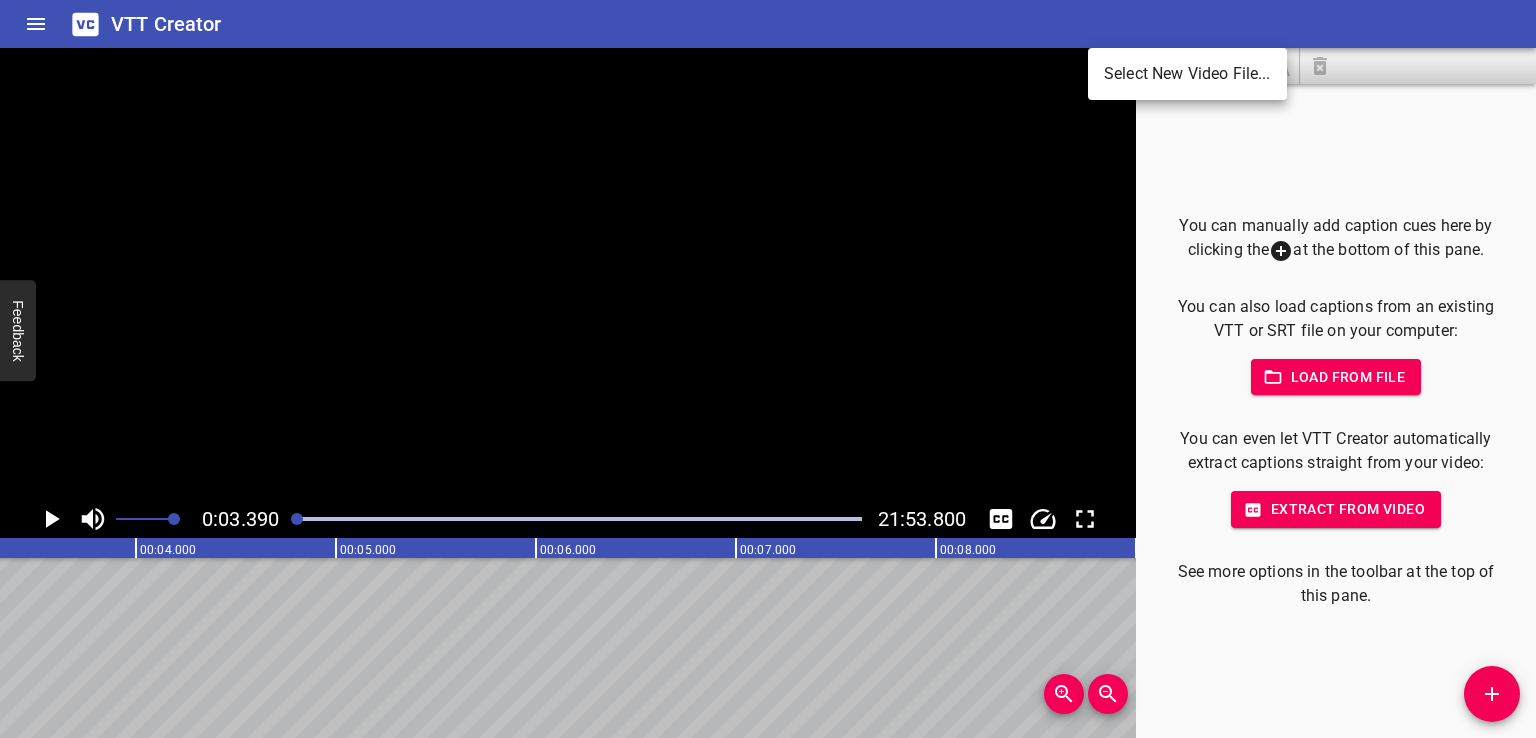 scroll, scrollTop: 0, scrollLeft: 678, axis: horizontal 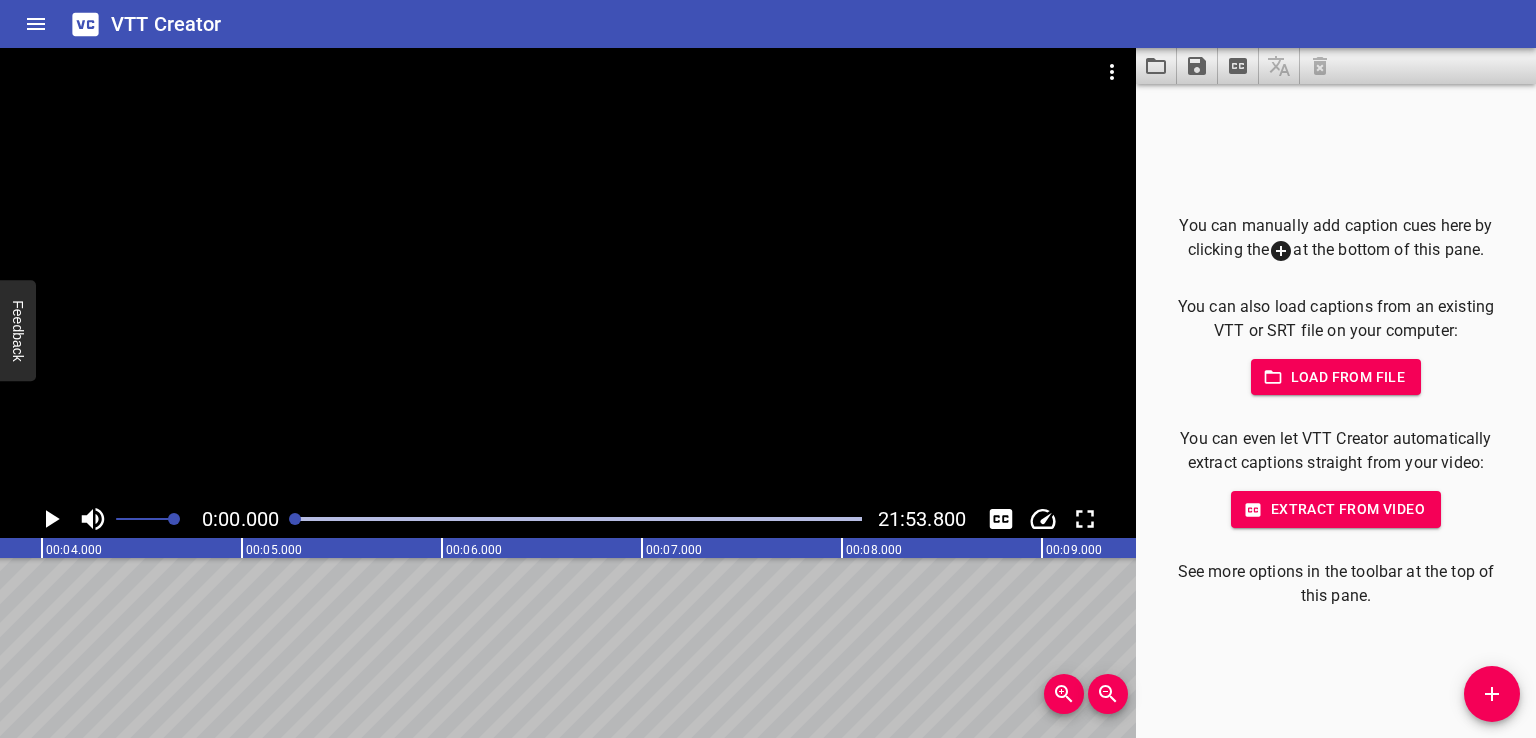 click on "0:00.000 21:53.800" at bounding box center (568, 519) 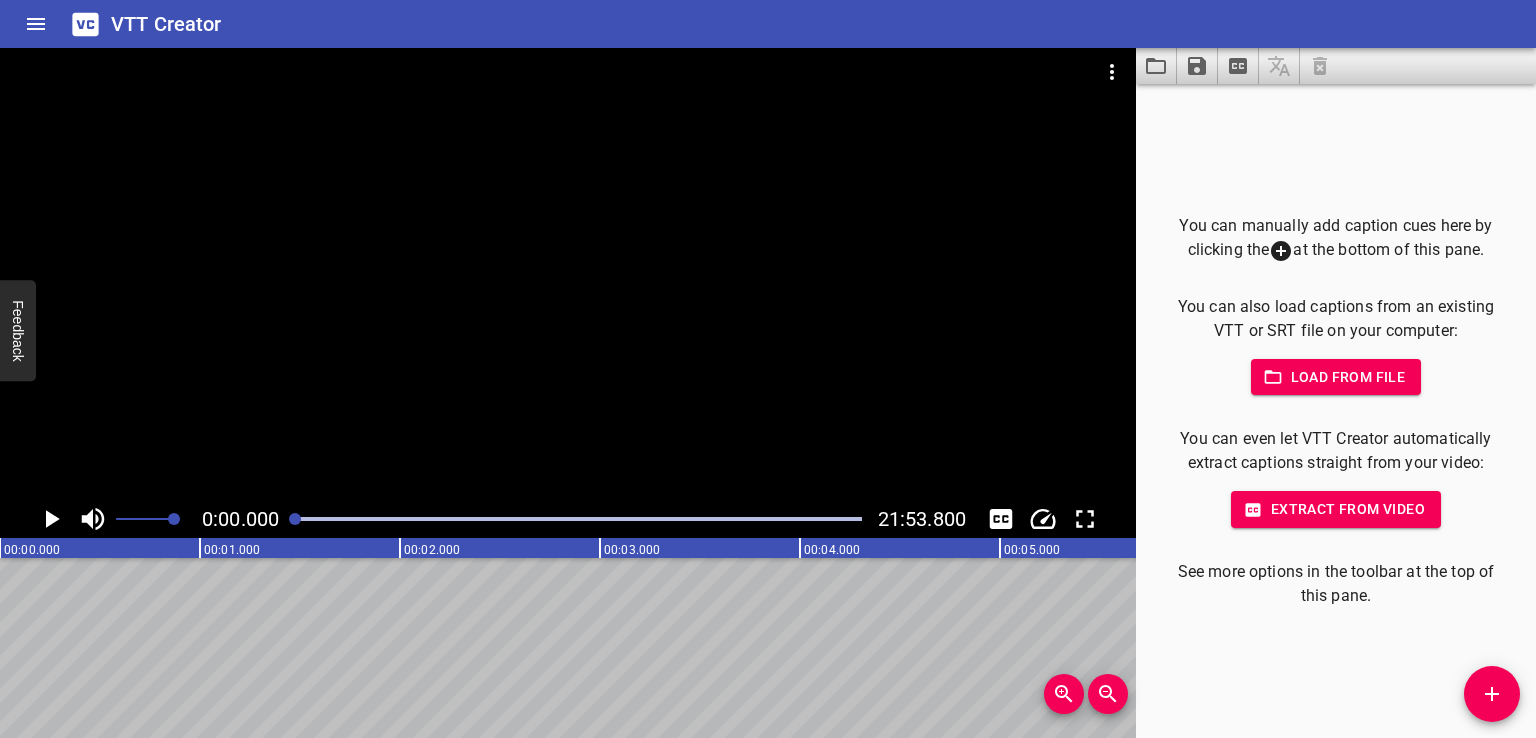 scroll, scrollTop: 0, scrollLeft: 0, axis: both 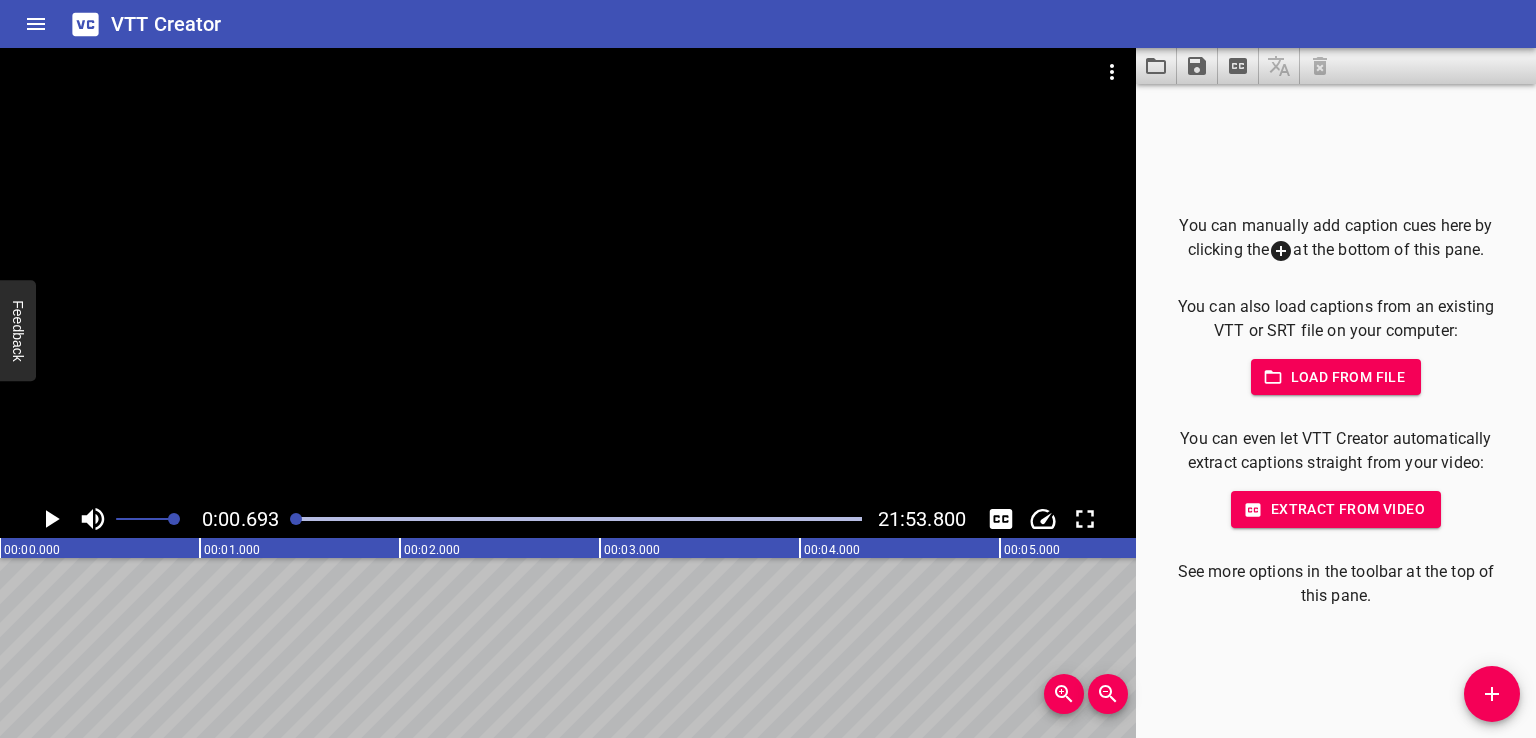 click at bounding box center (132000, 648) 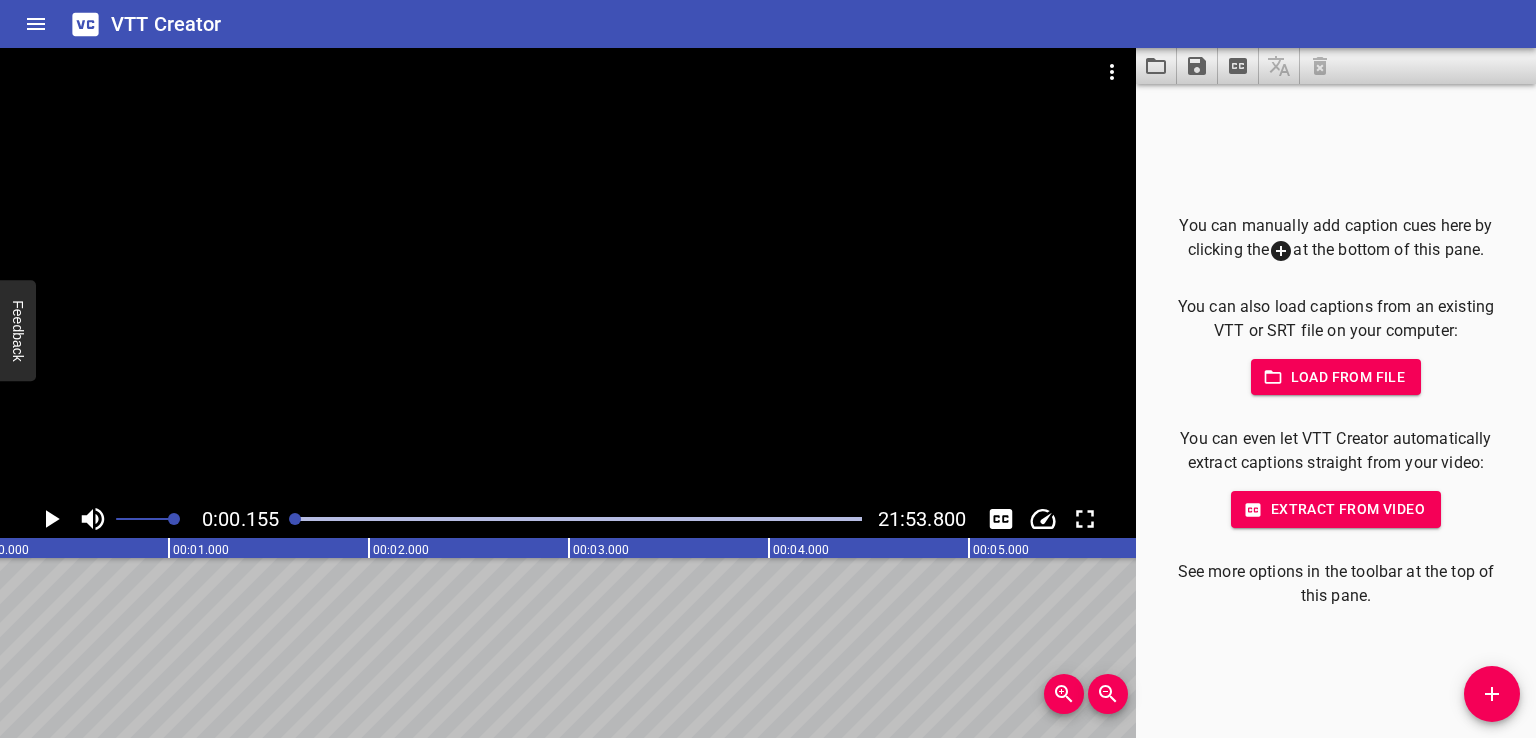 click at bounding box center (1492, 694) 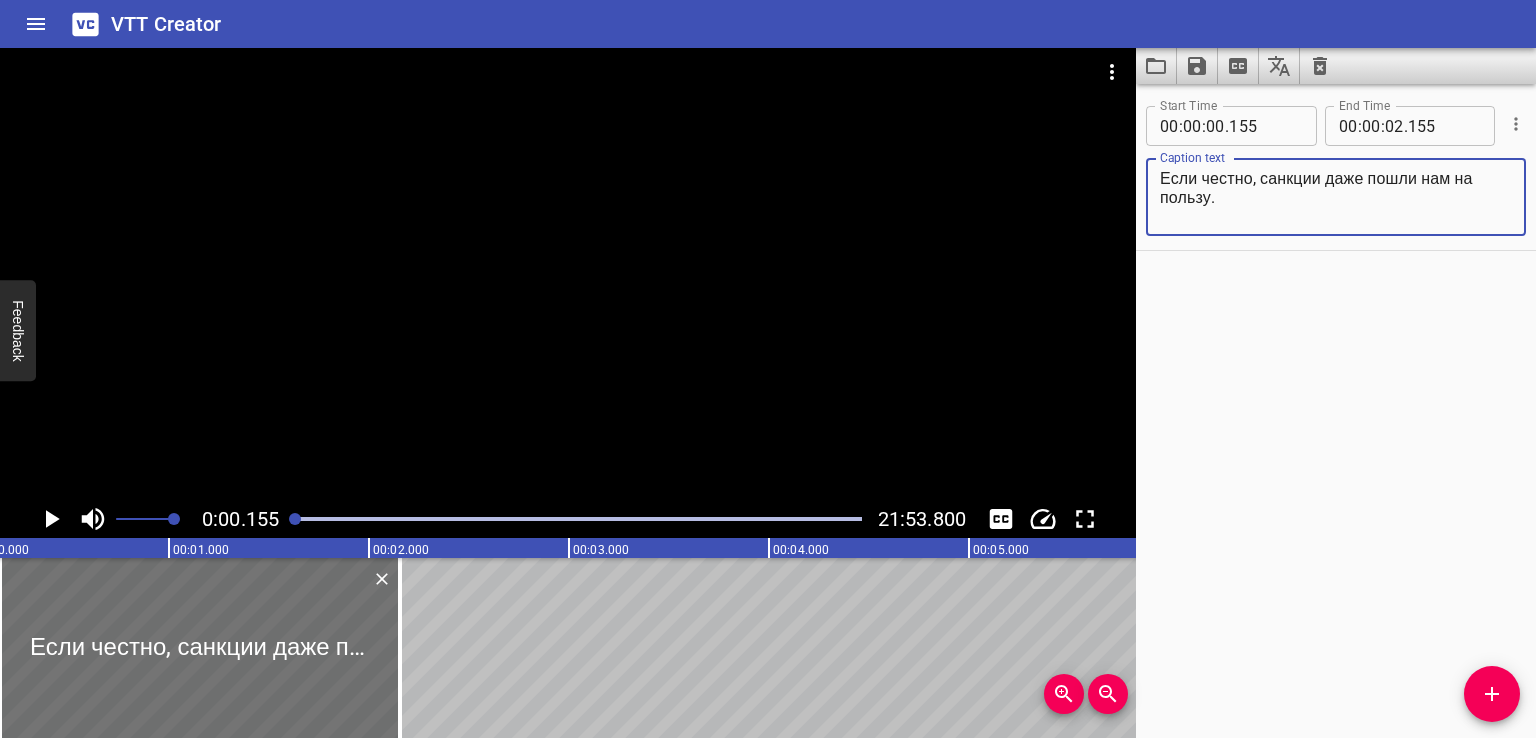 type on "Если честно, санкции даже пошли нам на пользу." 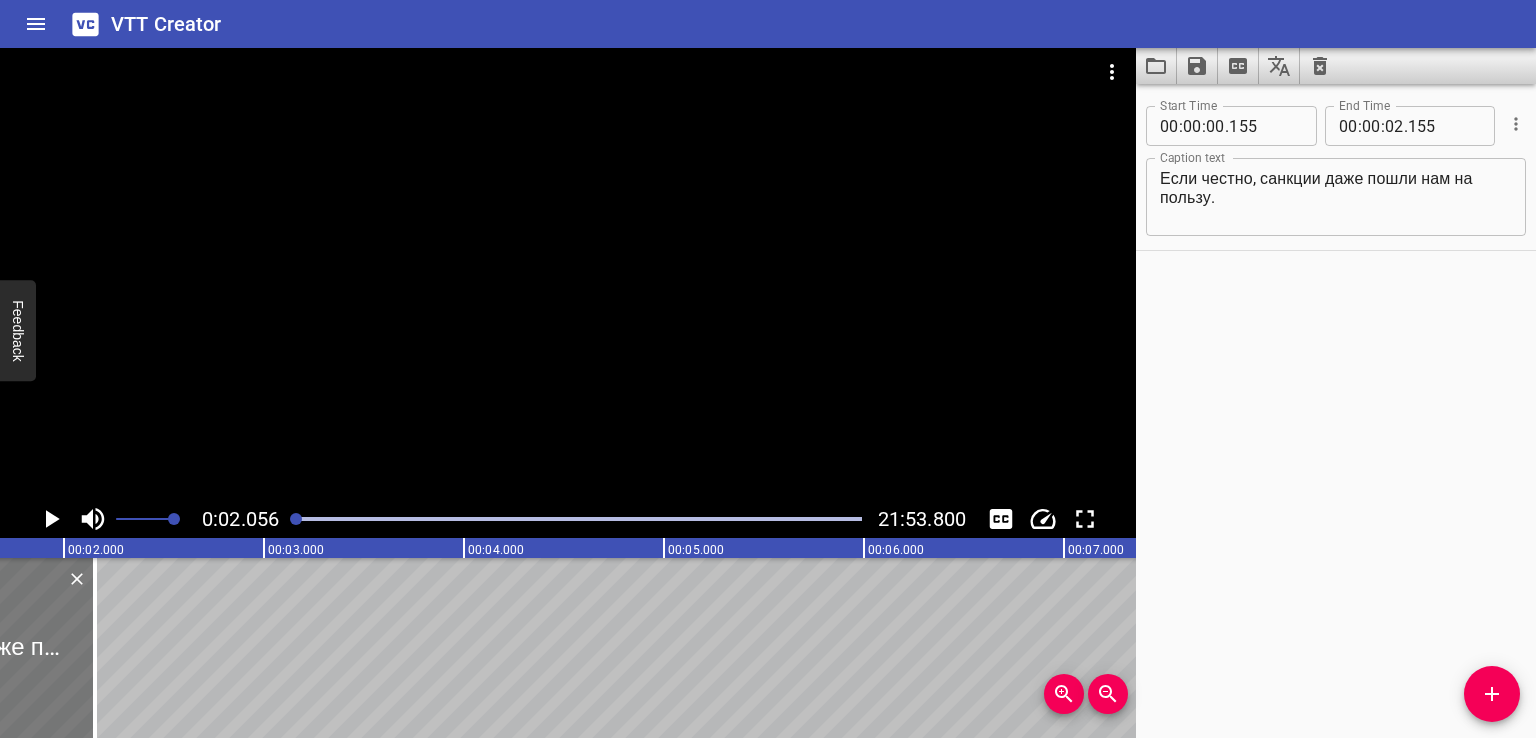 scroll, scrollTop: 0, scrollLeft: 411, axis: horizontal 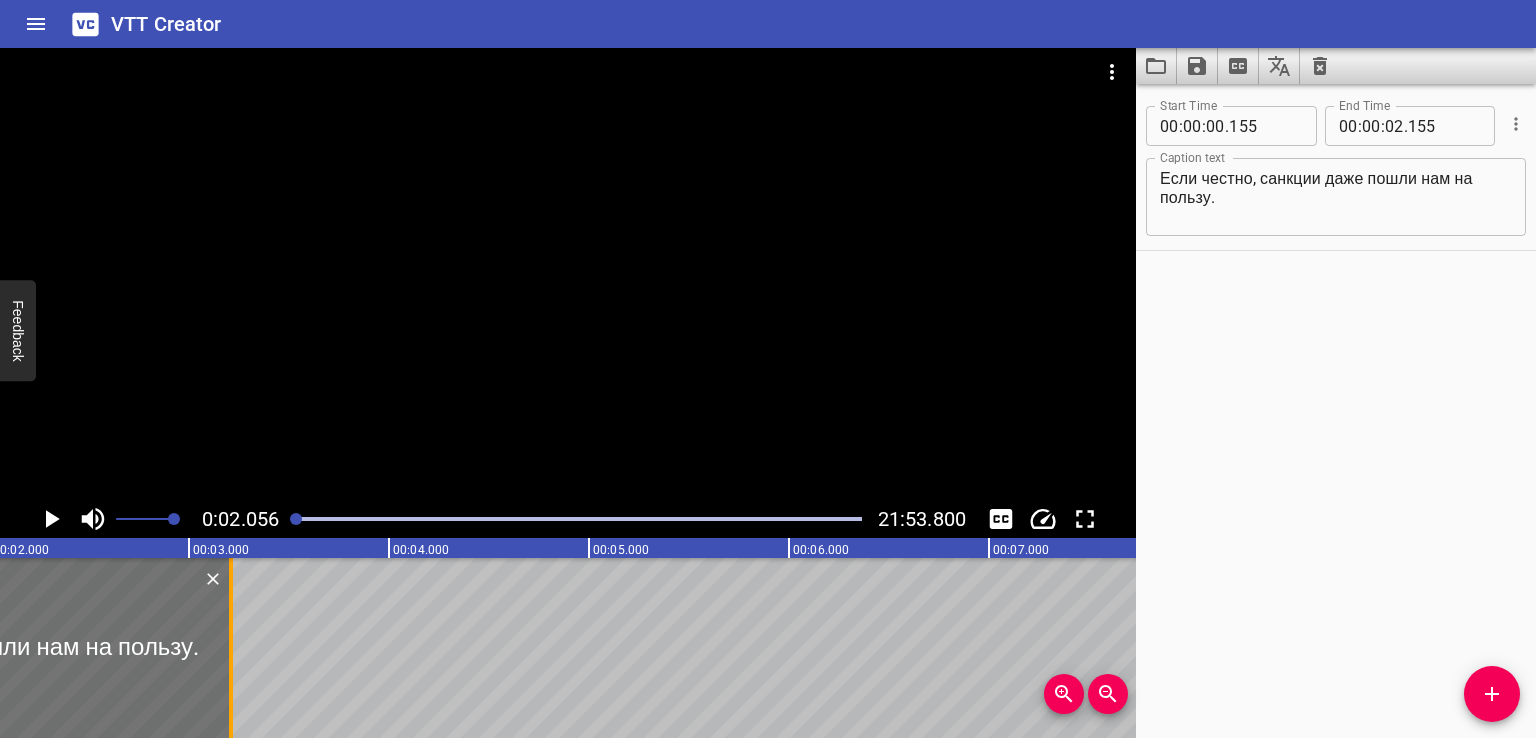 drag, startPoint x: 22, startPoint y: 665, endPoint x: 233, endPoint y: 665, distance: 211 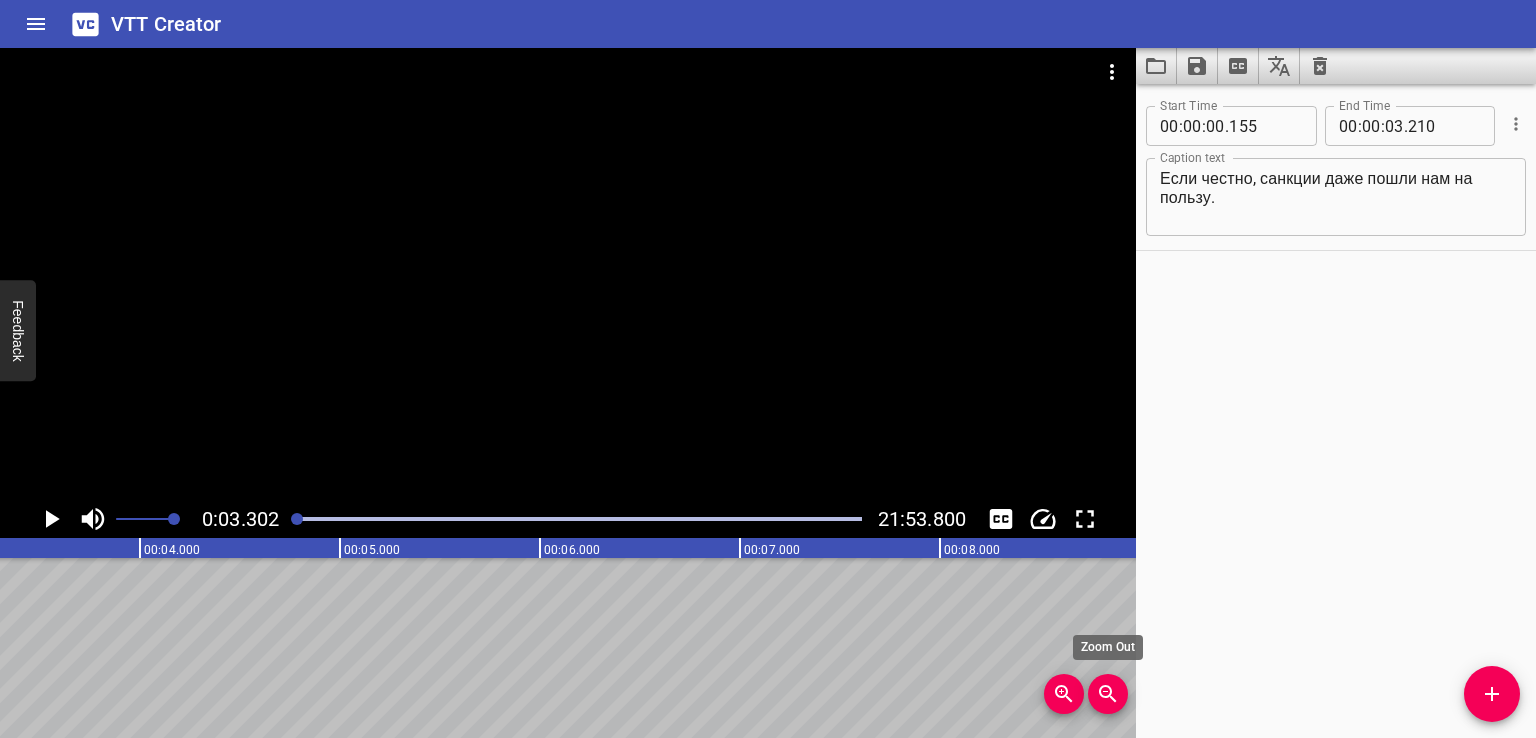click 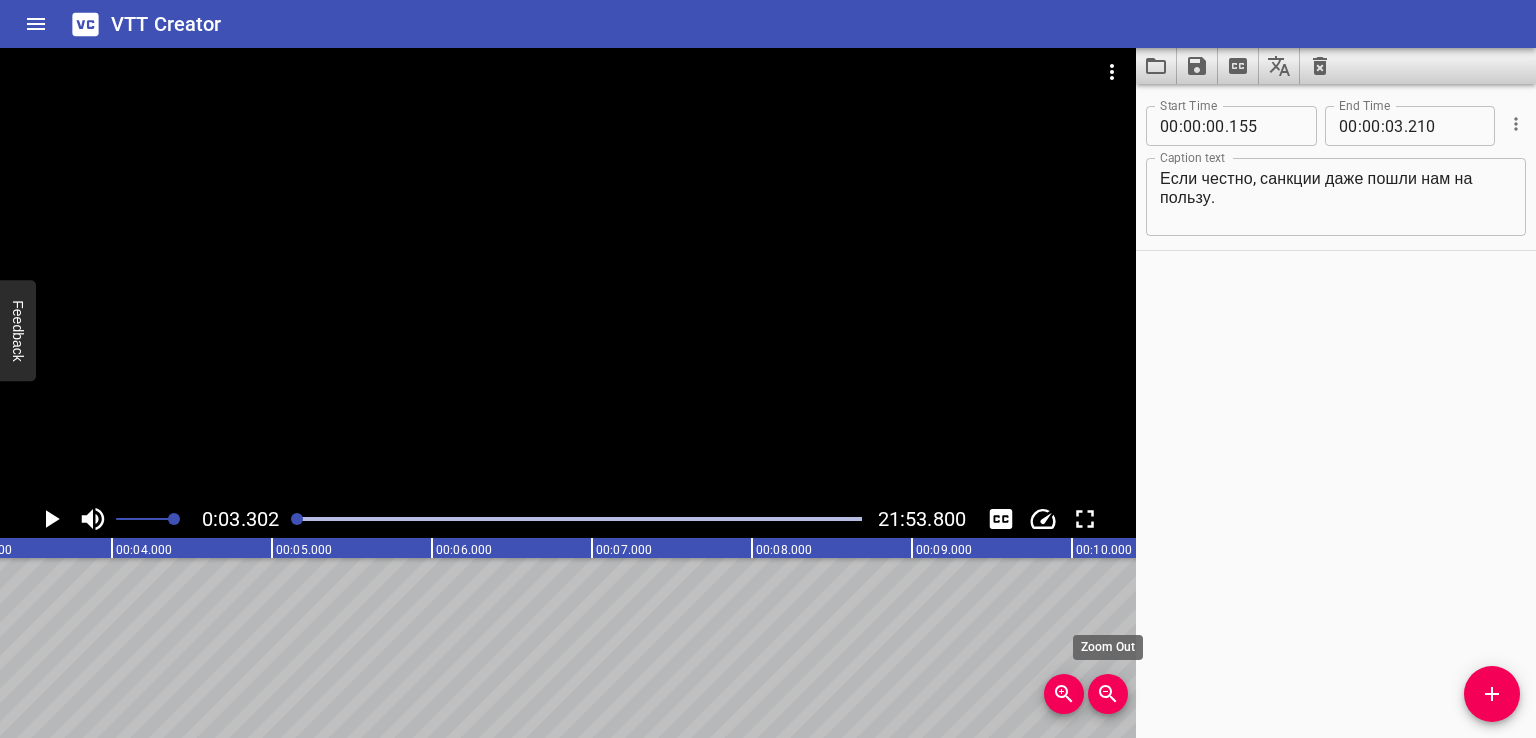 click 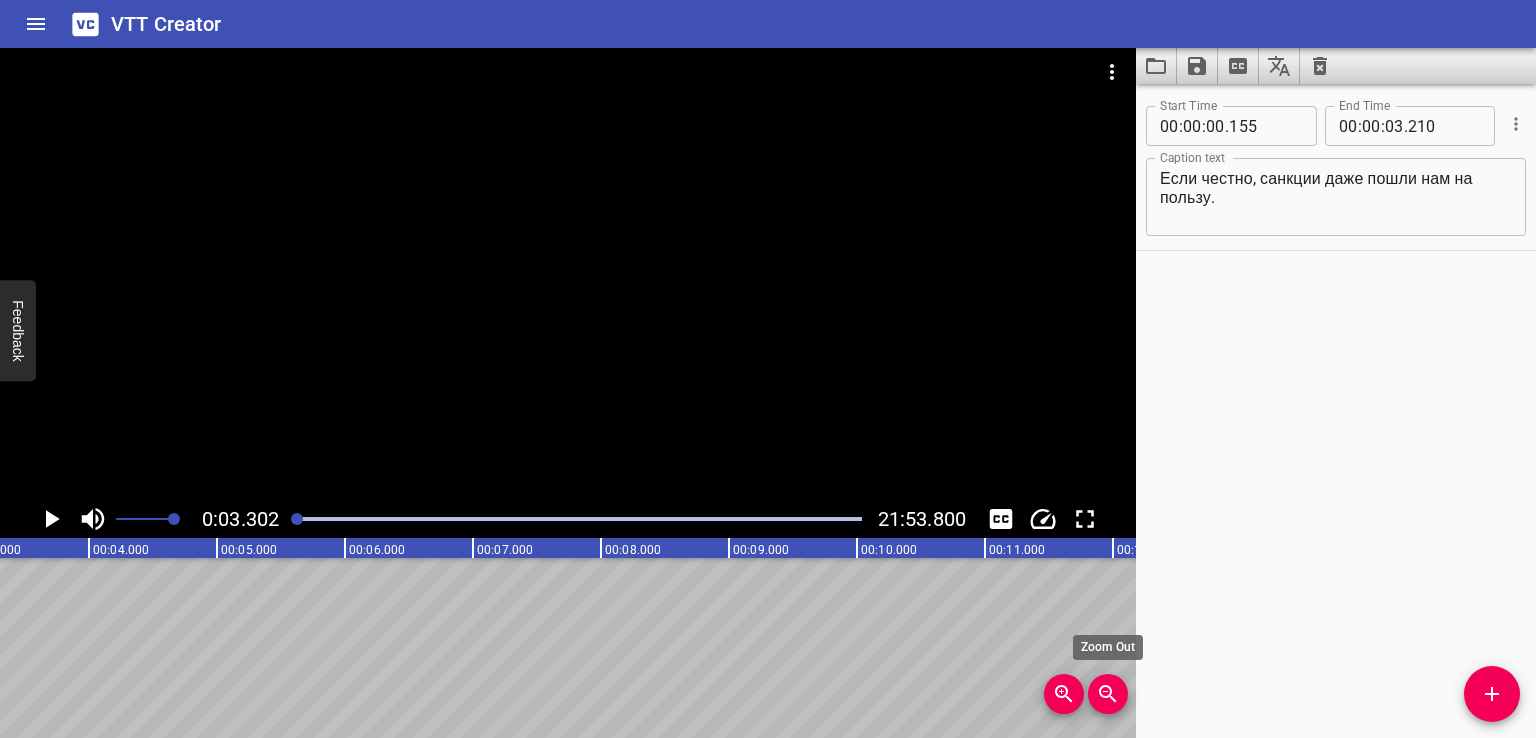 scroll, scrollTop: 0, scrollLeft: 422, axis: horizontal 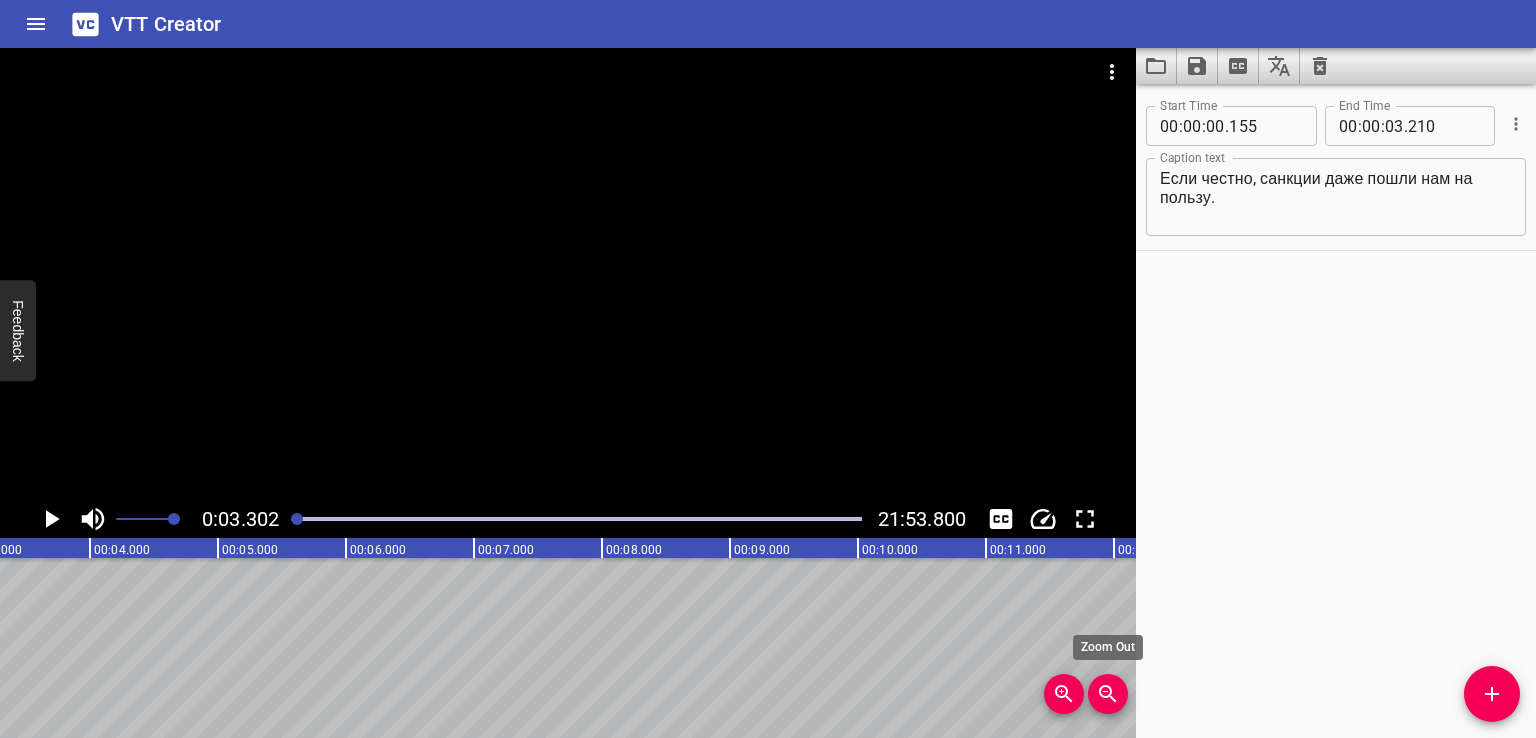 type 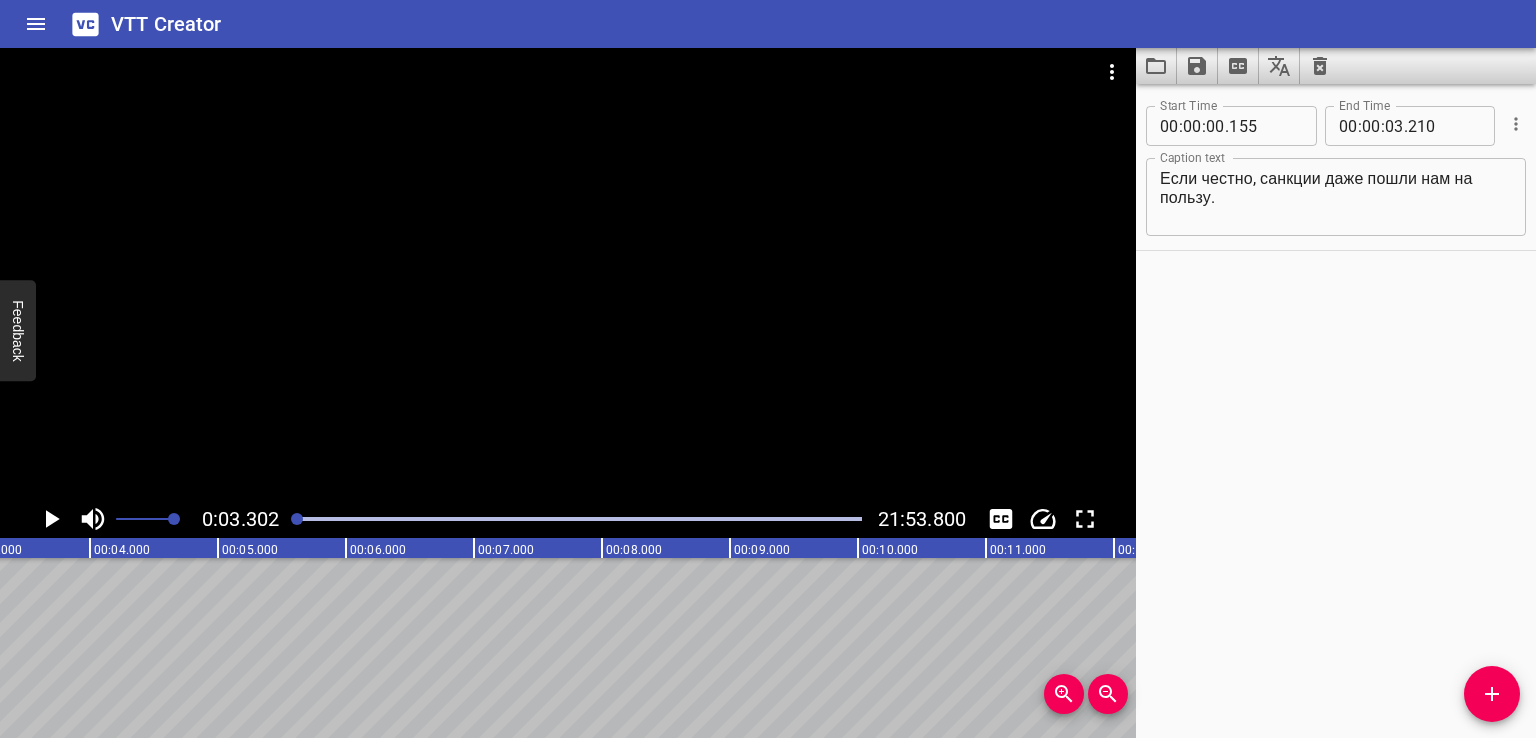 click 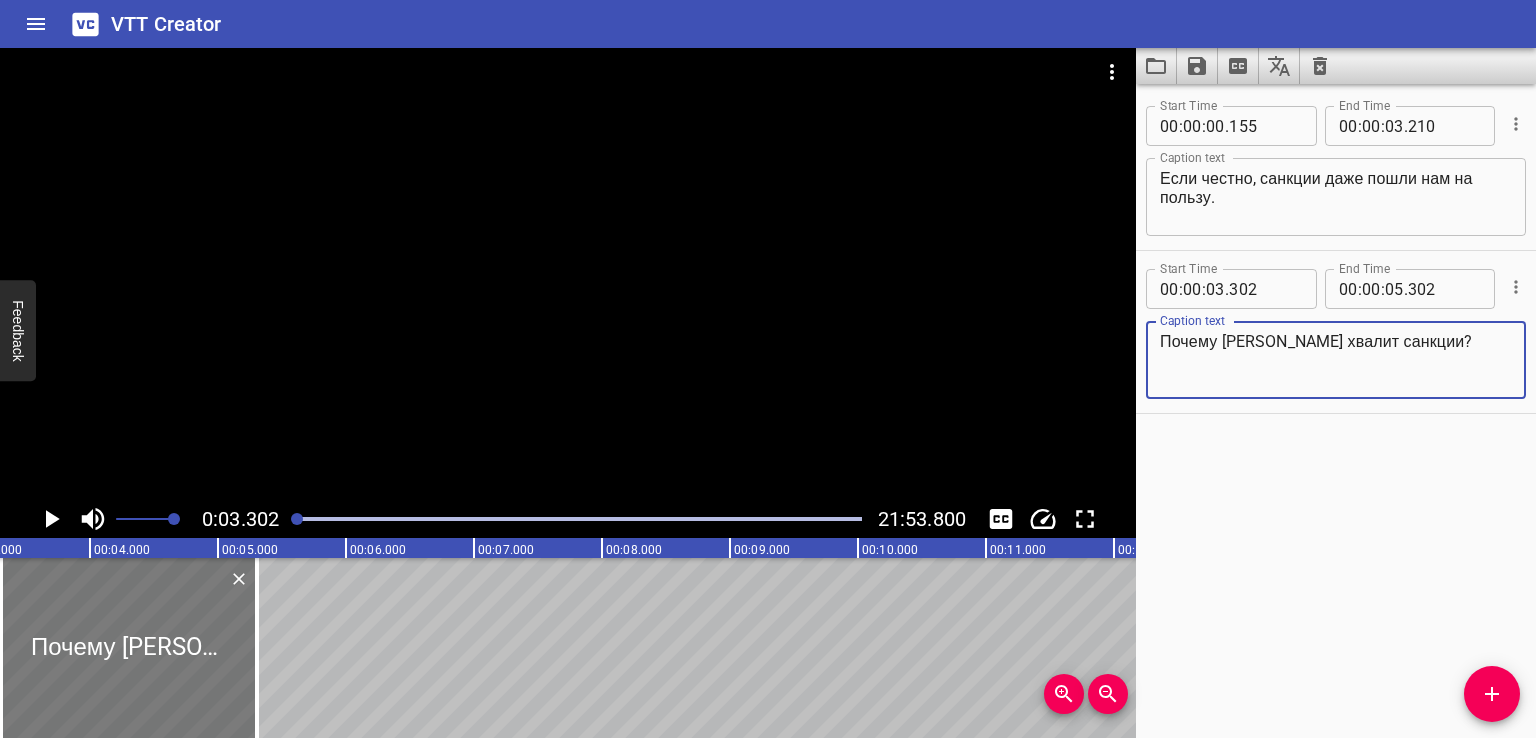 type on "Почему [PERSON_NAME] хвалит санкции?" 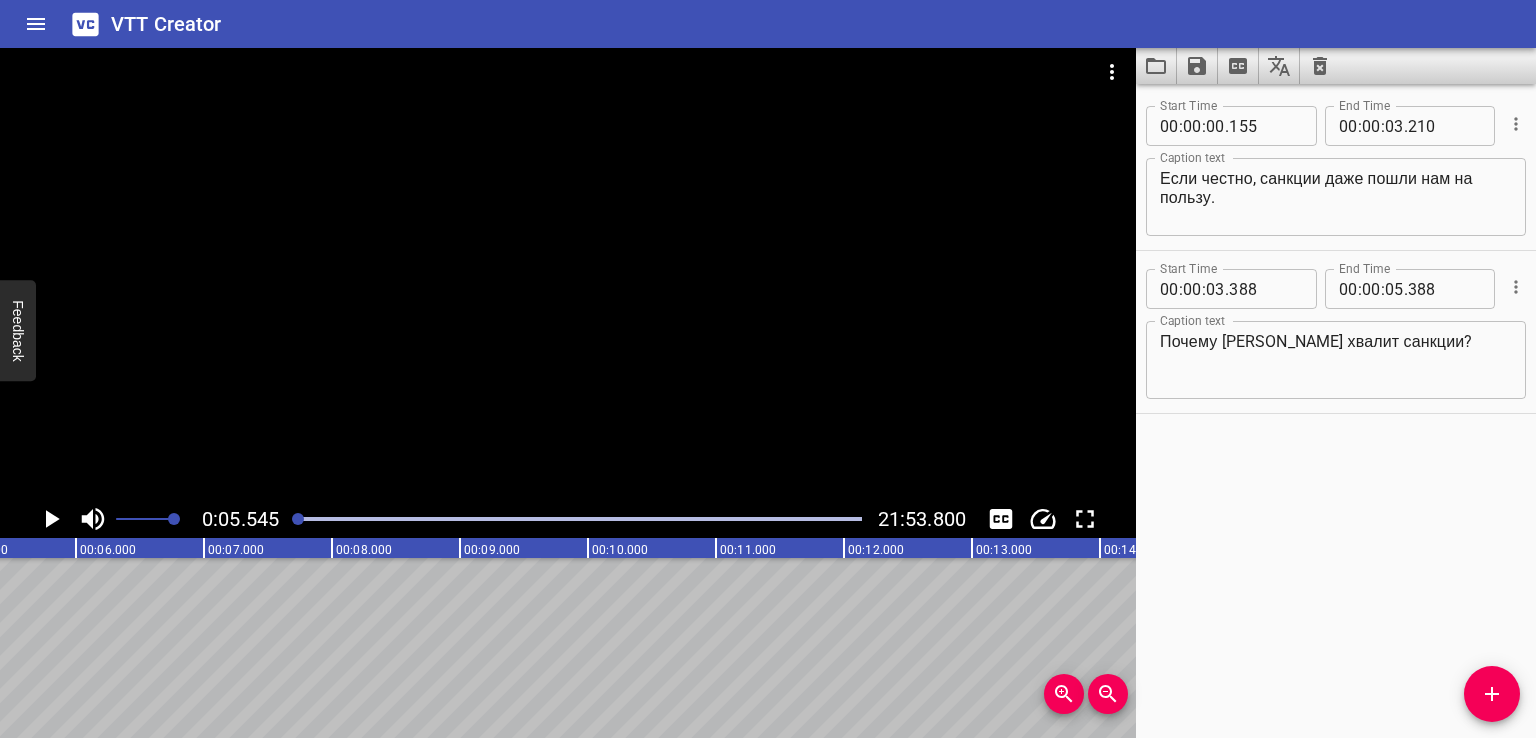 scroll, scrollTop: 0, scrollLeft: 709, axis: horizontal 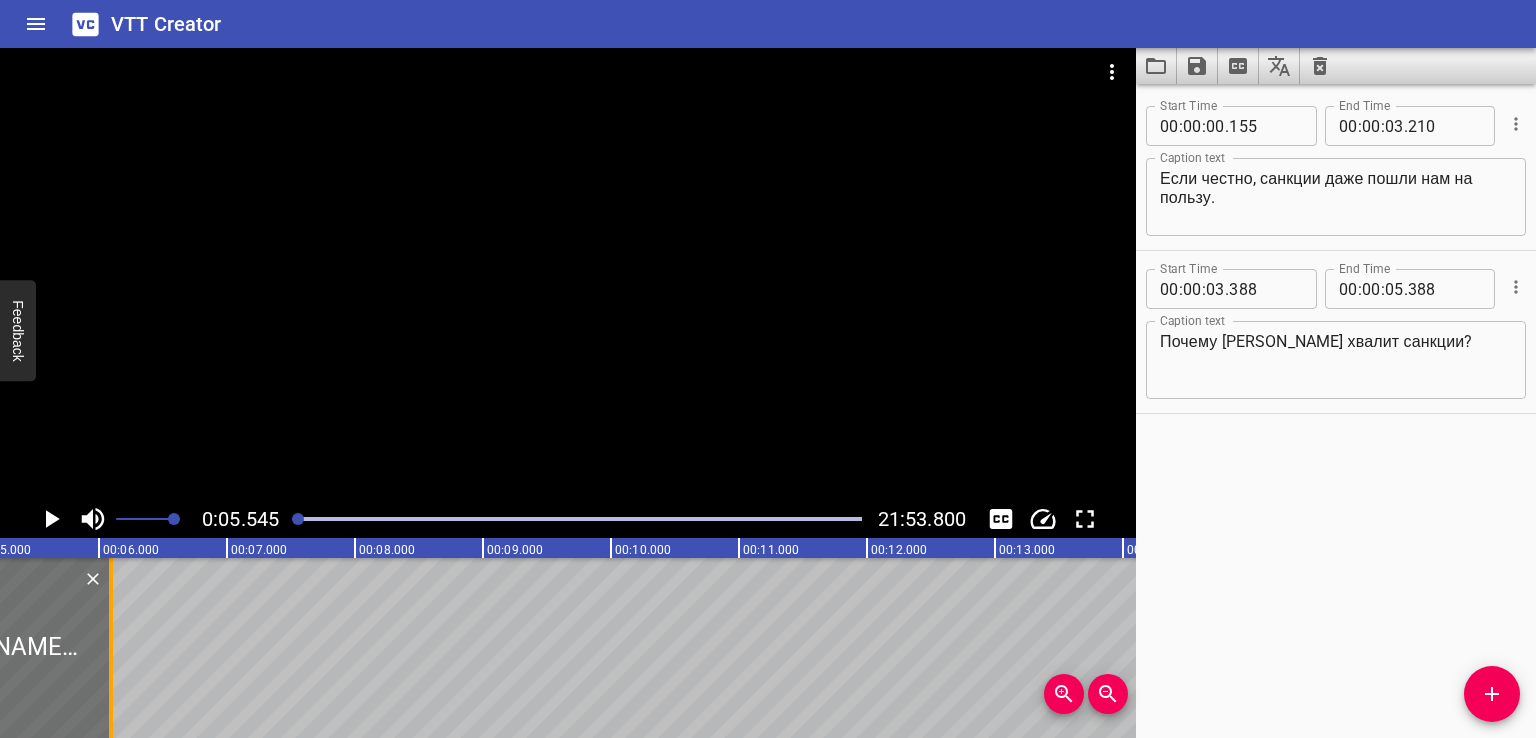 drag, startPoint x: 23, startPoint y: 663, endPoint x: 115, endPoint y: 662, distance: 92.00543 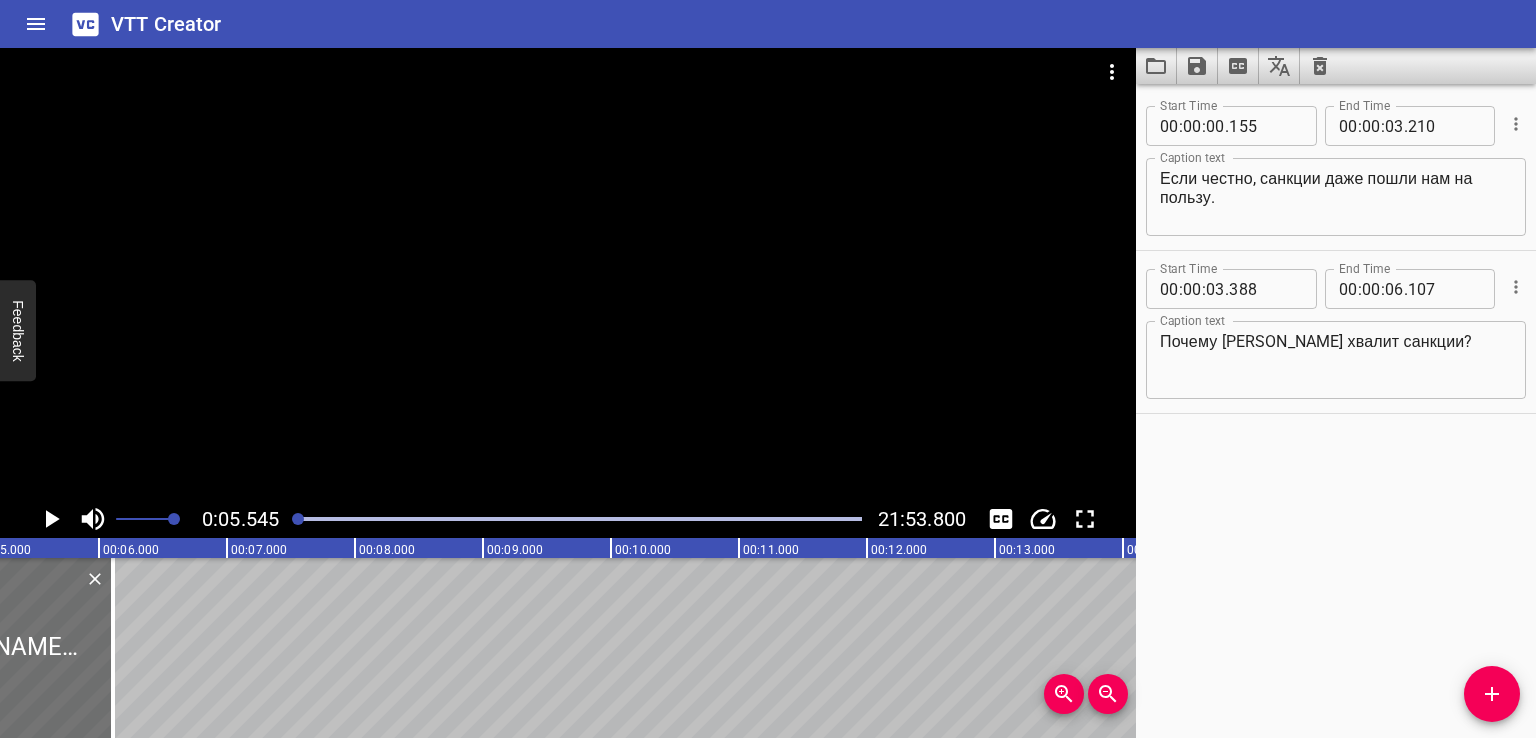 click on "Если честно, санкции даже пошли нам на пользу.  Почему [PERSON_NAME] хвалит санкции?" at bounding box center [83811, 648] 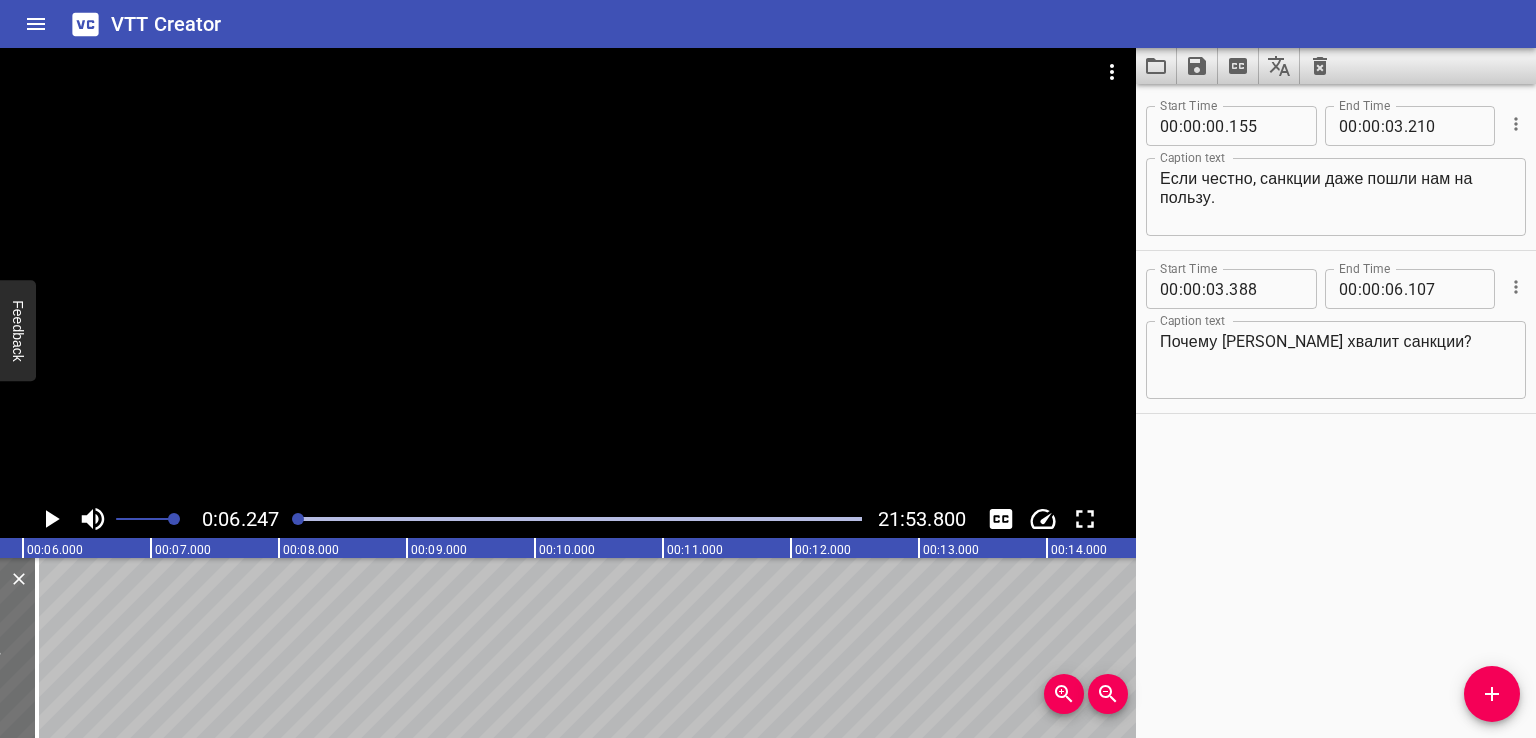 scroll, scrollTop: 0, scrollLeft: 800, axis: horizontal 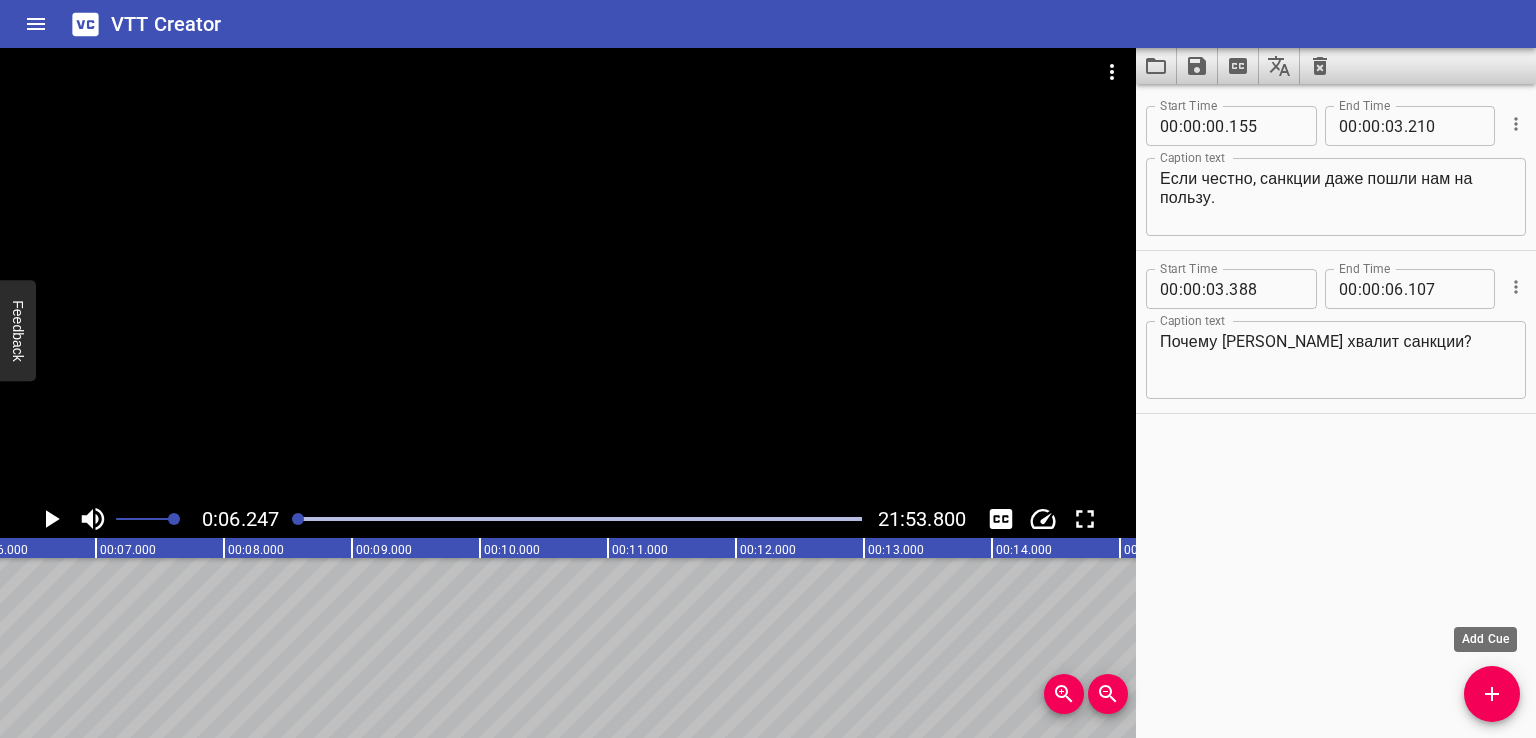 click at bounding box center [1492, 694] 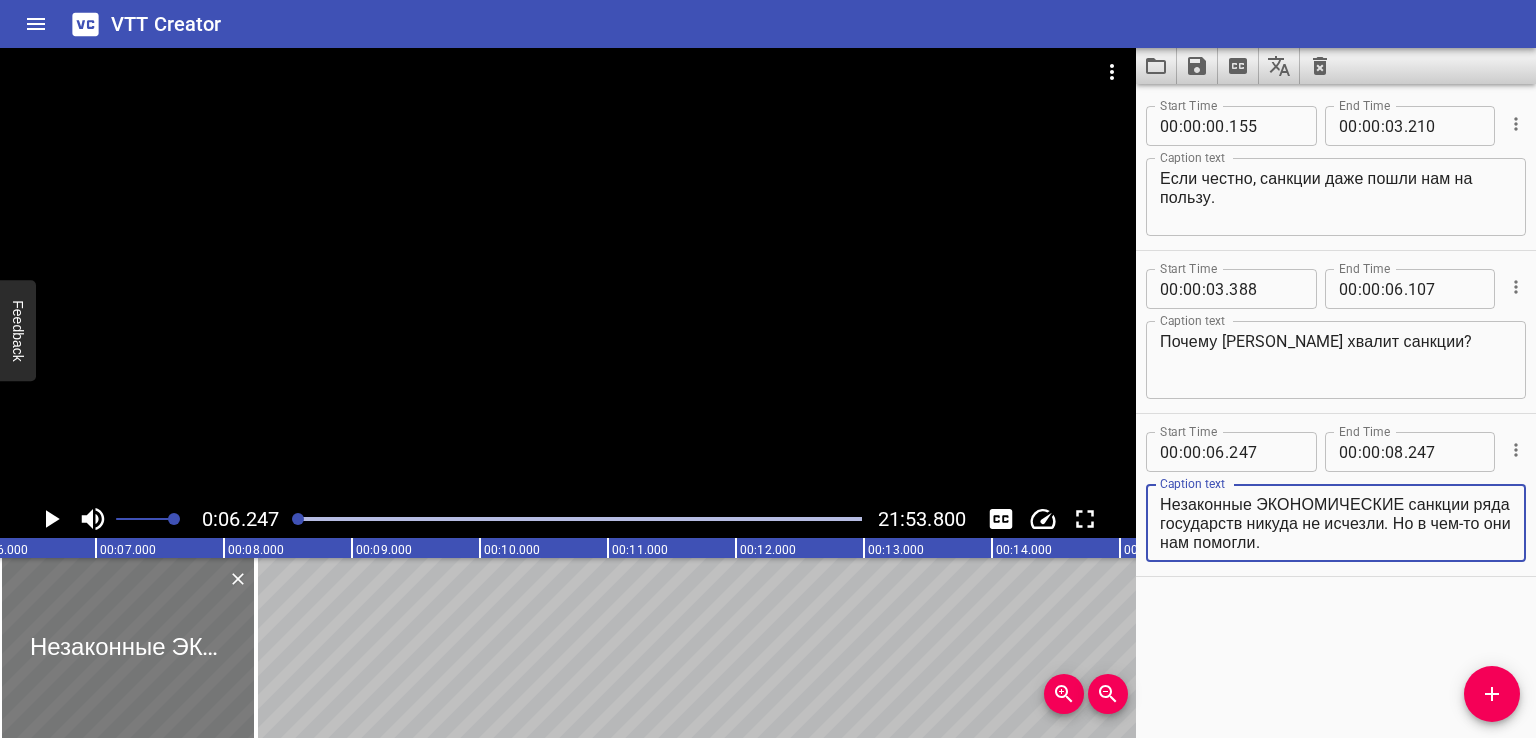 type on "Незаконные ЭКОНОМИЧЕСКИЕ санкции ряда государств никуда не исчезли. Но в чем-то они нам помогли." 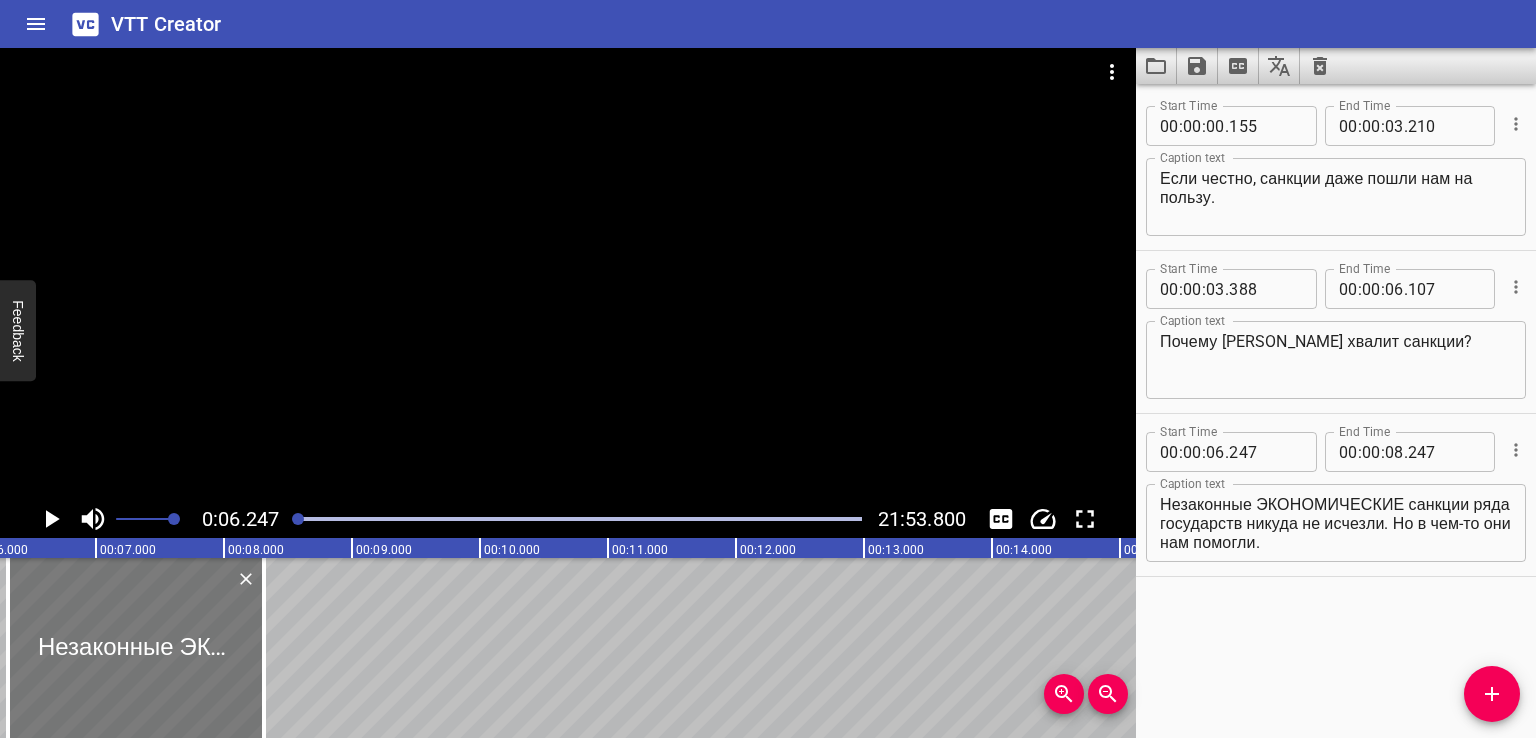 click at bounding box center (136, 648) 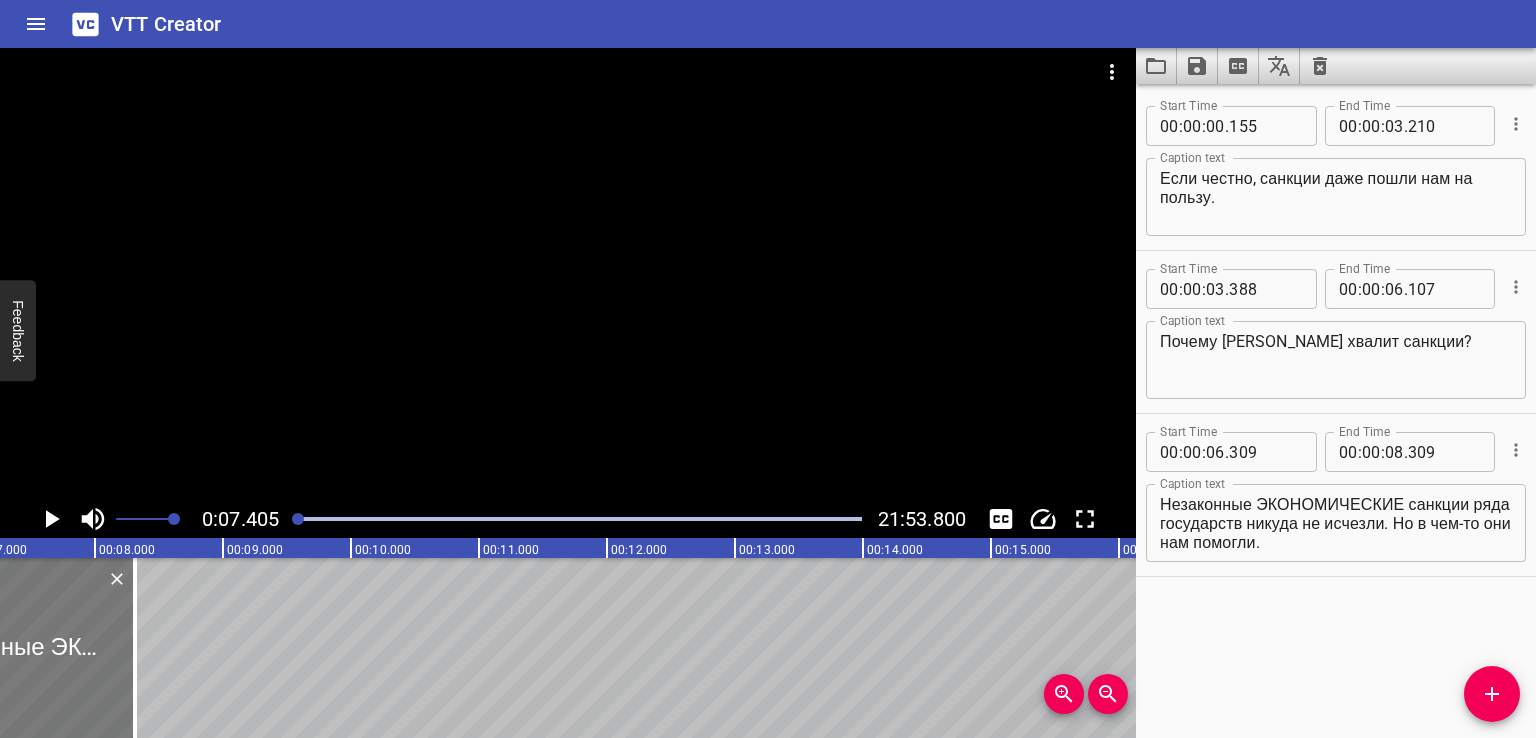 scroll, scrollTop: 0, scrollLeft: 948, axis: horizontal 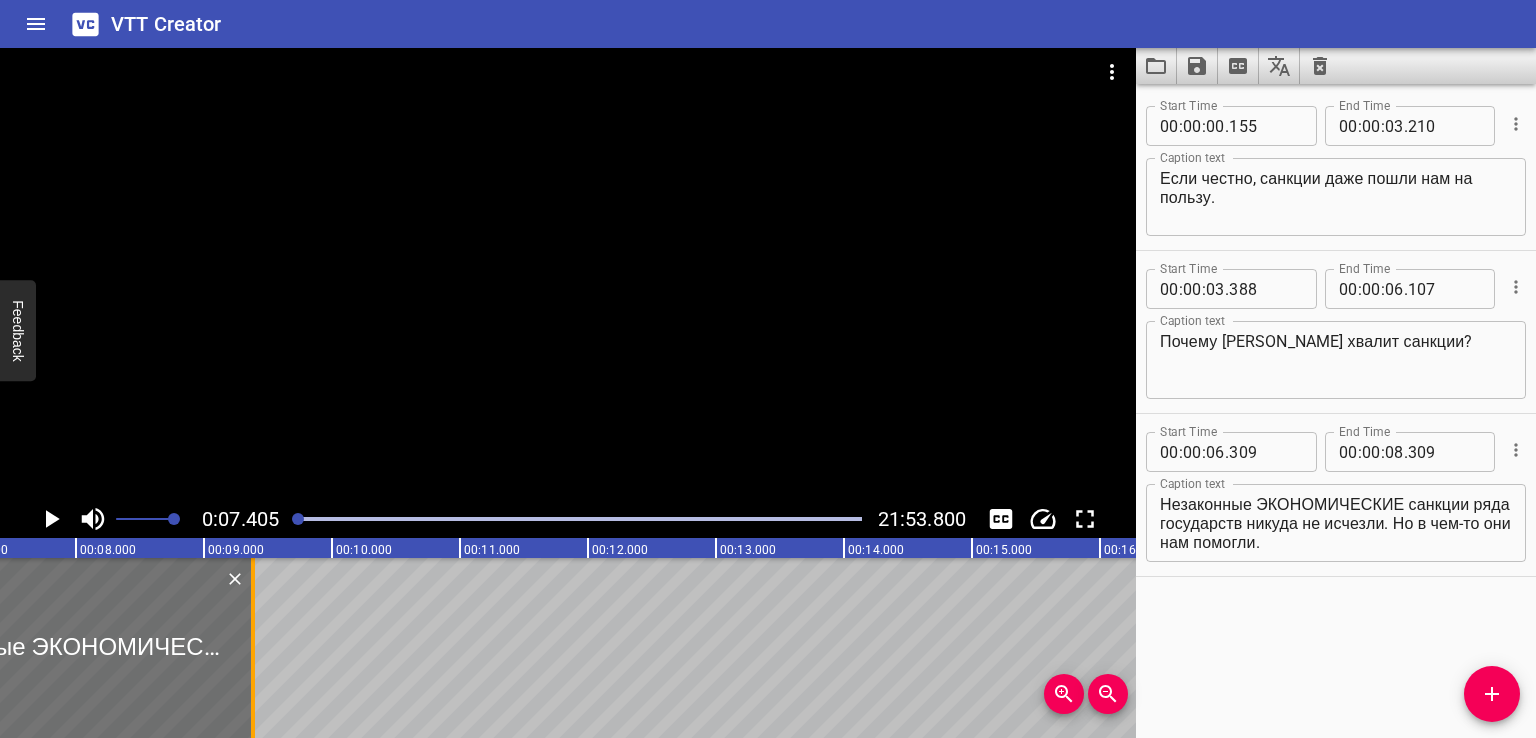 drag, startPoint x: 117, startPoint y: 659, endPoint x: 254, endPoint y: 657, distance: 137.0146 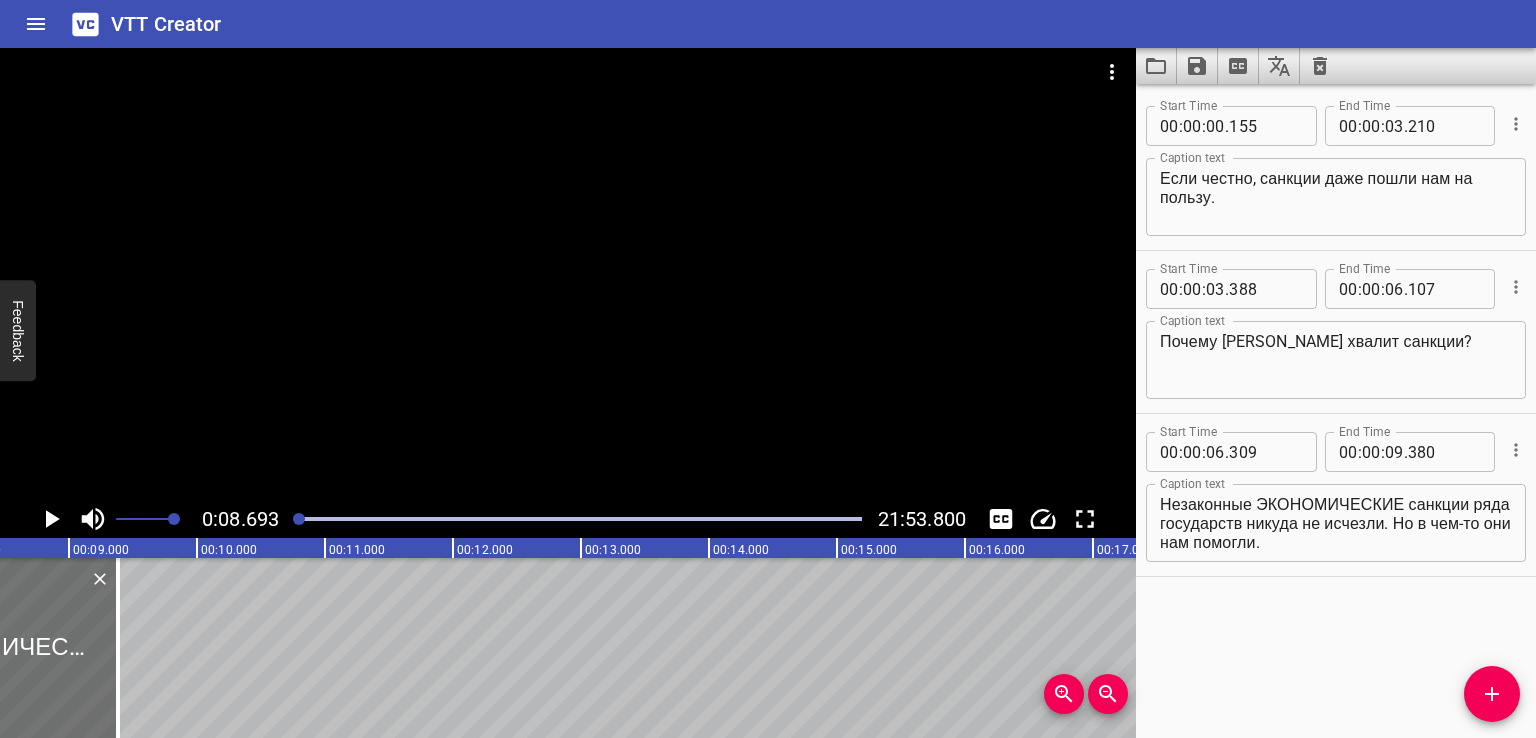 scroll, scrollTop: 0, scrollLeft: 1112, axis: horizontal 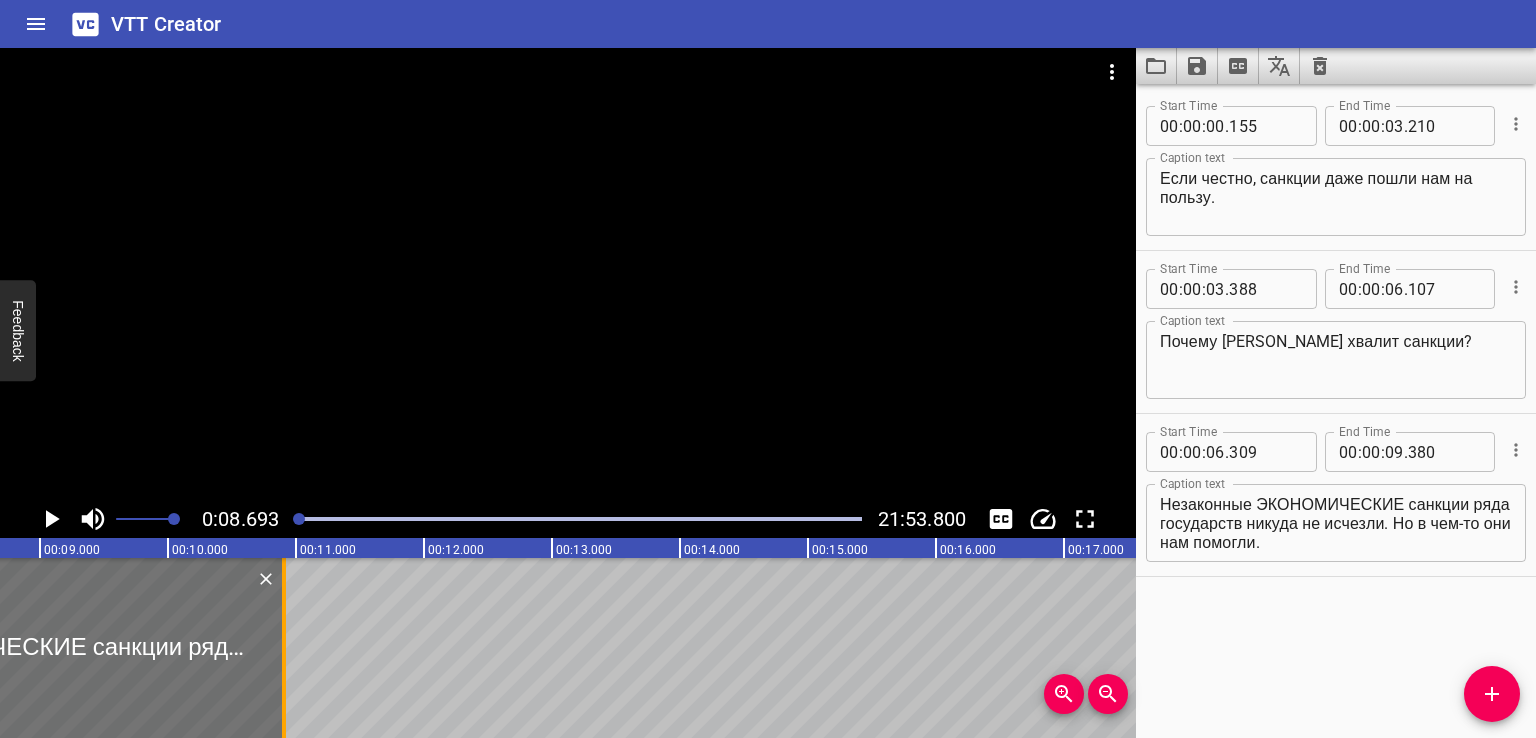 drag, startPoint x: 81, startPoint y: 639, endPoint x: 276, endPoint y: 646, distance: 195.1256 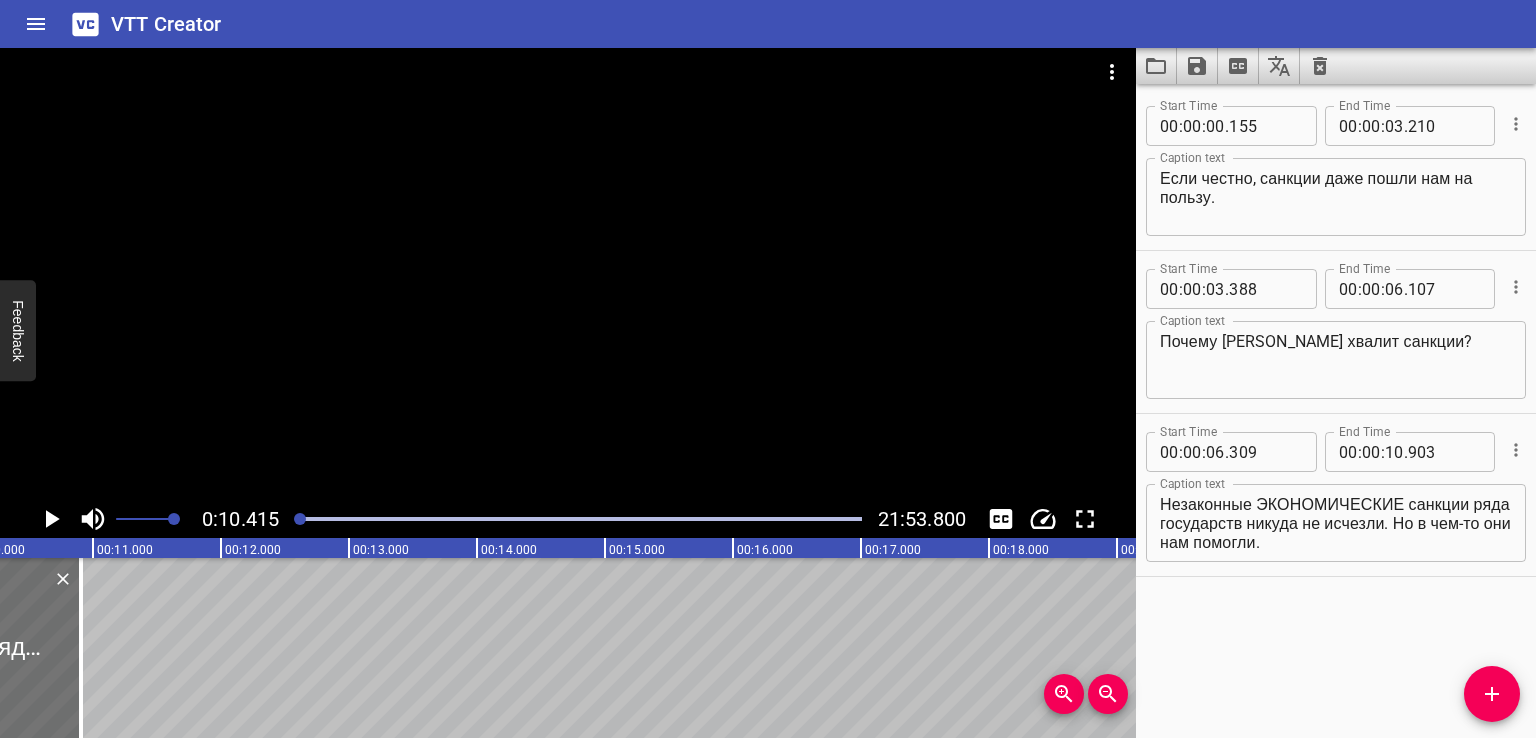 scroll, scrollTop: 0, scrollLeft: 1332, axis: horizontal 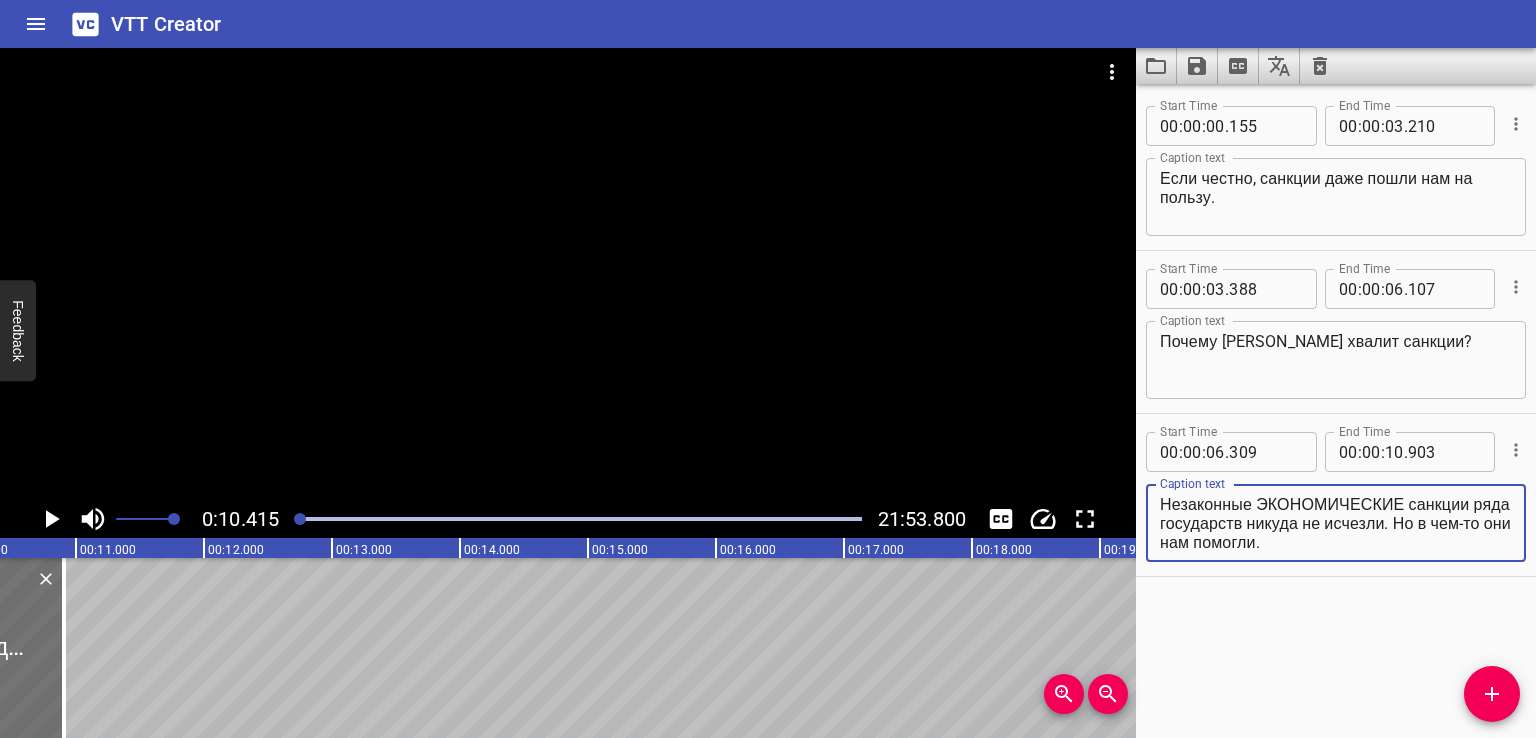 drag, startPoint x: 1441, startPoint y: 525, endPoint x: 1479, endPoint y: 572, distance: 60.440052 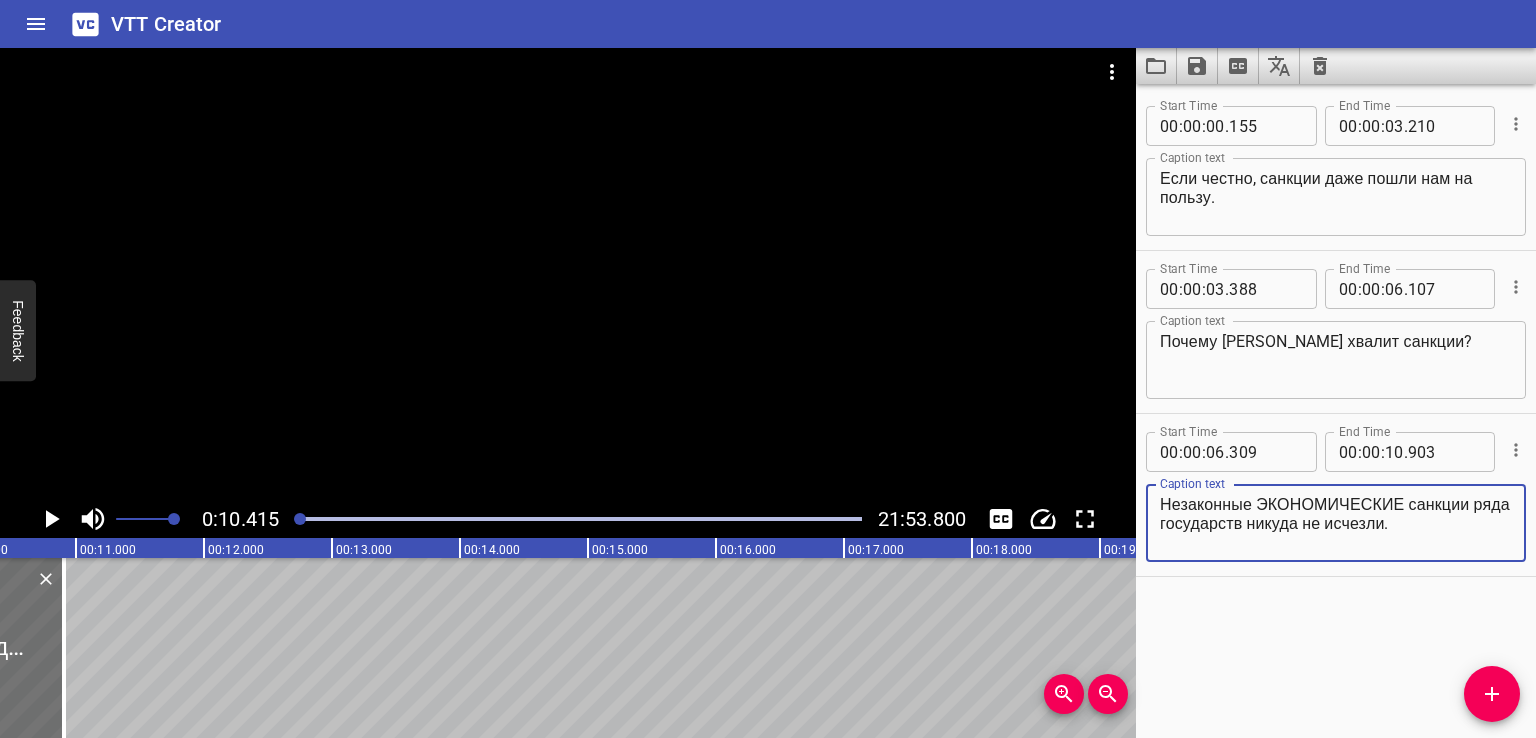 type on "Незаконные ЭКОНОМИЧЕСКИЕ санкции ряда государств никуда не исчезли." 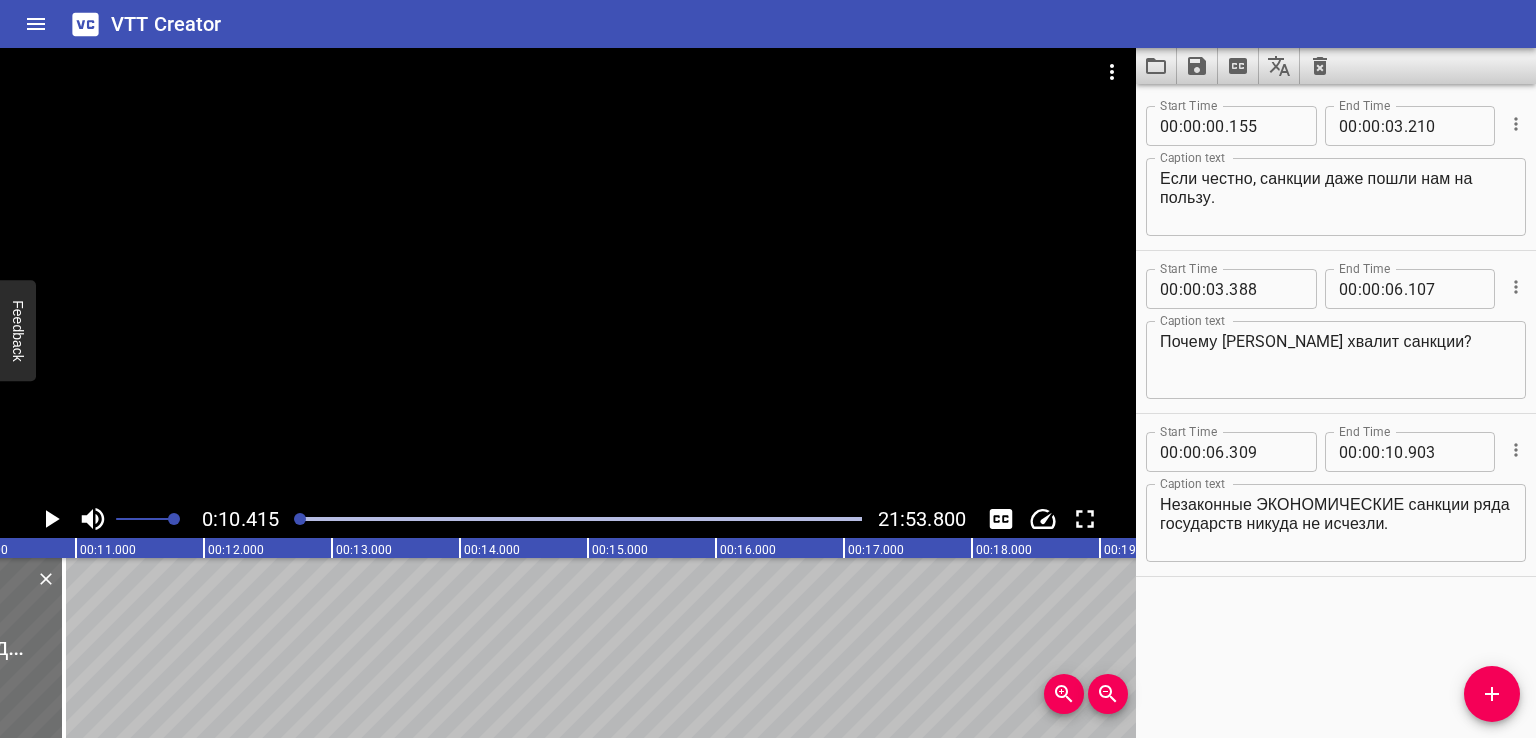 click on "Start Time 00 : 00 : 00 . 155 Start Time End Time 00 : 00 : 03 . 210 End Time Caption text Если честно, санкции даже пошли нам на пользу.  Caption text Start Time 00 : 00 : 03 . 388 Start Time End Time 00 : 00 : 06 . 107 End Time Caption text Почему [PERSON_NAME] хвалит санкции?  Caption text Start Time 00 : 00 : 06 . 309 Start Time End Time 00 : 00 : 10 . 903 End Time Caption text Незаконные ЭКОНОМИЧЕСКИЕ санкции ряда государств никуда не исчезли.  Caption text" at bounding box center (1336, 411) 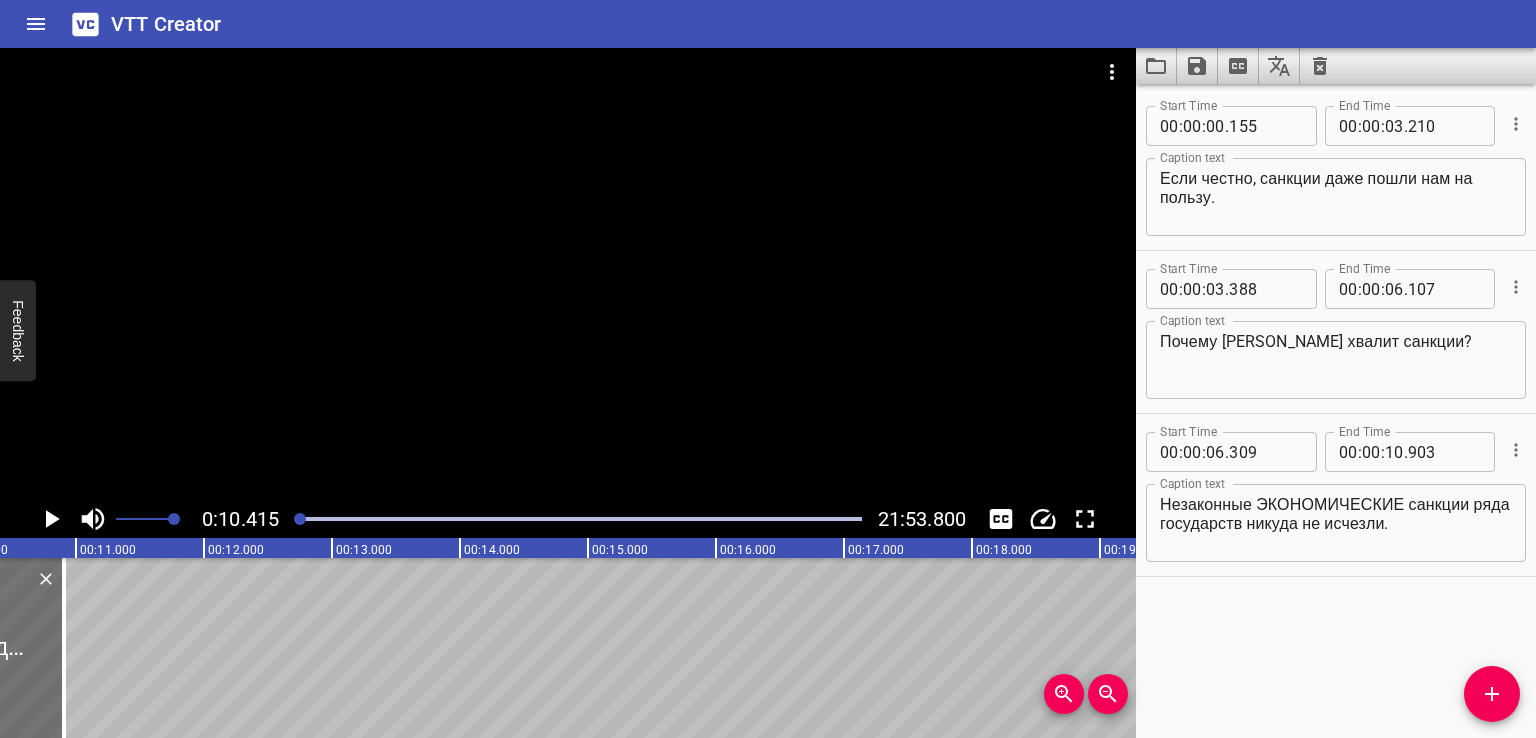 click on "Если честно, санкции даже пошли нам на пользу.  Почему [PERSON_NAME] хвалит санкции?  Незаконные ЭКОНОМИЧЕСКИЕ санкции ряда государств никуда не исчезли." at bounding box center (83148, 648) 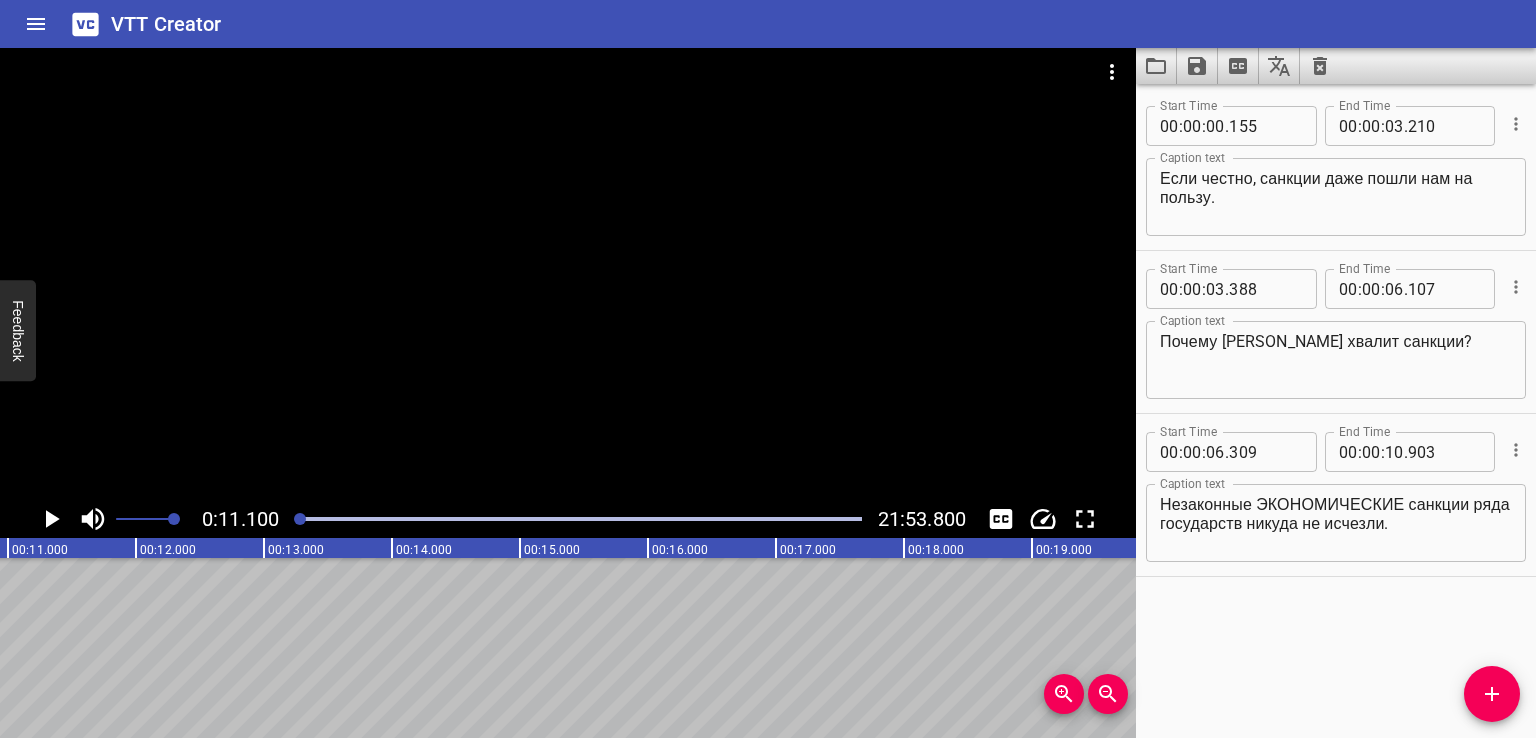 scroll, scrollTop: 0, scrollLeft: 1420, axis: horizontal 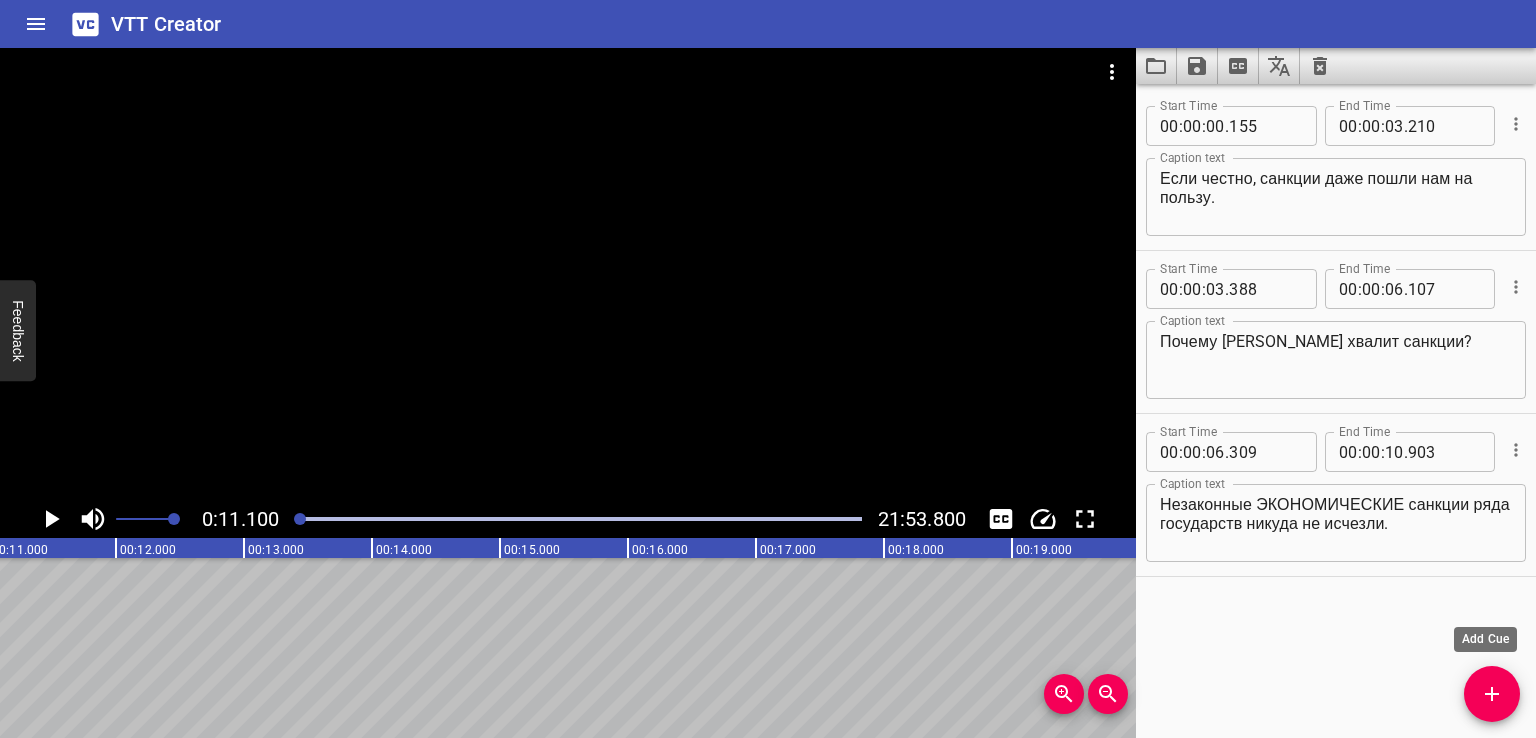 click 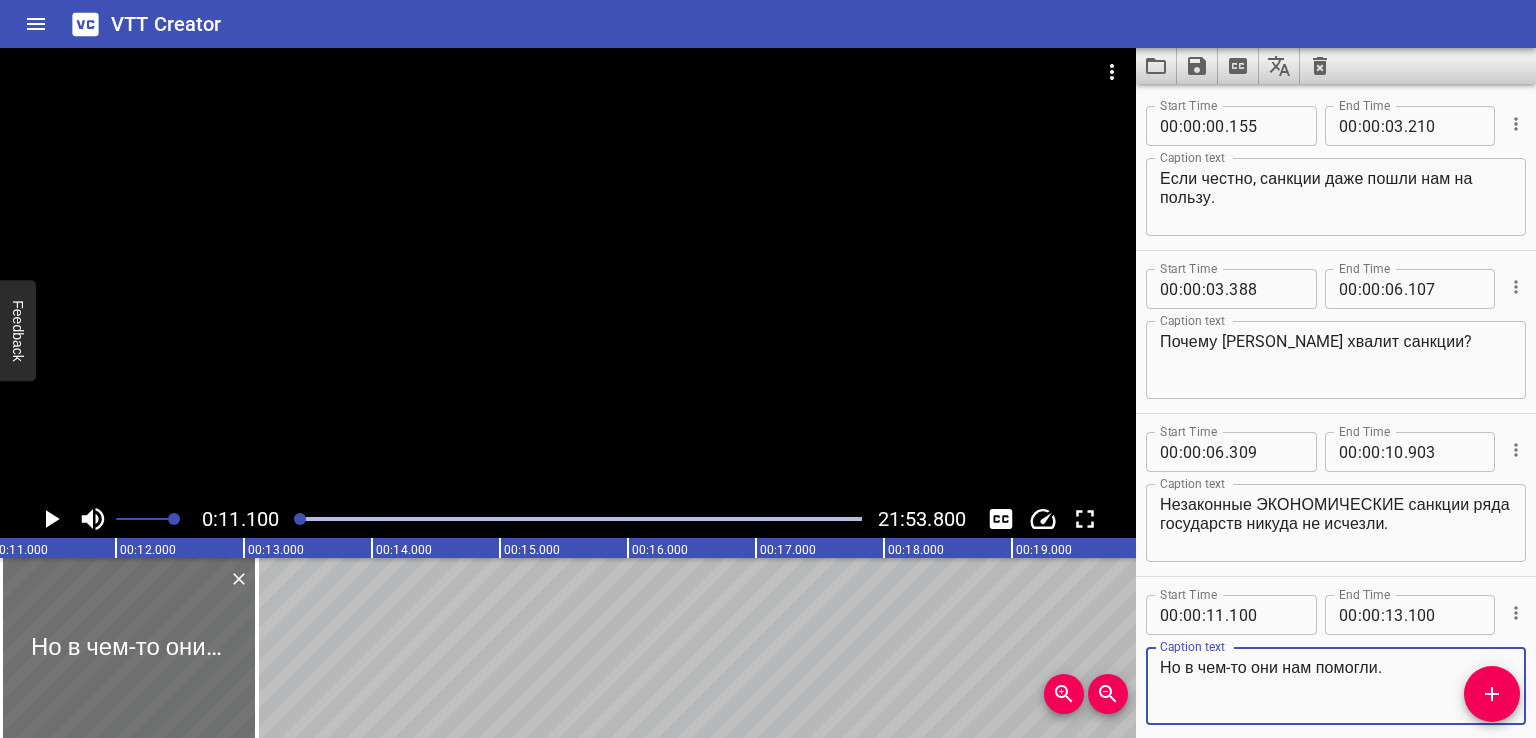 scroll, scrollTop: 0, scrollLeft: 427, axis: horizontal 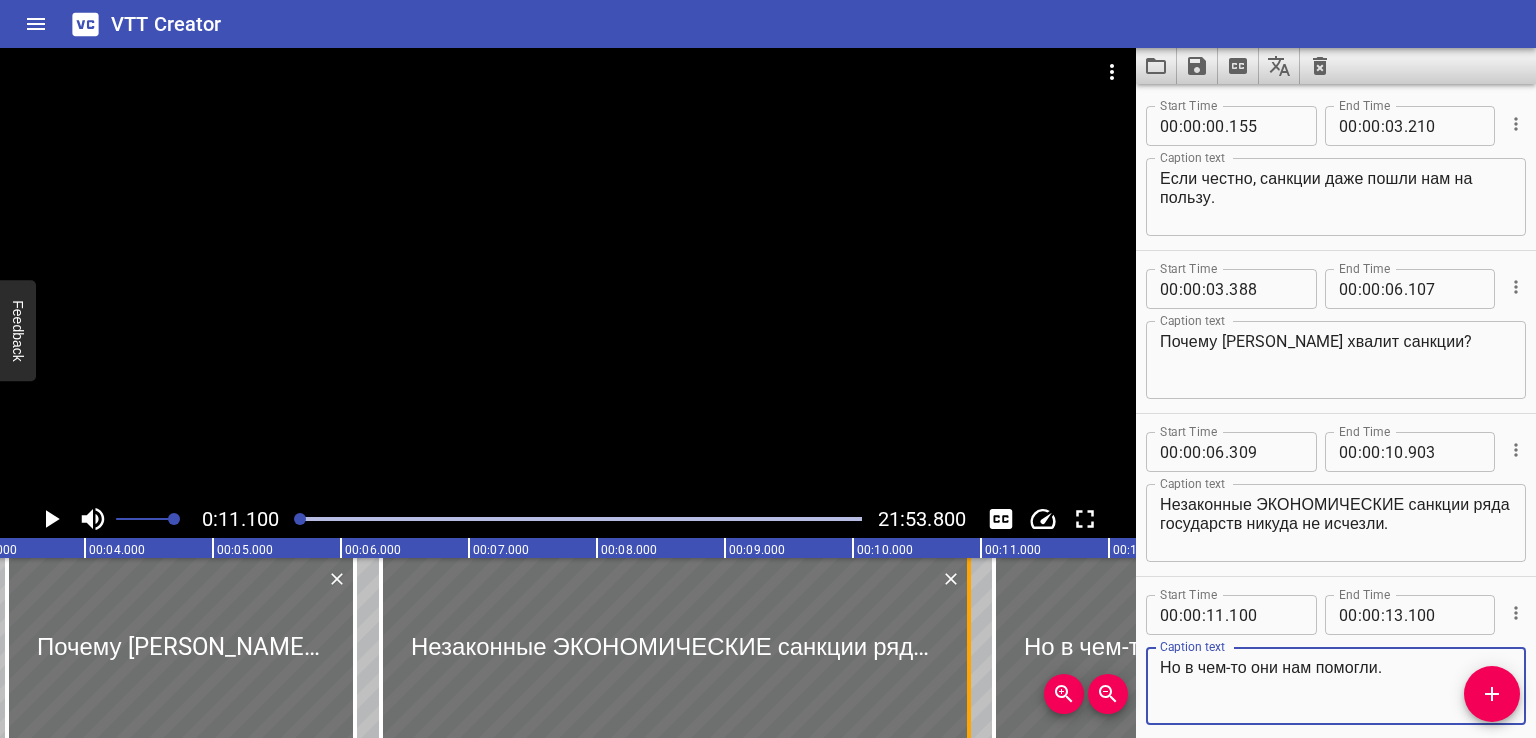 type on "Но в чем-то они нам помогли." 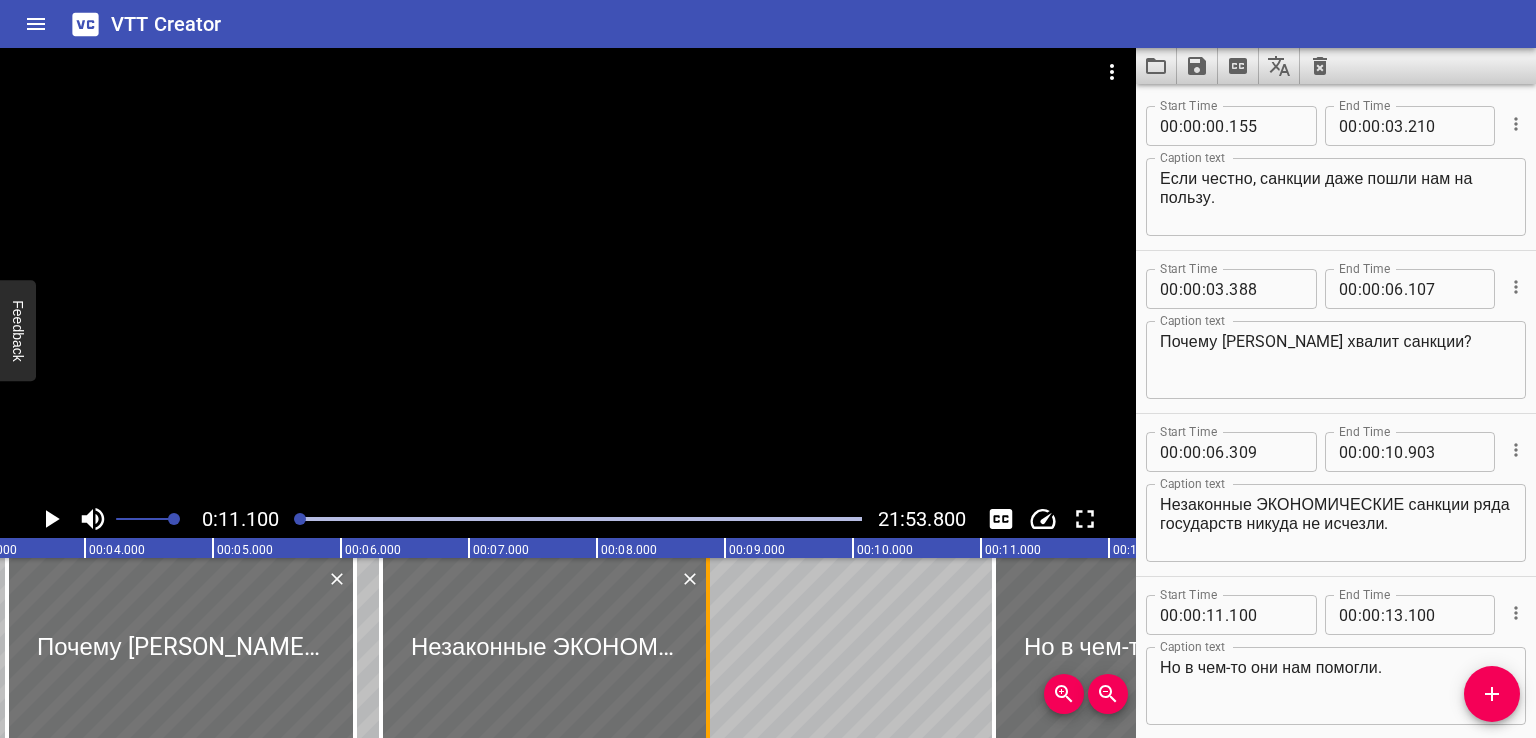drag, startPoint x: 970, startPoint y: 649, endPoint x: 709, endPoint y: 656, distance: 261.09384 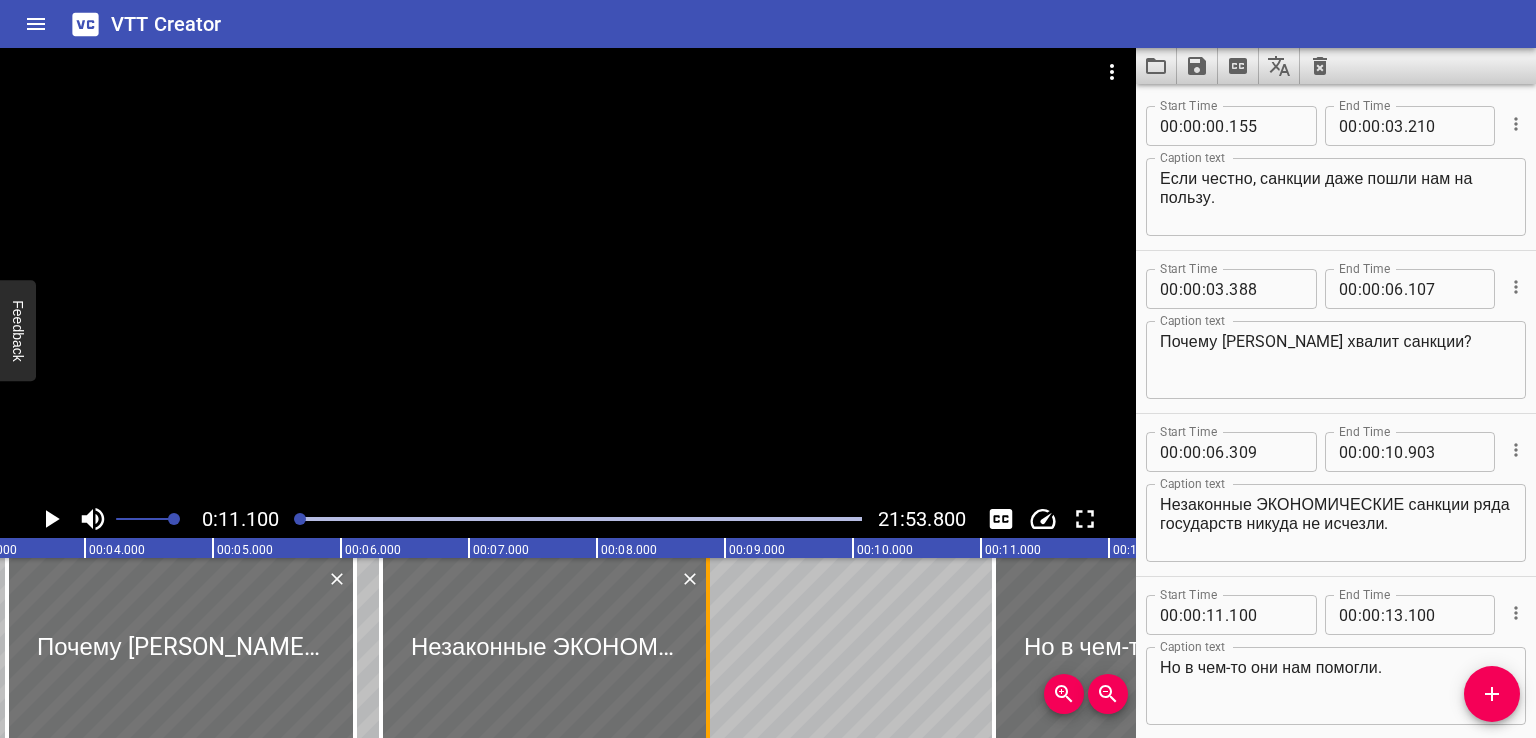 click at bounding box center (708, 648) 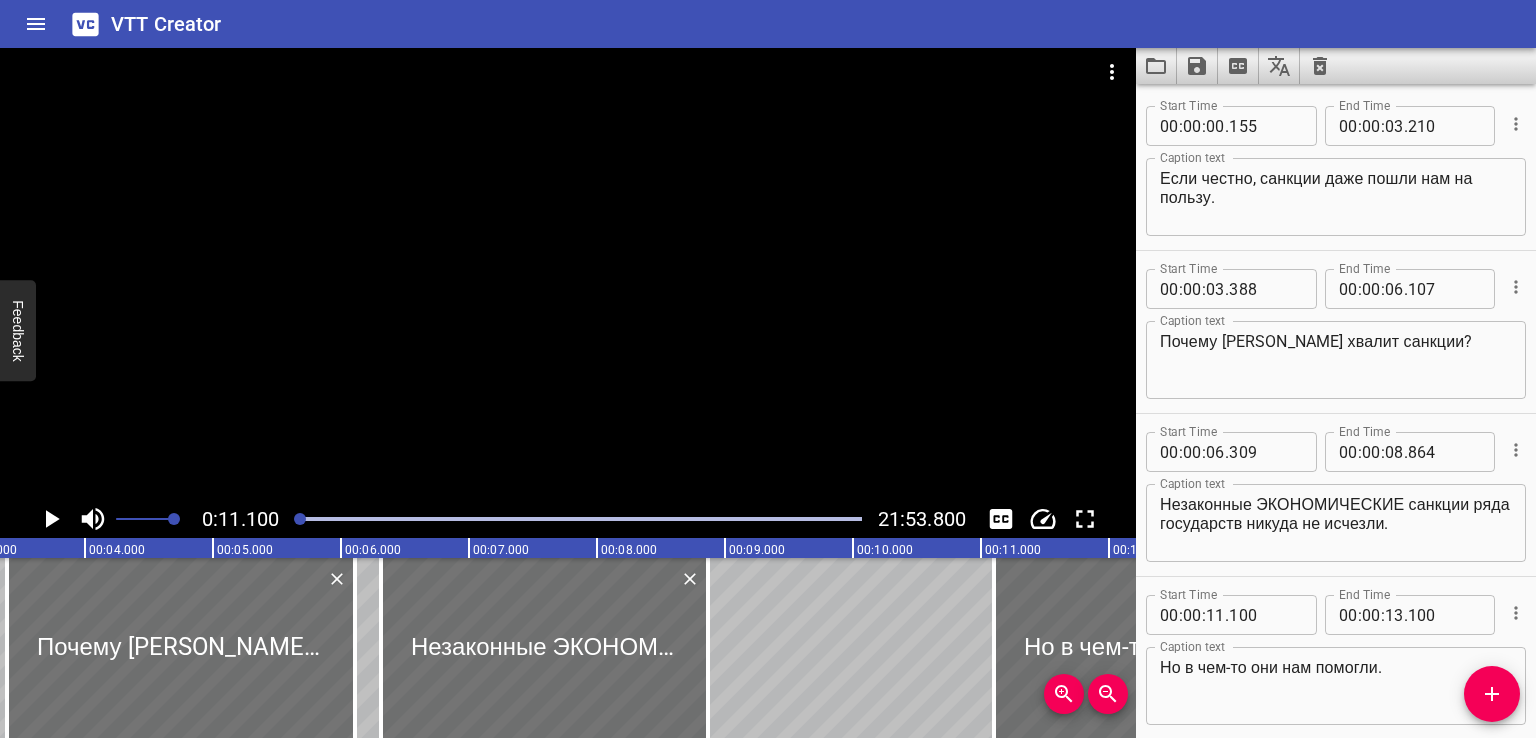click on "Если честно, санкции даже пошли нам на пользу.  Почему [PERSON_NAME] хвалит санкции?  Незаконные ЭКОНОМИЧЕСКИЕ санкции ряда государств никуда не исчезли.  Но в чем-то они нам помогли." at bounding box center (84053, 648) 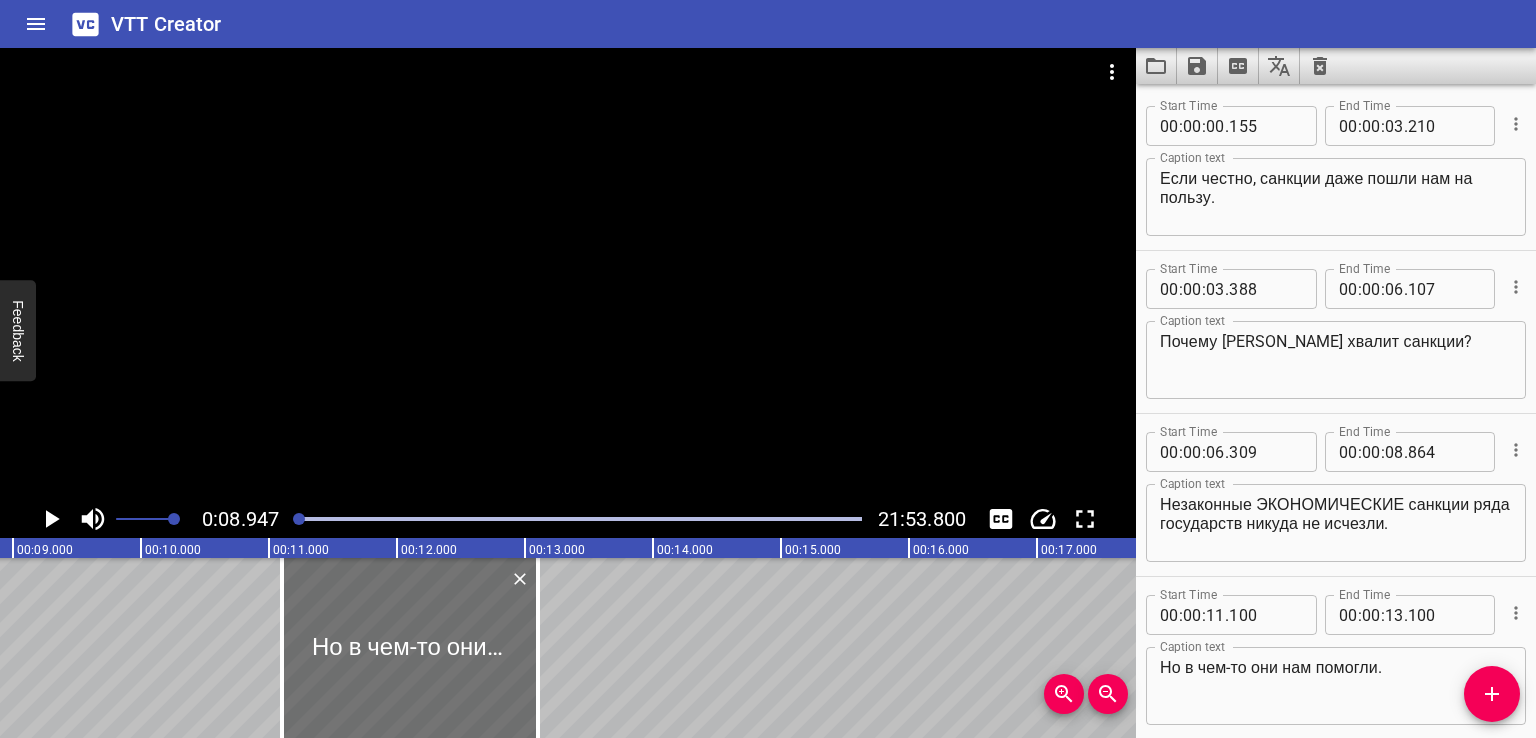 scroll, scrollTop: 0, scrollLeft: 1145, axis: horizontal 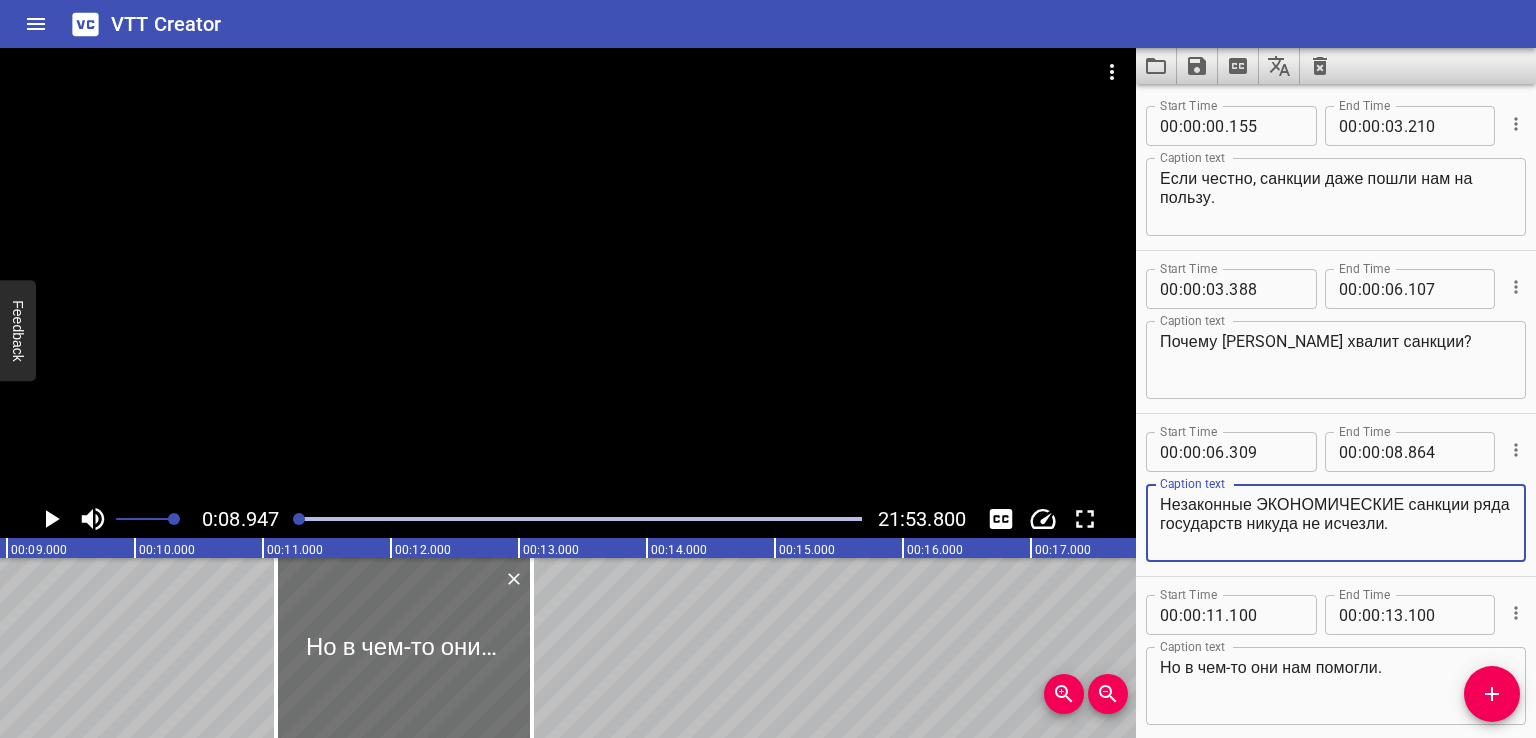 drag, startPoint x: 1286, startPoint y: 530, endPoint x: 1526, endPoint y: 530, distance: 240 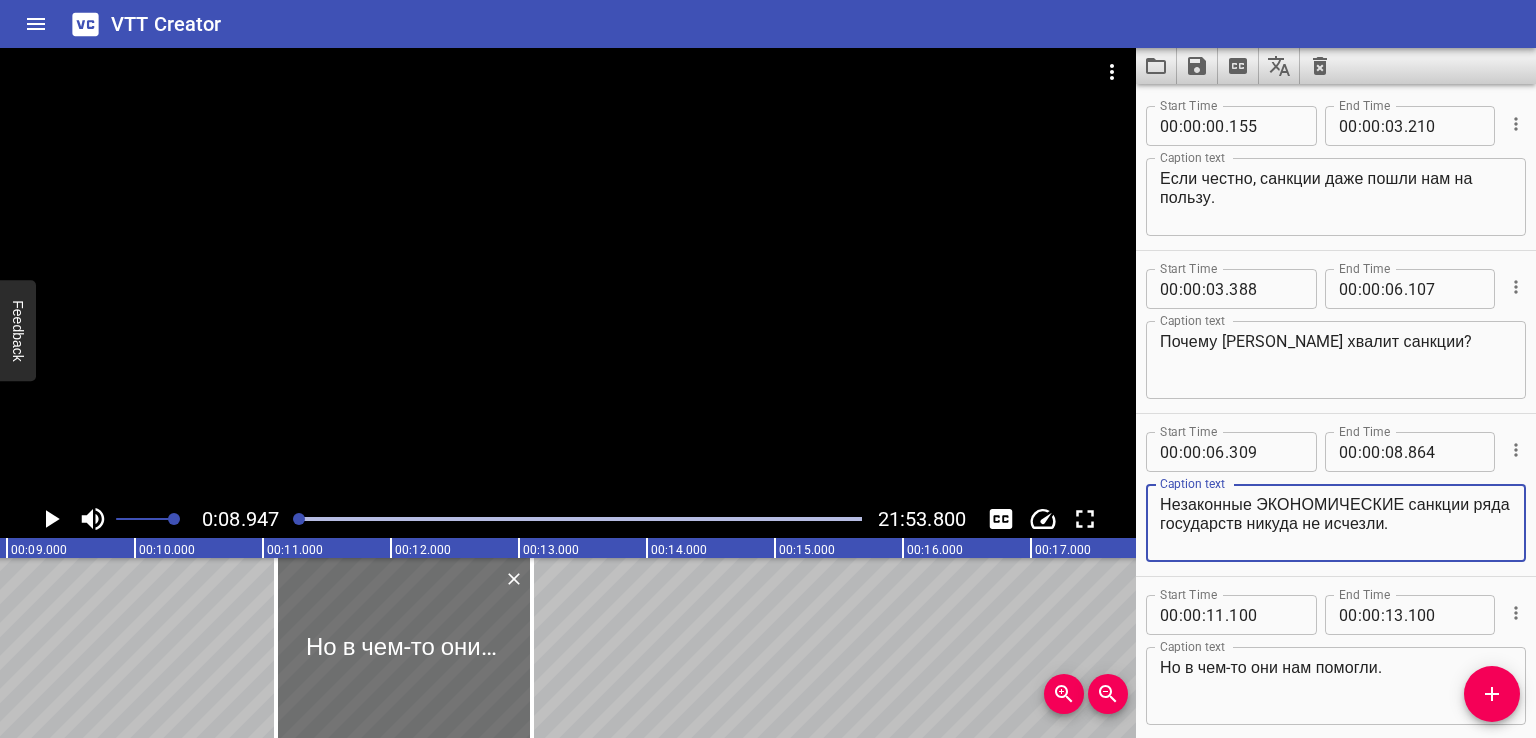click on "Start Time 00 : 00 : 00 . 155 Start Time End Time 00 : 00 : 03 . 210 End Time Caption text Если честно, санкции даже пошли нам на пользу.  Caption text Start Time 00 : 00 : 03 . 388 Start Time End Time 00 : 00 : 06 . 107 End Time Caption text Почему [PERSON_NAME] хвалит санкции?  Caption text Start Time 00 : 00 : 06 . 309 Start Time End Time 00 : 00 : 08 . 864 End Time Caption text Незаконные ЭКОНОМИЧЕСКИЕ санкции ряда государств никуда не исчезли.  Caption text Start Time 00 : 00 : 11 . 100 Start Time End Time 00 : 00 : 13 . 100 End Time Caption text Но в чем-то они нам помогли.  Caption text" at bounding box center [1336, 411] 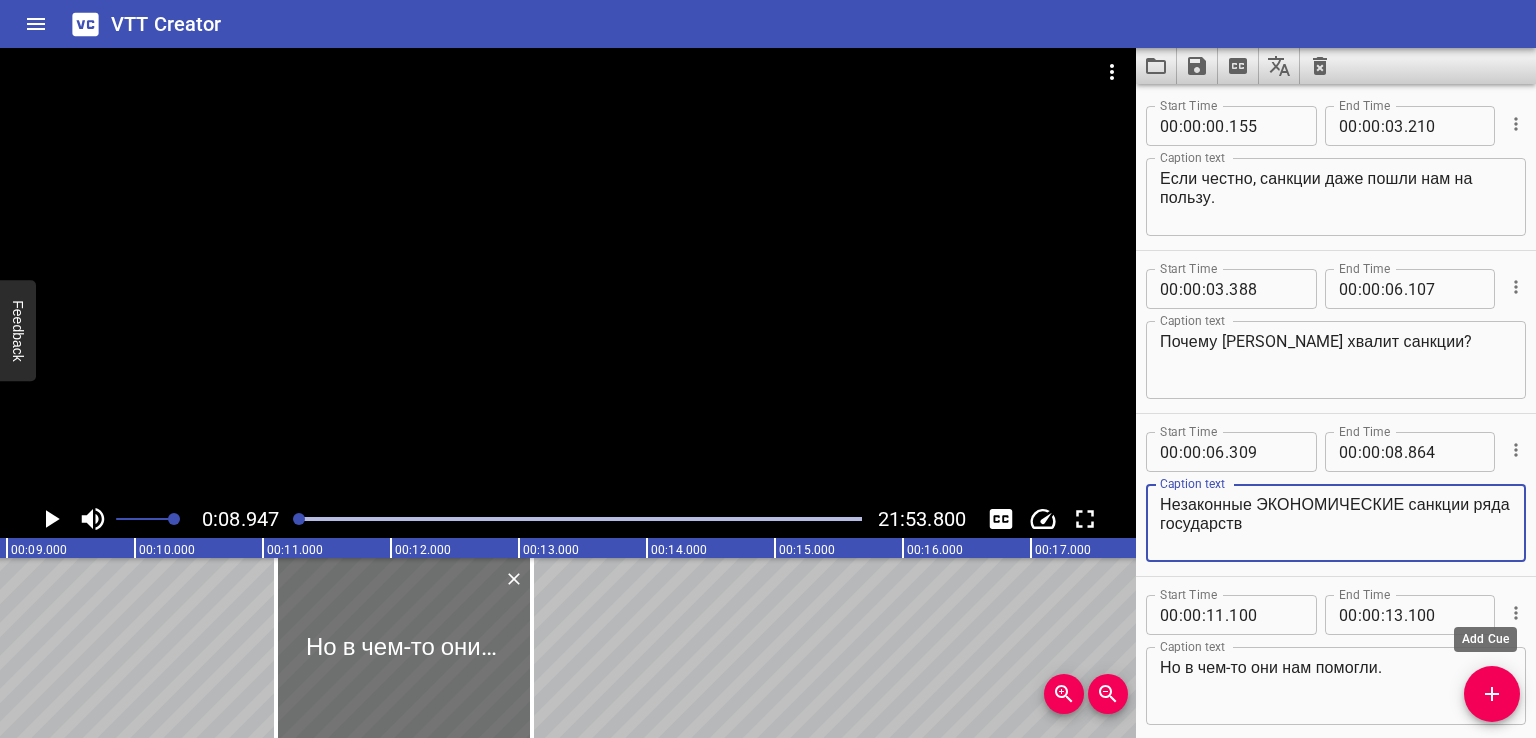 type on "Незаконные ЭКОНОМИЧЕСКИЕ санкции ряда государств" 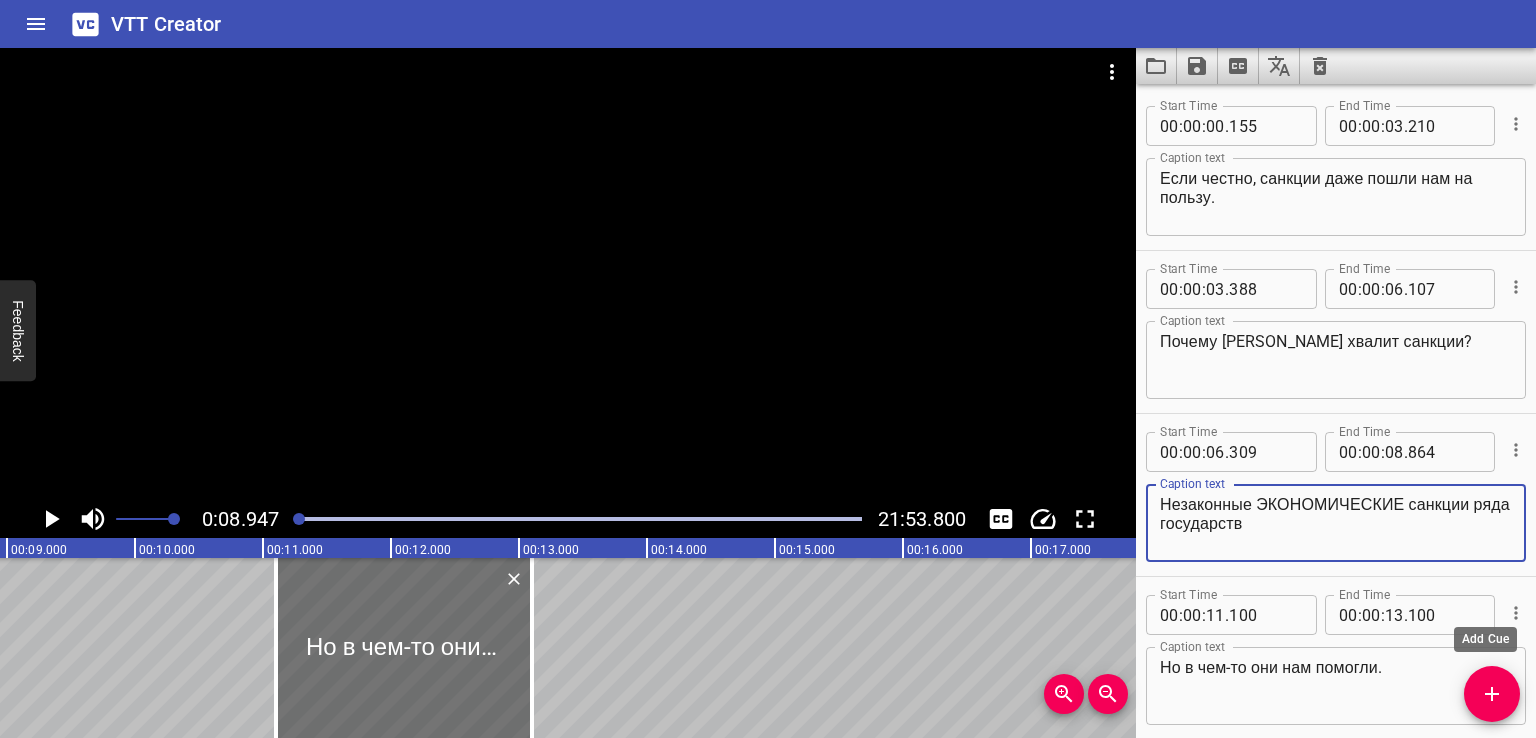 click 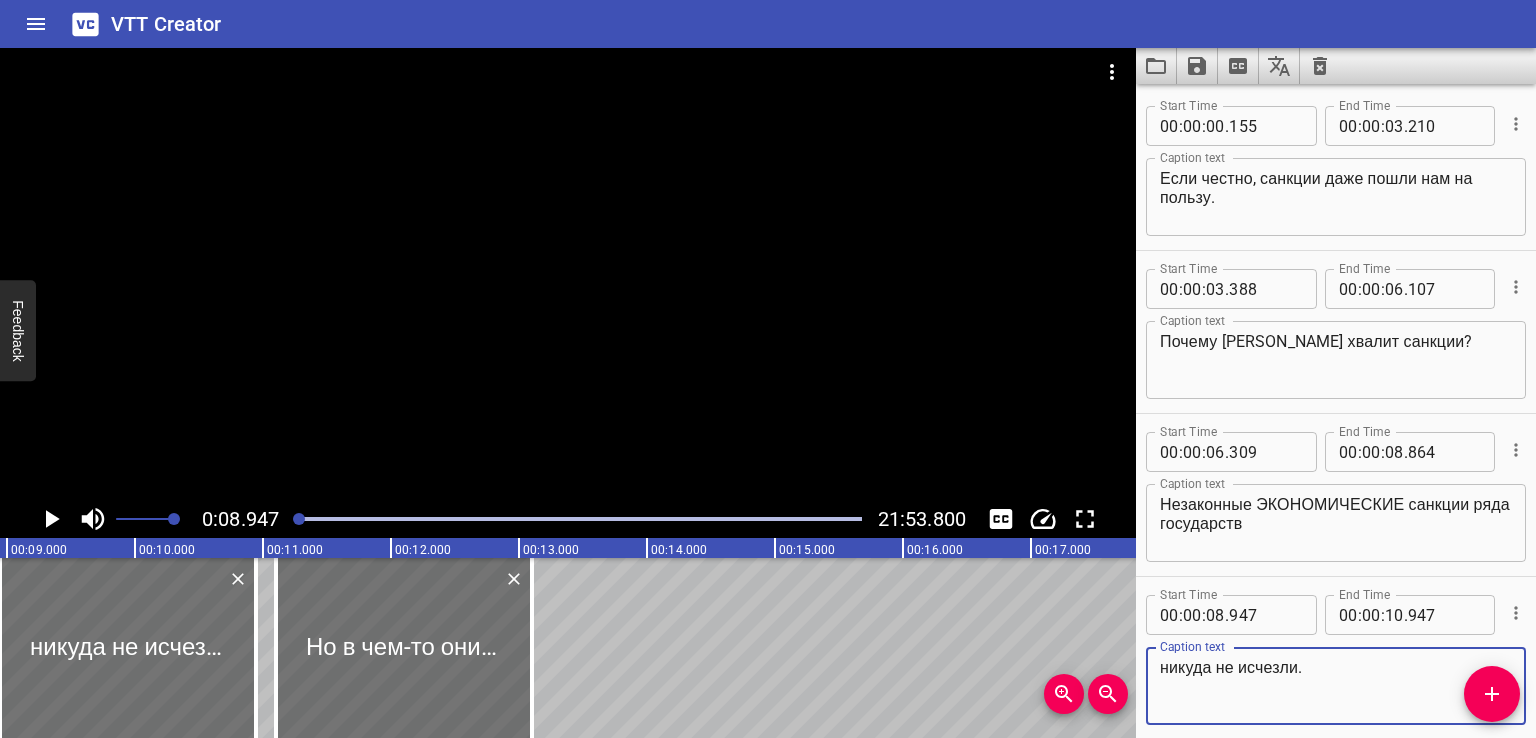 scroll, scrollTop: 0, scrollLeft: 0, axis: both 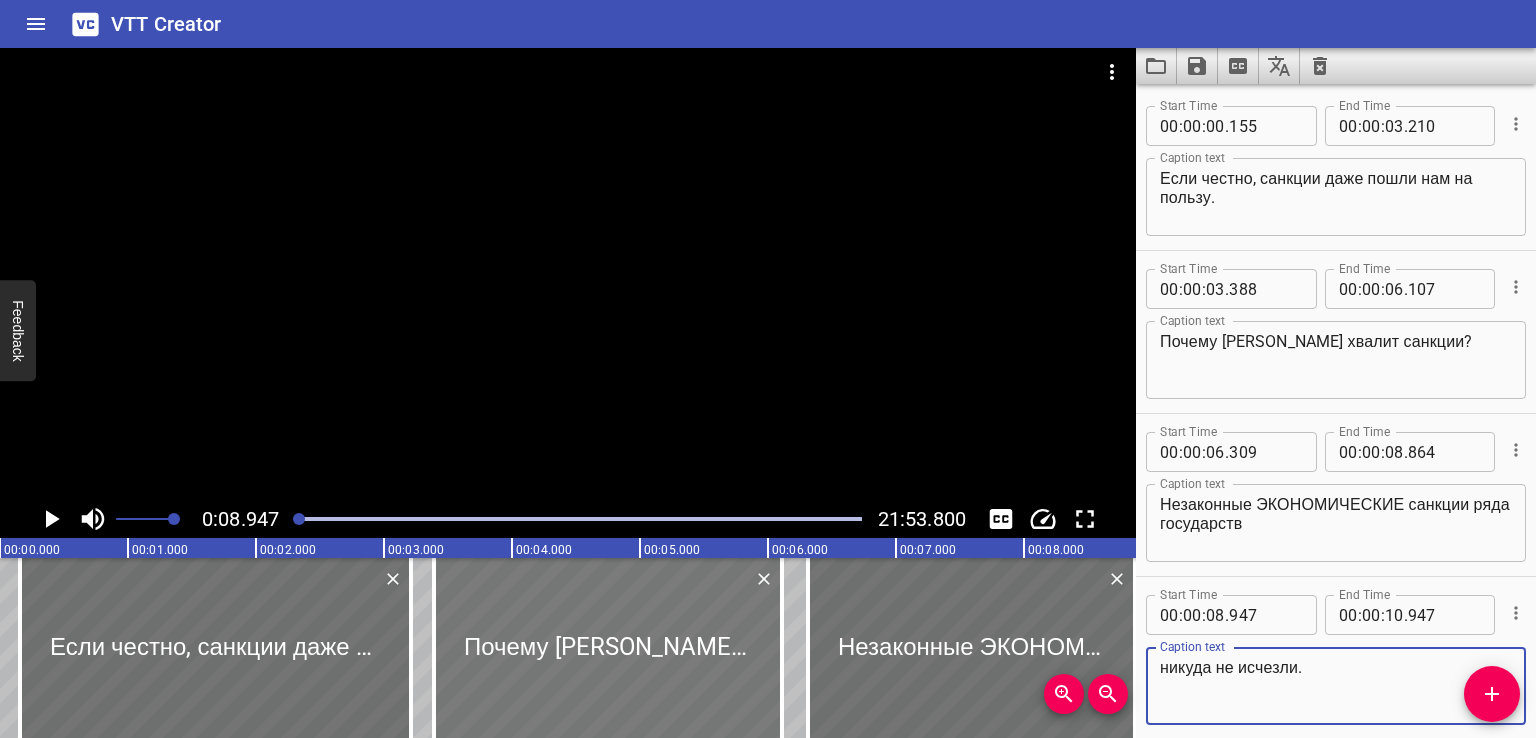 type on "никуда не исчезли." 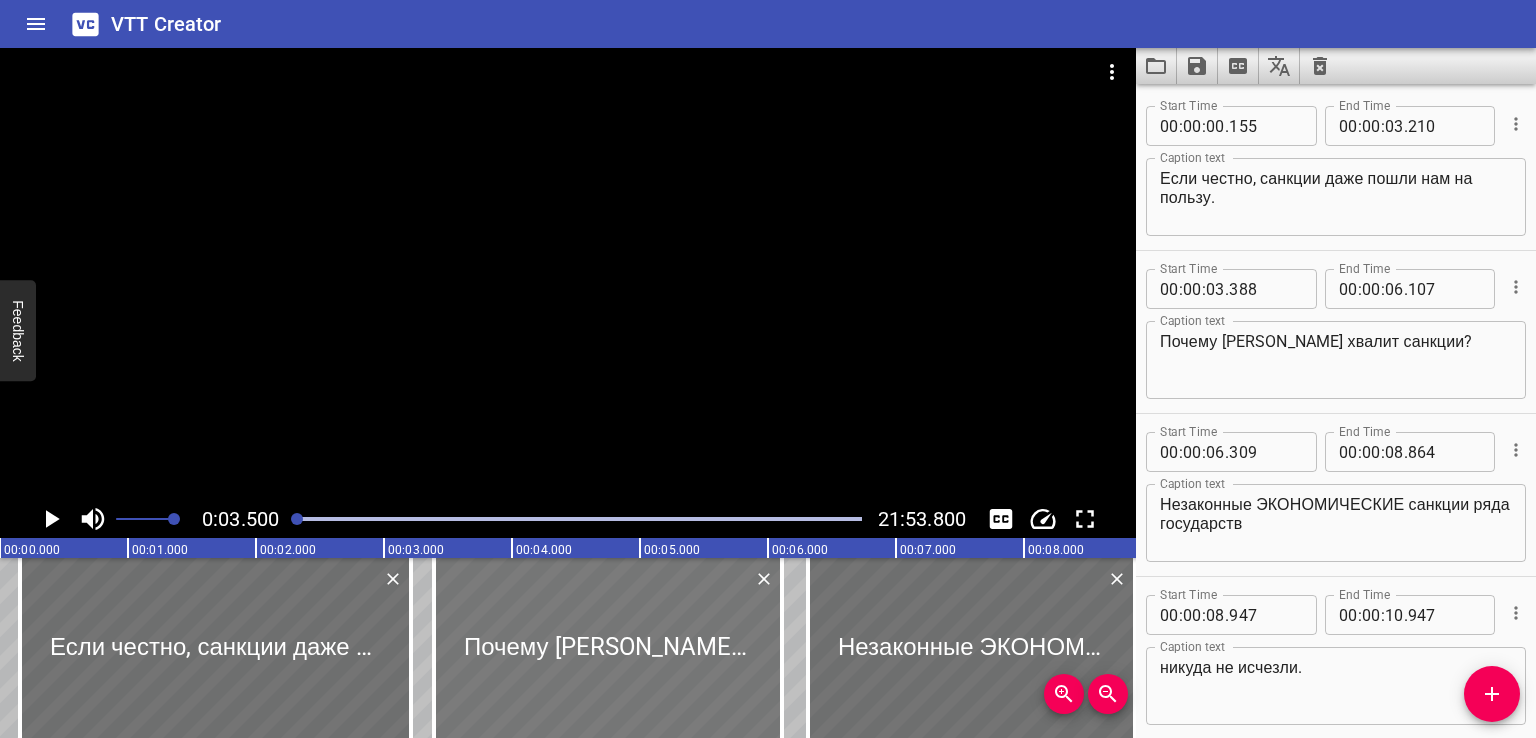 scroll, scrollTop: 230, scrollLeft: 0, axis: vertical 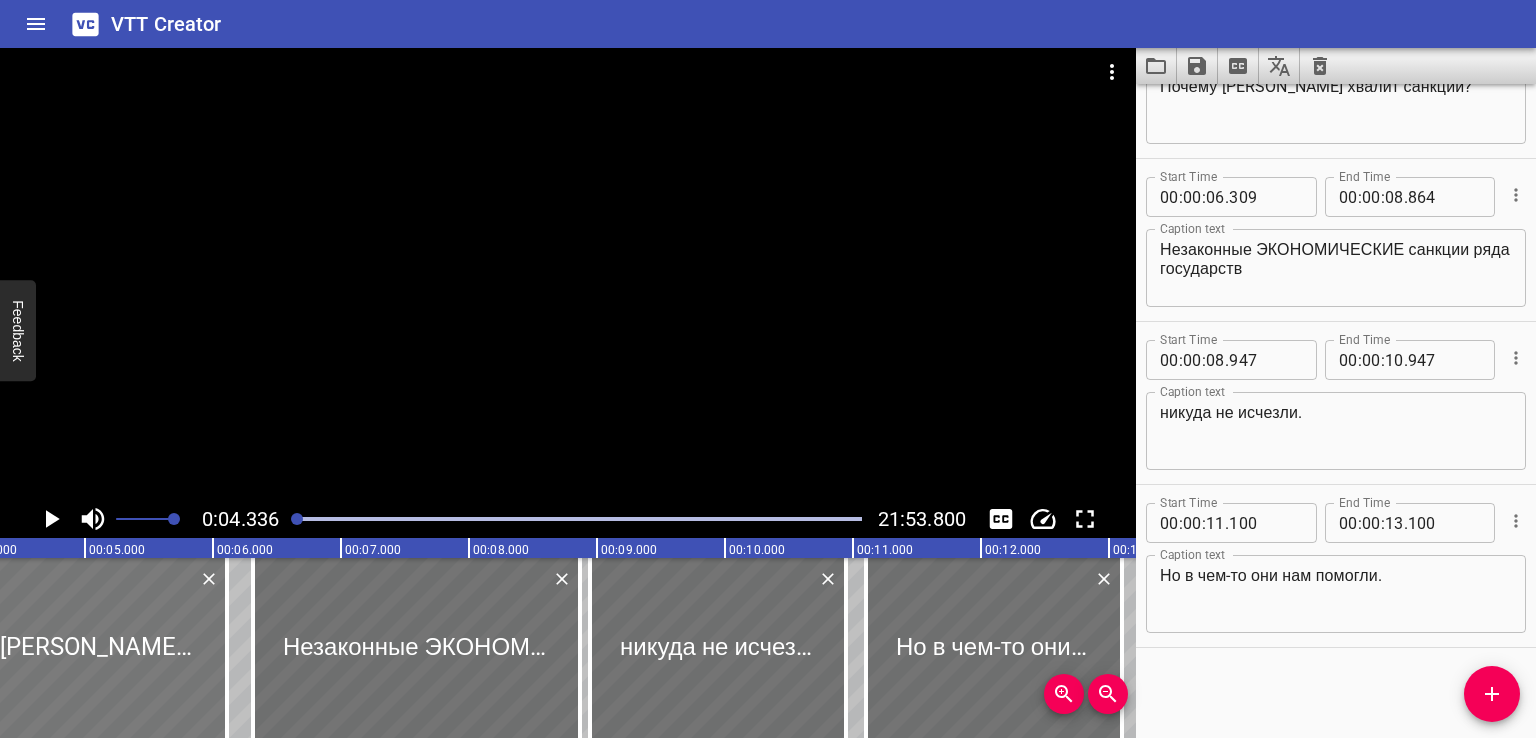 click at bounding box center [53, 648] 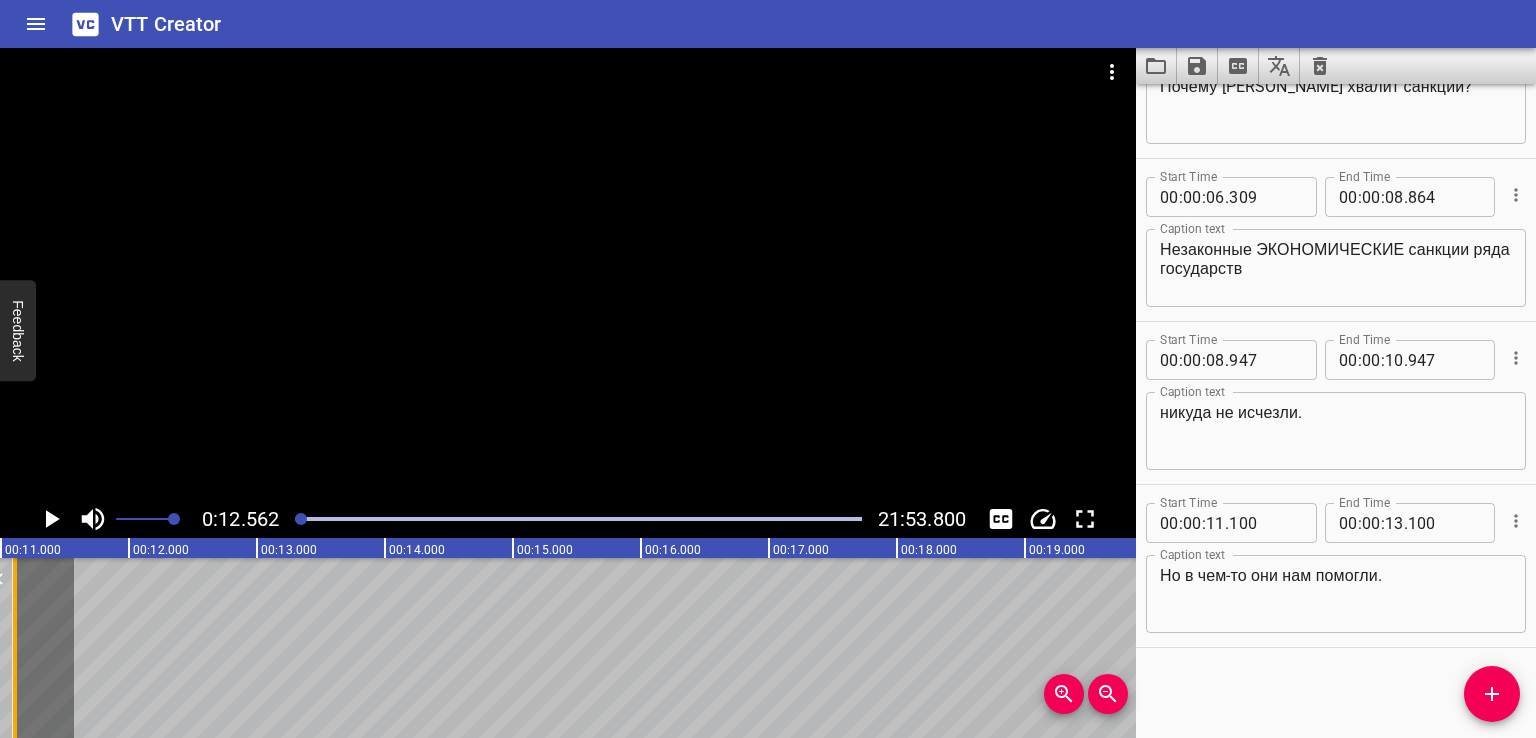 scroll, scrollTop: 0, scrollLeft: 1399, axis: horizontal 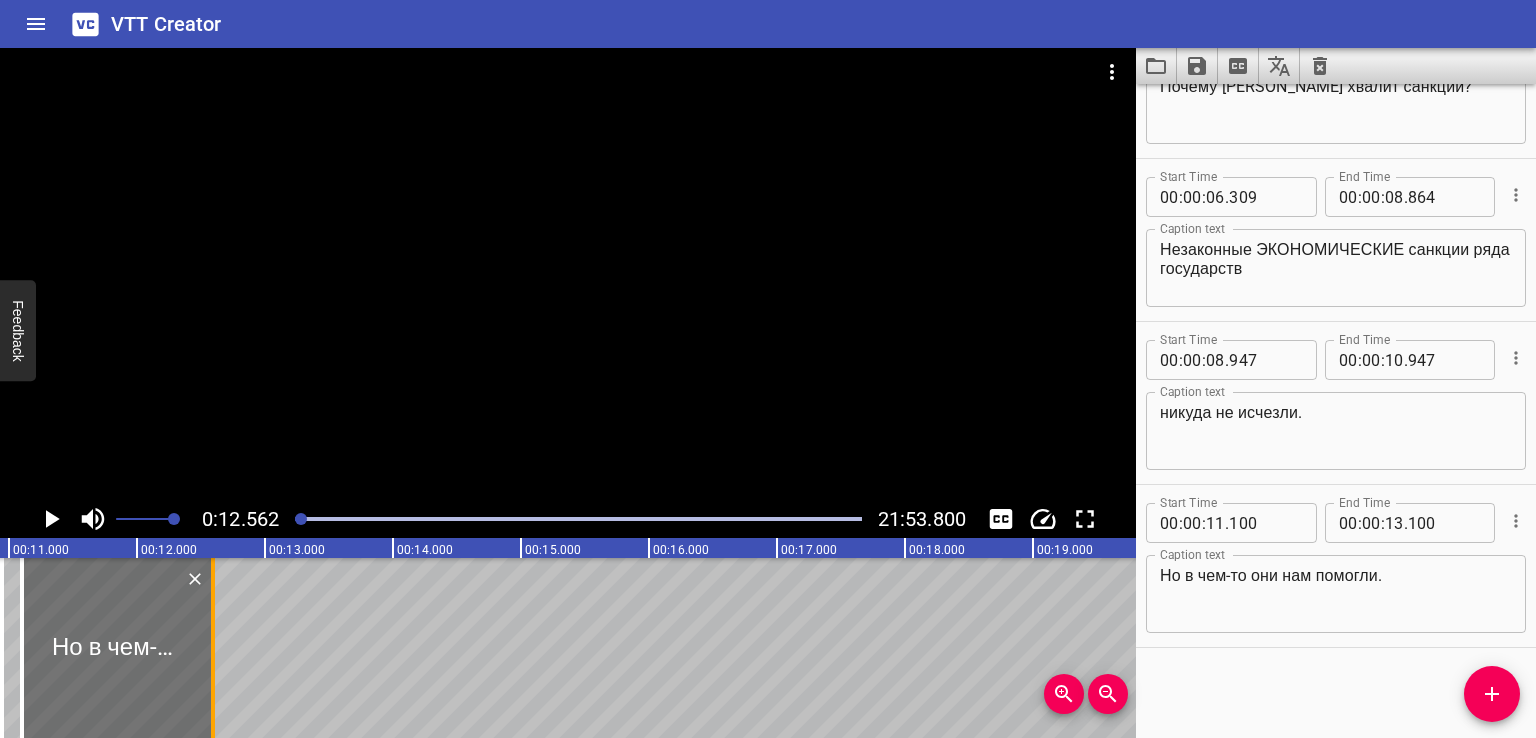 drag, startPoint x: 70, startPoint y: 668, endPoint x: 214, endPoint y: 664, distance: 144.05554 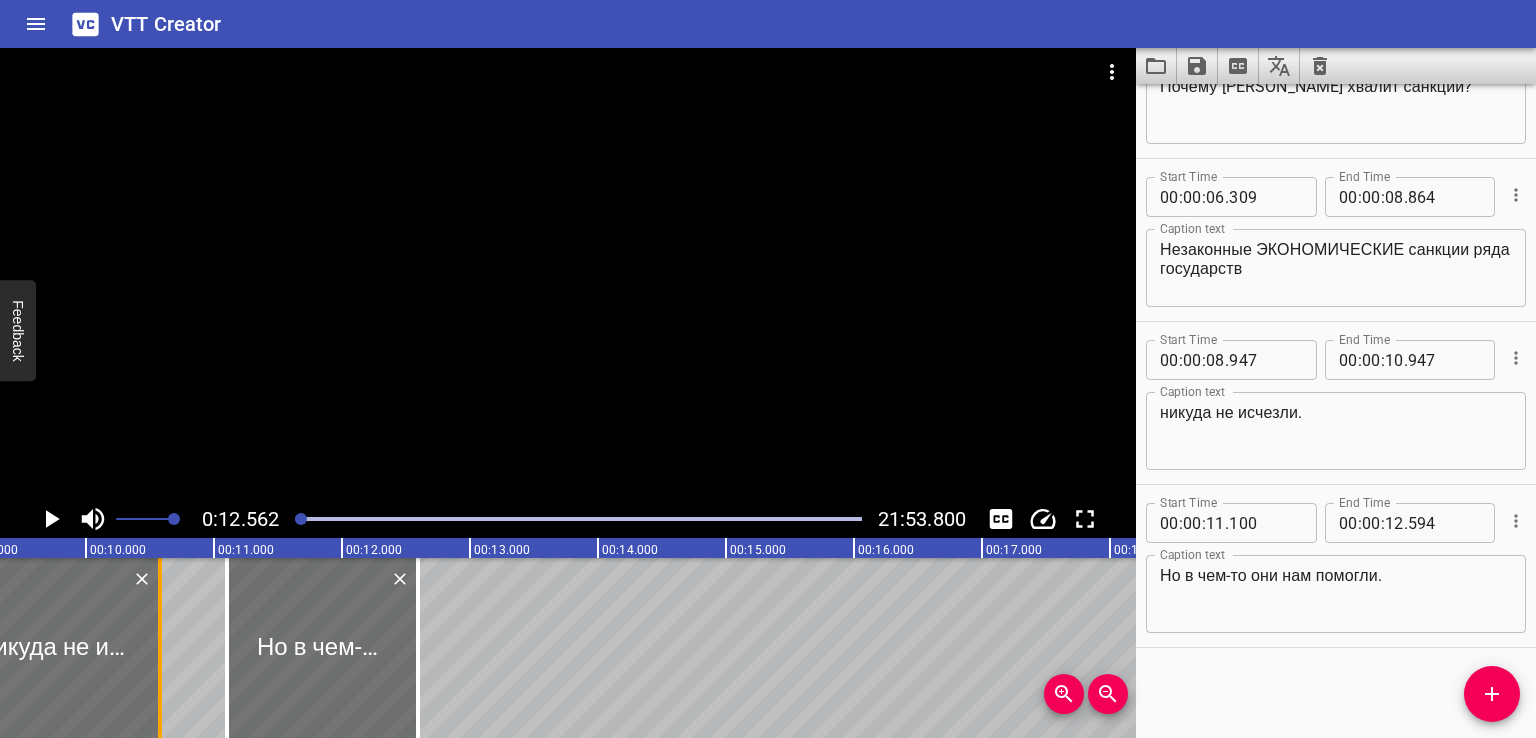 scroll, scrollTop: 0, scrollLeft: 1144, axis: horizontal 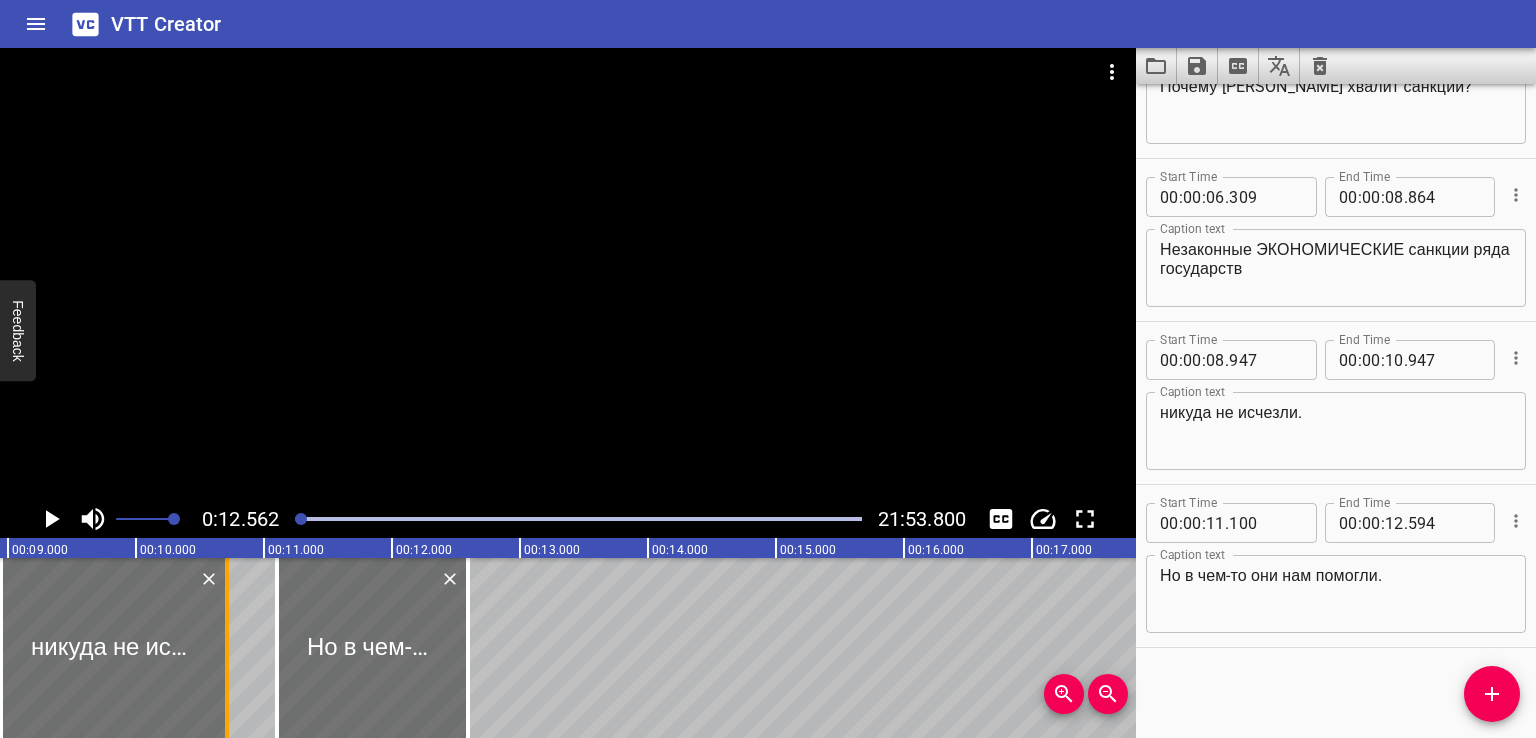 drag, startPoint x: 2, startPoint y: 671, endPoint x: 227, endPoint y: 664, distance: 225.10886 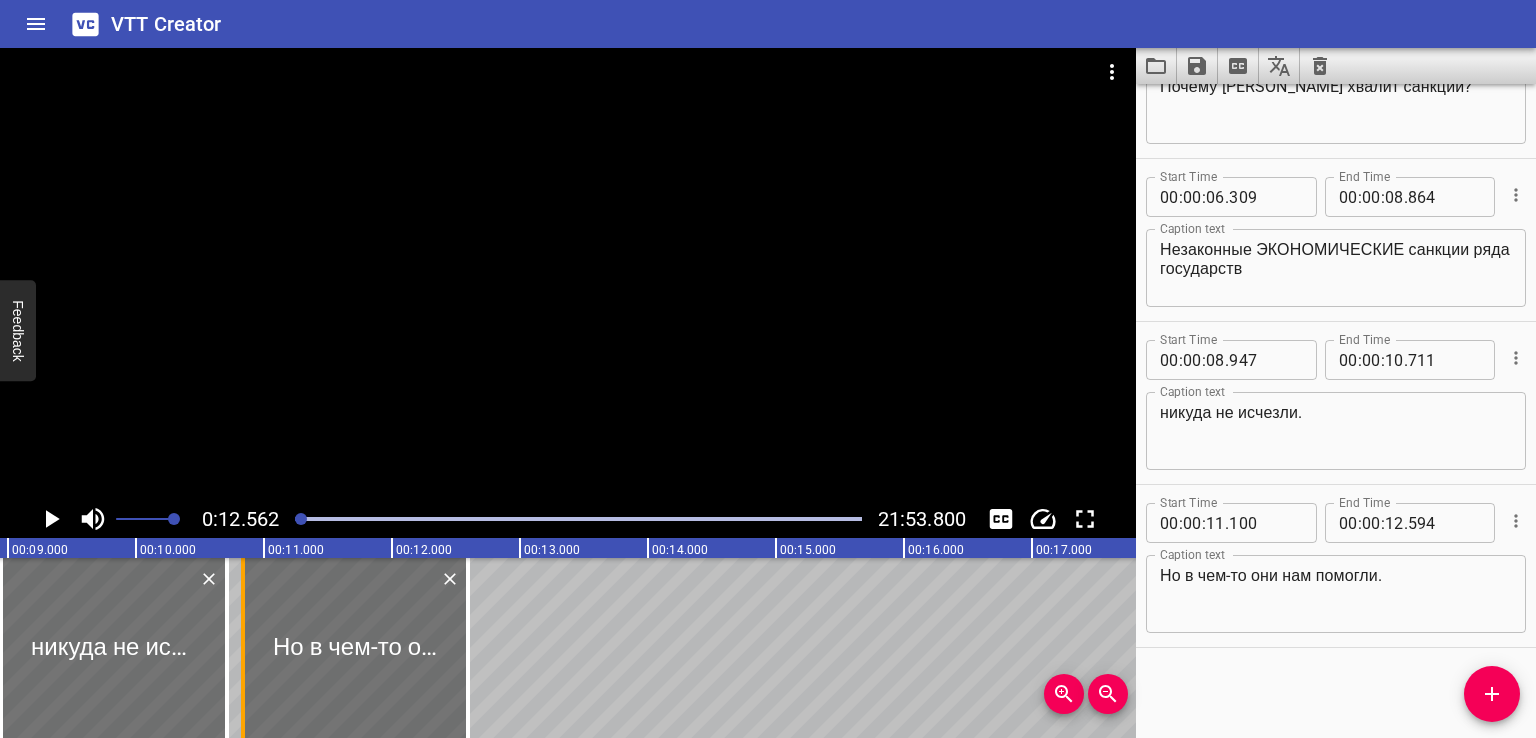 drag, startPoint x: 276, startPoint y: 659, endPoint x: 238, endPoint y: 659, distance: 38 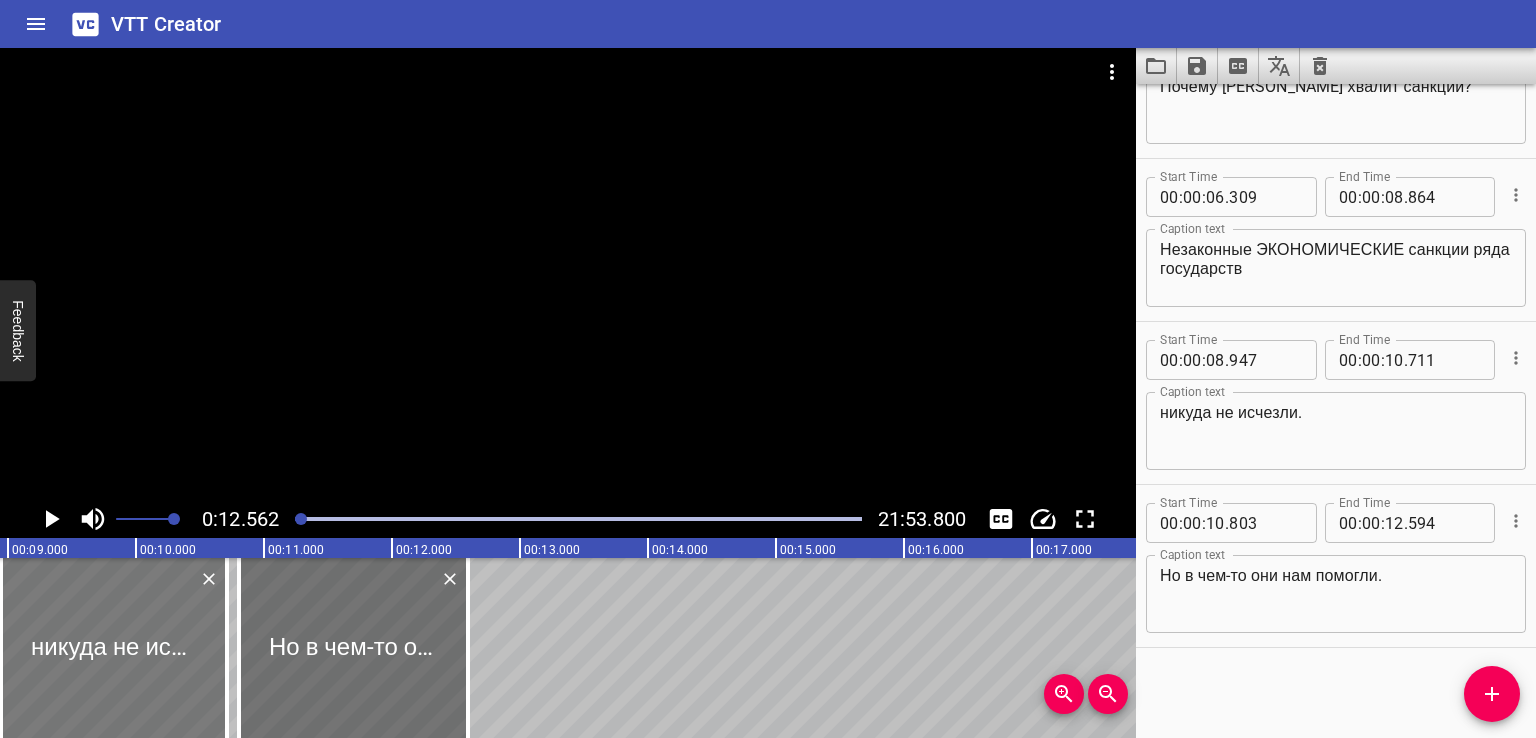 click at bounding box center (114, 648) 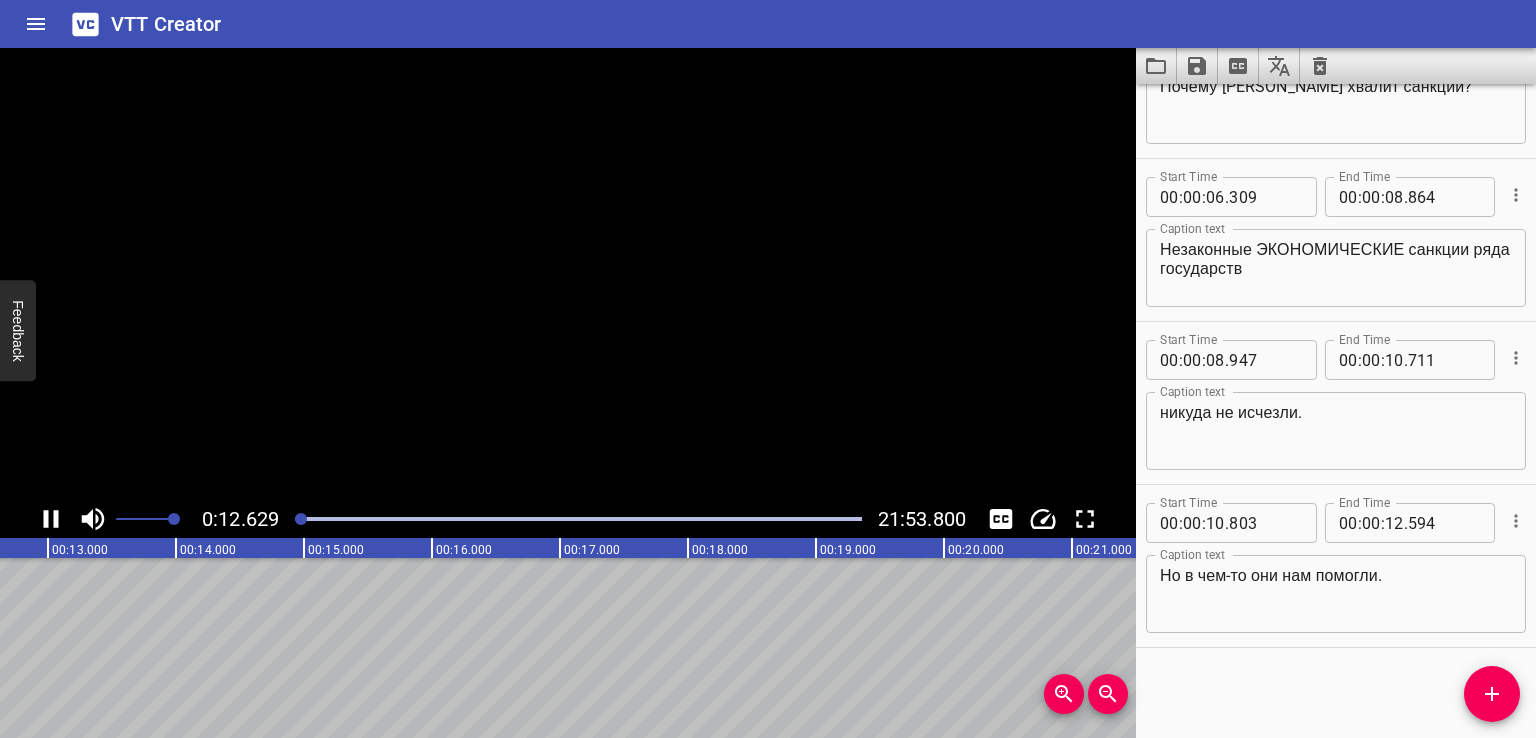 scroll, scrollTop: 0, scrollLeft: 1641, axis: horizontal 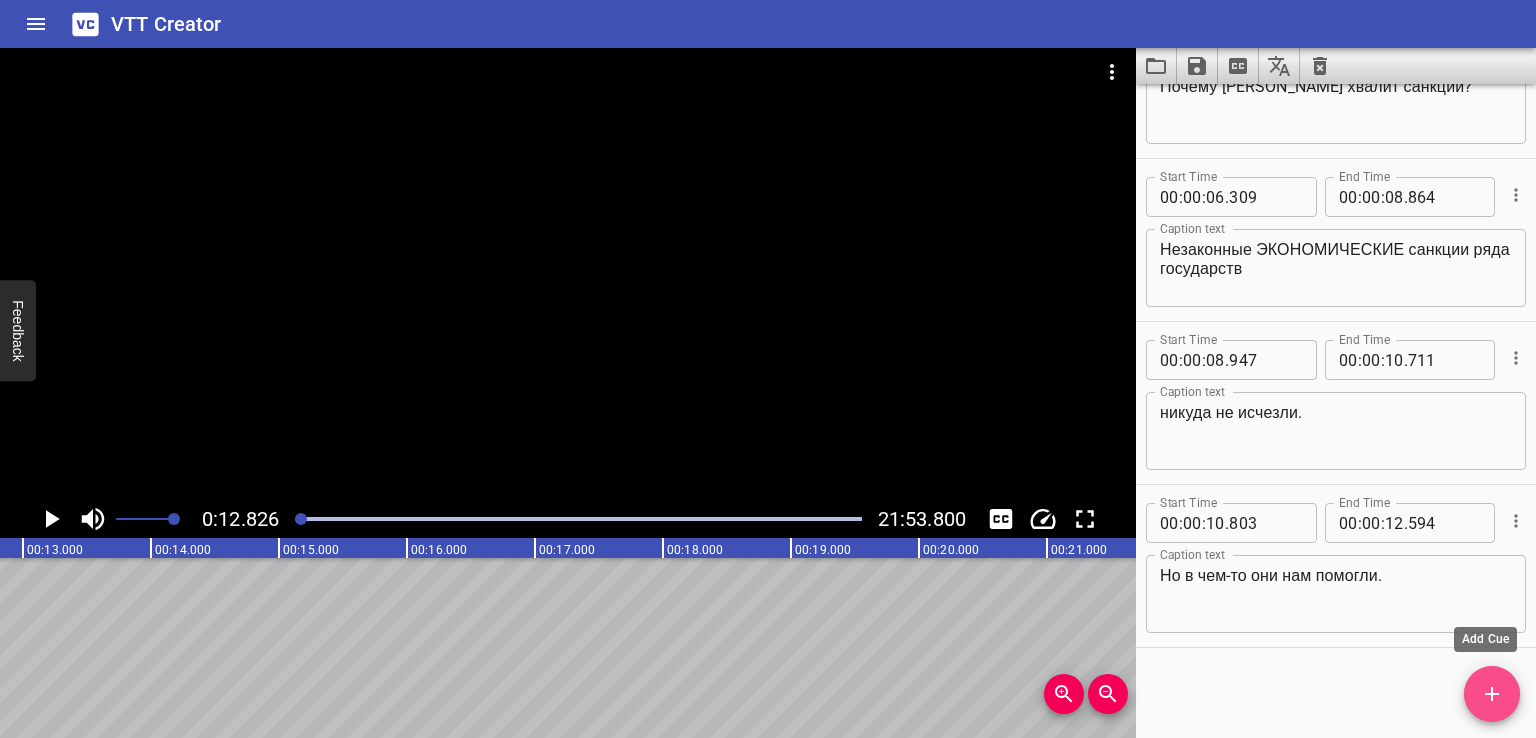 click at bounding box center [1492, 694] 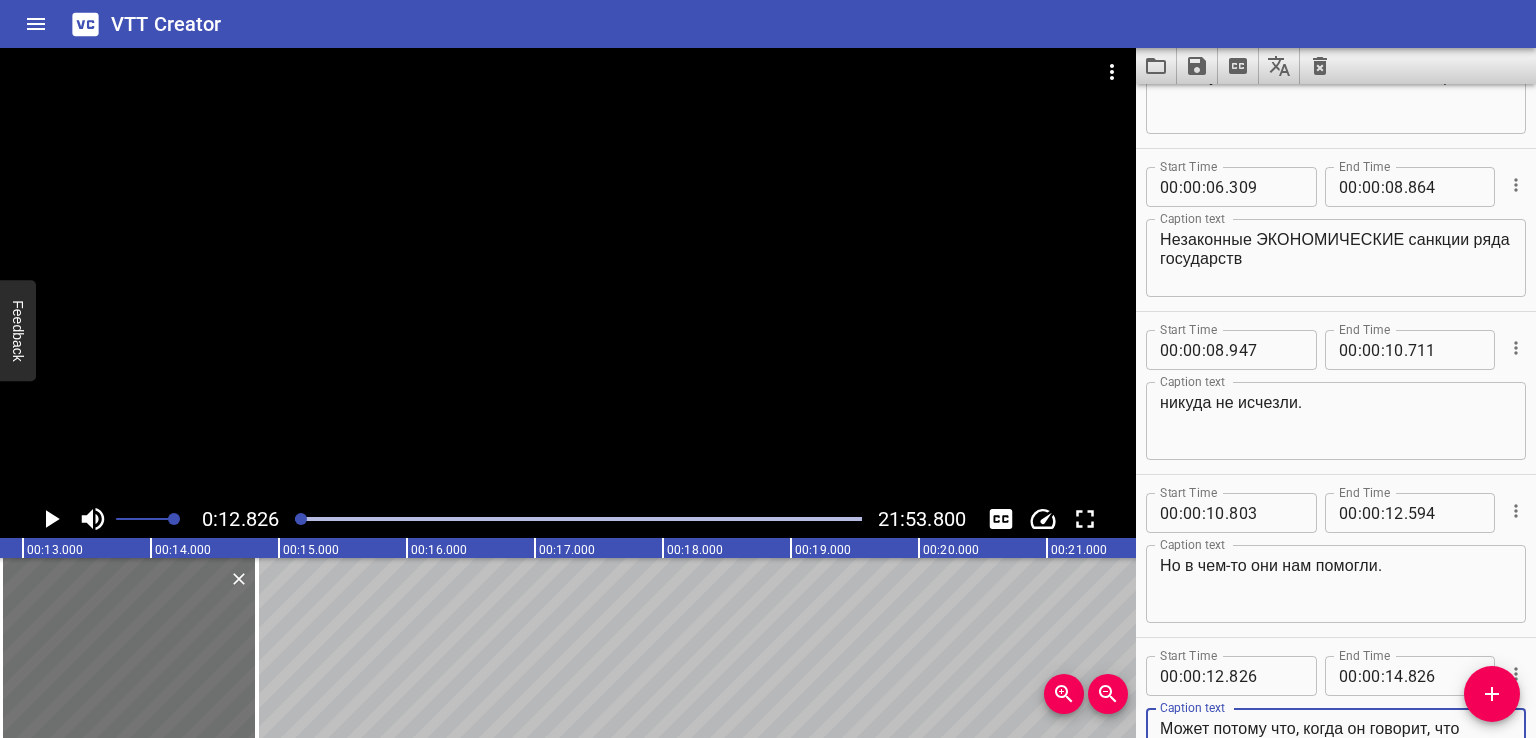 scroll, scrollTop: 56, scrollLeft: 0, axis: vertical 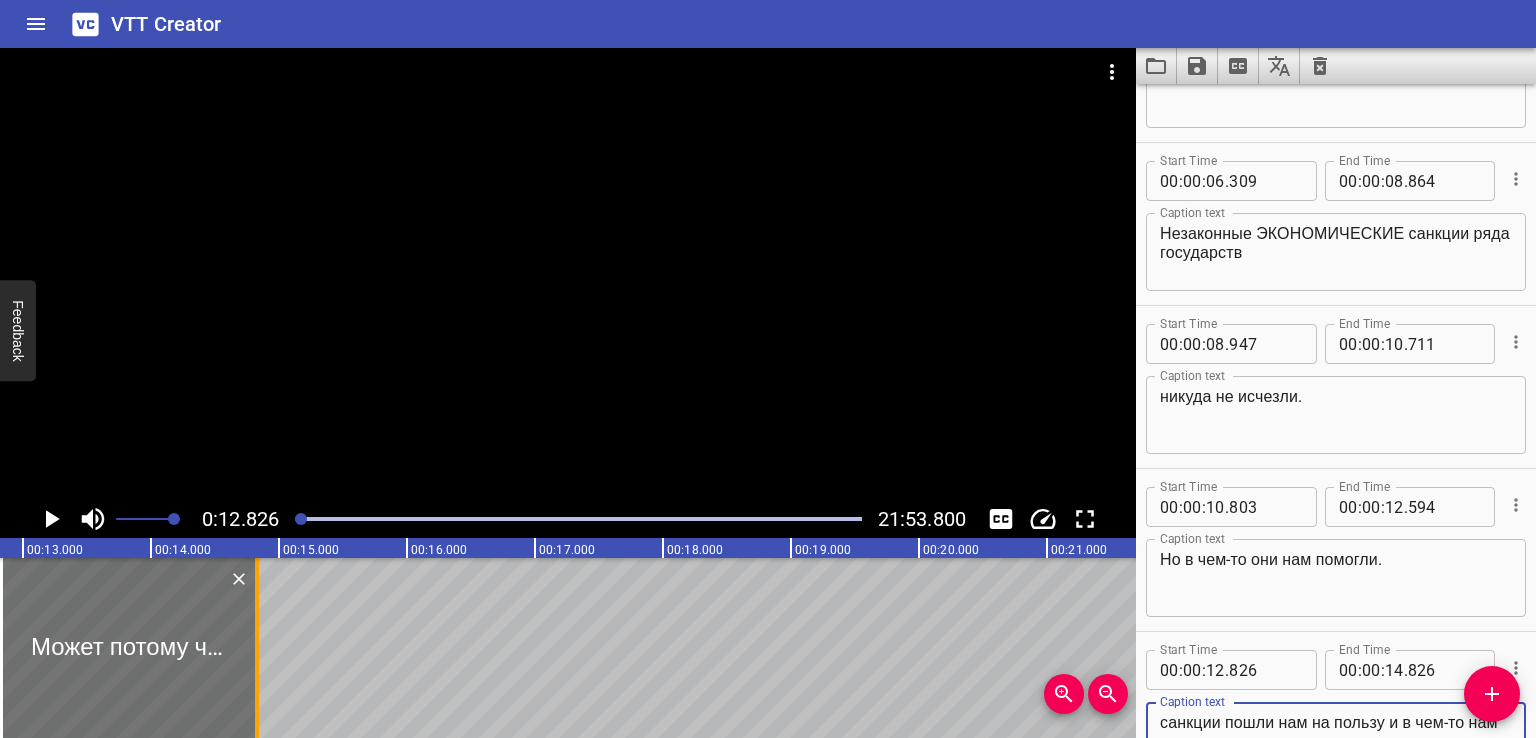type on "Может потому что, когда он говорит, что санкции пошли нам на пользу и в чем-то нам помогли, он подразумевает очень конкретных людей?" 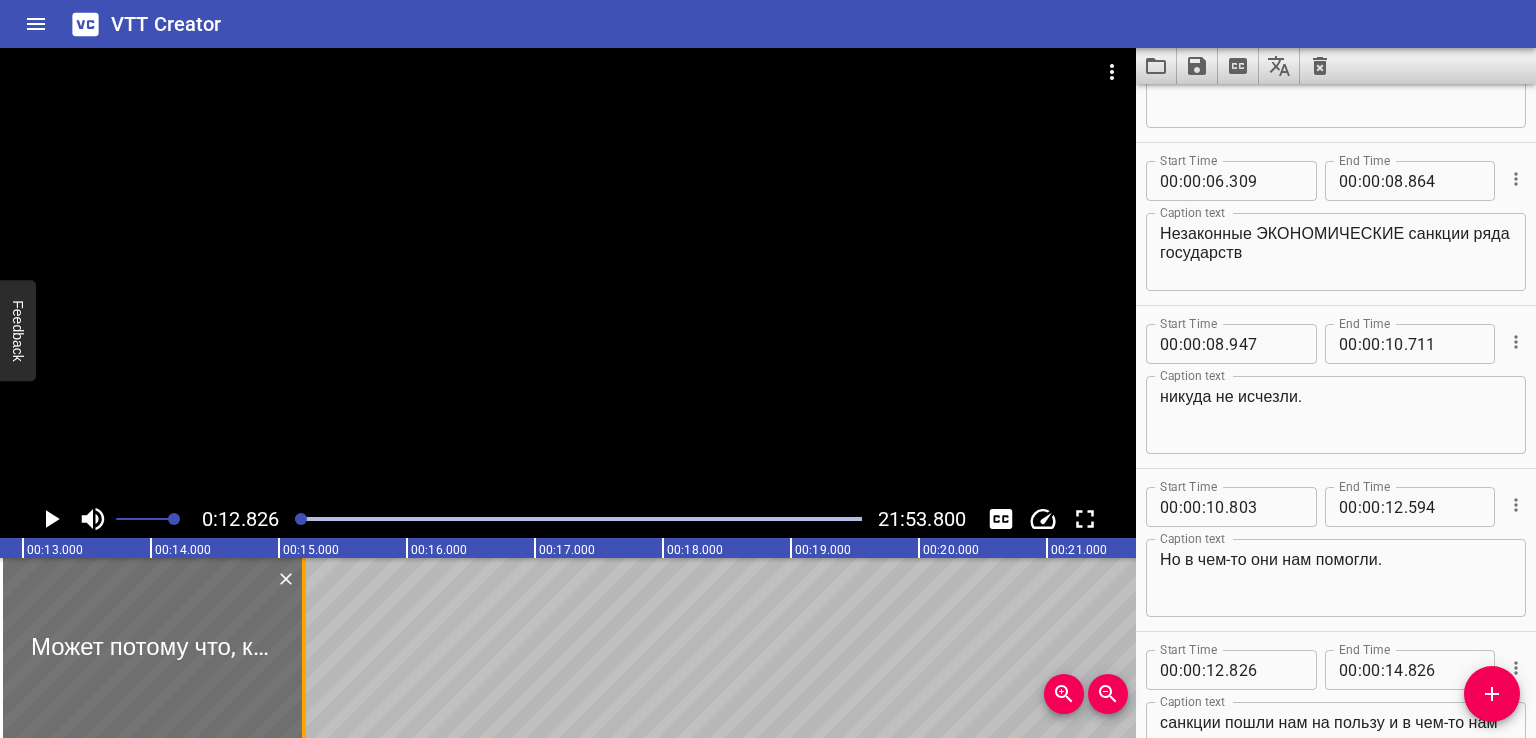 drag, startPoint x: 261, startPoint y: 619, endPoint x: 308, endPoint y: 627, distance: 47.67599 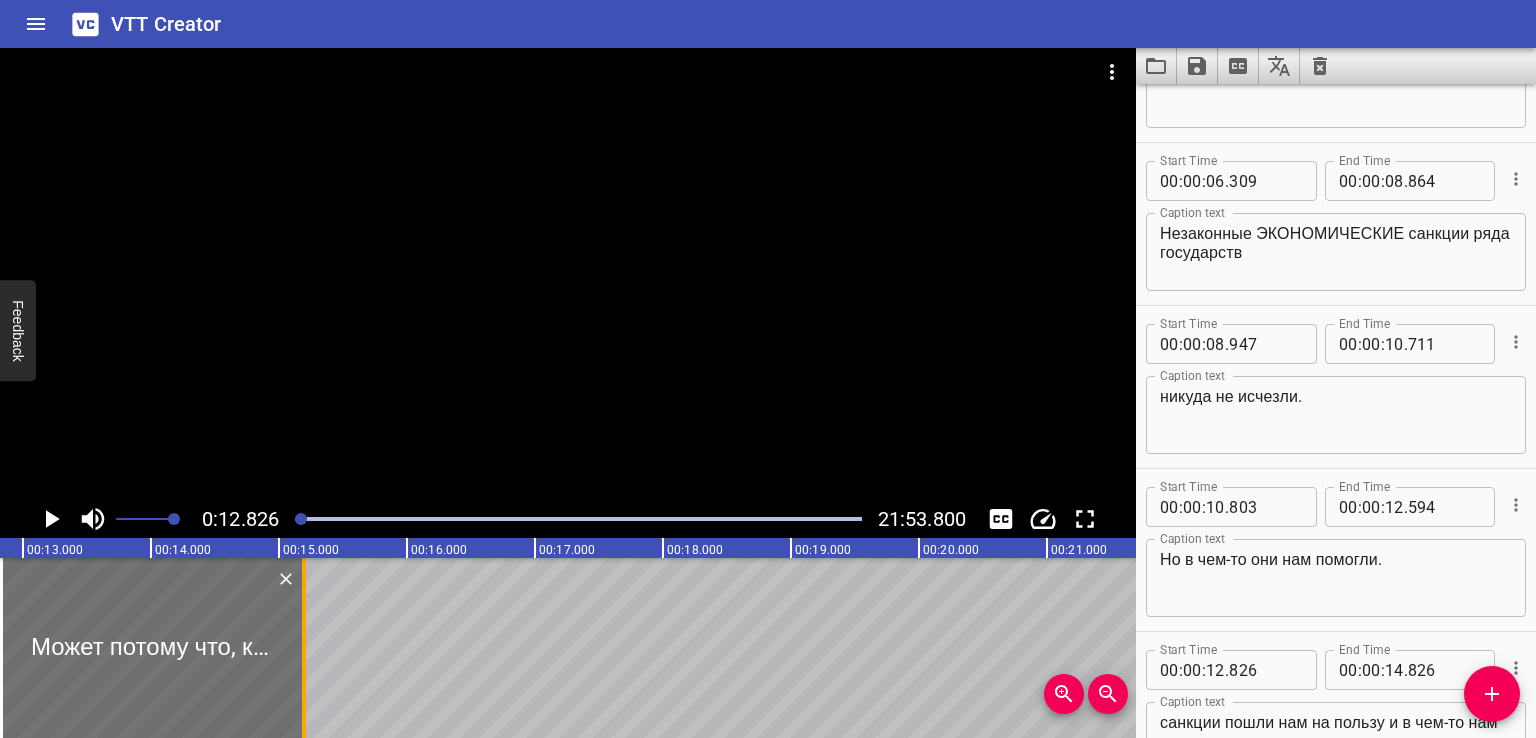 click at bounding box center [304, 648] 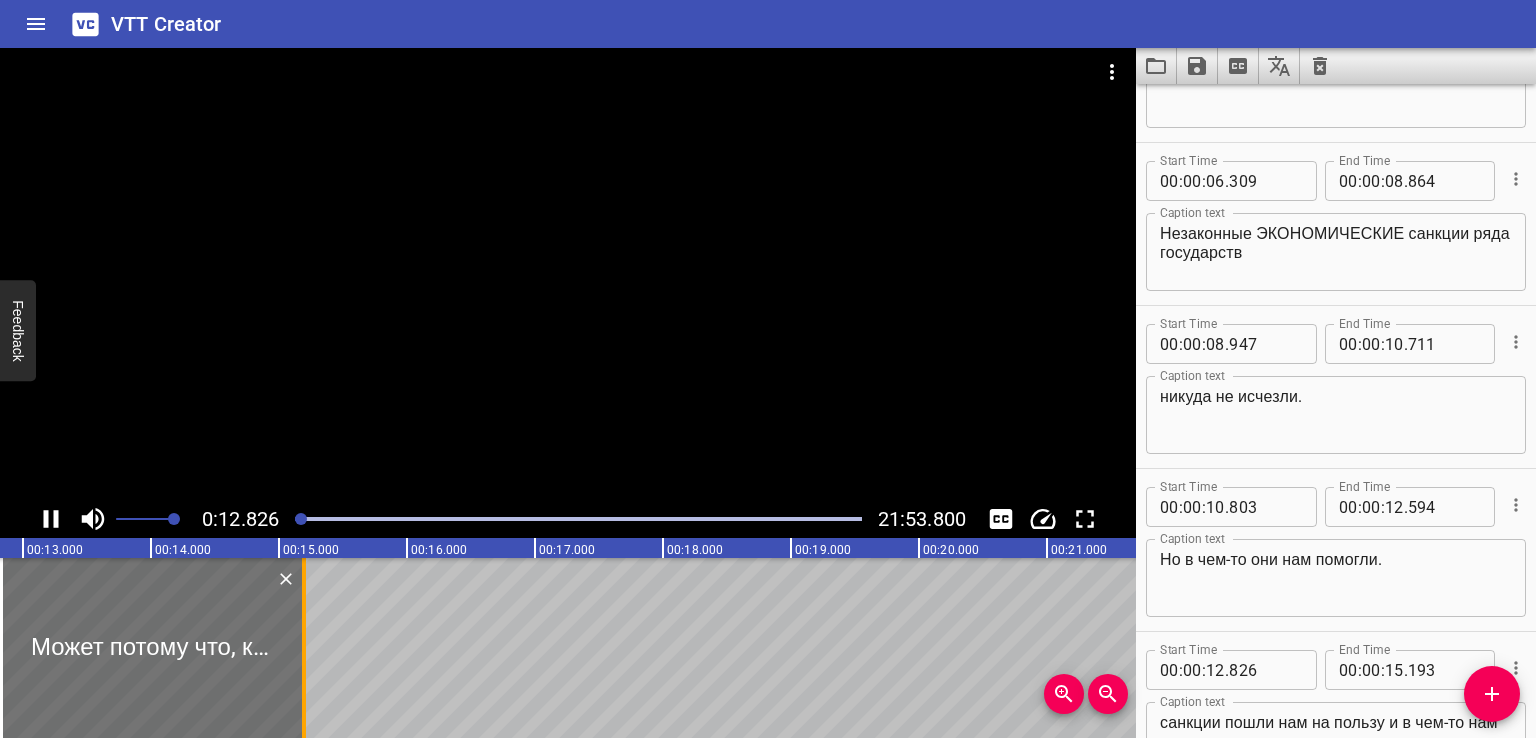 scroll, scrollTop: 348, scrollLeft: 0, axis: vertical 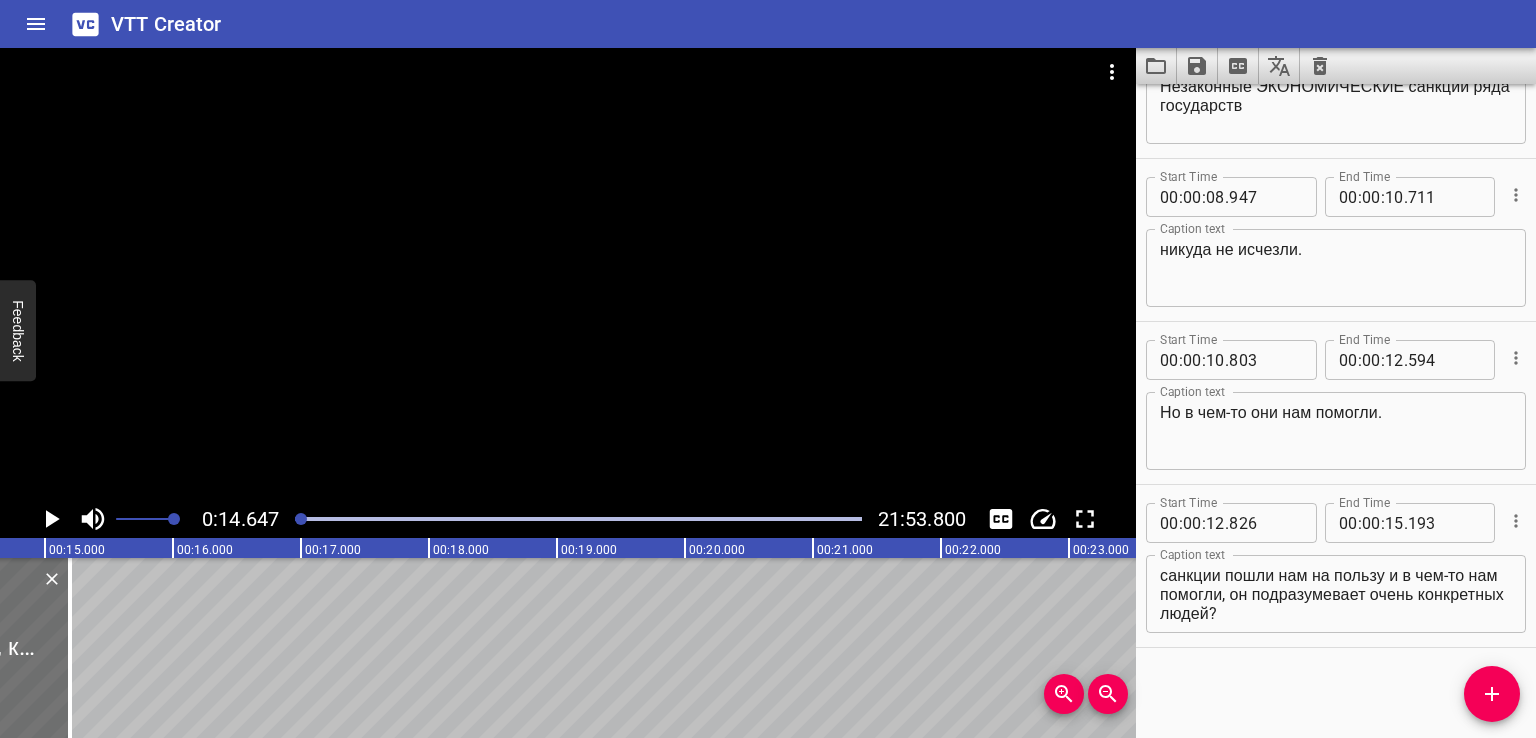 click on "Start Time 00 : 00 : 12 . 826 Start Time End Time 00 : 00 : 15 . 193 End Time Caption text Может потому что, когда он говорит, что санкции пошли нам на пользу и в чем-то нам помогли, он подразумевает очень конкретных людей?
Caption text" at bounding box center (1336, 566) 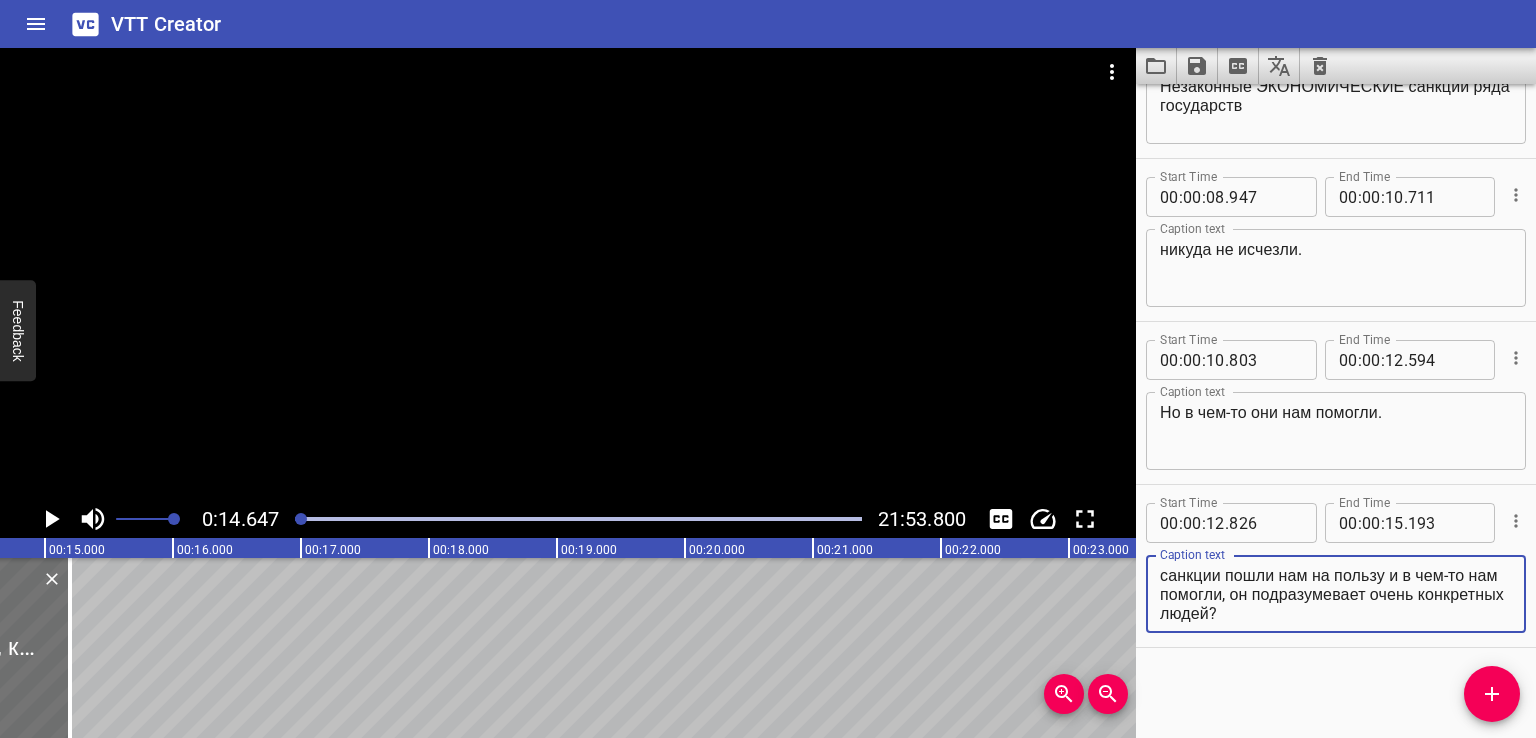click on "Может потому что, когда он говорит, что санкции пошли нам на пользу и в чем-то нам помогли, он подразумевает очень конкретных людей?" at bounding box center [1336, 594] 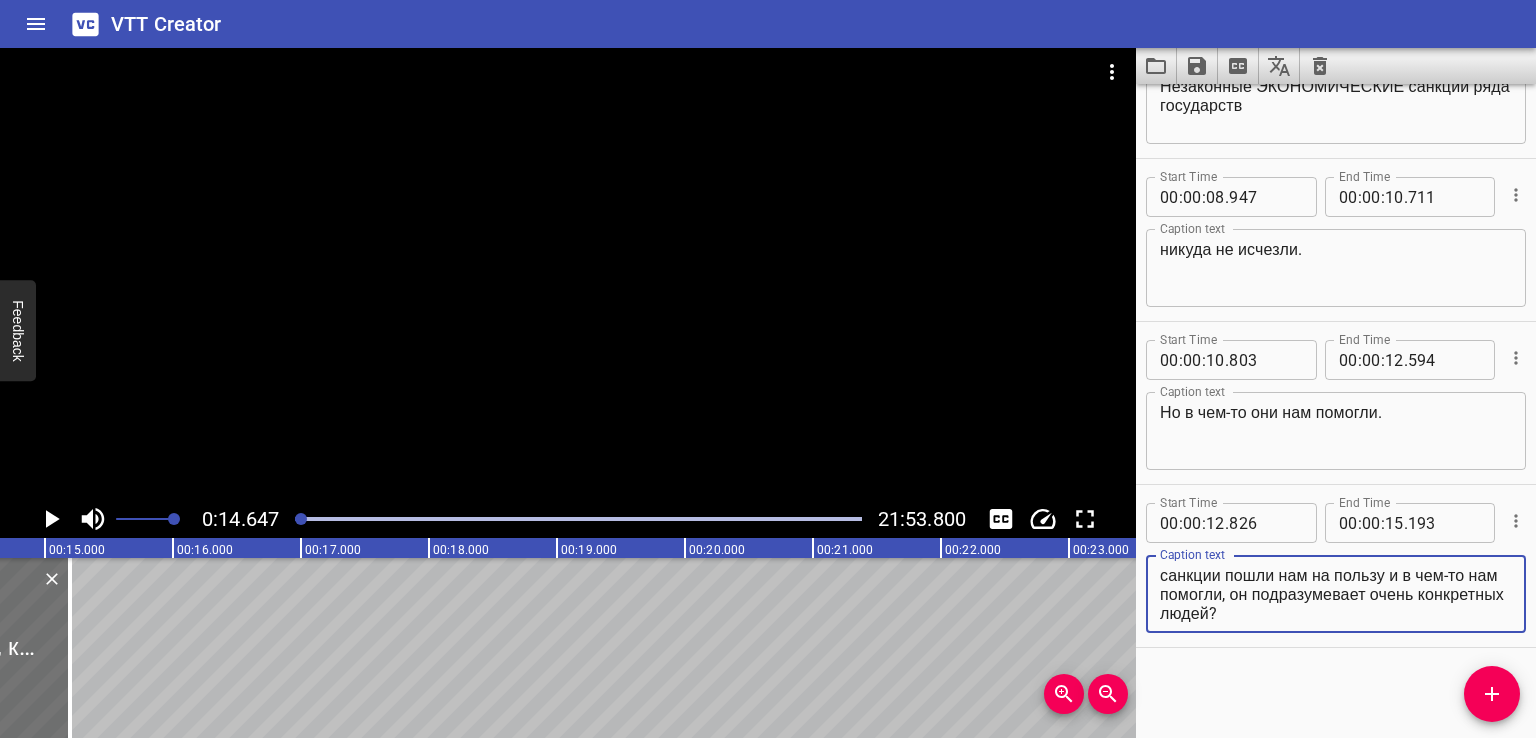 scroll, scrollTop: 0, scrollLeft: 0, axis: both 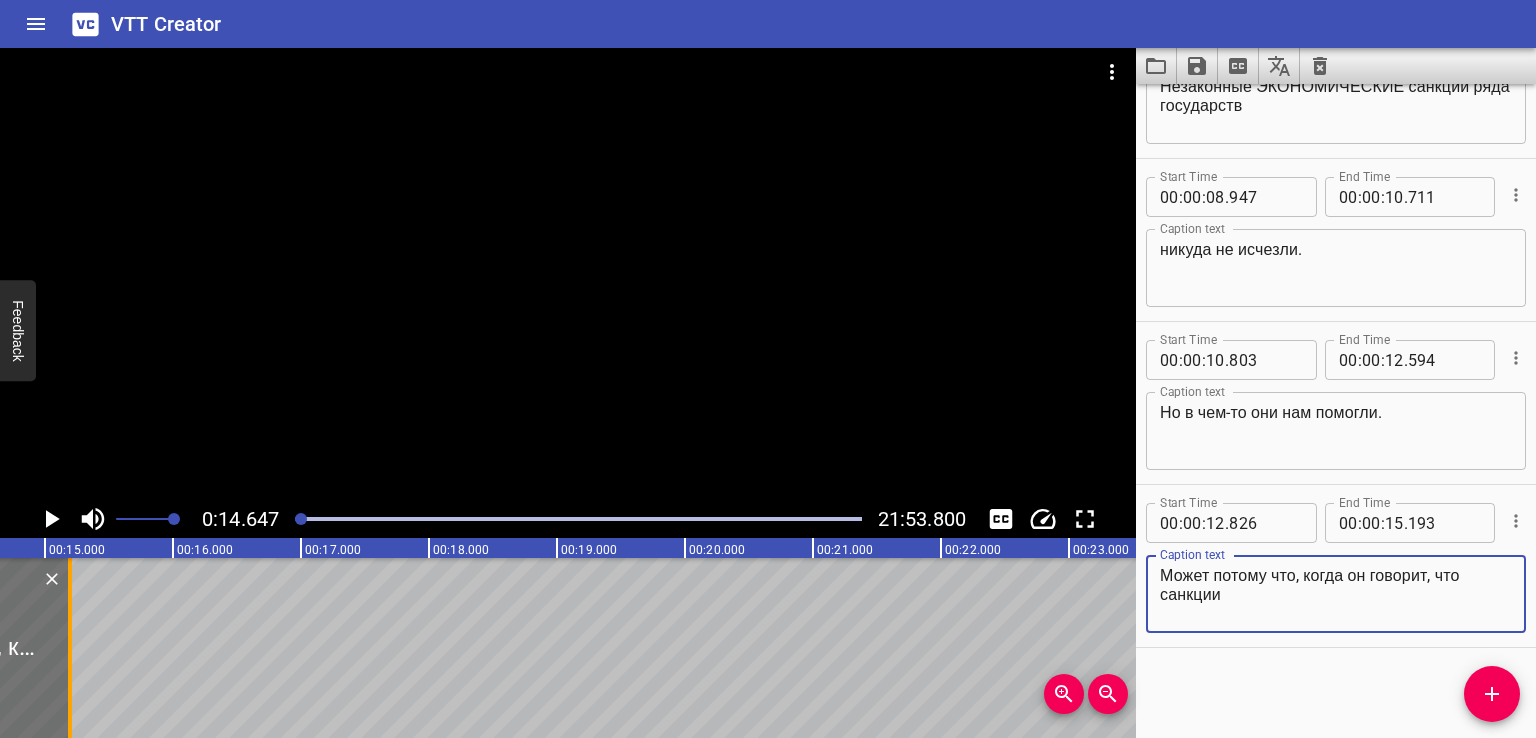 type on "Может потому что, когда он говорит, что санкции" 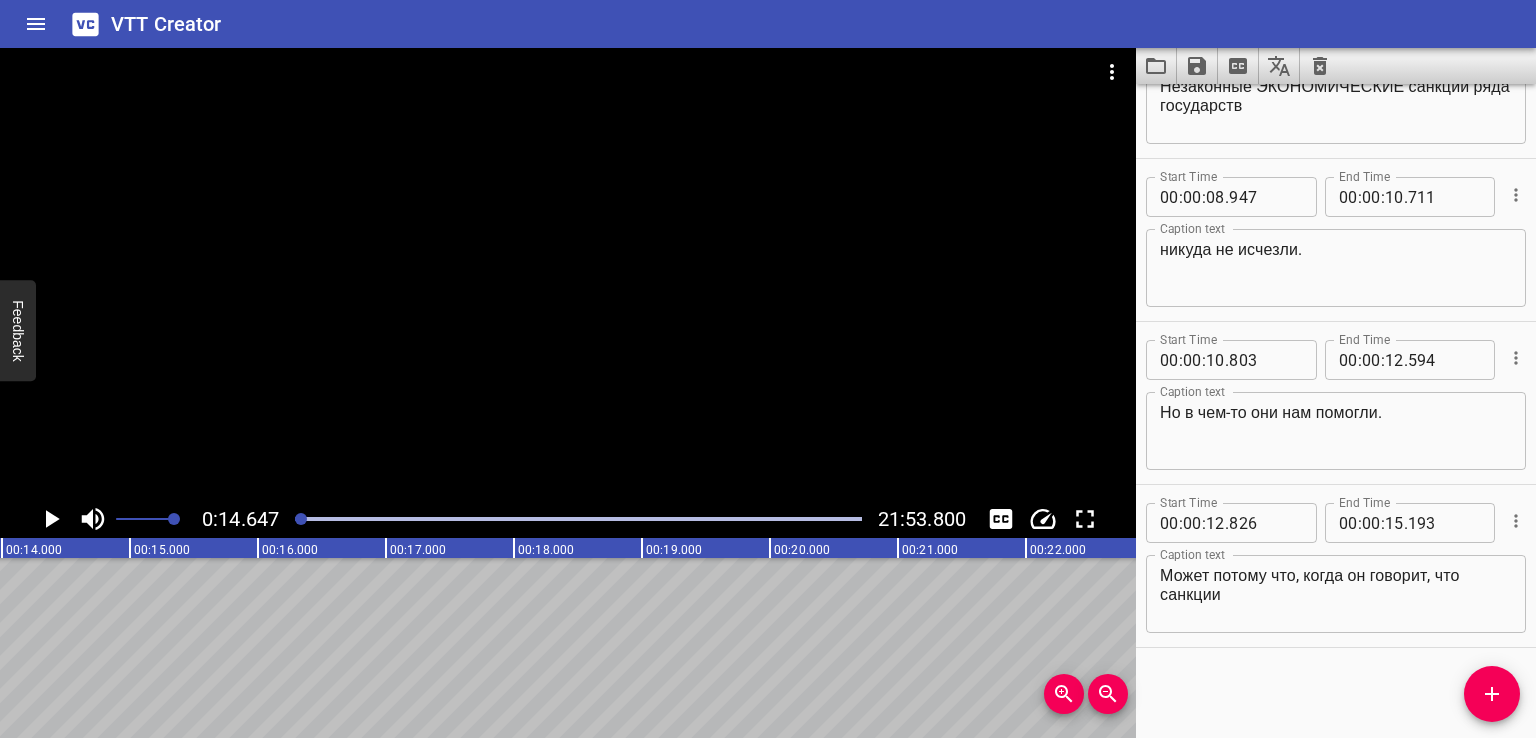 scroll, scrollTop: 0, scrollLeft: 1692, axis: horizontal 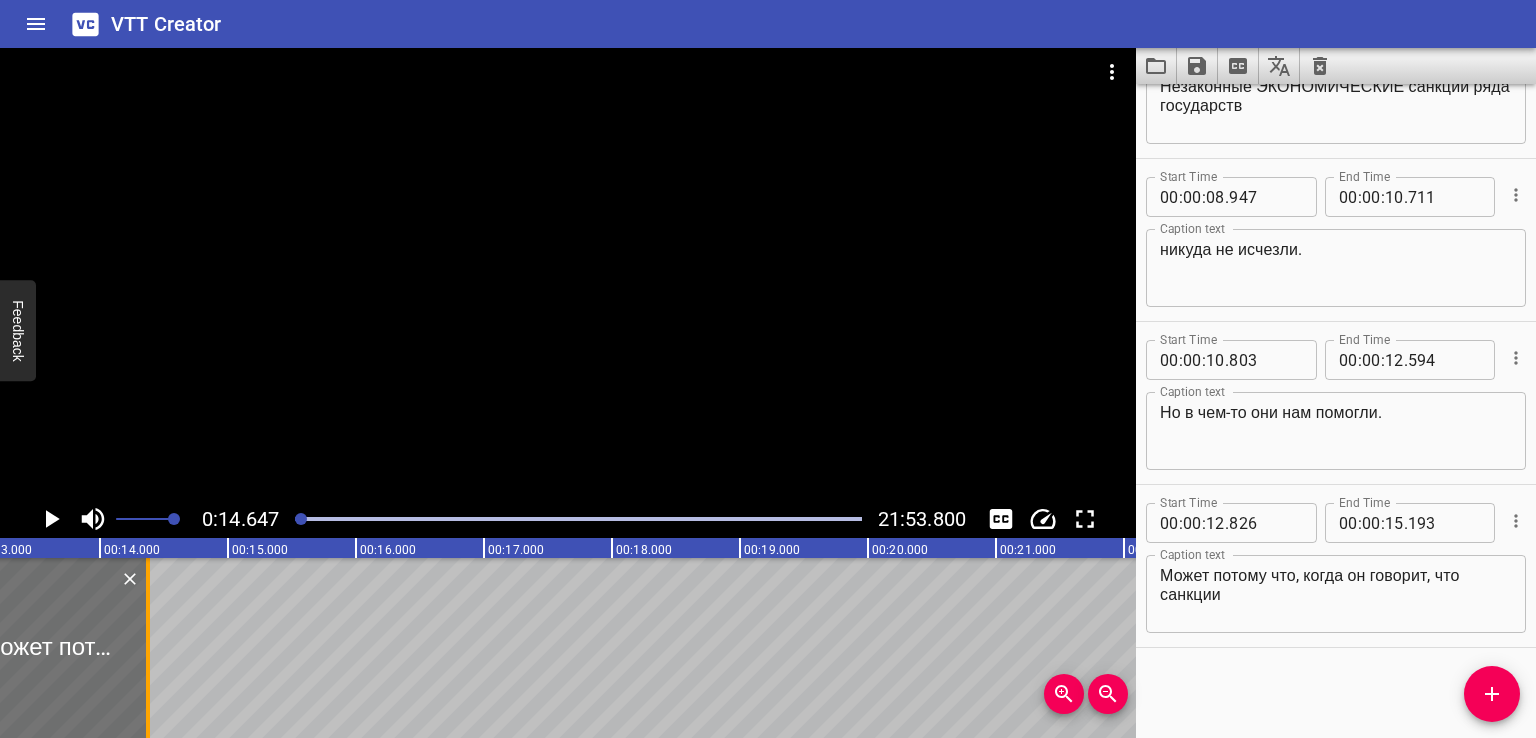 drag, startPoint x: 74, startPoint y: 648, endPoint x: 161, endPoint y: 649, distance: 87.005745 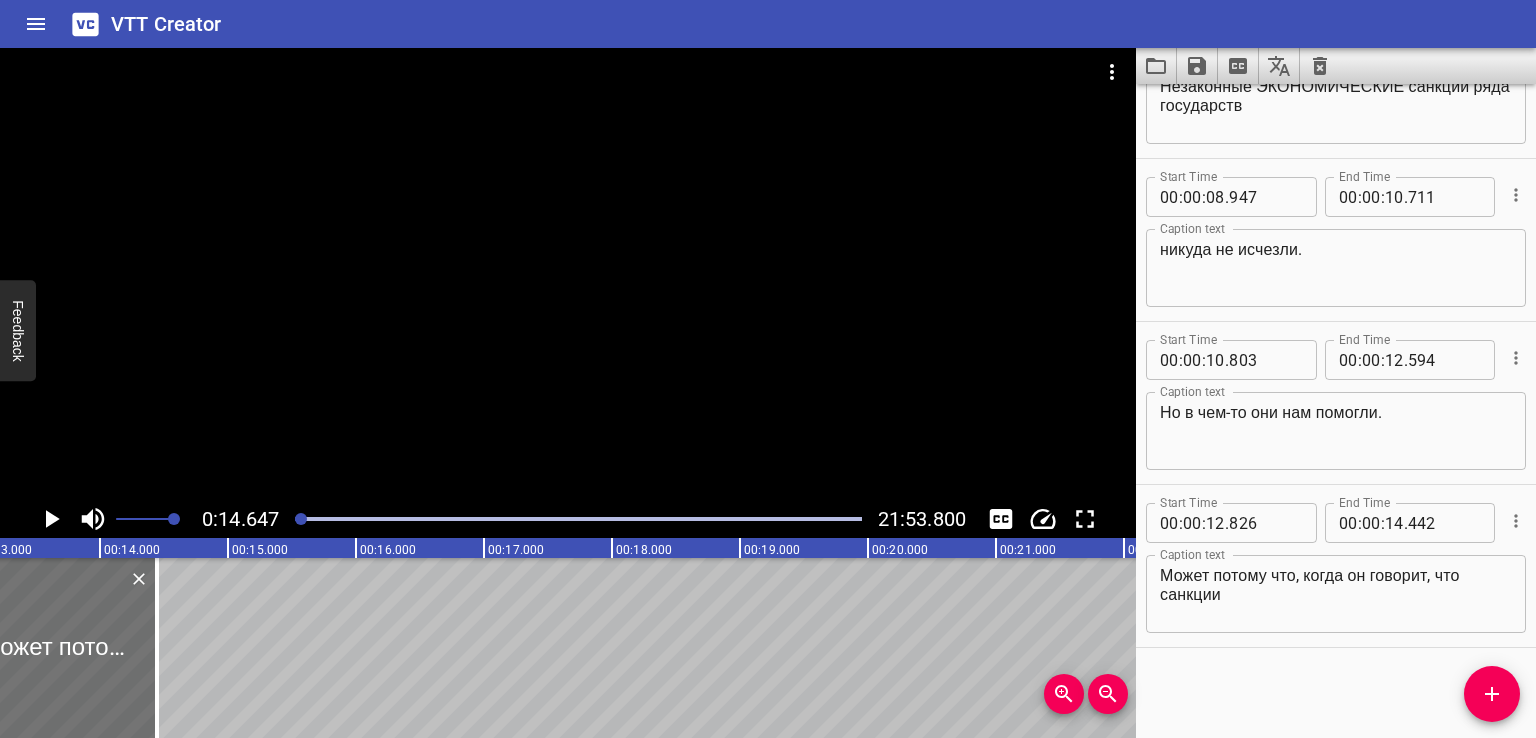 click on "Если честно, санкции даже пошли нам на пользу.  Почему [PERSON_NAME] хвалит санкции?  Незаконные ЭКОНОМИЧЕСКИЕ санкции ряда государств  никуда не исчезли.  Но в чем-то они нам помогли.  Может потому что, когда он говорит, что санкции" at bounding box center (82788, 648) 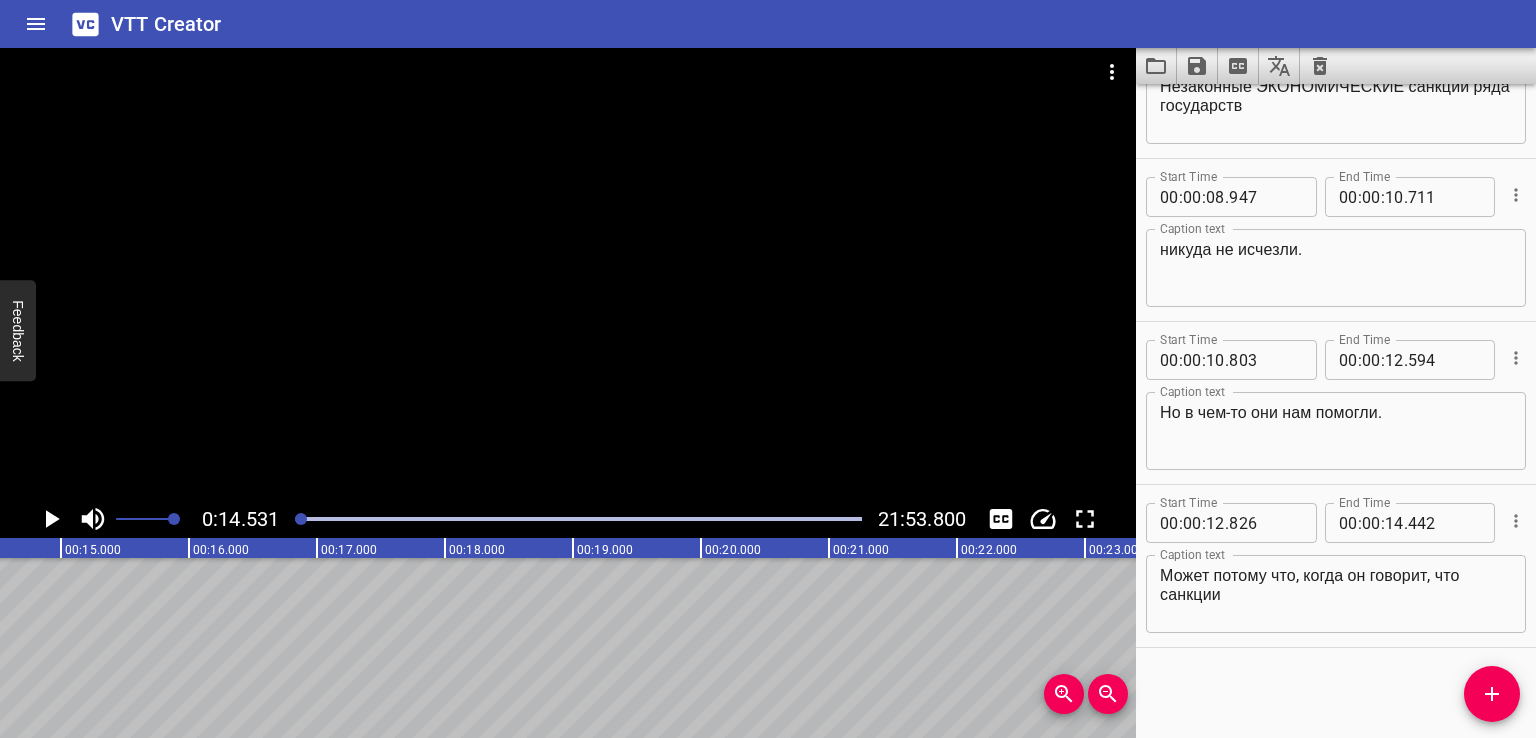 scroll, scrollTop: 0, scrollLeft: 1860, axis: horizontal 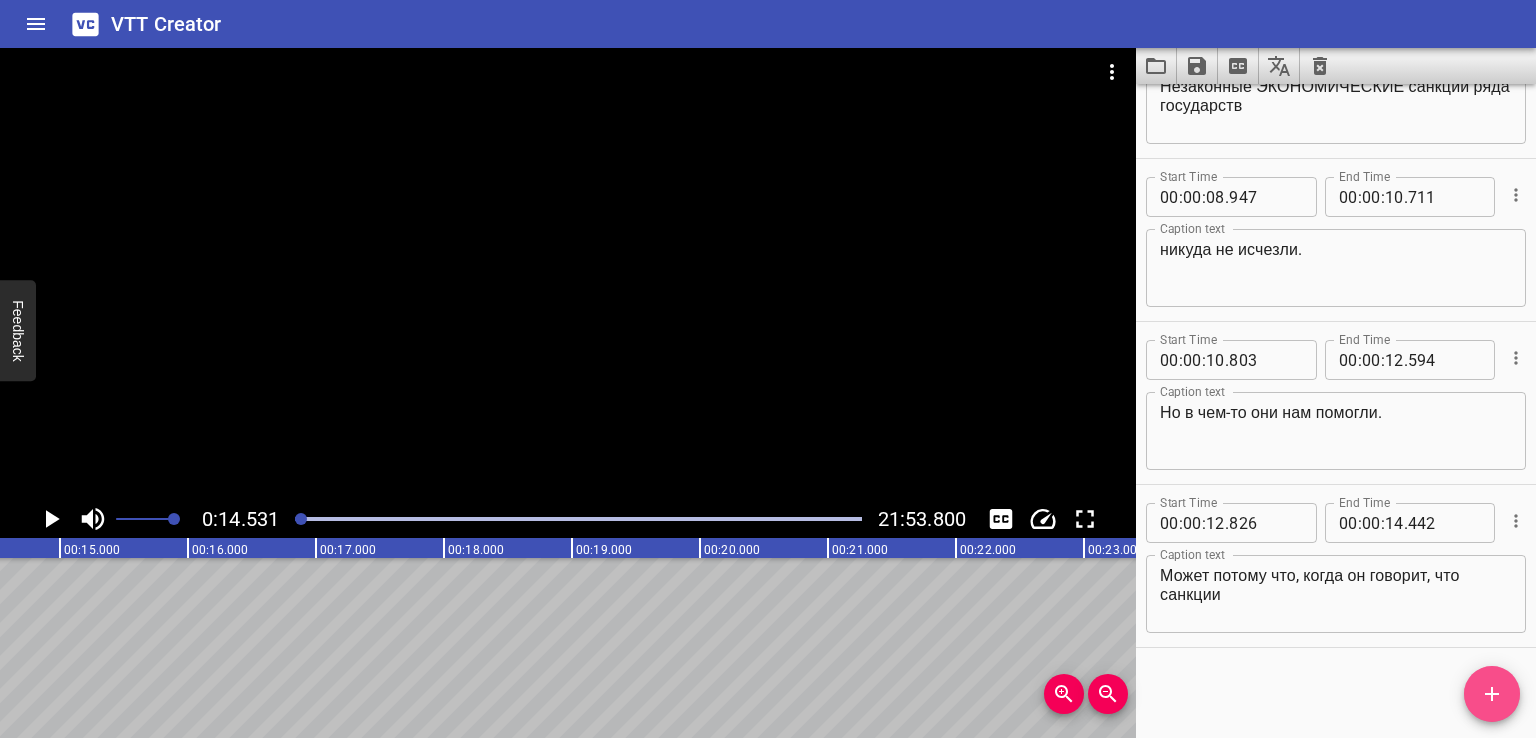 click 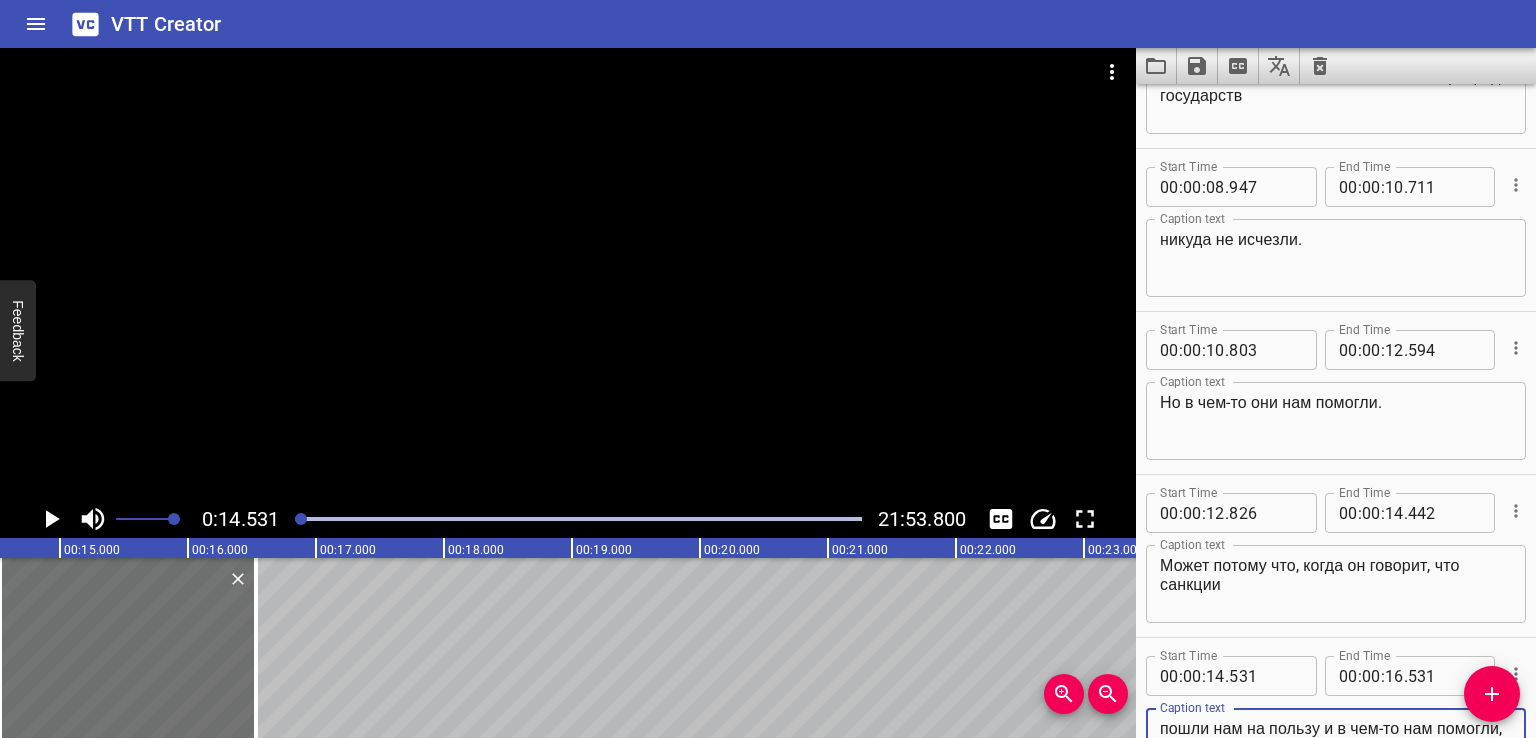 scroll, scrollTop: 19, scrollLeft: 0, axis: vertical 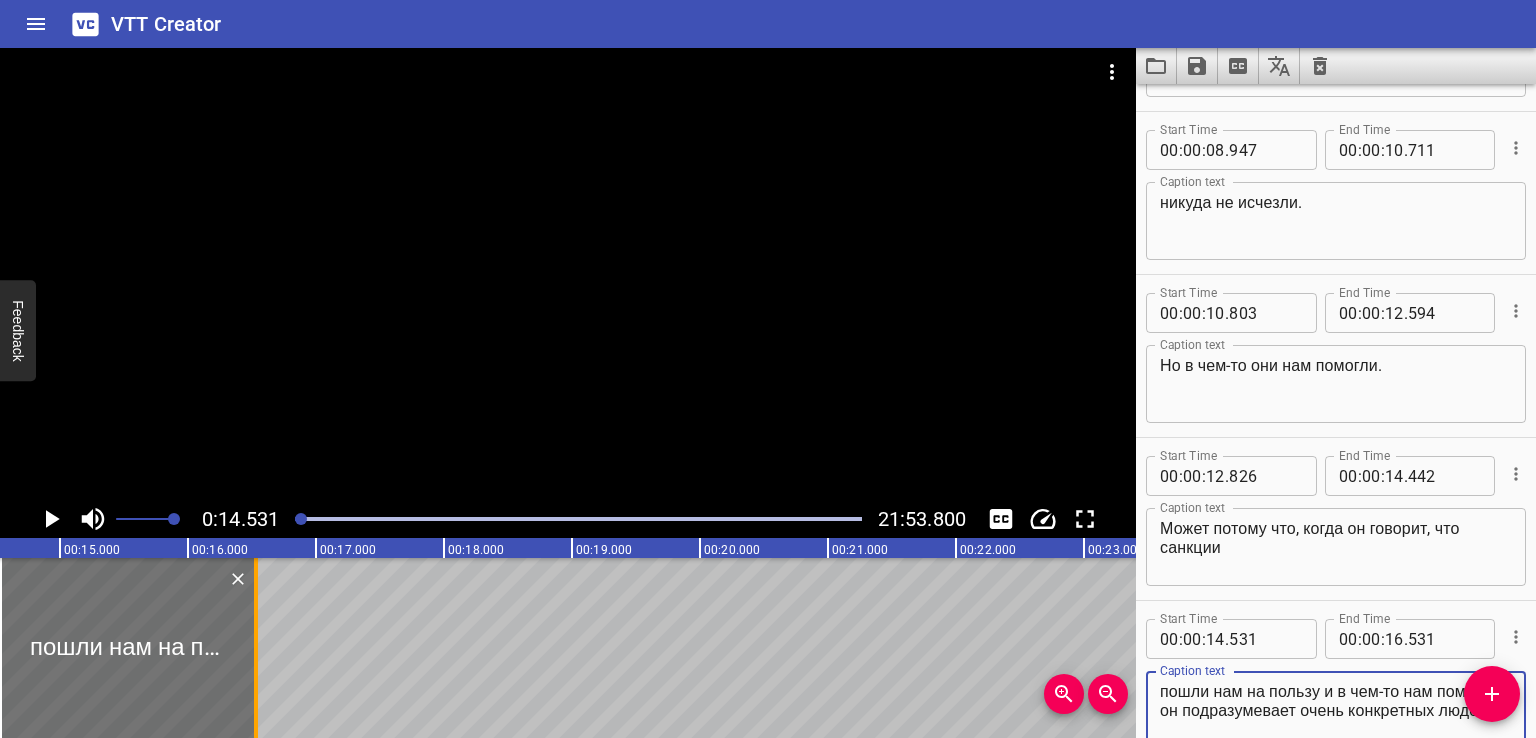 type on "пошли нам на пользу и в чем-то нам помогли, он подразумевает очень конкретных людей?" 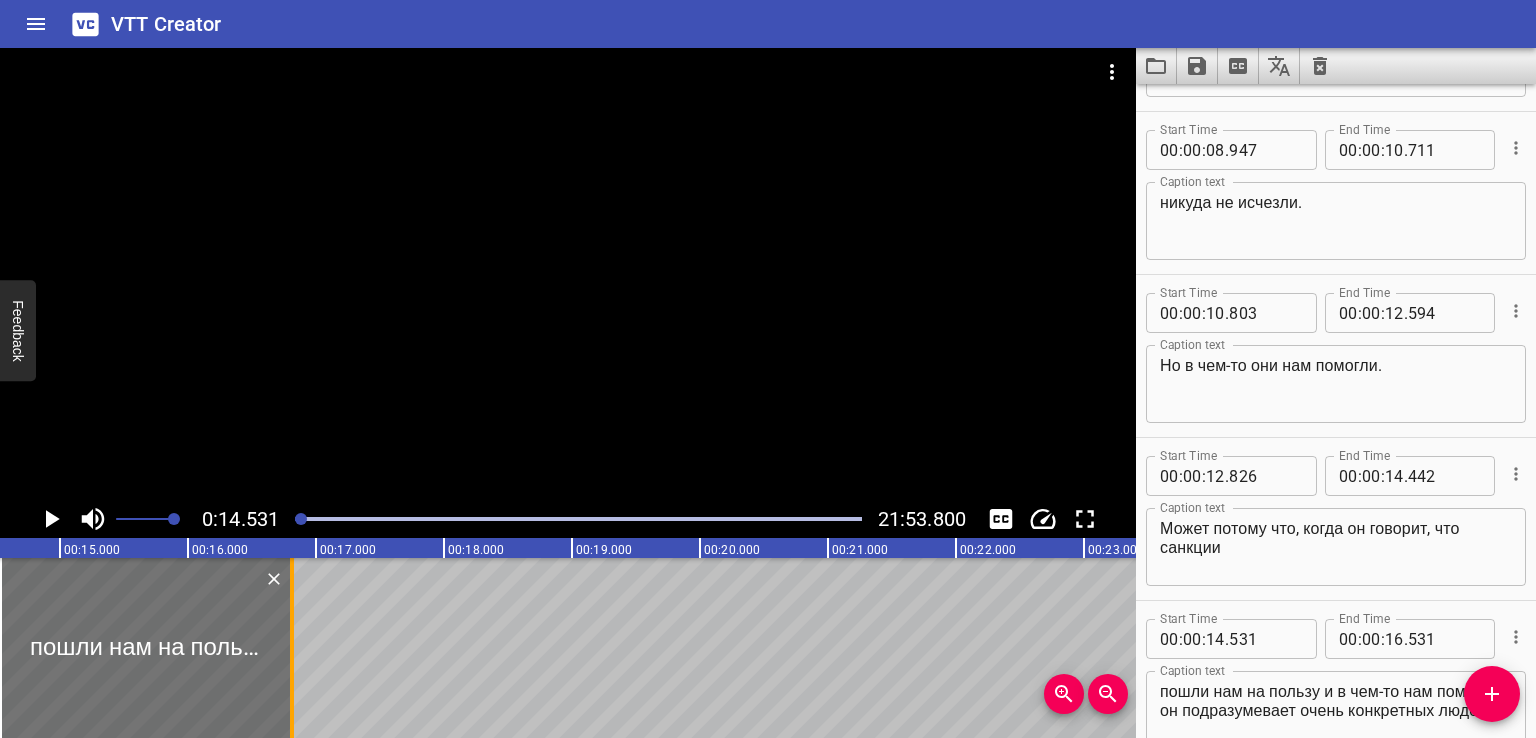 drag, startPoint x: 262, startPoint y: 652, endPoint x: 298, endPoint y: 652, distance: 36 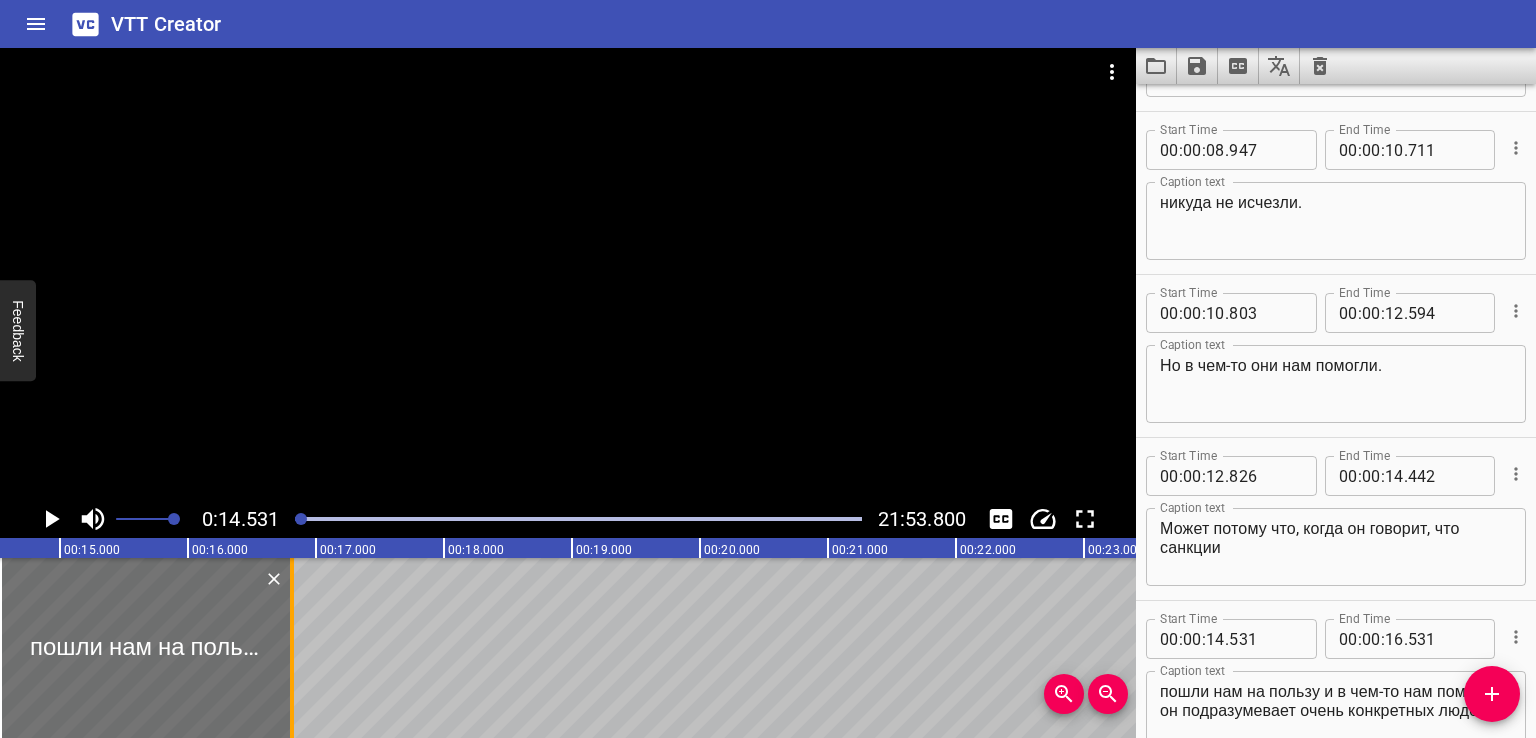 click at bounding box center (292, 648) 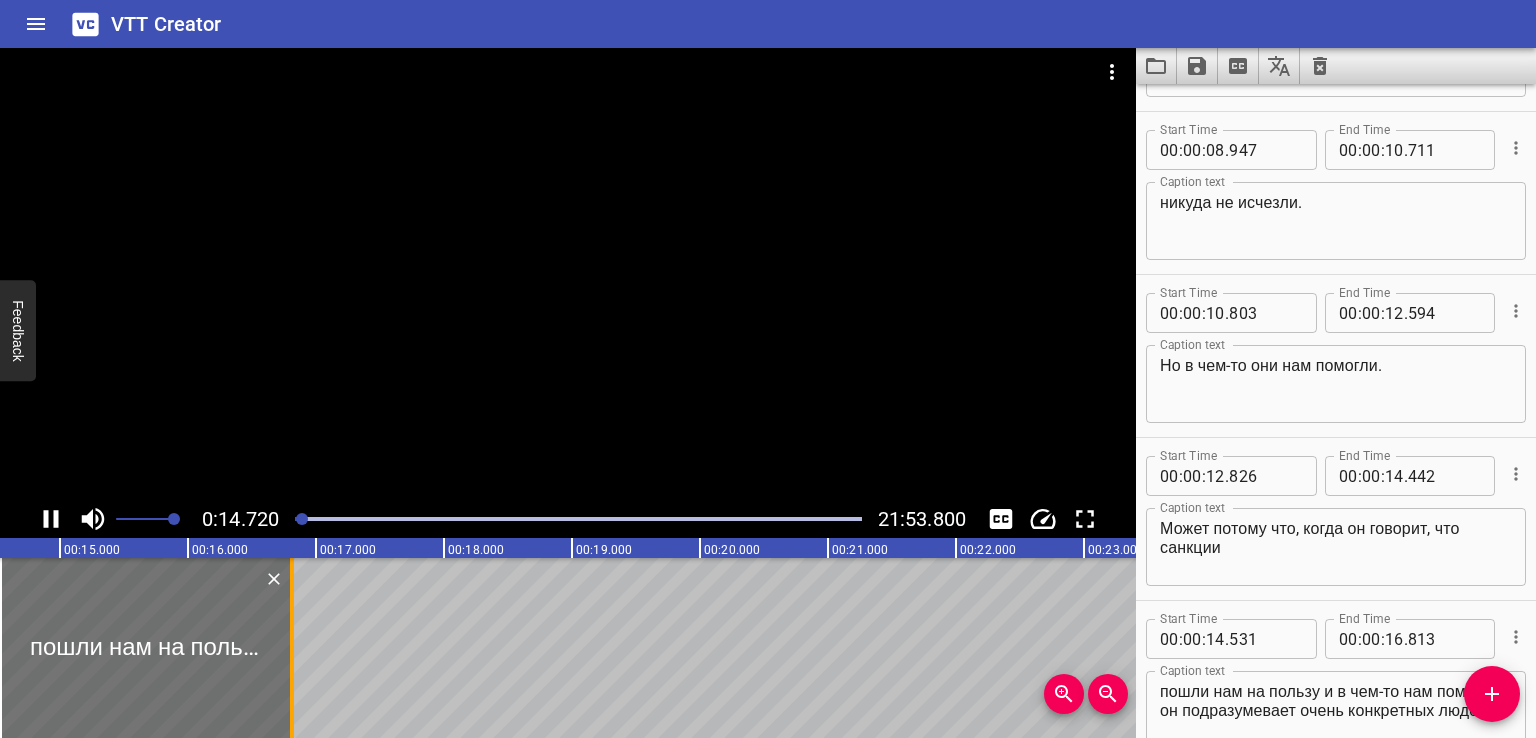 scroll, scrollTop: 581, scrollLeft: 0, axis: vertical 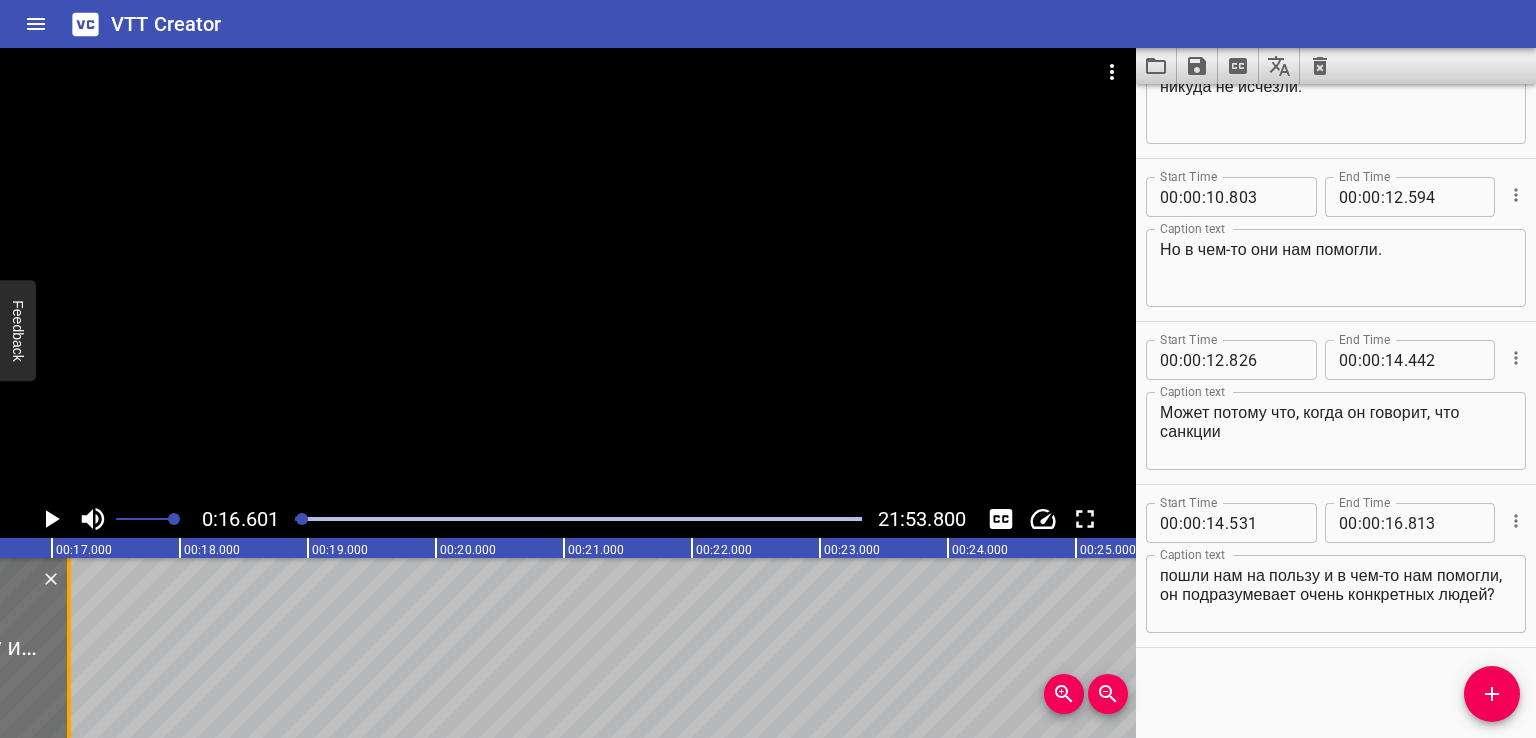 drag, startPoint x: 27, startPoint y: 670, endPoint x: 75, endPoint y: 675, distance: 48.259712 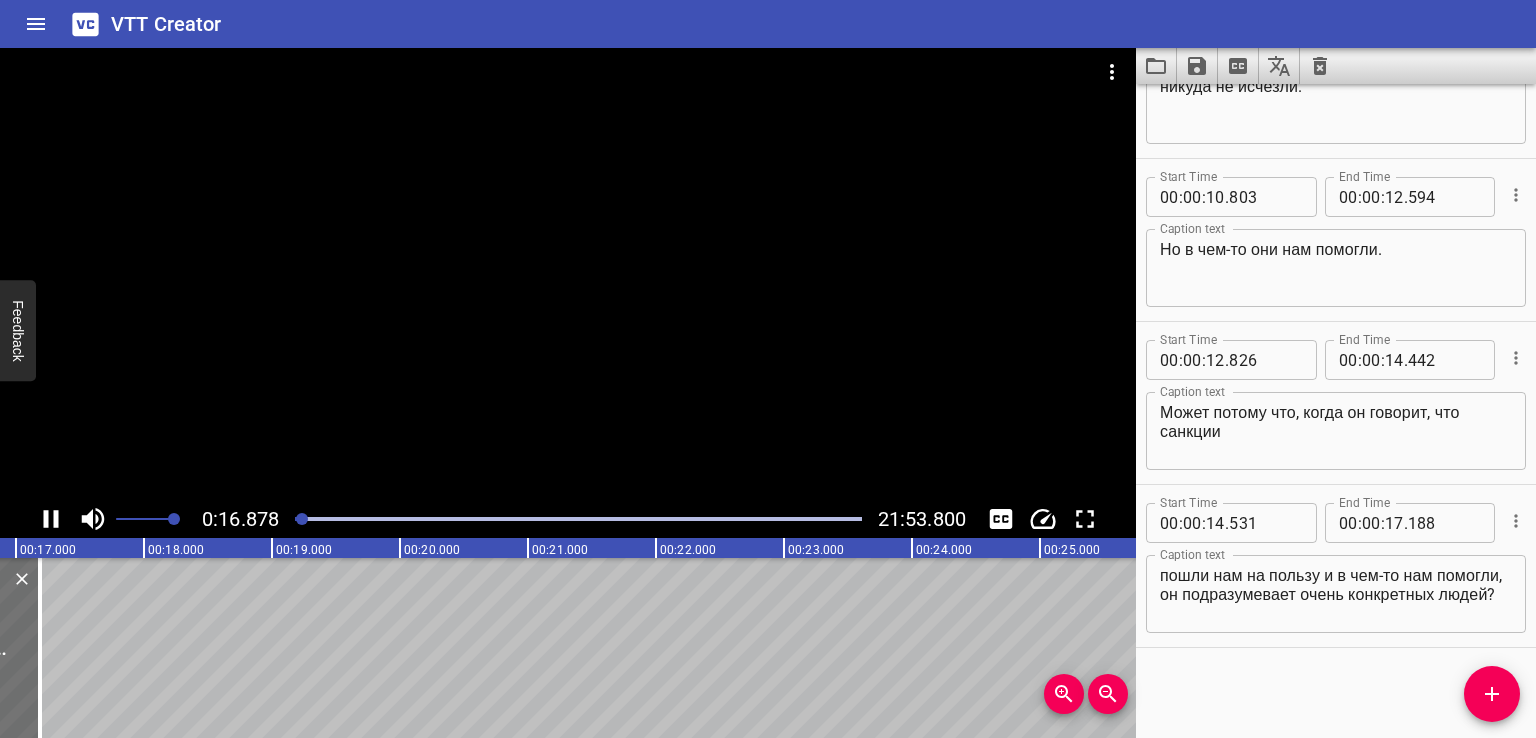scroll, scrollTop: 0, scrollLeft: 2186, axis: horizontal 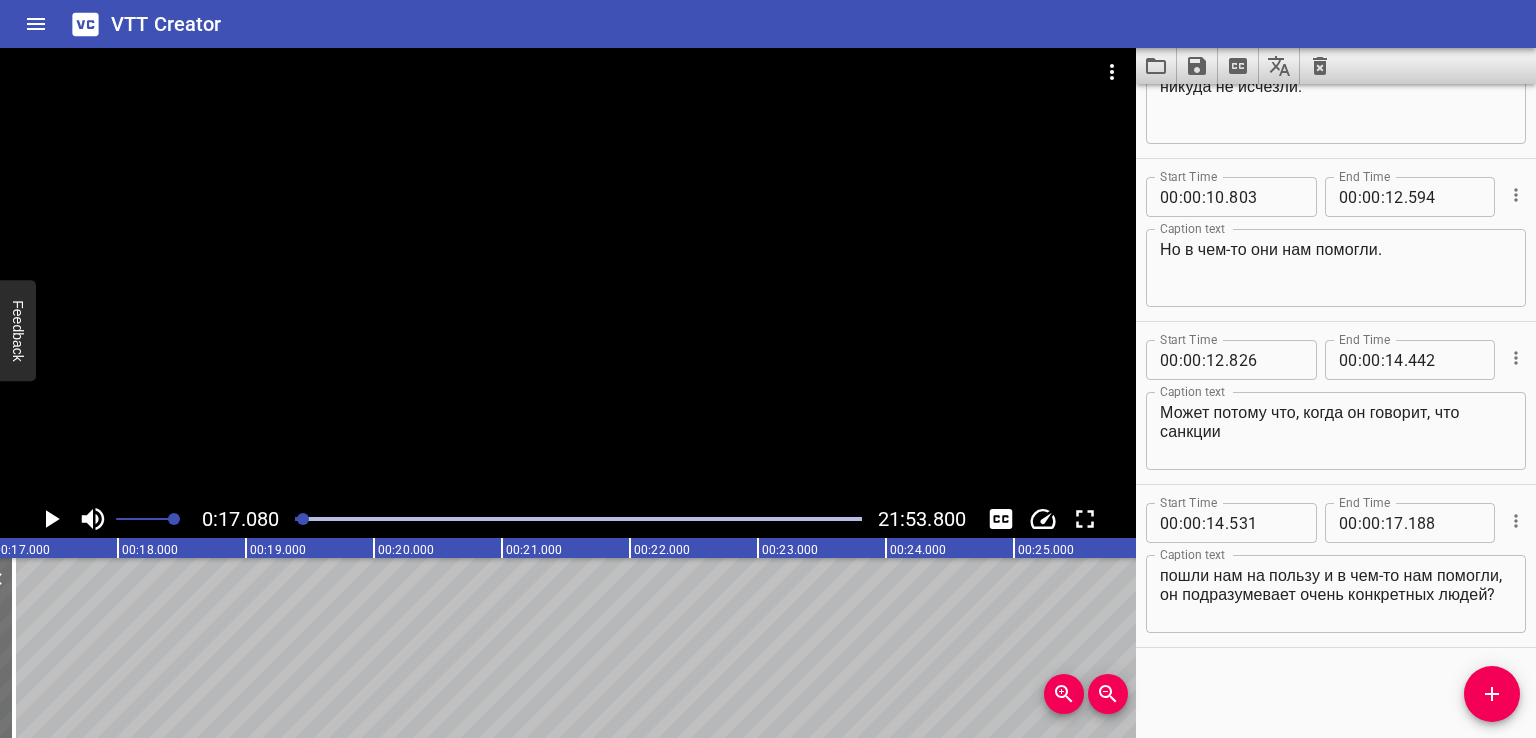 drag, startPoint x: 28, startPoint y: 624, endPoint x: 51, endPoint y: 629, distance: 23.537205 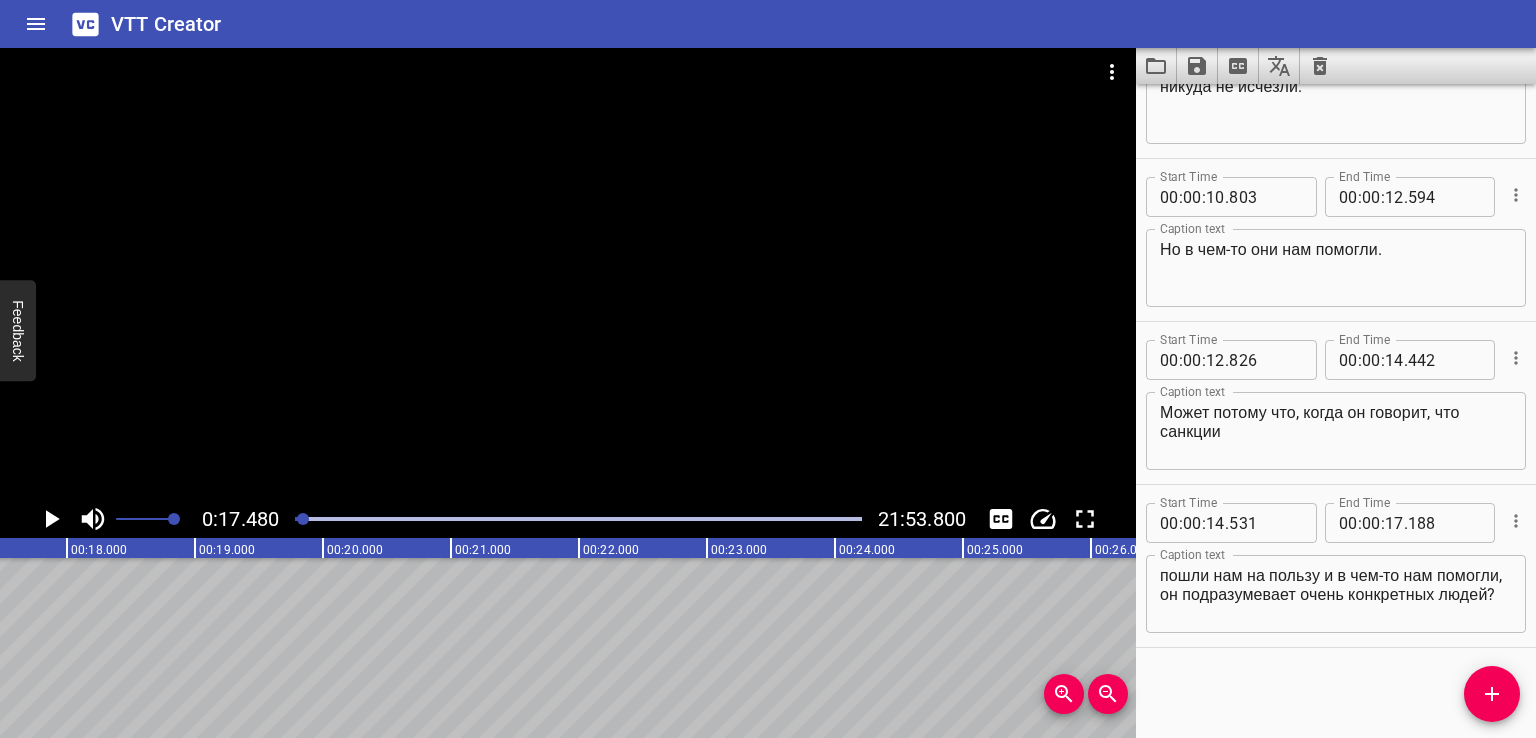 scroll, scrollTop: 0, scrollLeft: 1244, axis: horizontal 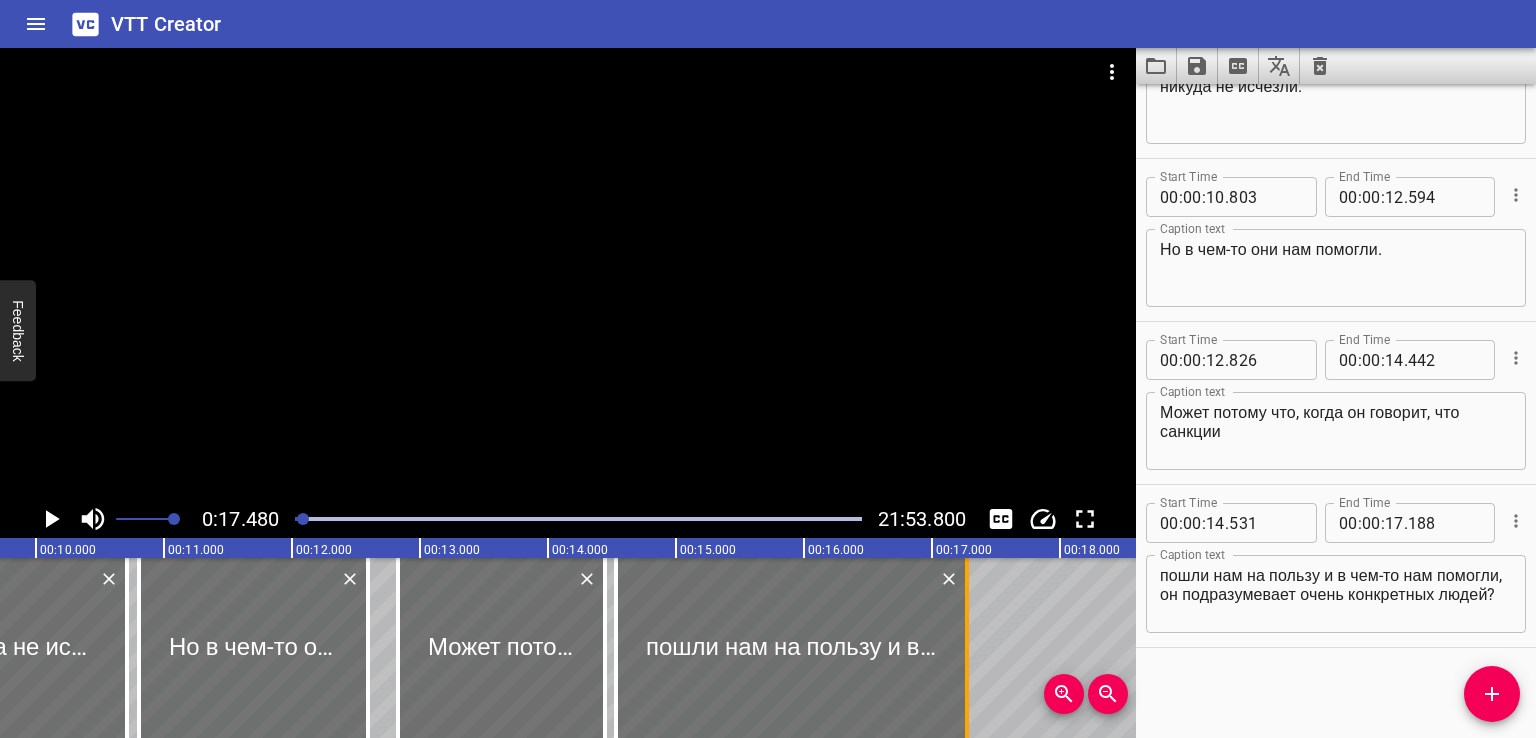 drag, startPoint x: 953, startPoint y: 644, endPoint x: 977, endPoint y: 648, distance: 24.33105 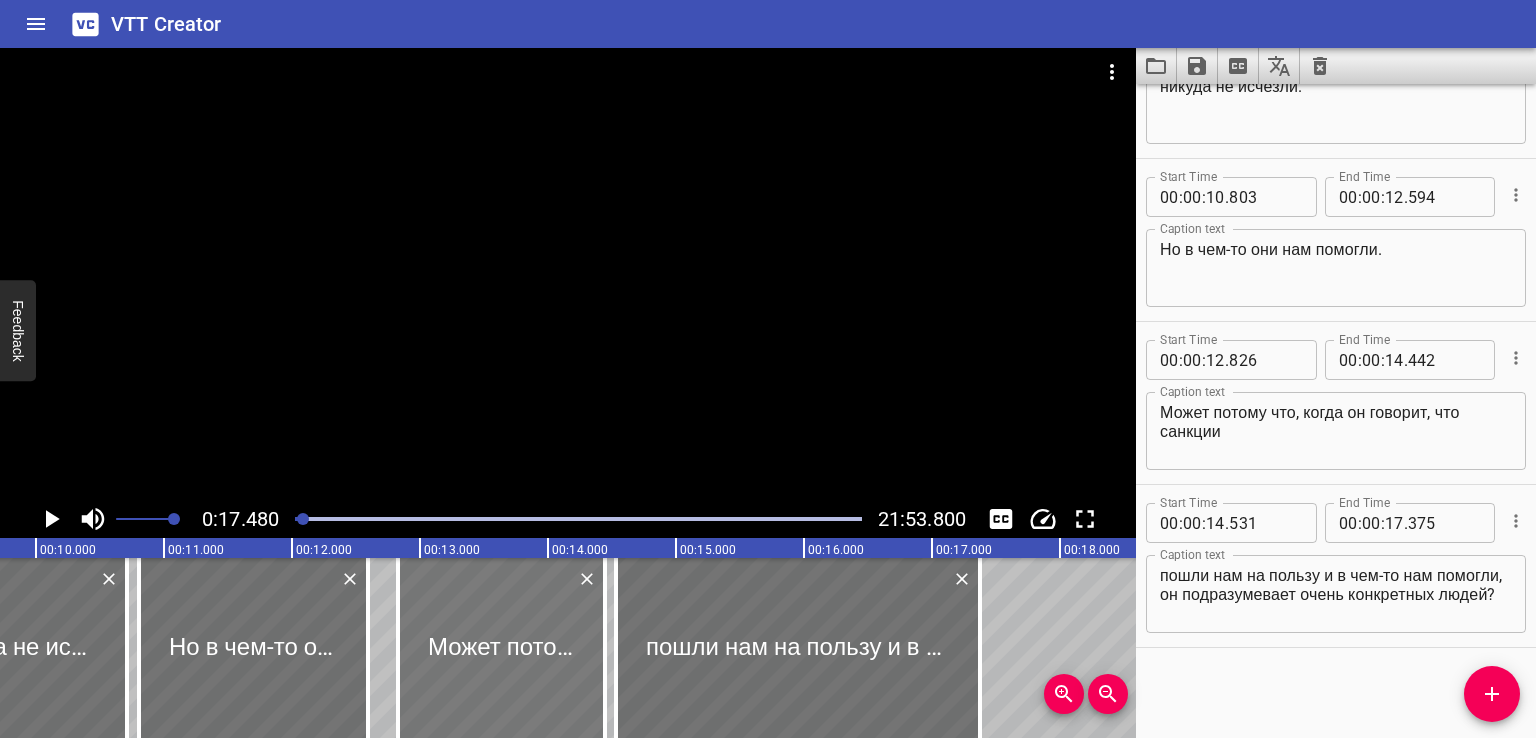 click at bounding box center [501, 648] 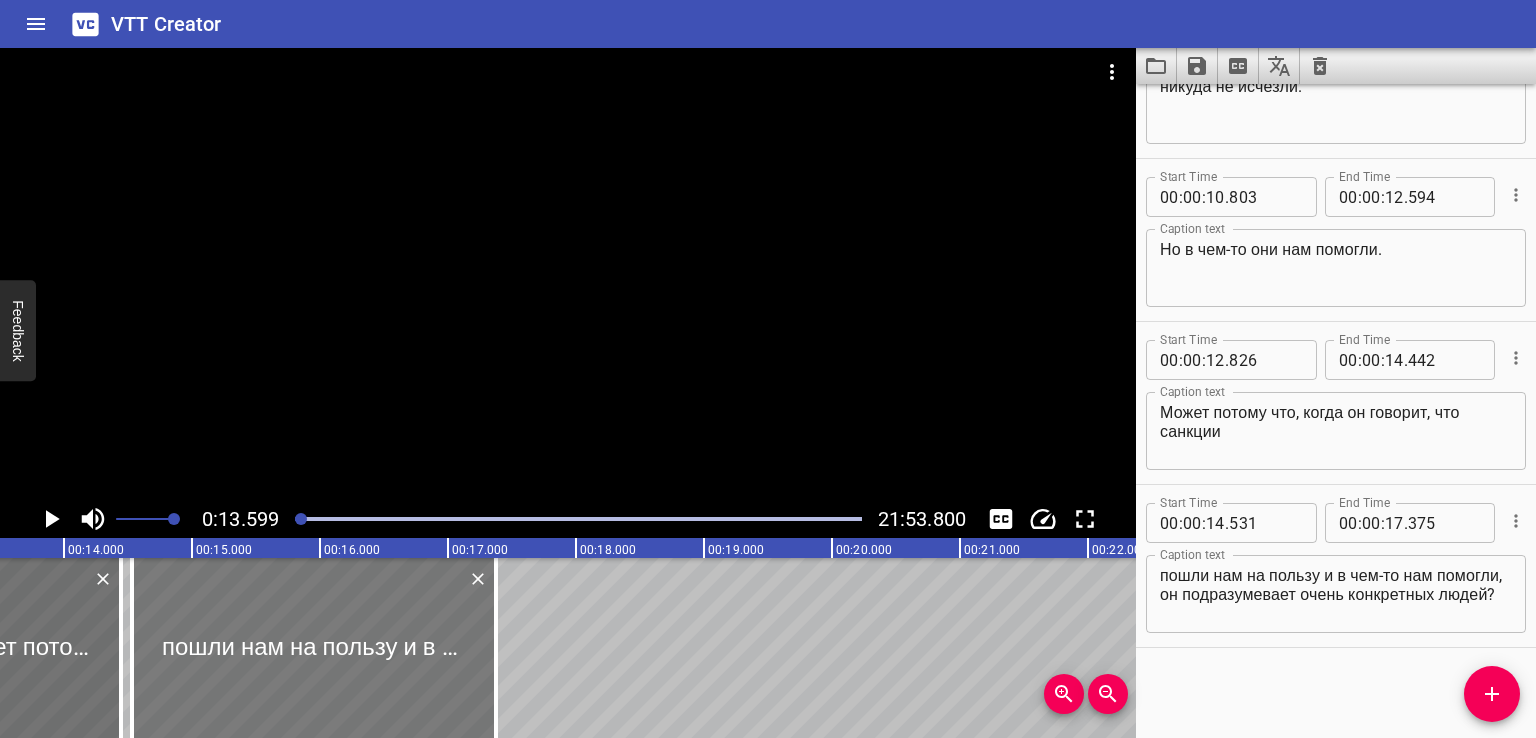 scroll, scrollTop: 0, scrollLeft: 1740, axis: horizontal 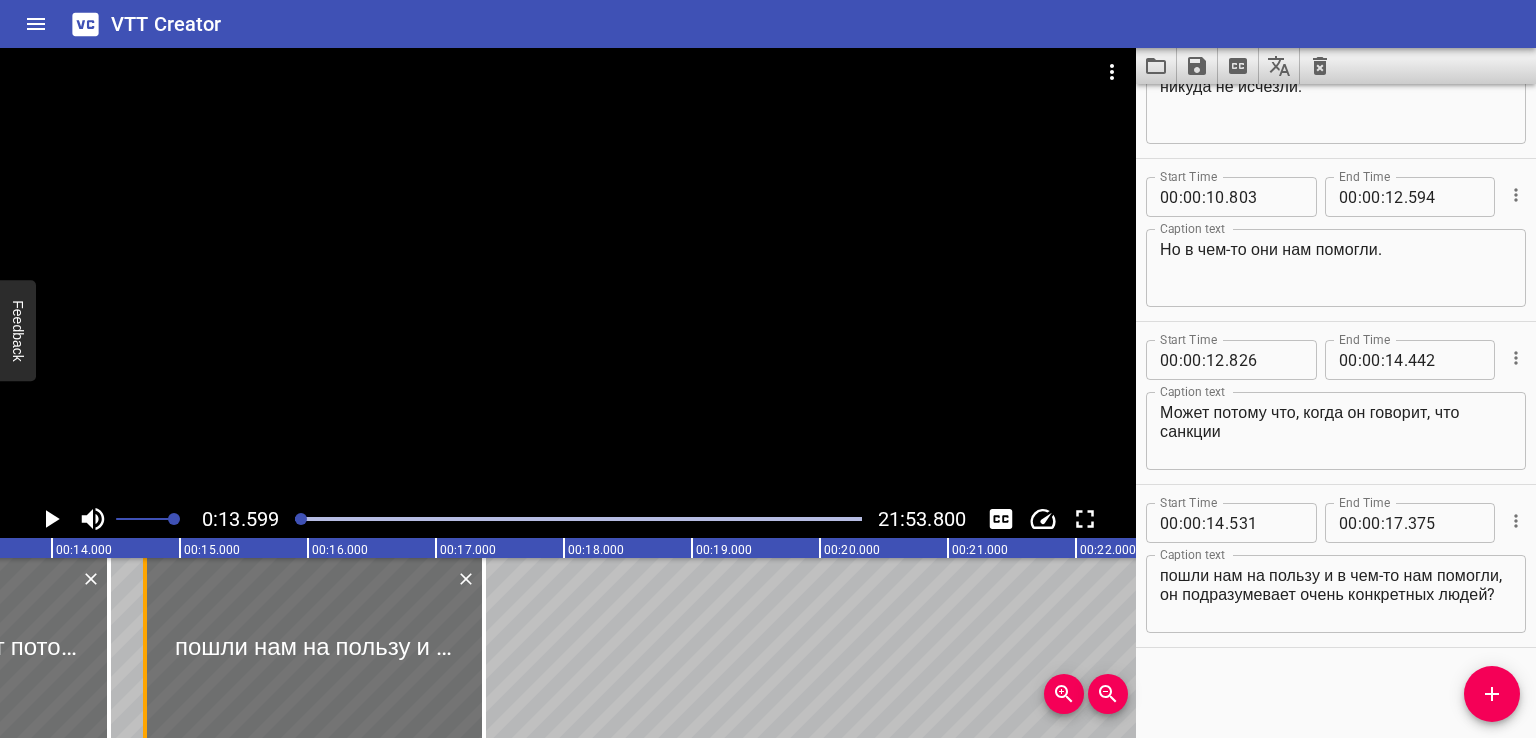 drag, startPoint x: 122, startPoint y: 668, endPoint x: 156, endPoint y: 673, distance: 34.36568 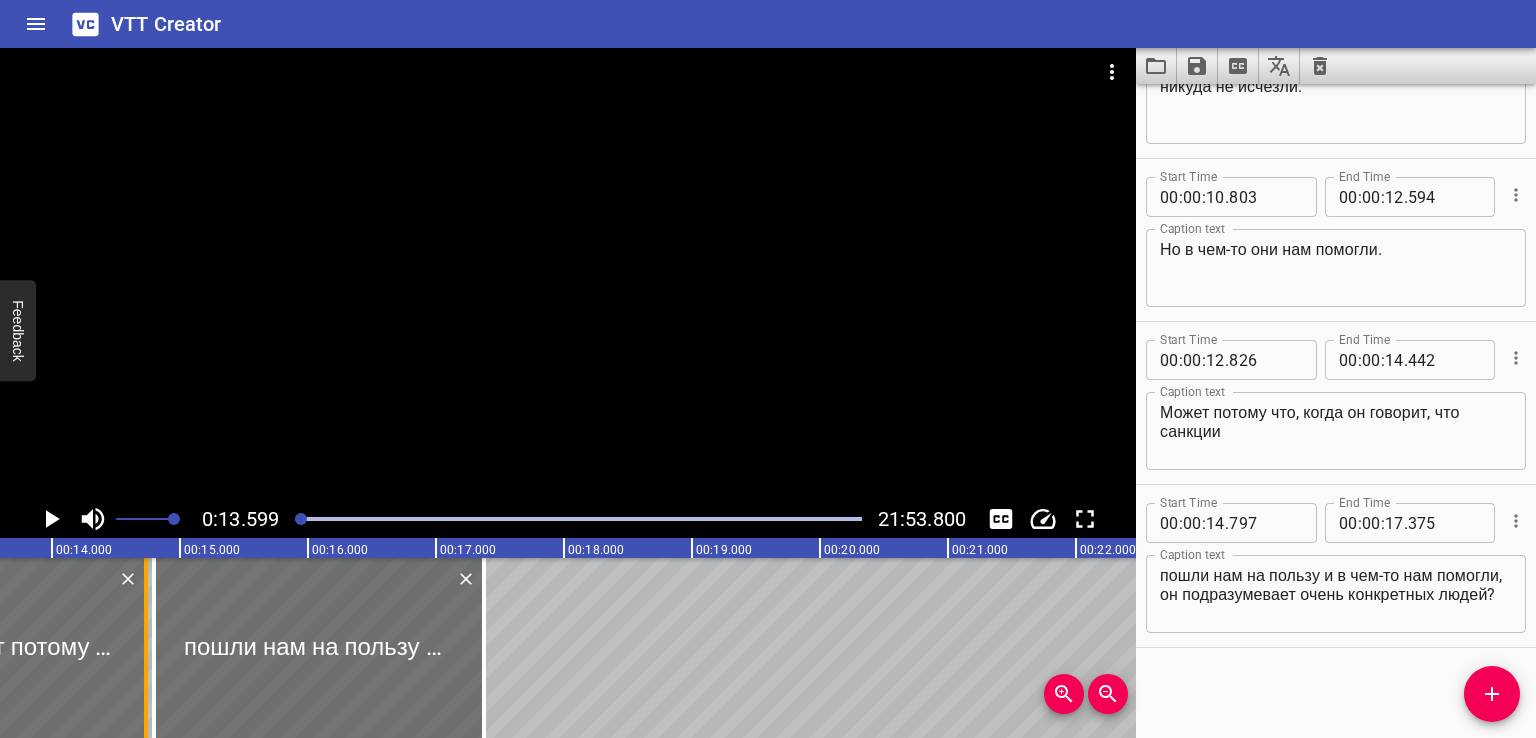 drag, startPoint x: 104, startPoint y: 662, endPoint x: 141, endPoint y: 667, distance: 37.336308 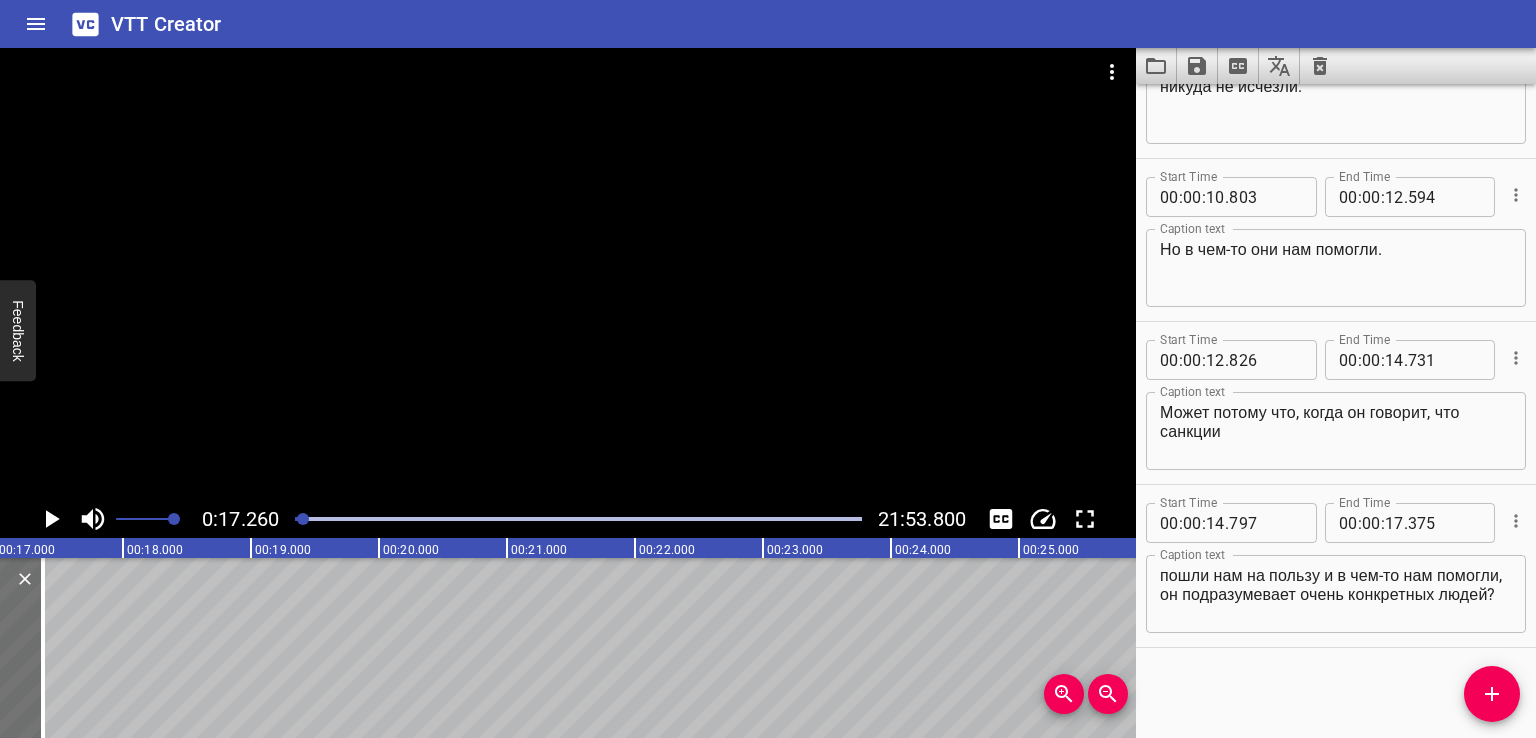 scroll, scrollTop: 0, scrollLeft: 2209, axis: horizontal 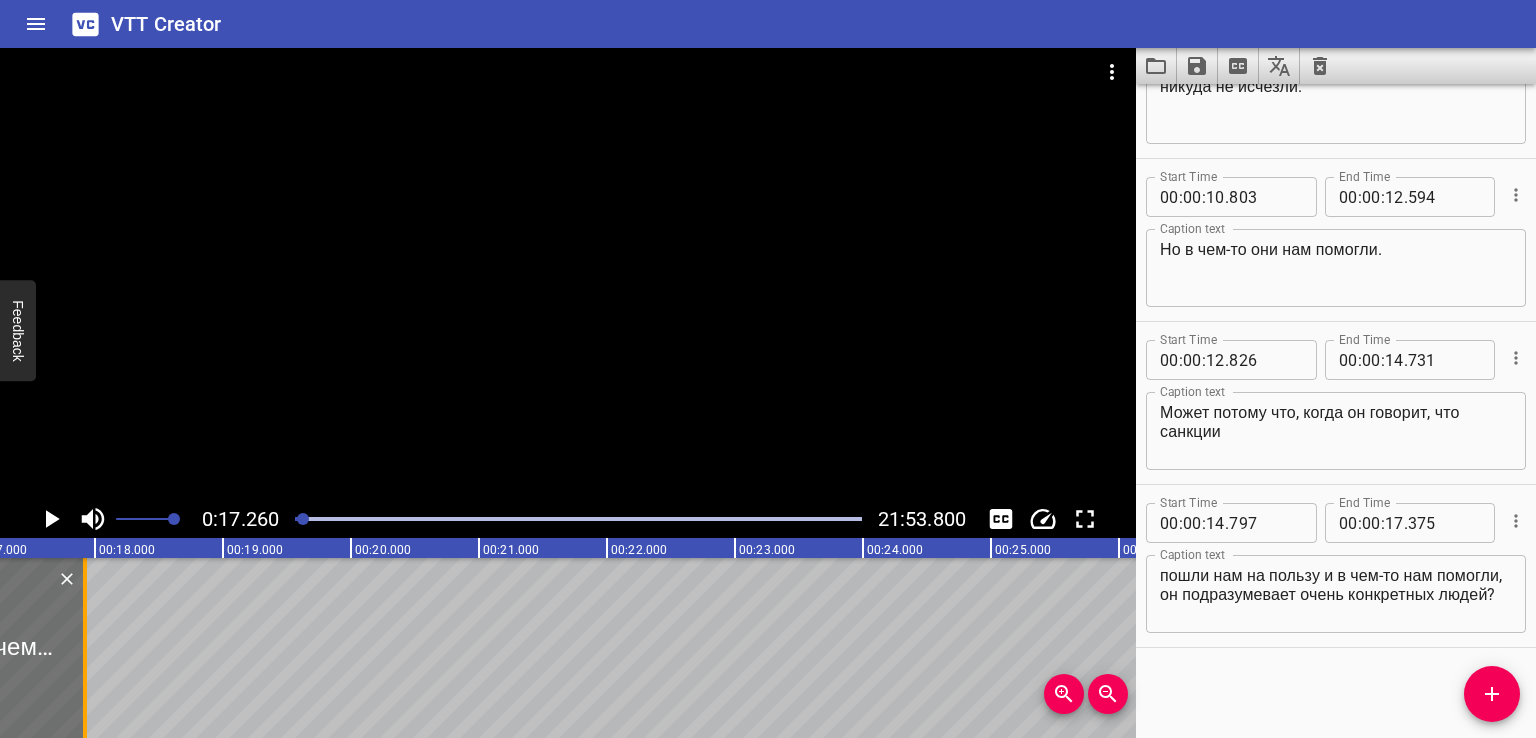 drag, startPoint x: 16, startPoint y: 681, endPoint x: 88, endPoint y: 683, distance: 72.02777 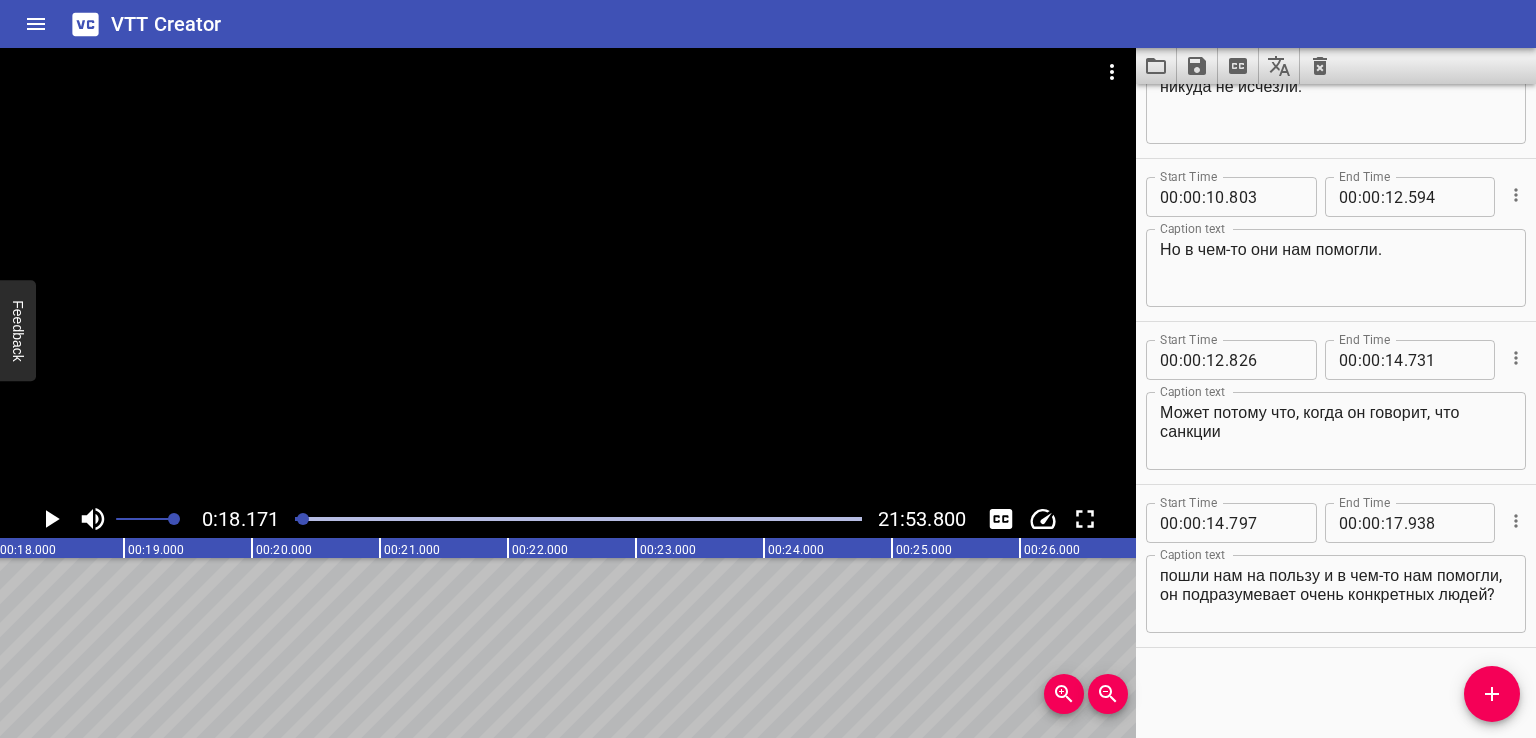 scroll, scrollTop: 0, scrollLeft: 2325, axis: horizontal 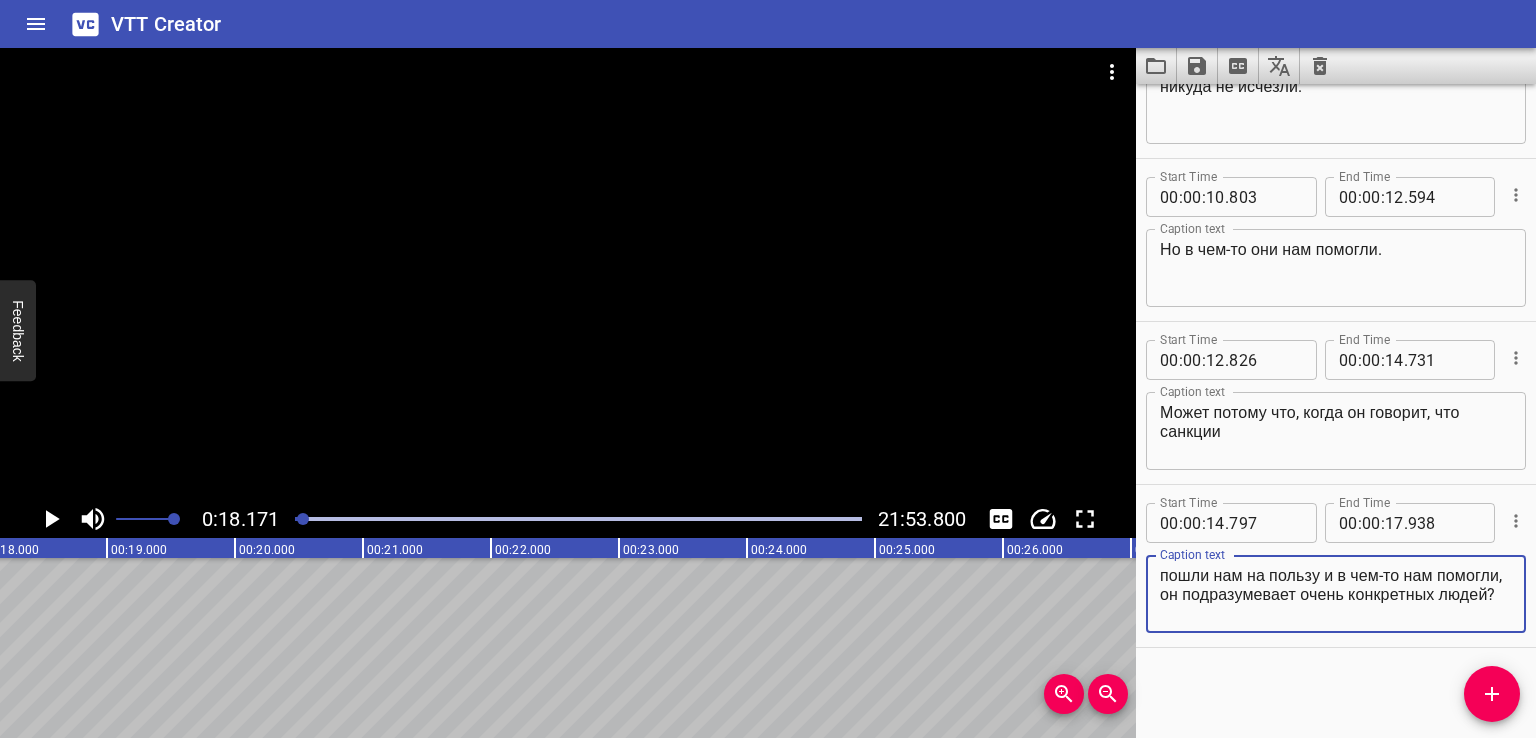 drag, startPoint x: 1234, startPoint y: 574, endPoint x: 1374, endPoint y: 654, distance: 161.24515 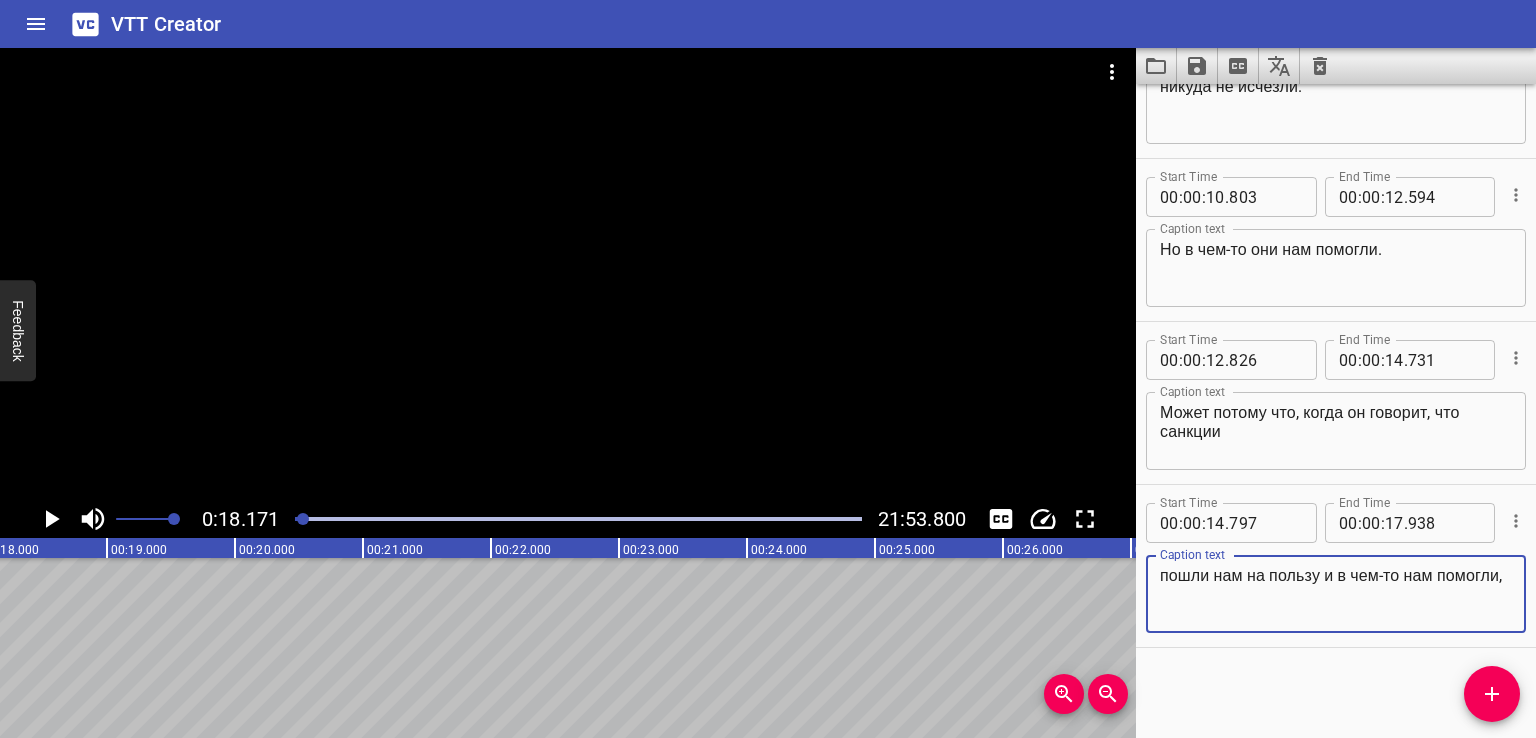 scroll, scrollTop: 0, scrollLeft: 0, axis: both 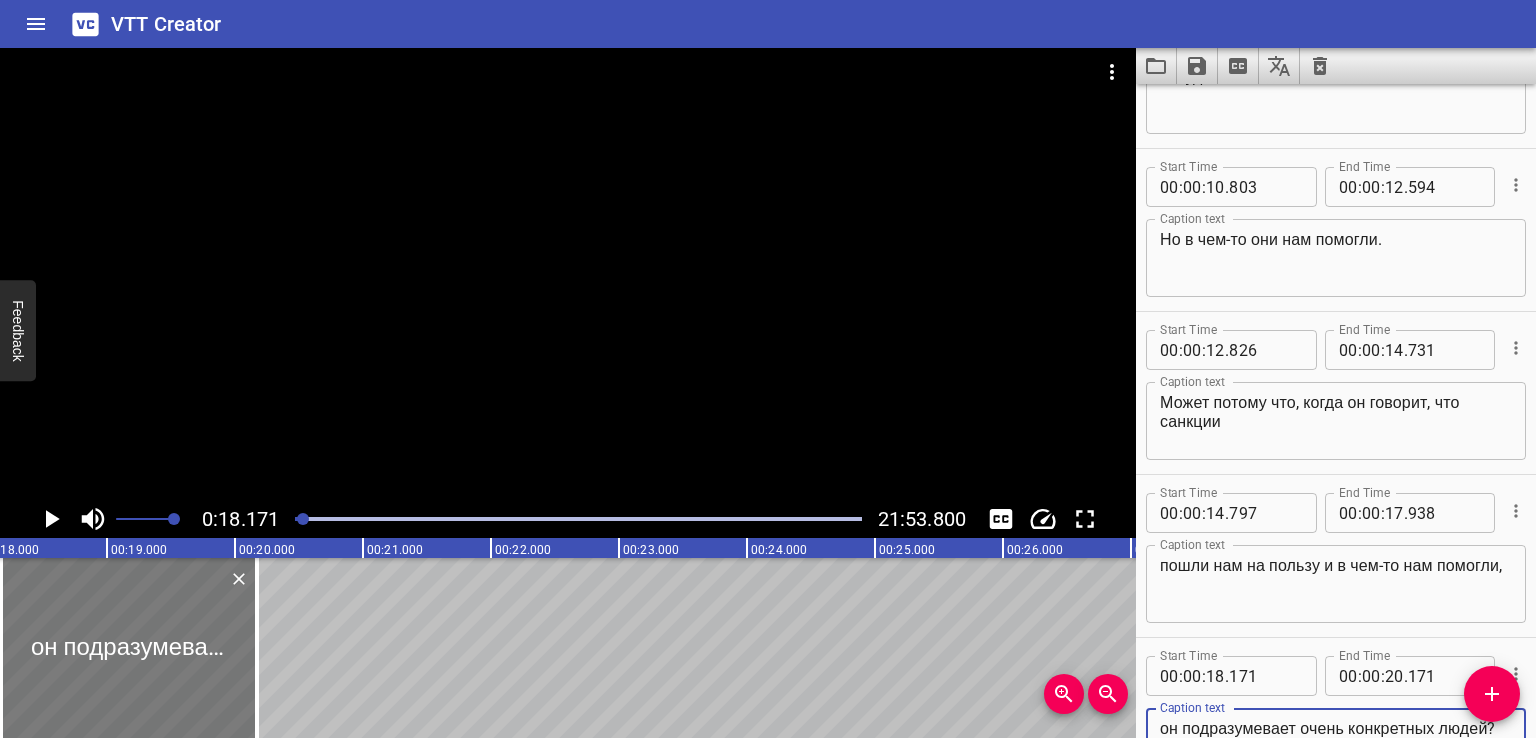 type on "он подразумевает очень конкретных людей?" 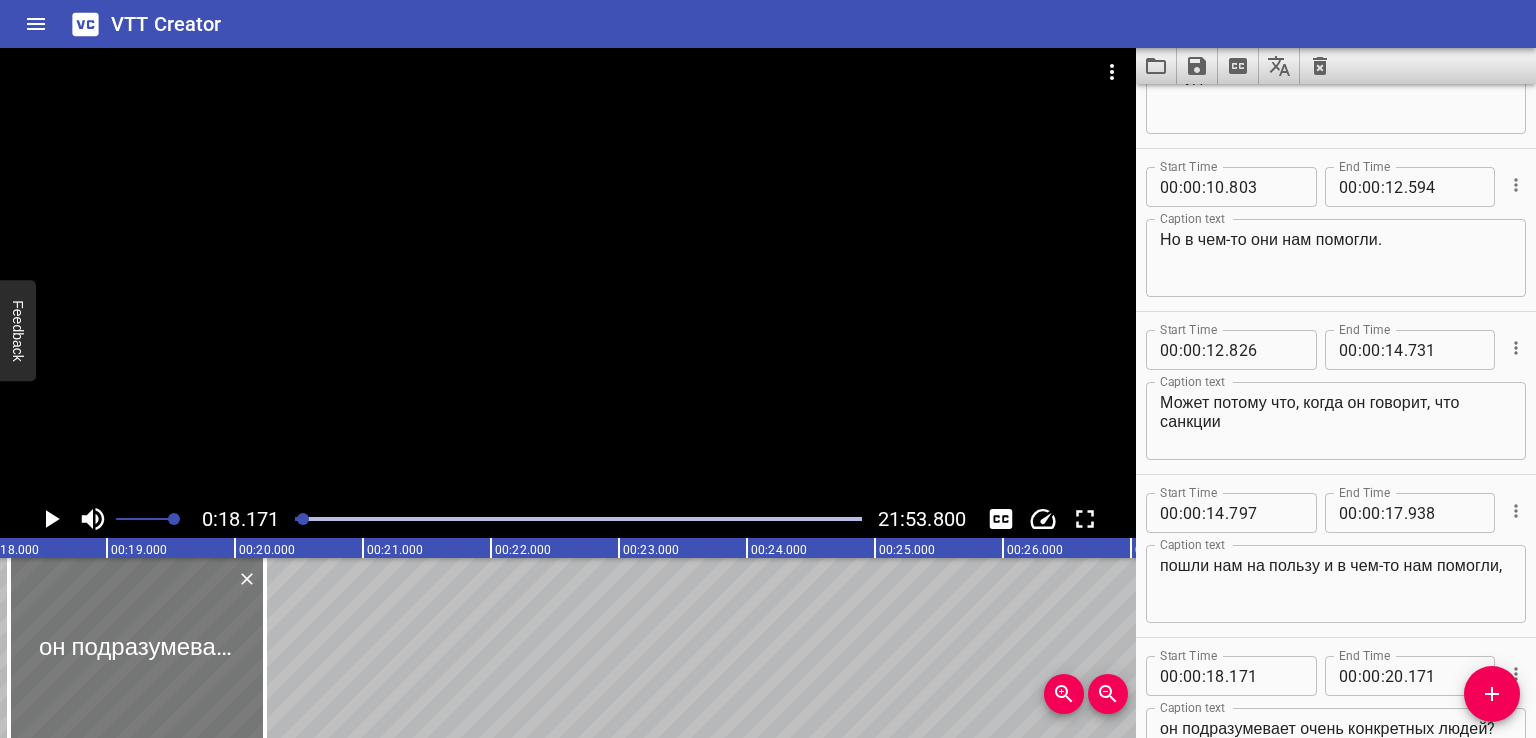 click at bounding box center (137, 648) 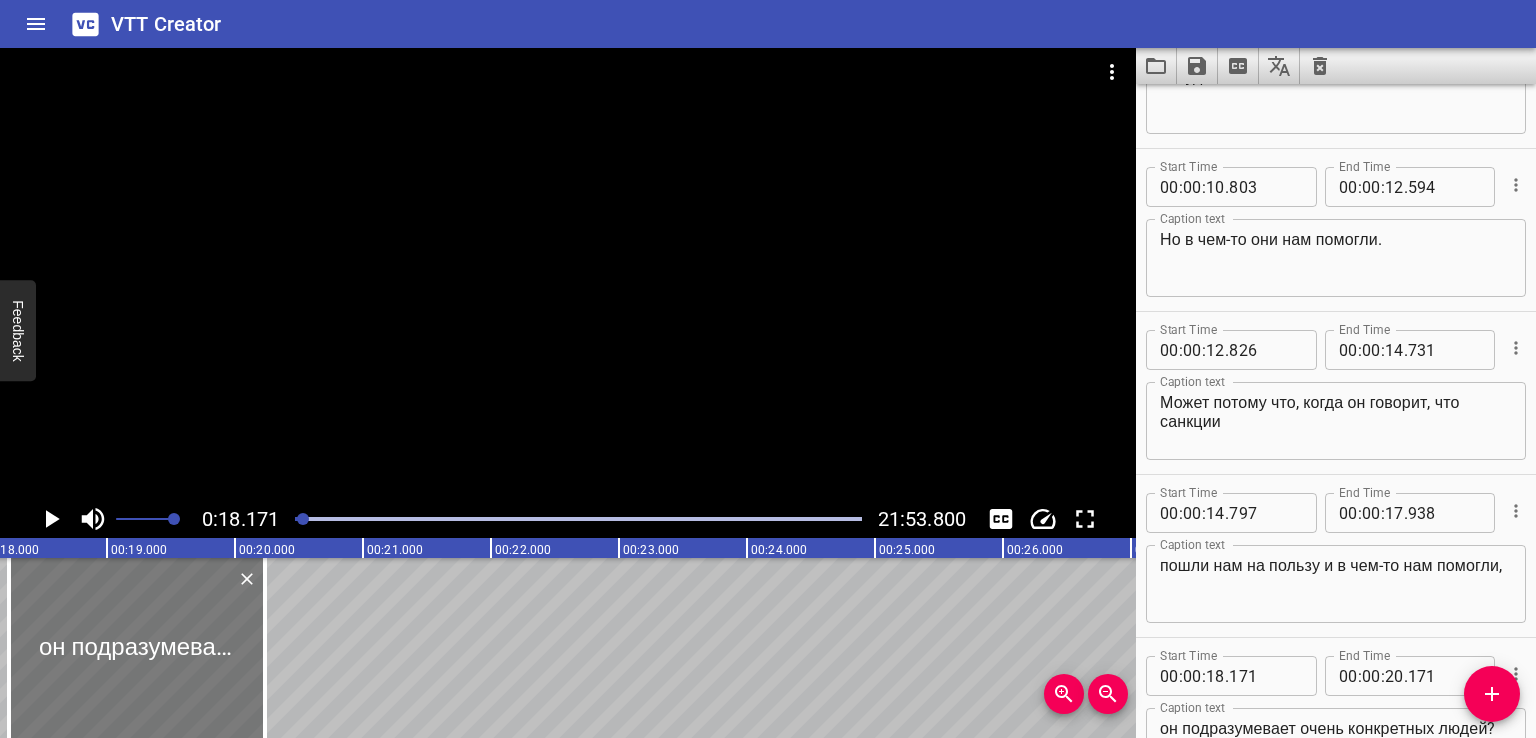 type on "233" 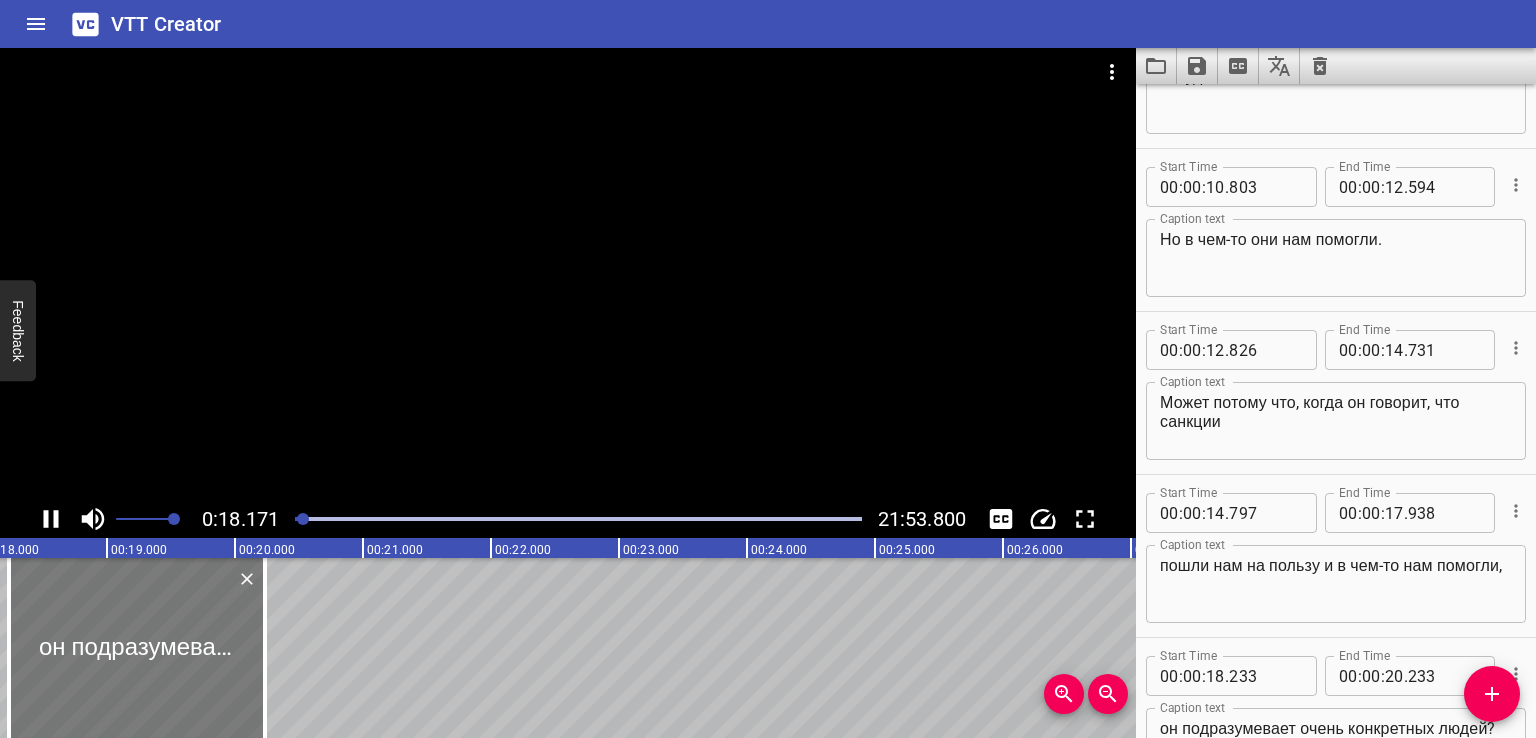 scroll, scrollTop: 668, scrollLeft: 0, axis: vertical 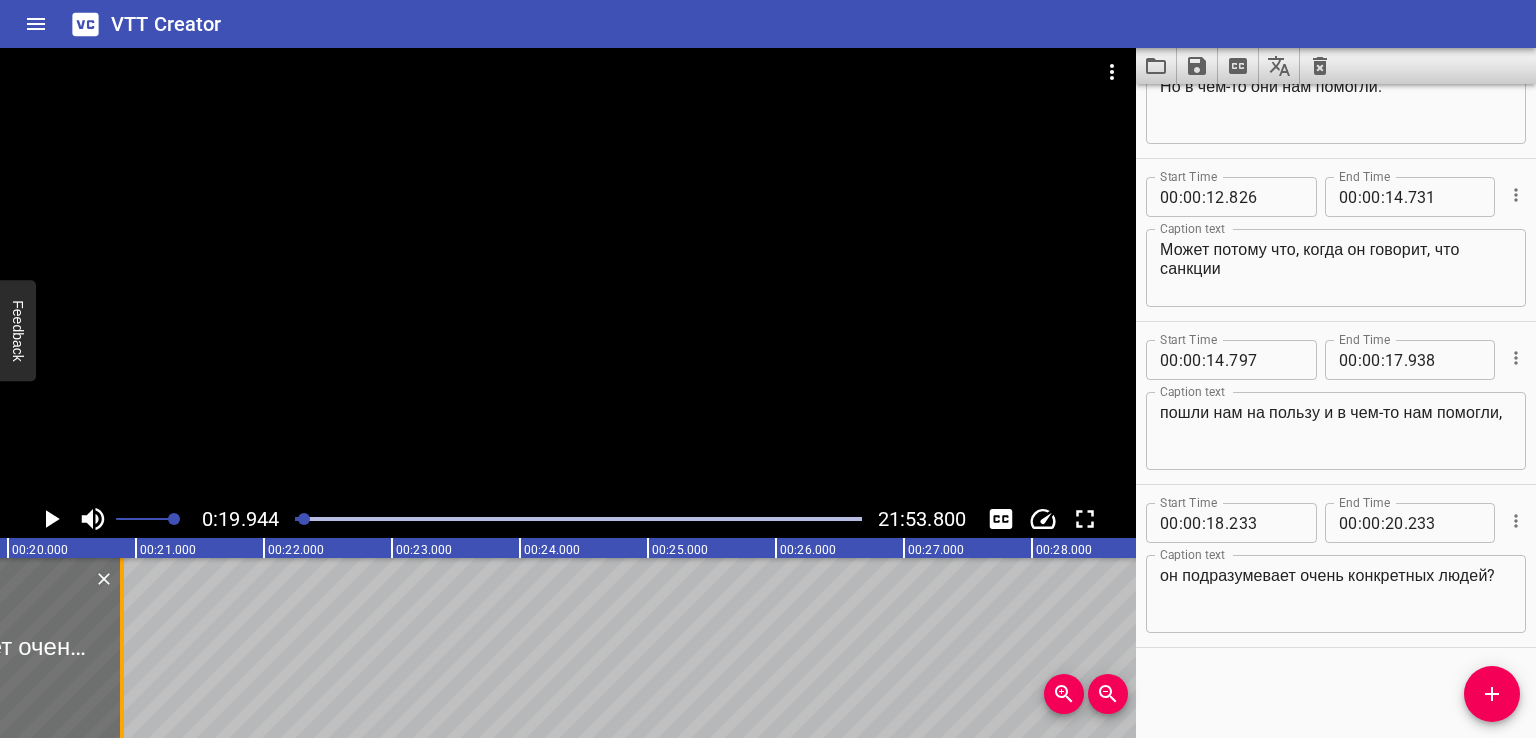 drag, startPoint x: 36, startPoint y: 675, endPoint x: 120, endPoint y: 677, distance: 84.0238 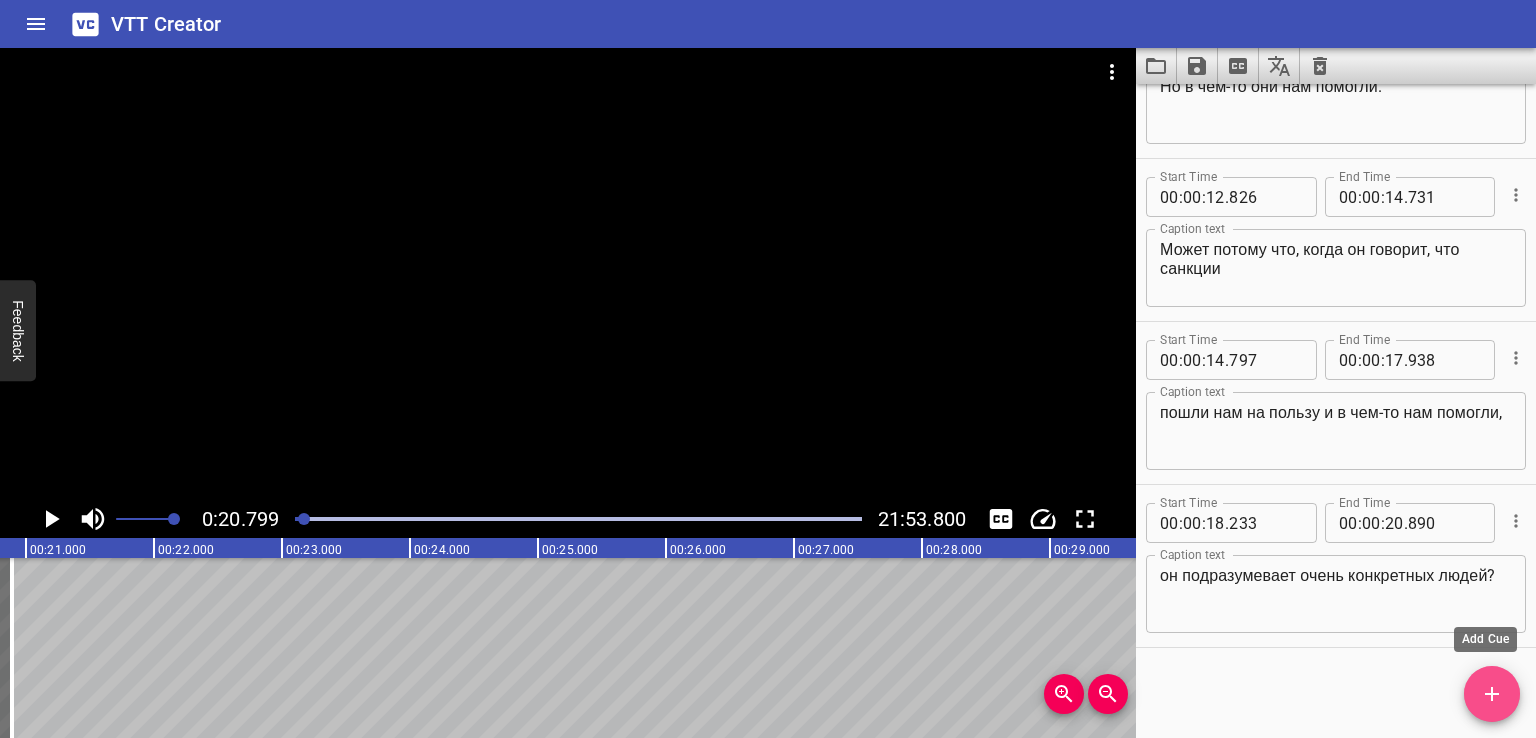 click at bounding box center (1492, 694) 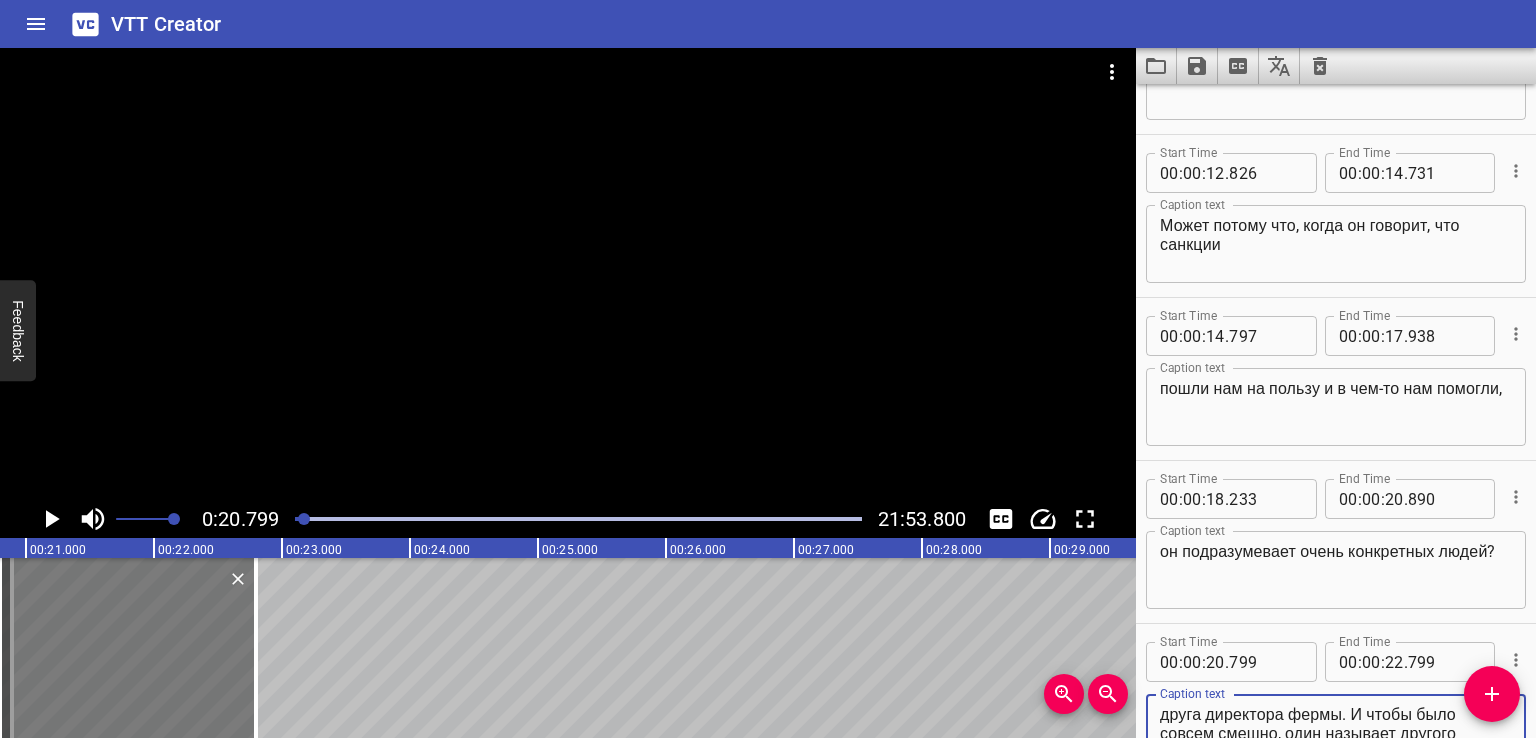 type on "Люди, о которых мы [DATE] расскажем, создали схему, при которой государственное предприятие используют как дойную корову. Самой корове и колхозу, которому она принадлежит, перепадает абсолютный минимум. Все молоко и навар забирают два друга директора фермы. И чтобы было совсем смешно, один называет другого мошенником, хотя оба делают то же самое." 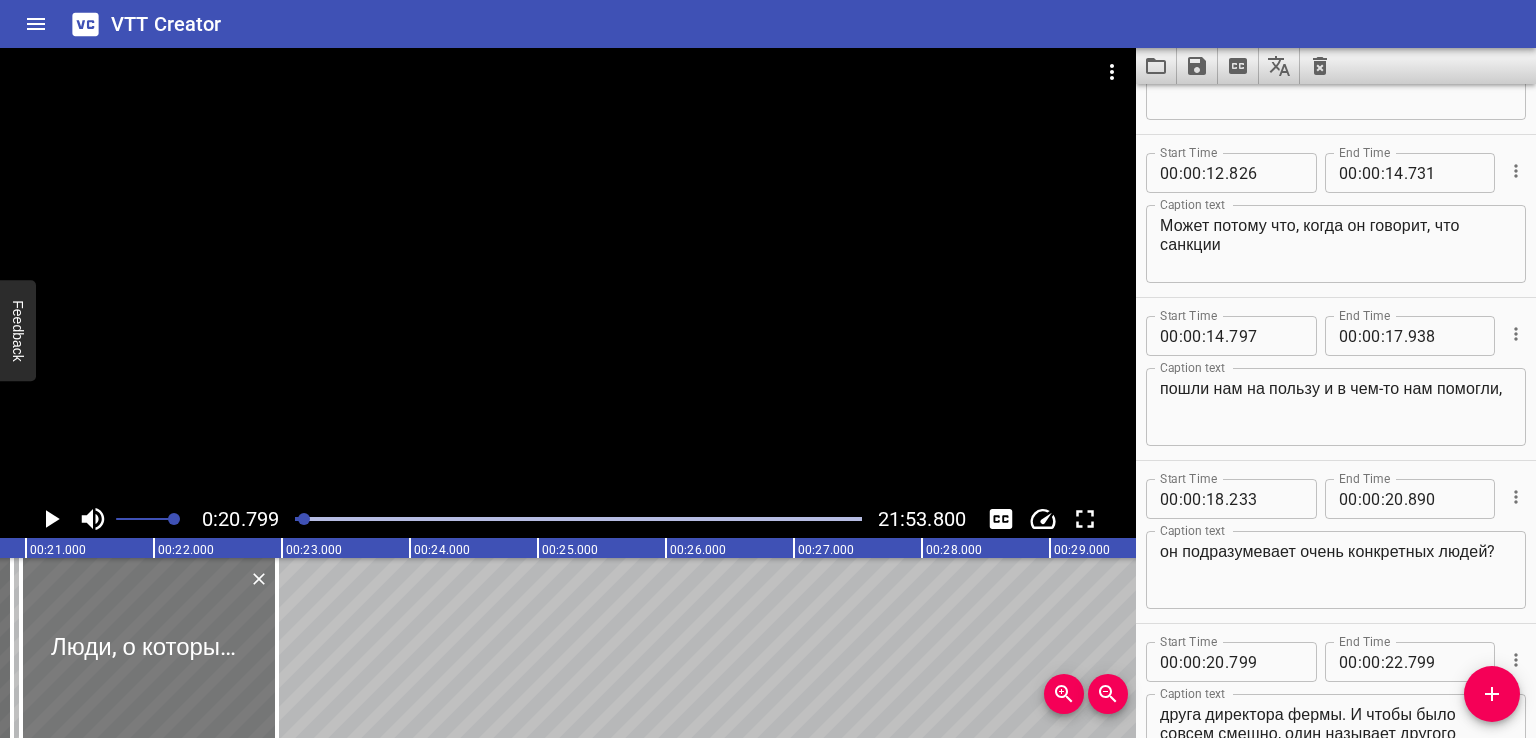 drag, startPoint x: 127, startPoint y: 662, endPoint x: 150, endPoint y: 665, distance: 23.194826 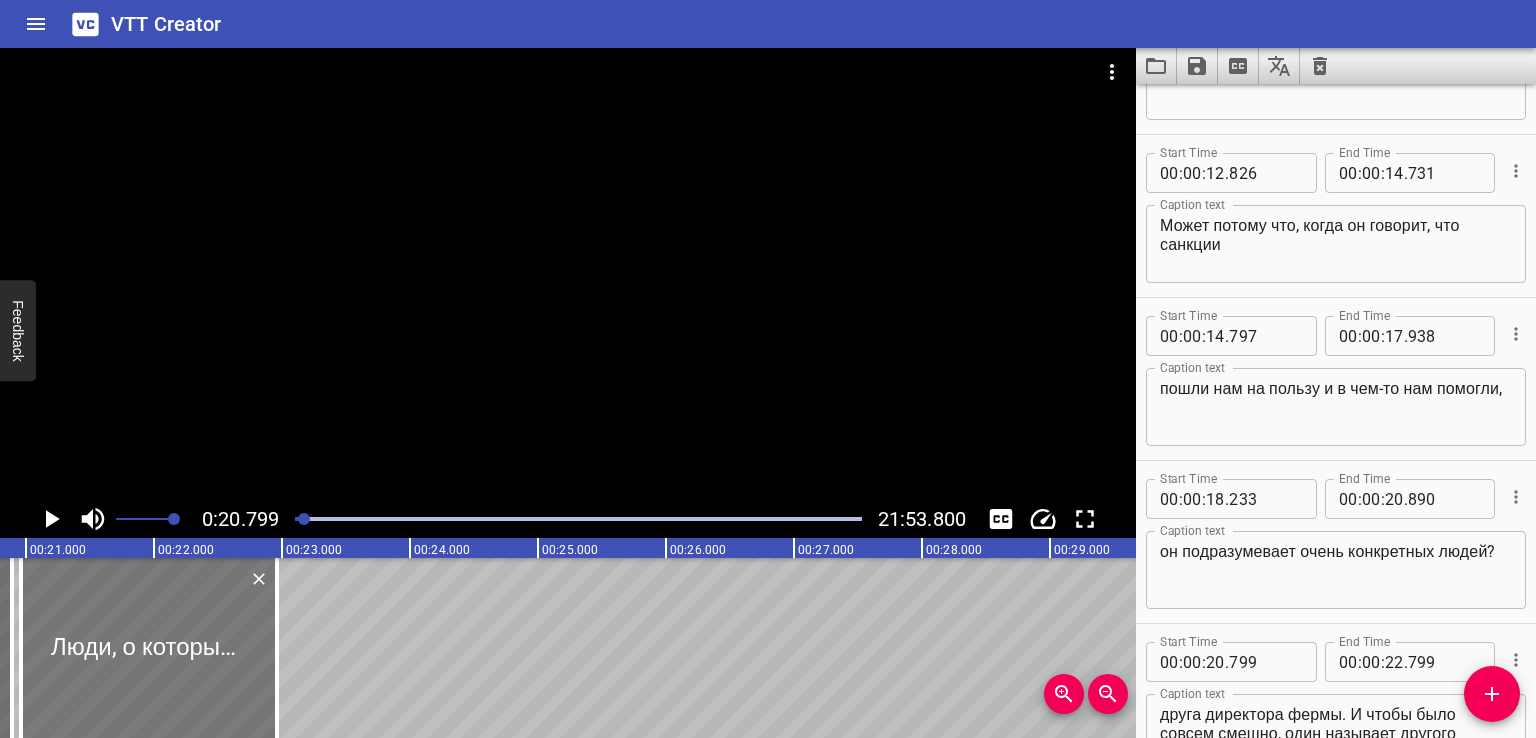 click at bounding box center [149, 648] 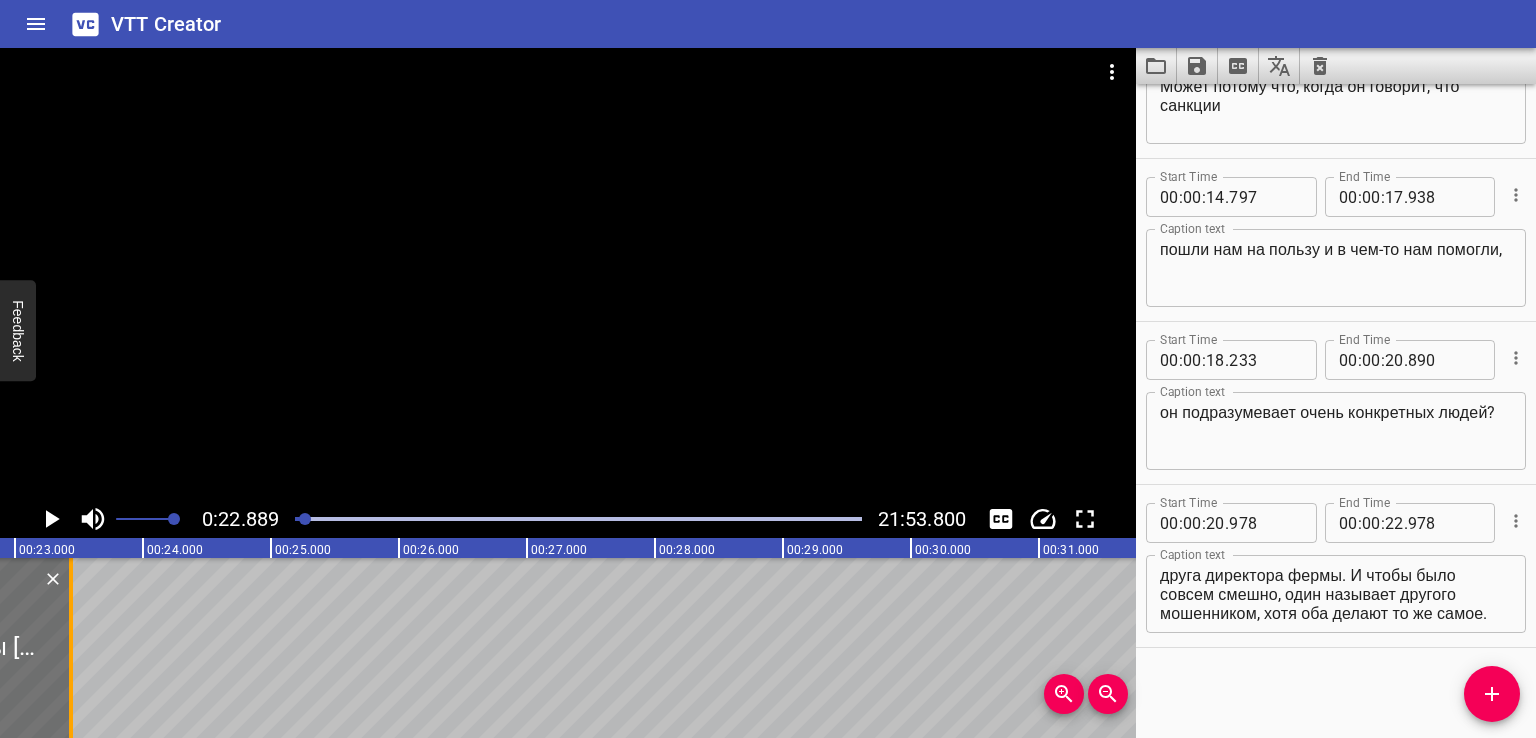 drag, startPoint x: 9, startPoint y: 657, endPoint x: 109, endPoint y: 666, distance: 100.40418 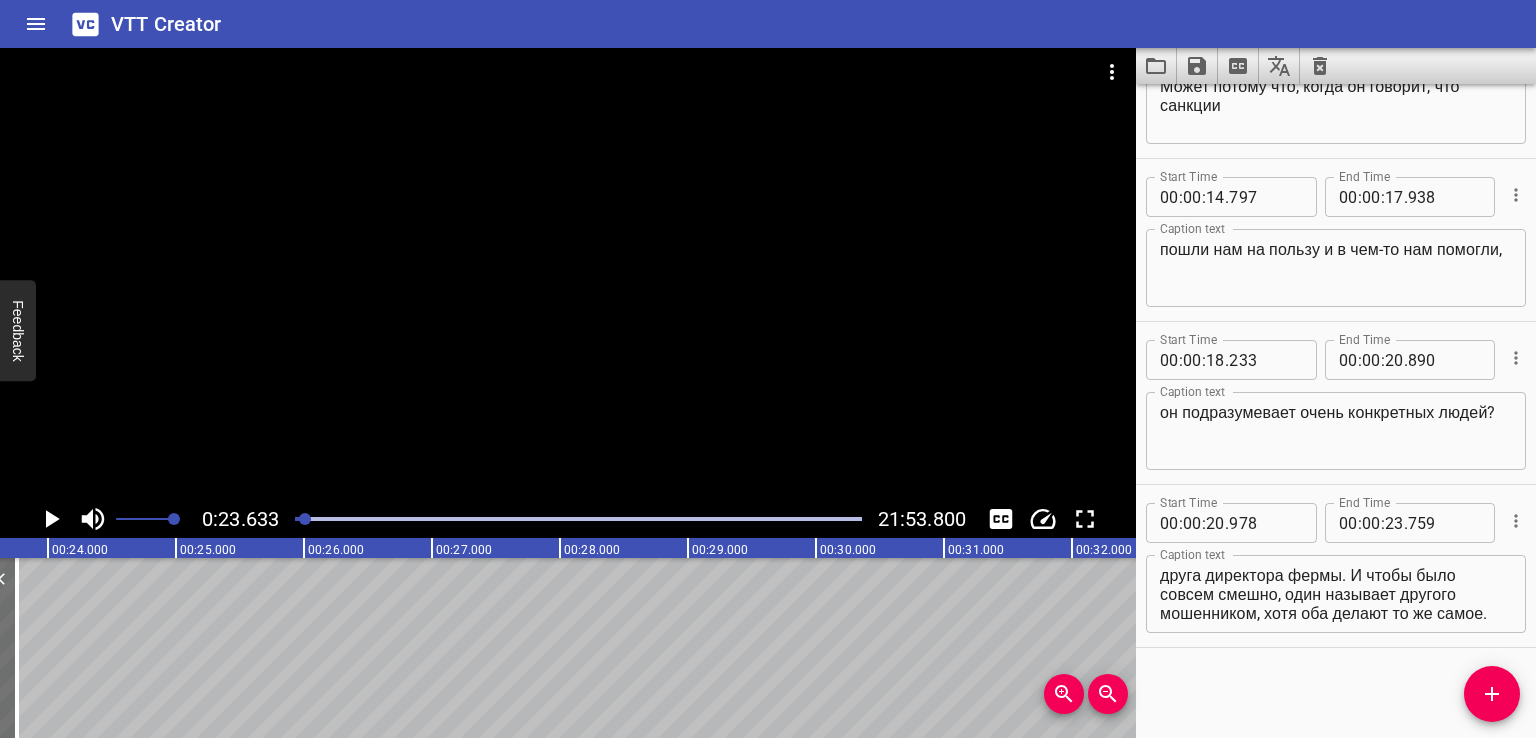 click on "Люди, о которых мы [DATE] расскажем, создали схему, при которой государственное предприятие используют как дойную корову. Самой корове и колхозу, которому она принадлежит, перепадает абсолютный минимум. Все молоко и навар забирают два друга директора фермы. И чтобы было совсем смешно, один называет другого мошенником, хотя оба делают то же самое." at bounding box center (1336, 594) 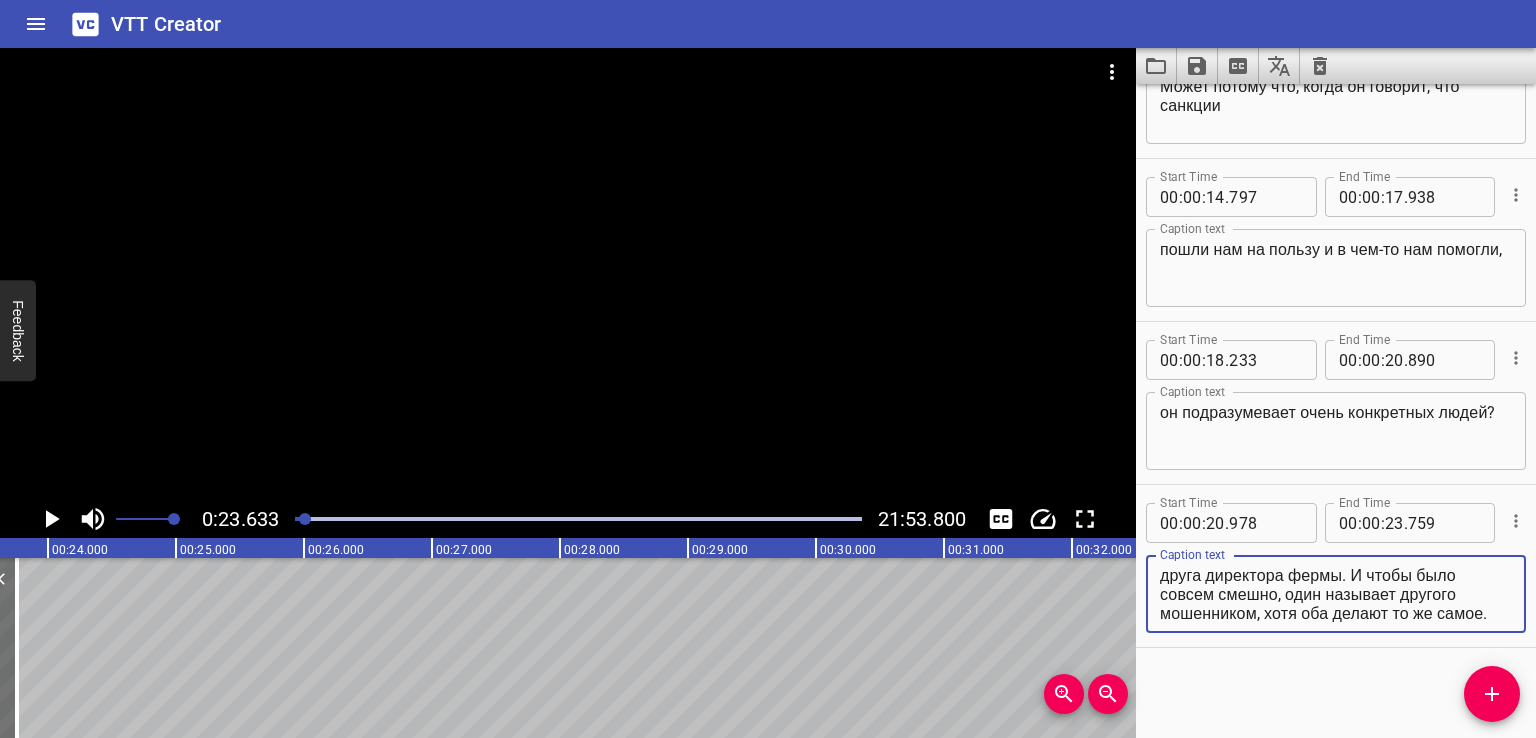 drag, startPoint x: 1276, startPoint y: 597, endPoint x: 1385, endPoint y: 633, distance: 114.791115 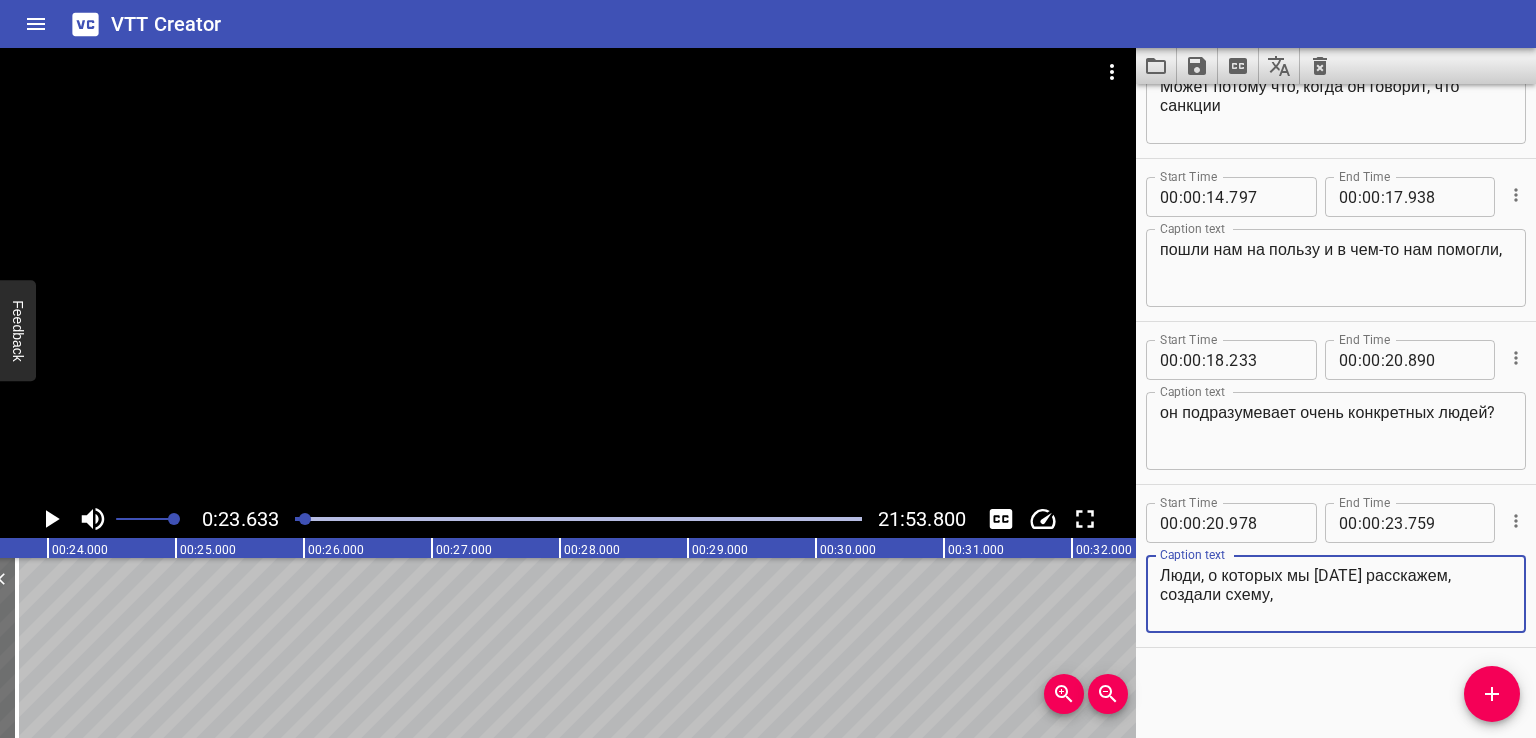 type on "Люди, о которых мы [DATE] расскажем, создали схему," 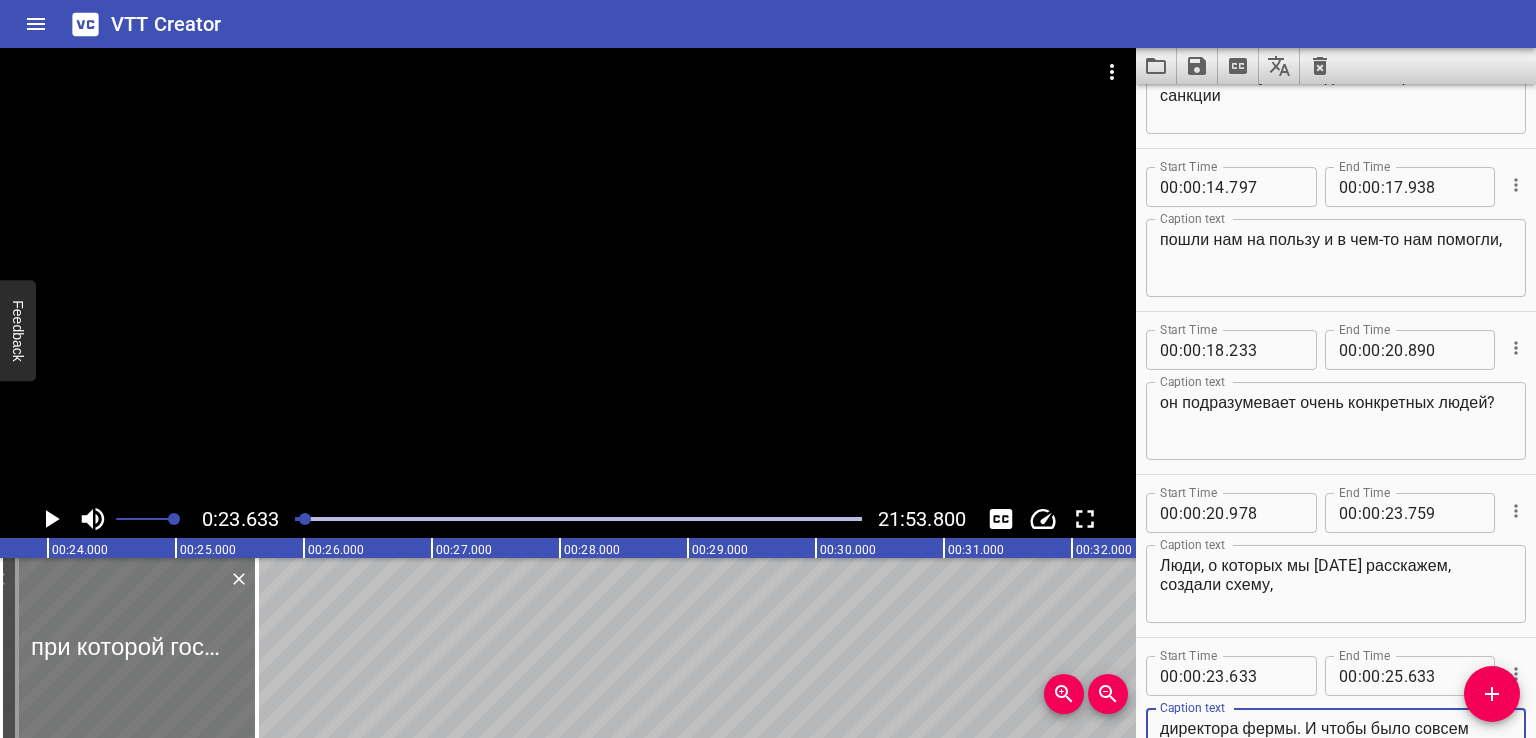 type on "при которой государственное предприятие используют как дойную корову. Самой корове и колхозу, которому она принадлежит, перепадает абсолютный минимум. Все молоко и навар забирают два друга директора фермы. И чтобы было совсем смешно, один называет другого мошенником, хотя оба делают то же самое." 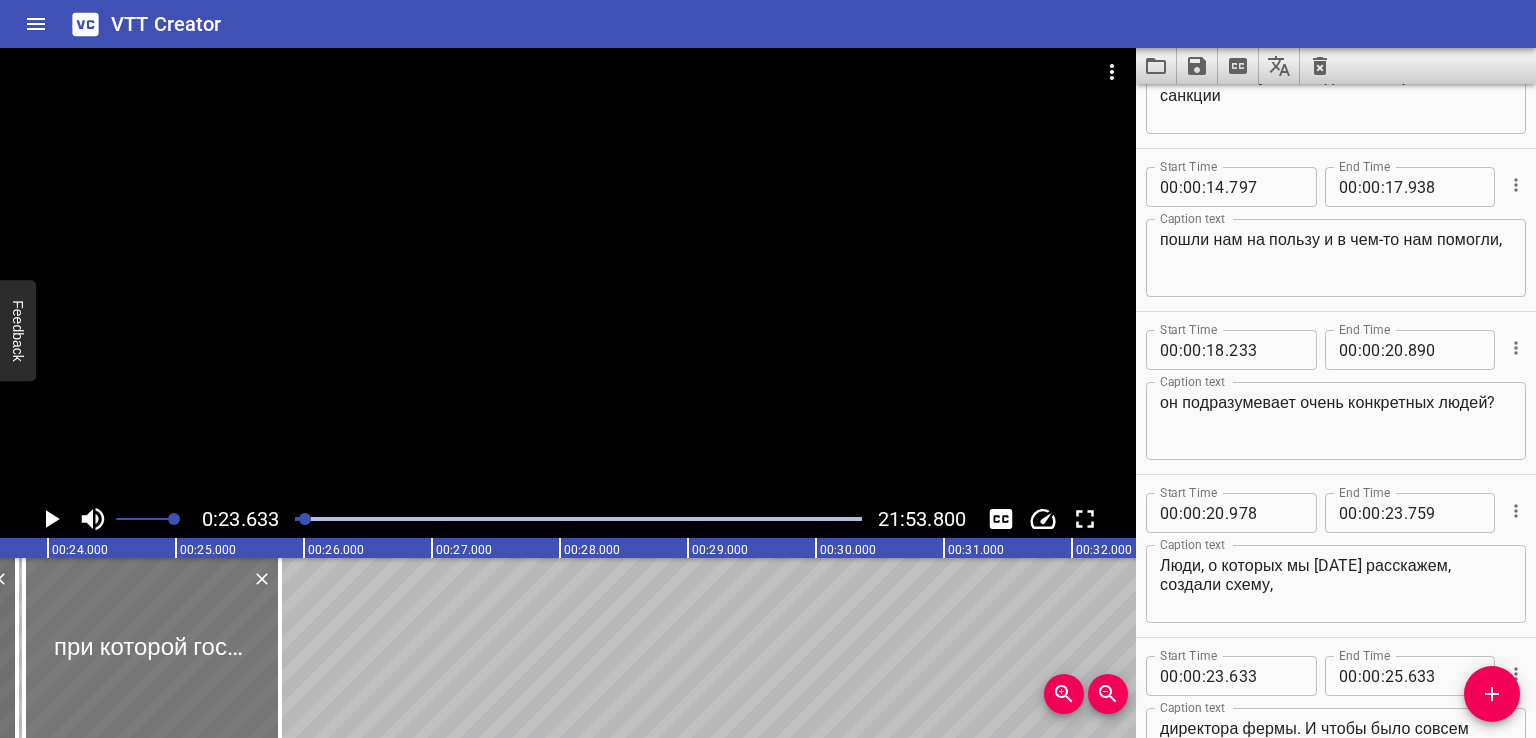 drag, startPoint x: 84, startPoint y: 649, endPoint x: 103, endPoint y: 653, distance: 19.416489 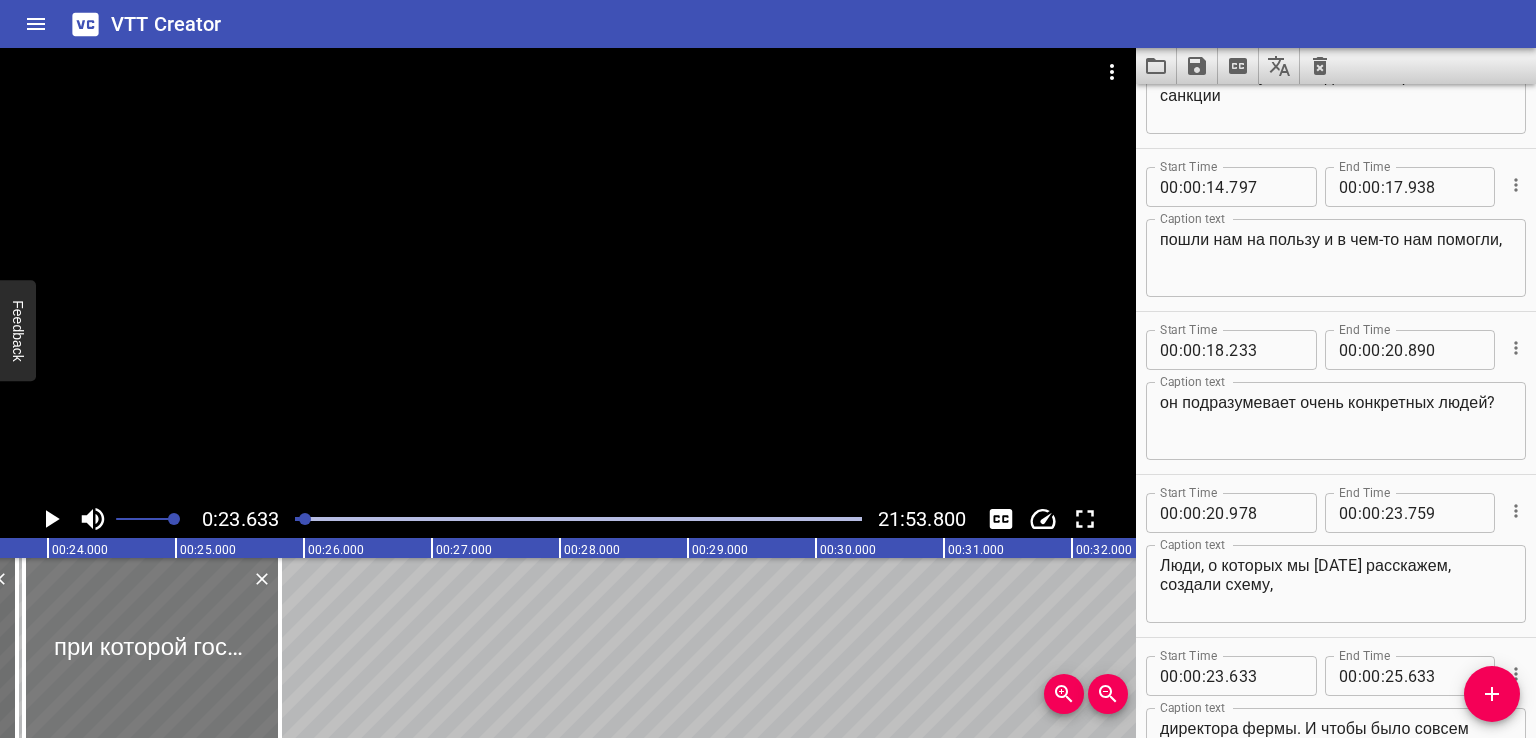 click at bounding box center [152, 648] 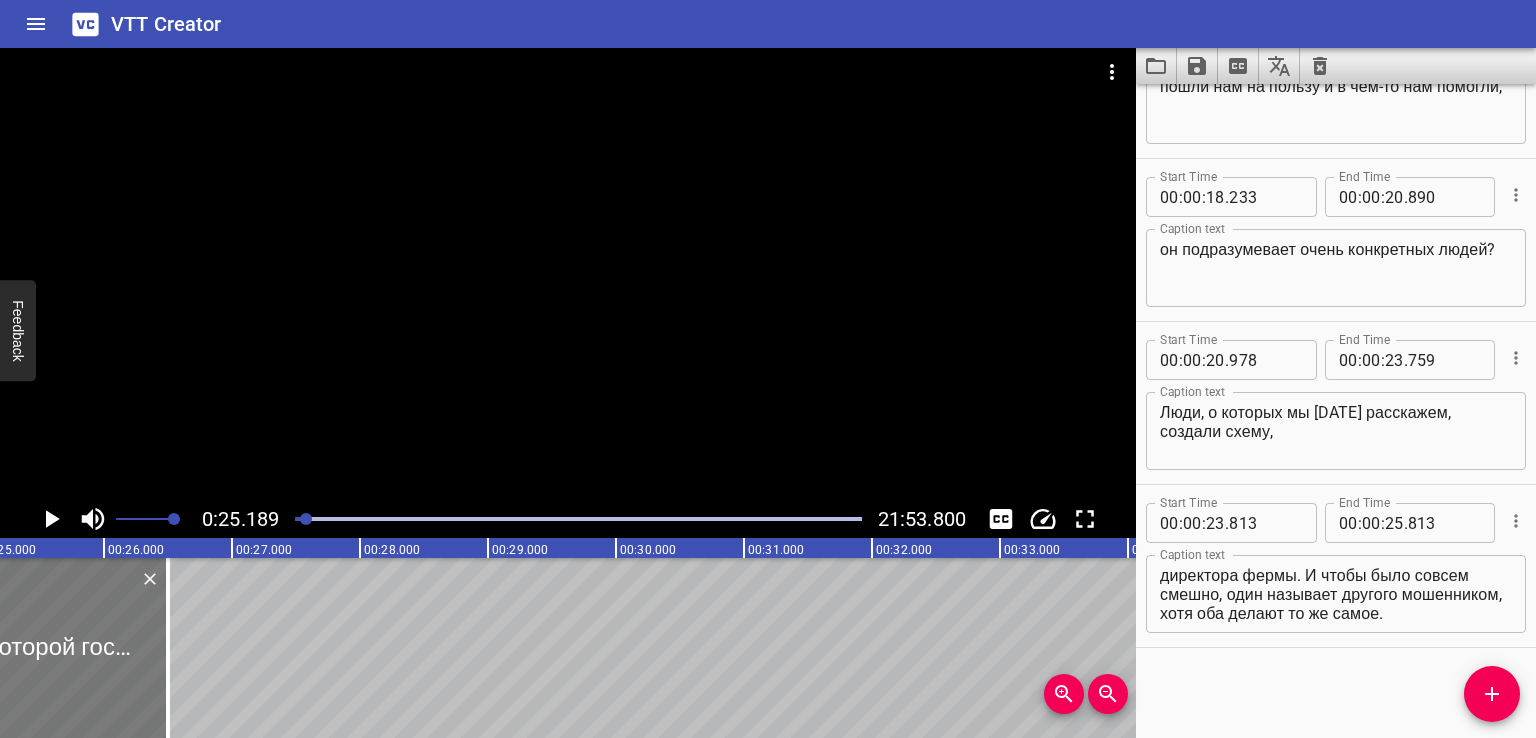 drag, startPoint x: 68, startPoint y: 666, endPoint x: 156, endPoint y: 673, distance: 88.27797 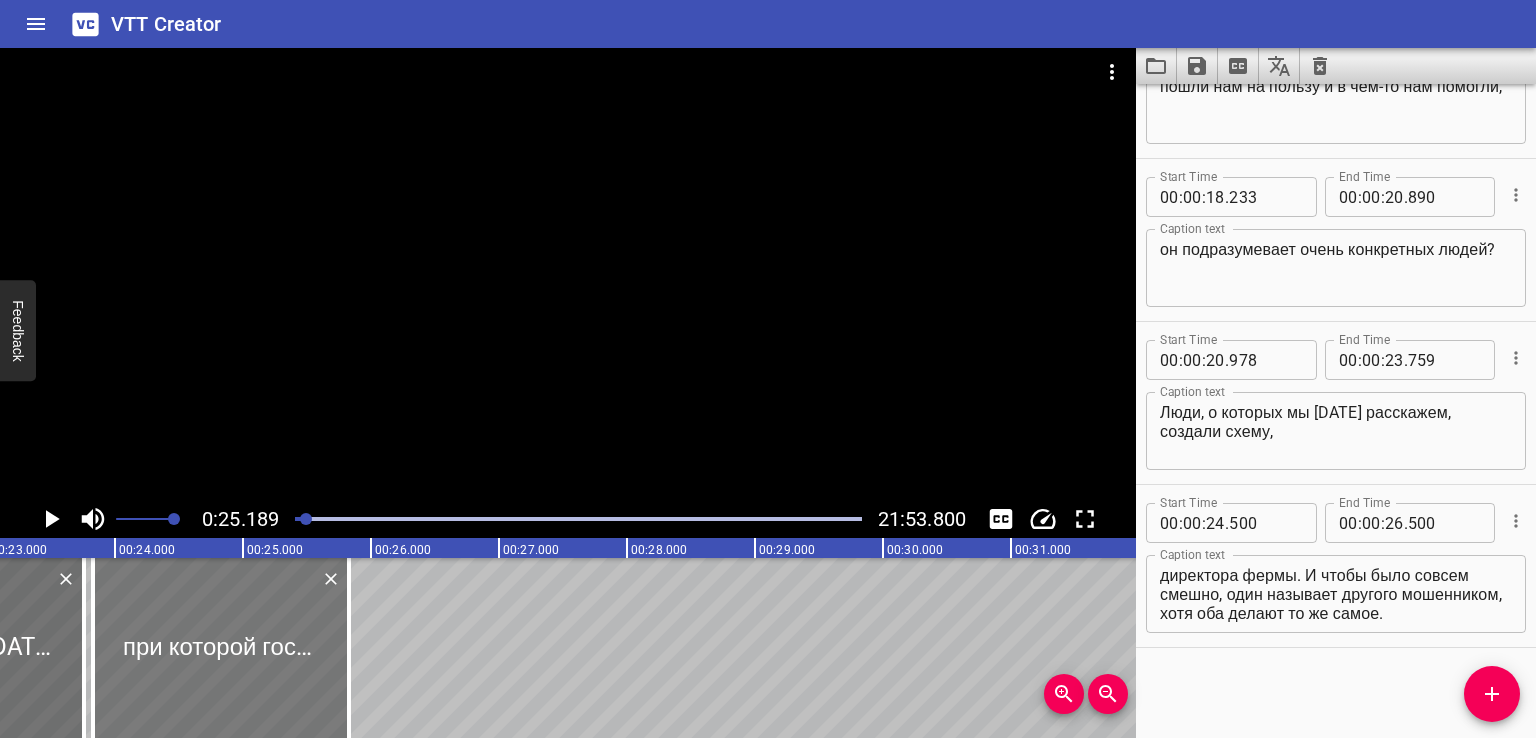 drag, startPoint x: 251, startPoint y: 655, endPoint x: 149, endPoint y: 682, distance: 105.51303 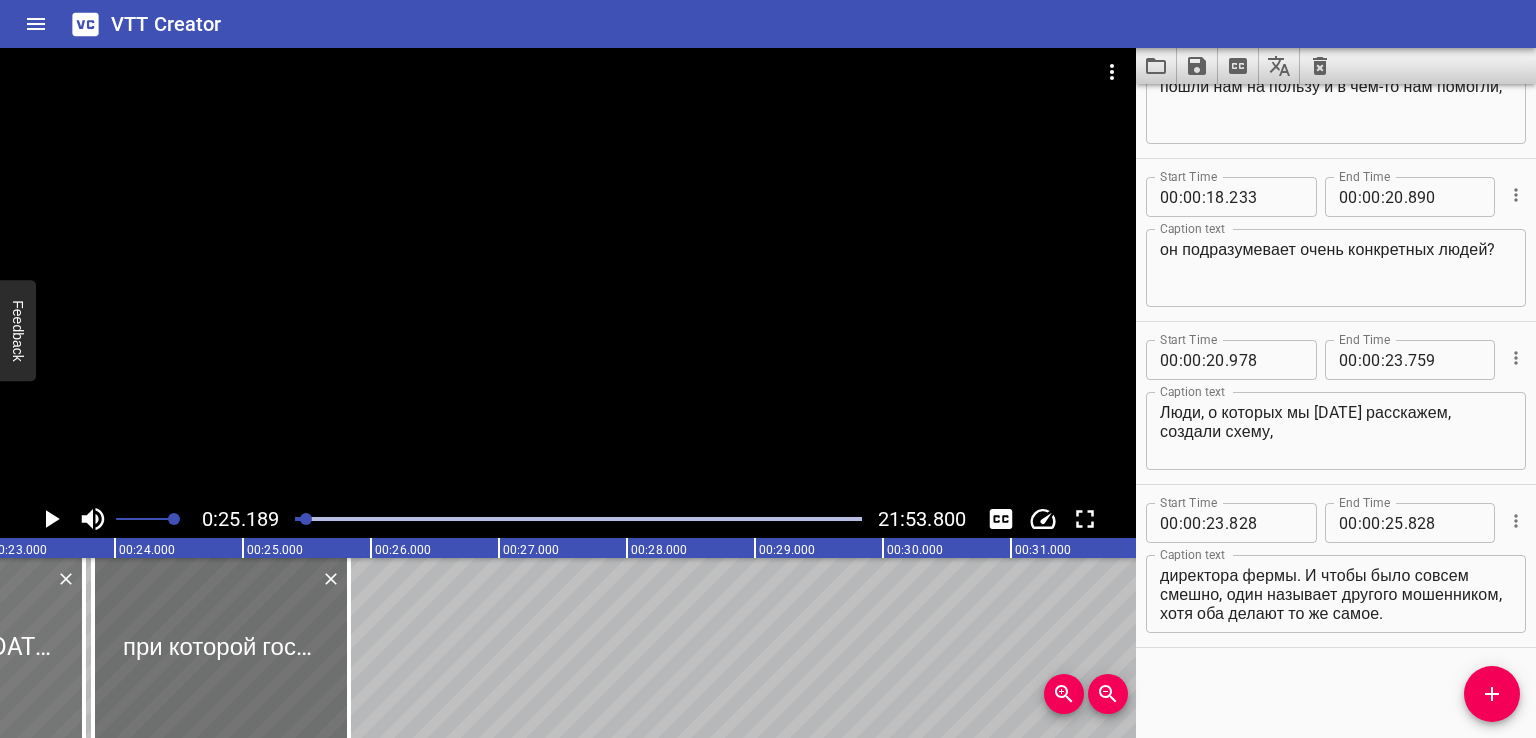 click at bounding box center [-94, 648] 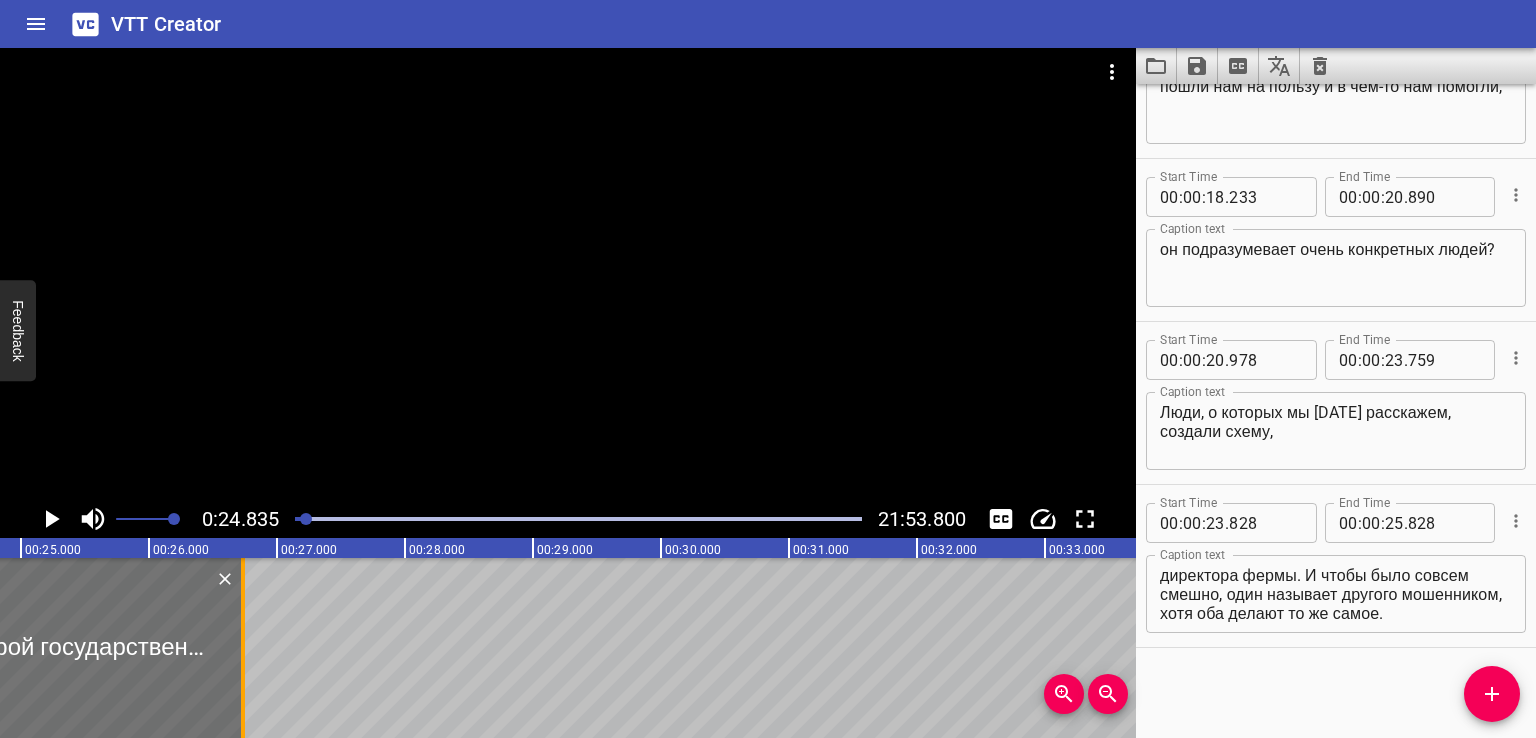 drag, startPoint x: 129, startPoint y: 652, endPoint x: 245, endPoint y: 649, distance: 116.03879 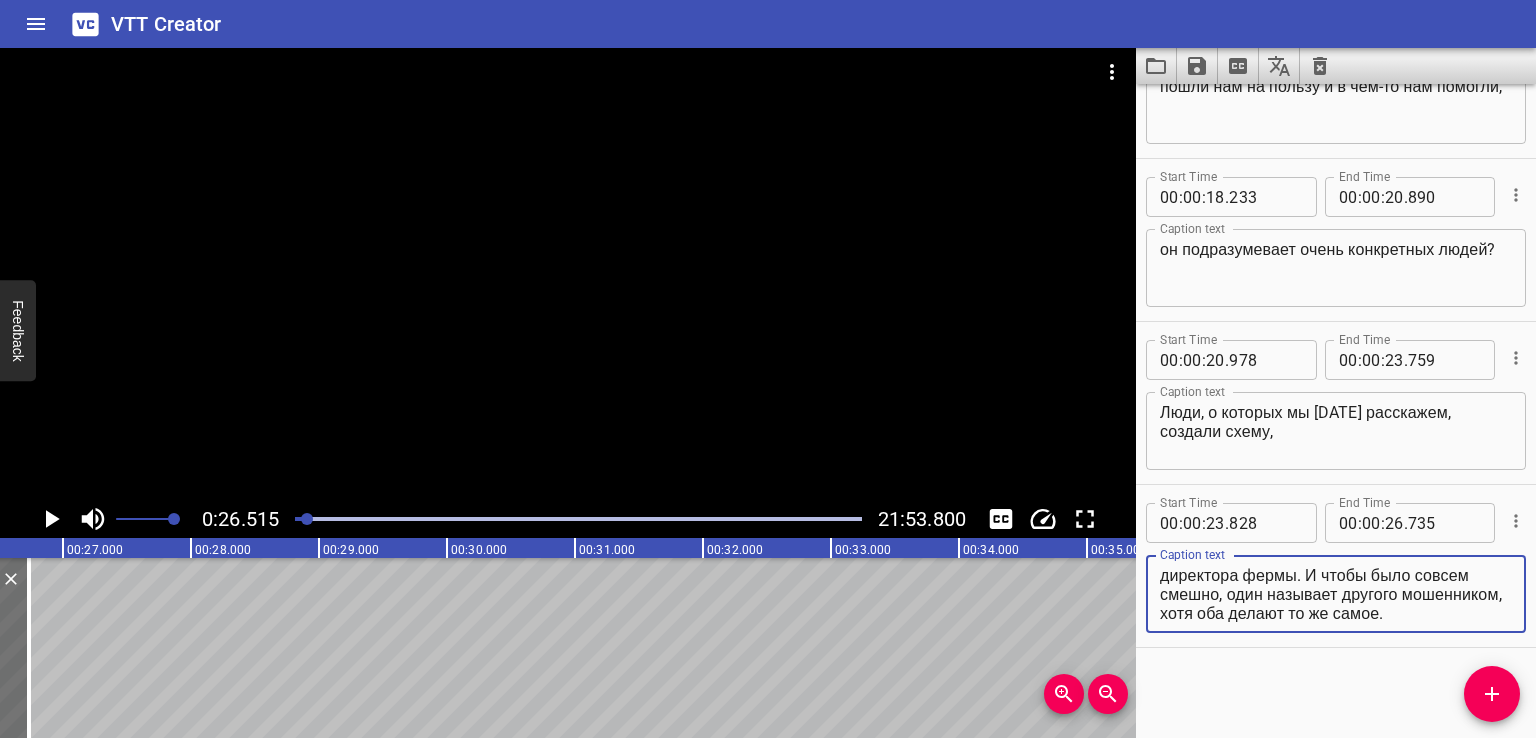click on "при которой государственное предприятие используют как дойную корову. Самой корове и колхозу, которому она принадлежит, перепадает абсолютный минимум. Все молоко и навар забирают два друга директора фермы. И чтобы было совсем смешно, один называет другого мошенником, хотя оба делают то же самое." at bounding box center [1336, 594] 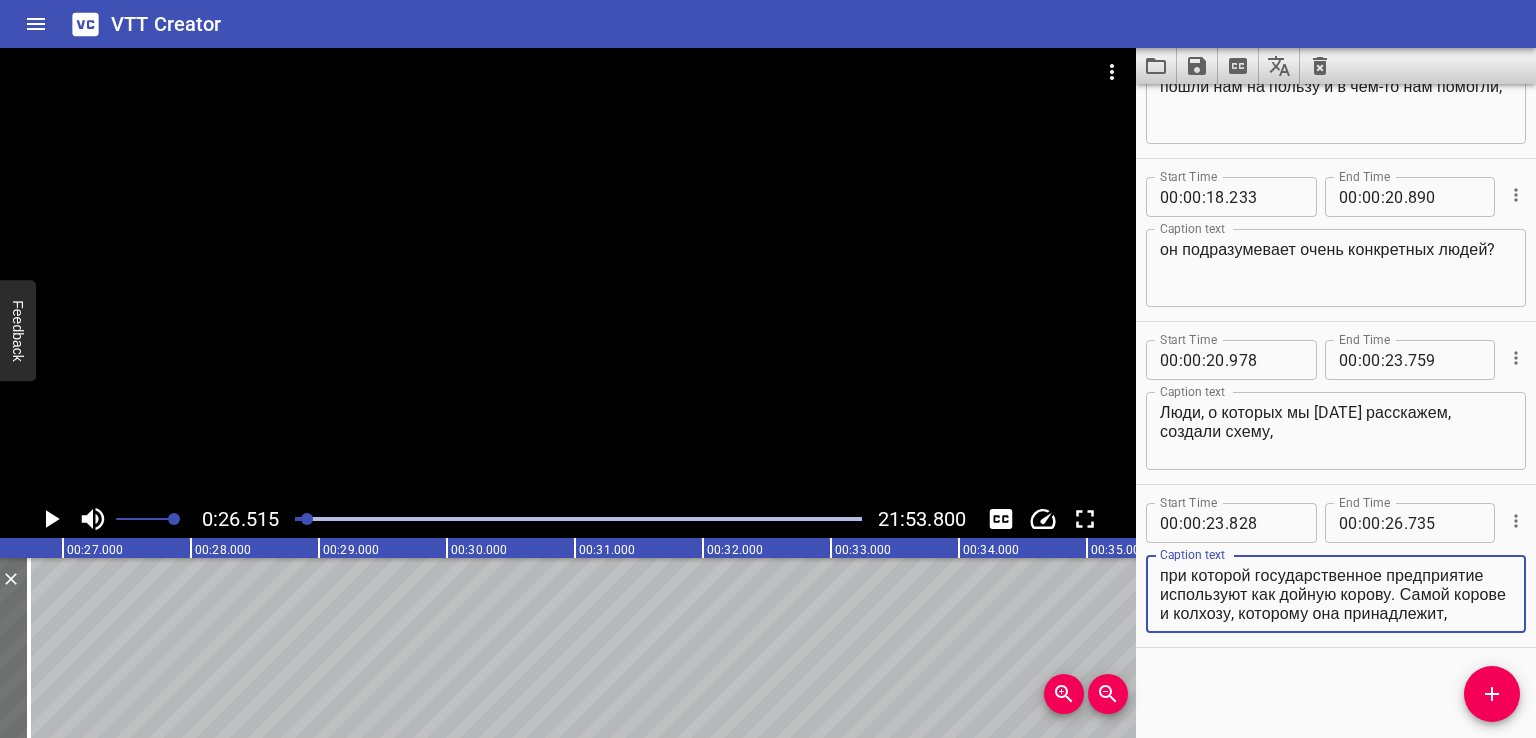 click on "при которой государственное предприятие используют как дойную корову. Самой корове и колхозу, которому она принадлежит, перепадает абсолютный минимум. Все молоко и навар забирают два друга директора фермы. И чтобы было совсем смешно, один называет другого мошенником, хотя оба делают то же самое." at bounding box center (1336, 594) 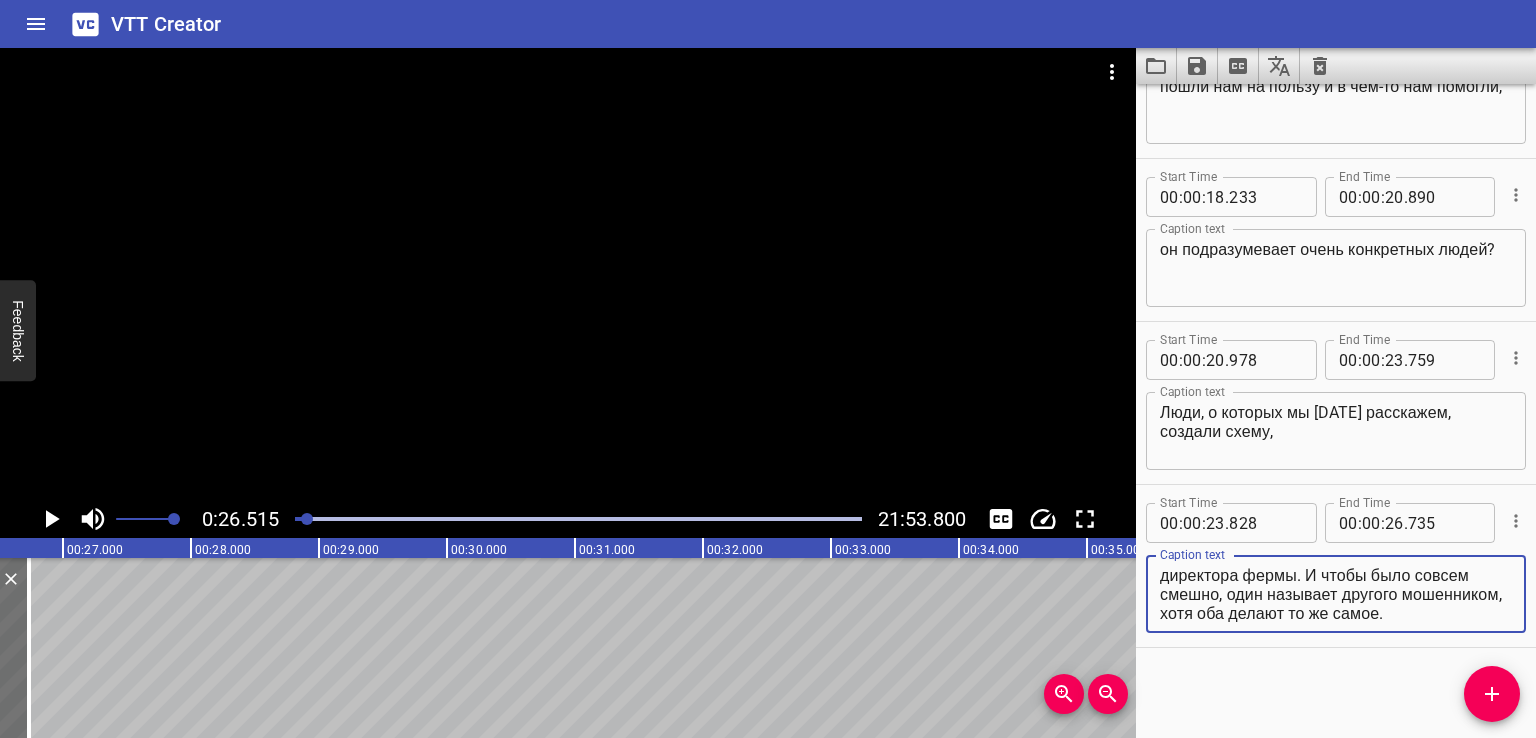 drag, startPoint x: 1358, startPoint y: 592, endPoint x: 1411, endPoint y: 641, distance: 72.18033 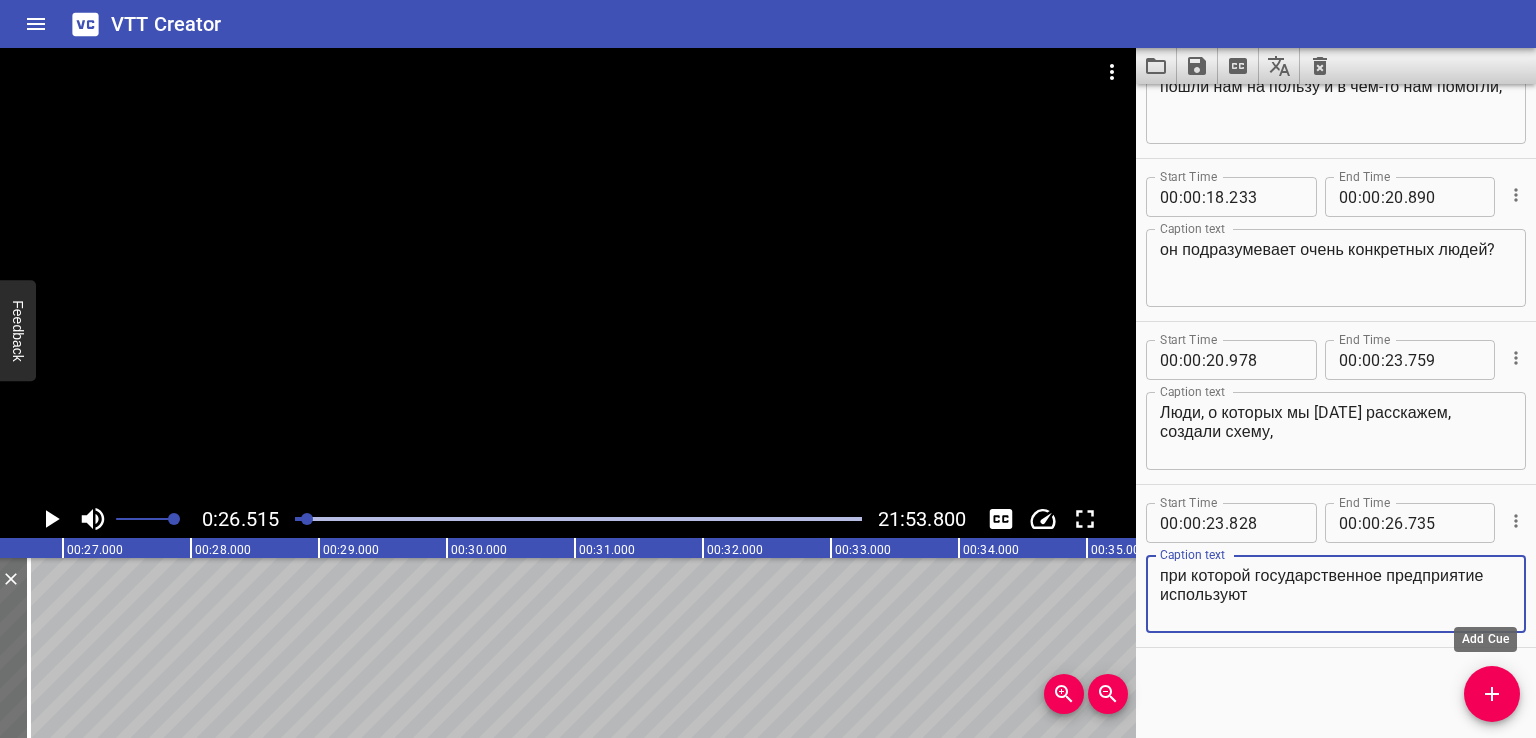 type on "при которой государственное предприятие используют" 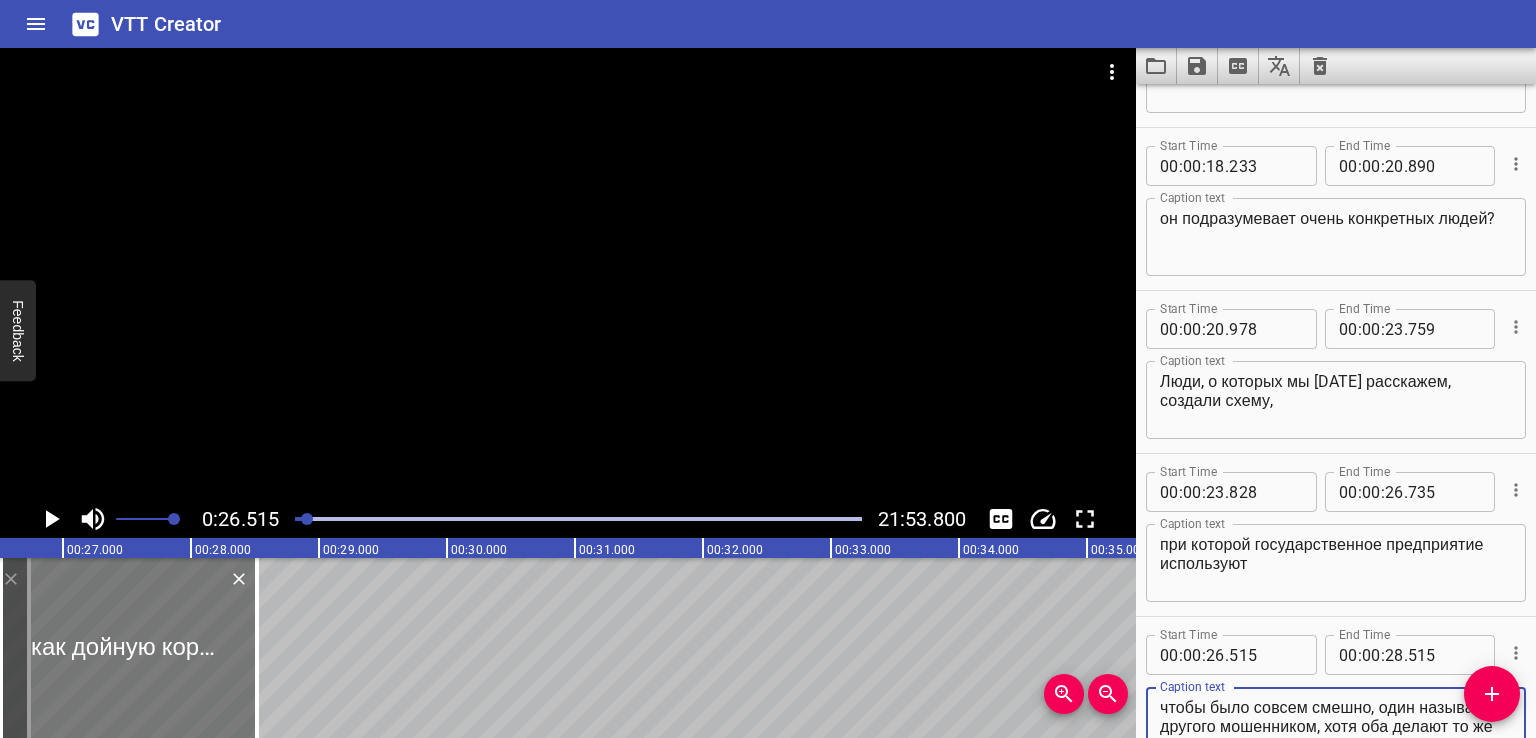 type on "как дойную корову. Самой корове и колхозу, которому она принадлежит, перепадает абсолютный минимум. Все молоко и навар забирают два друга директора фермы. И чтобы было совсем смешно, один называет другого мошенником, хотя оба делают то же самое." 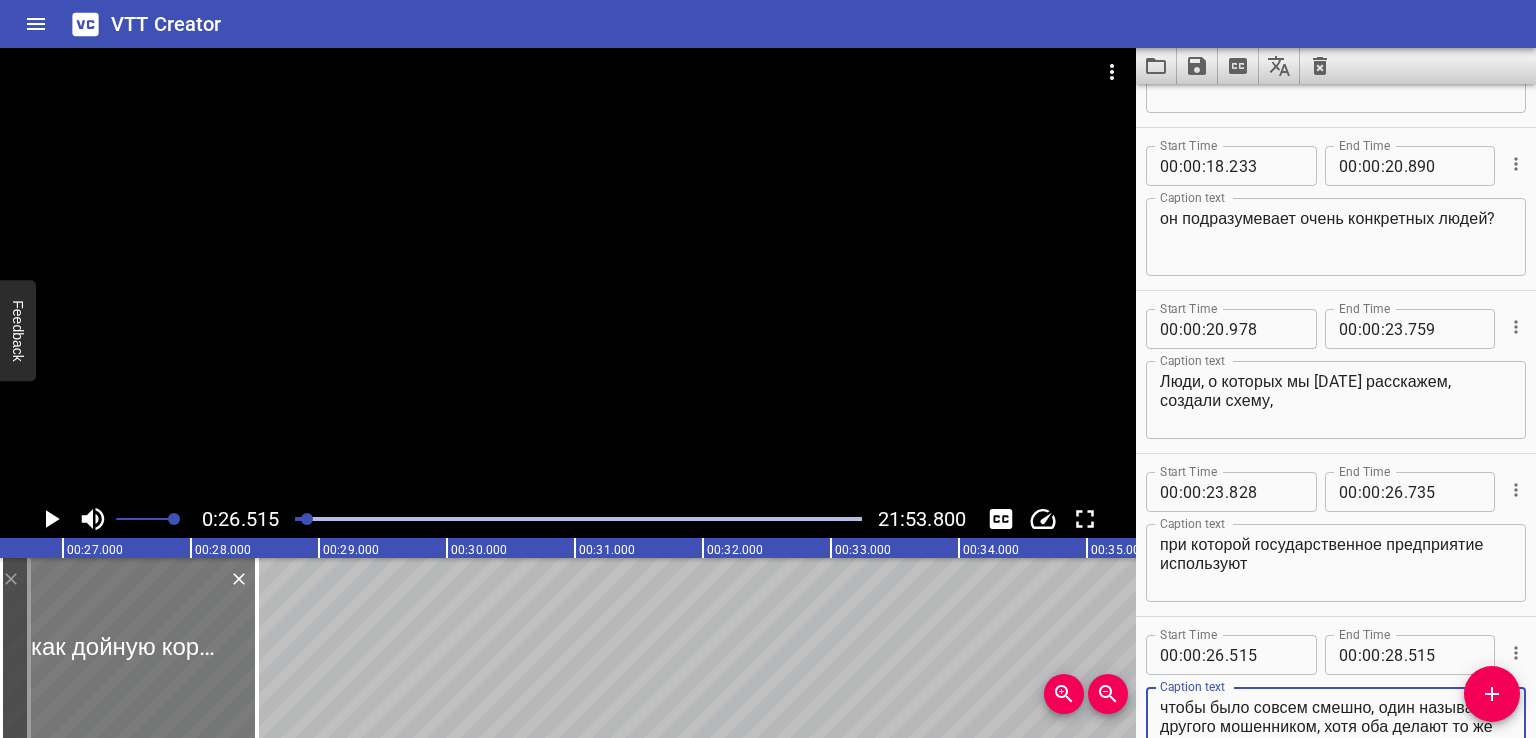 drag, startPoint x: 98, startPoint y: 648, endPoint x: 121, endPoint y: 653, distance: 23.537205 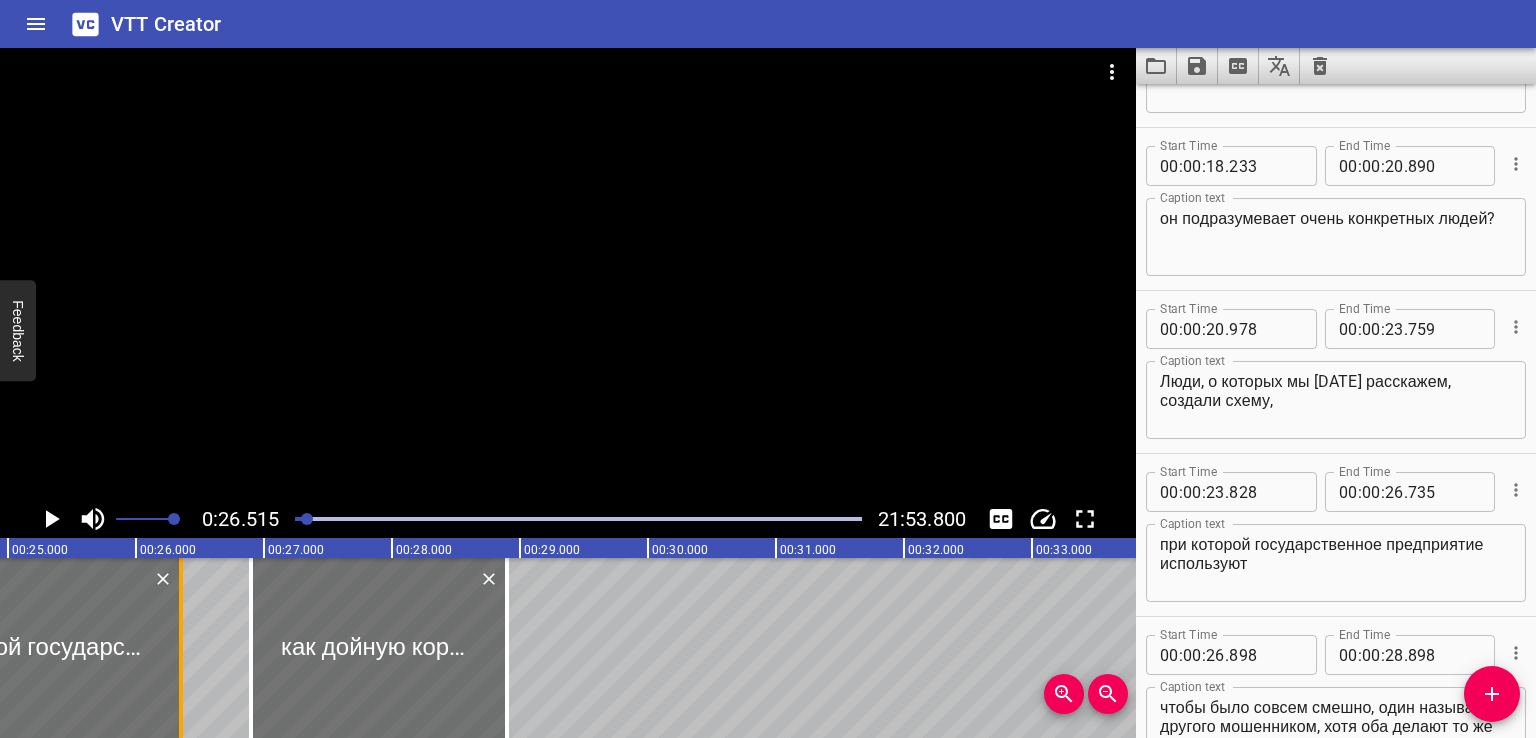 drag, startPoint x: 26, startPoint y: 657, endPoint x: 183, endPoint y: 639, distance: 158.02847 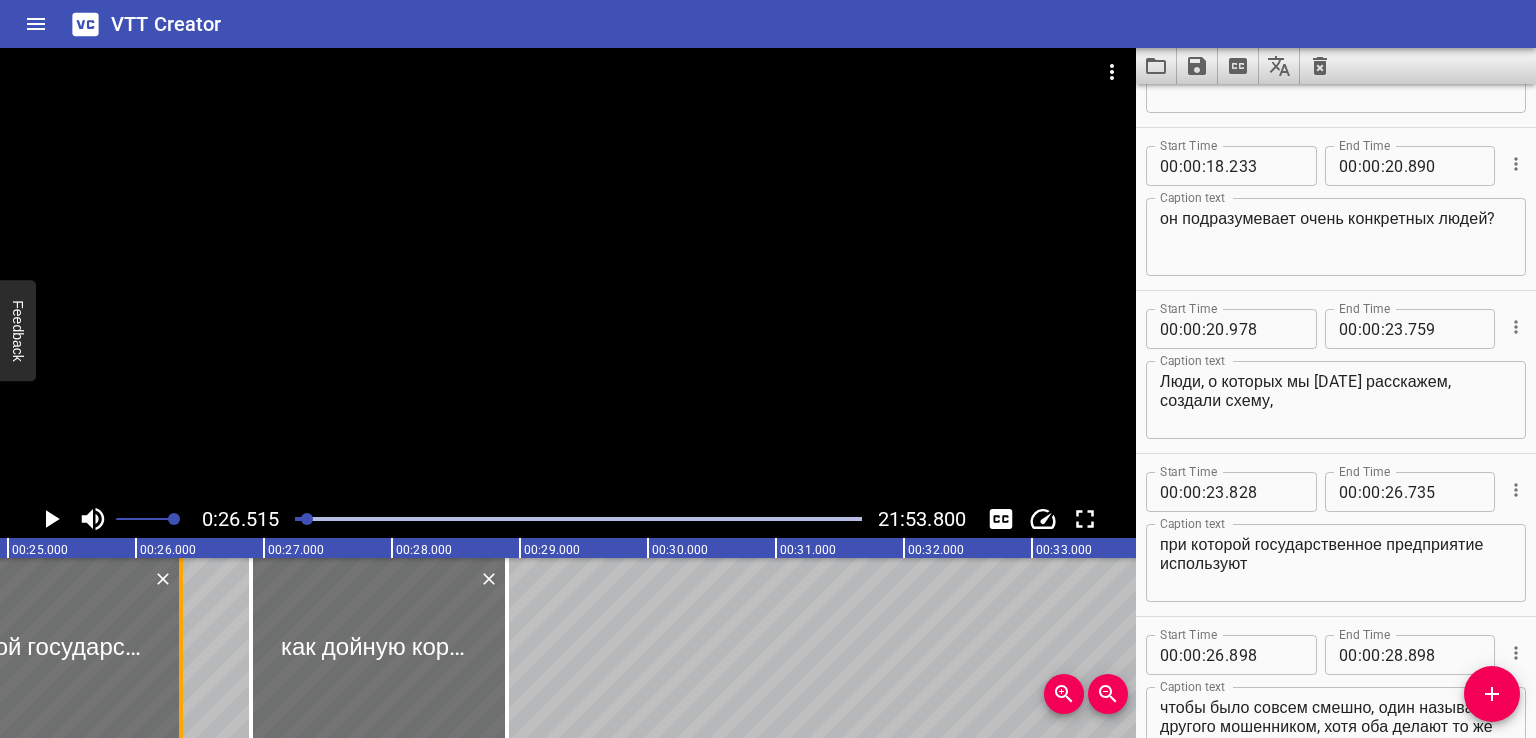 click at bounding box center (181, 648) 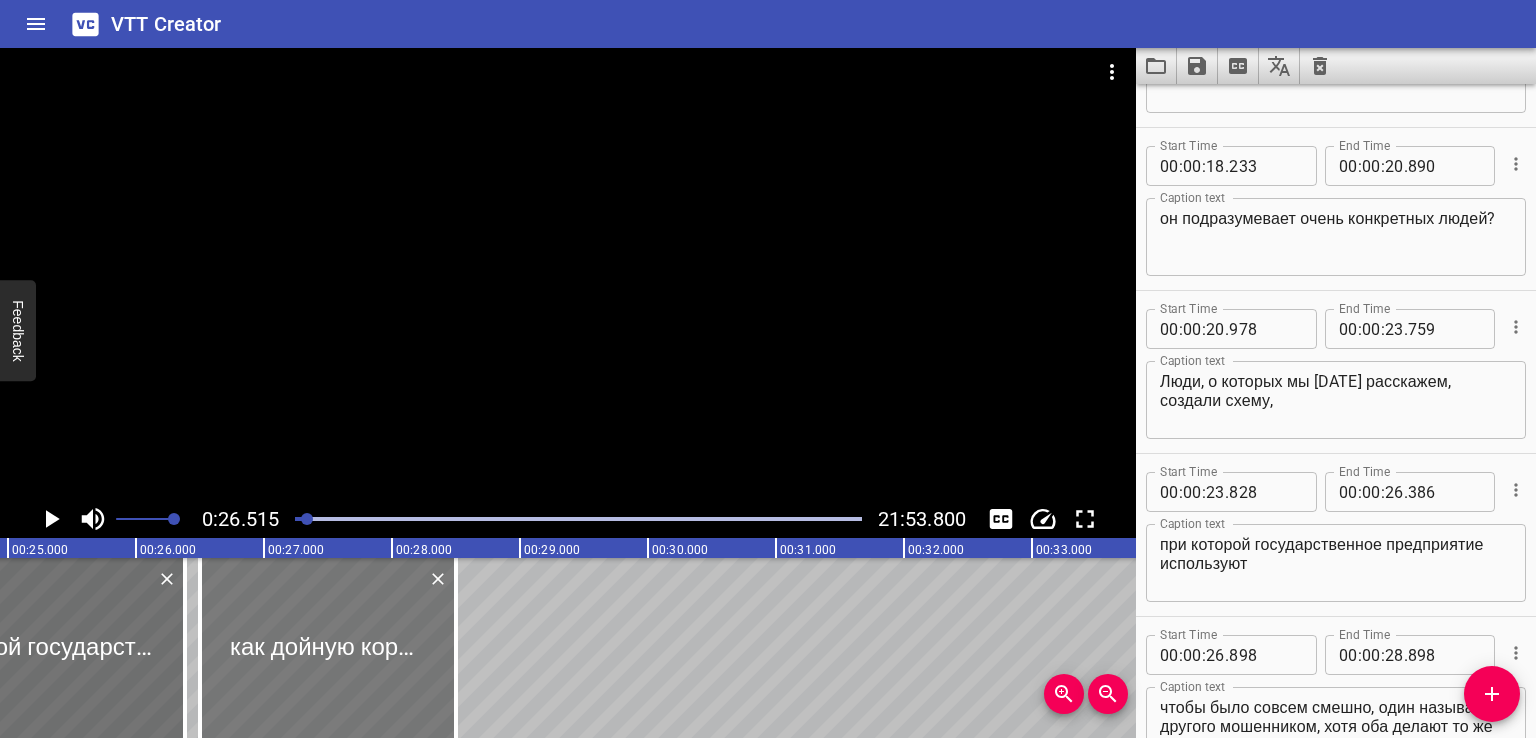 drag, startPoint x: 313, startPoint y: 637, endPoint x: 262, endPoint y: 655, distance: 54.08327 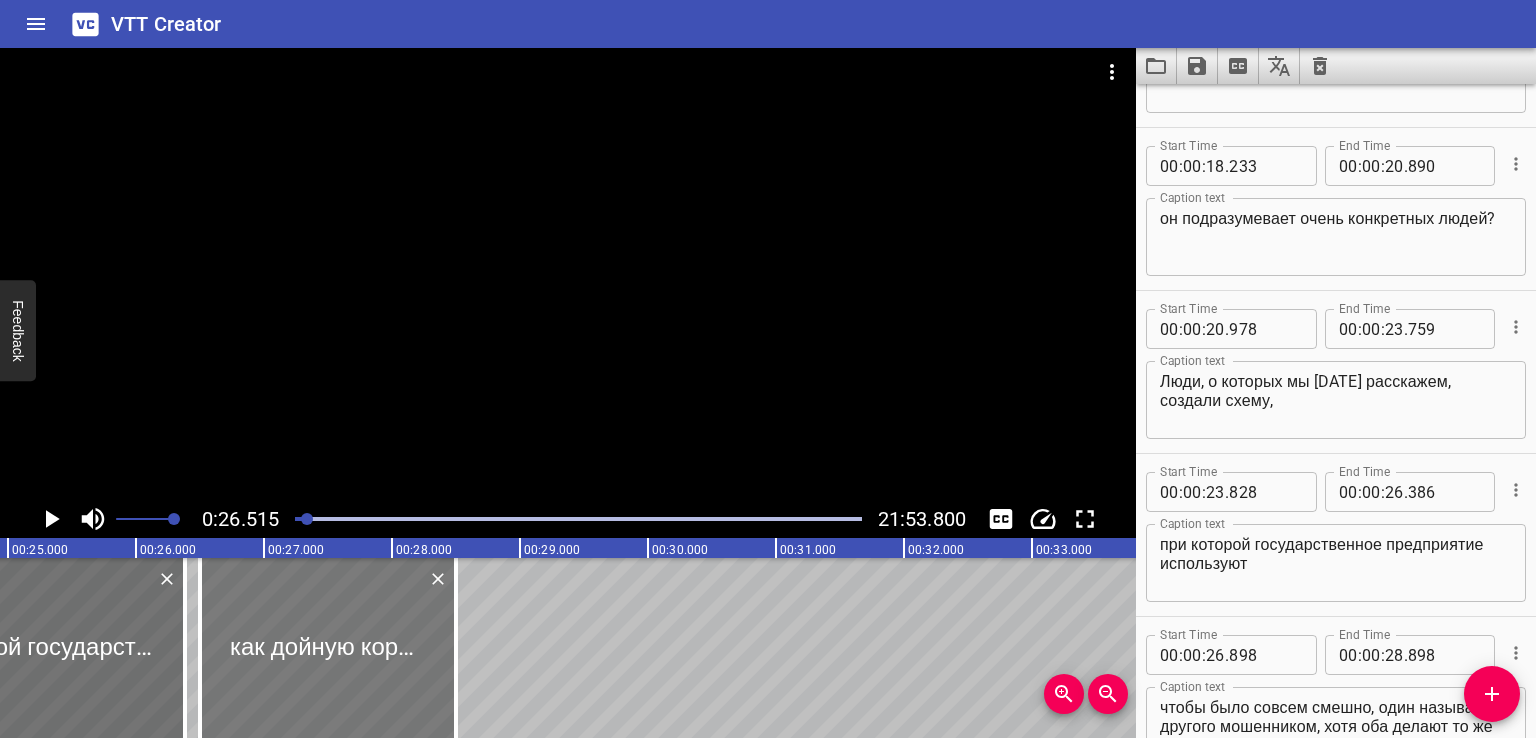 click at bounding box center (328, 648) 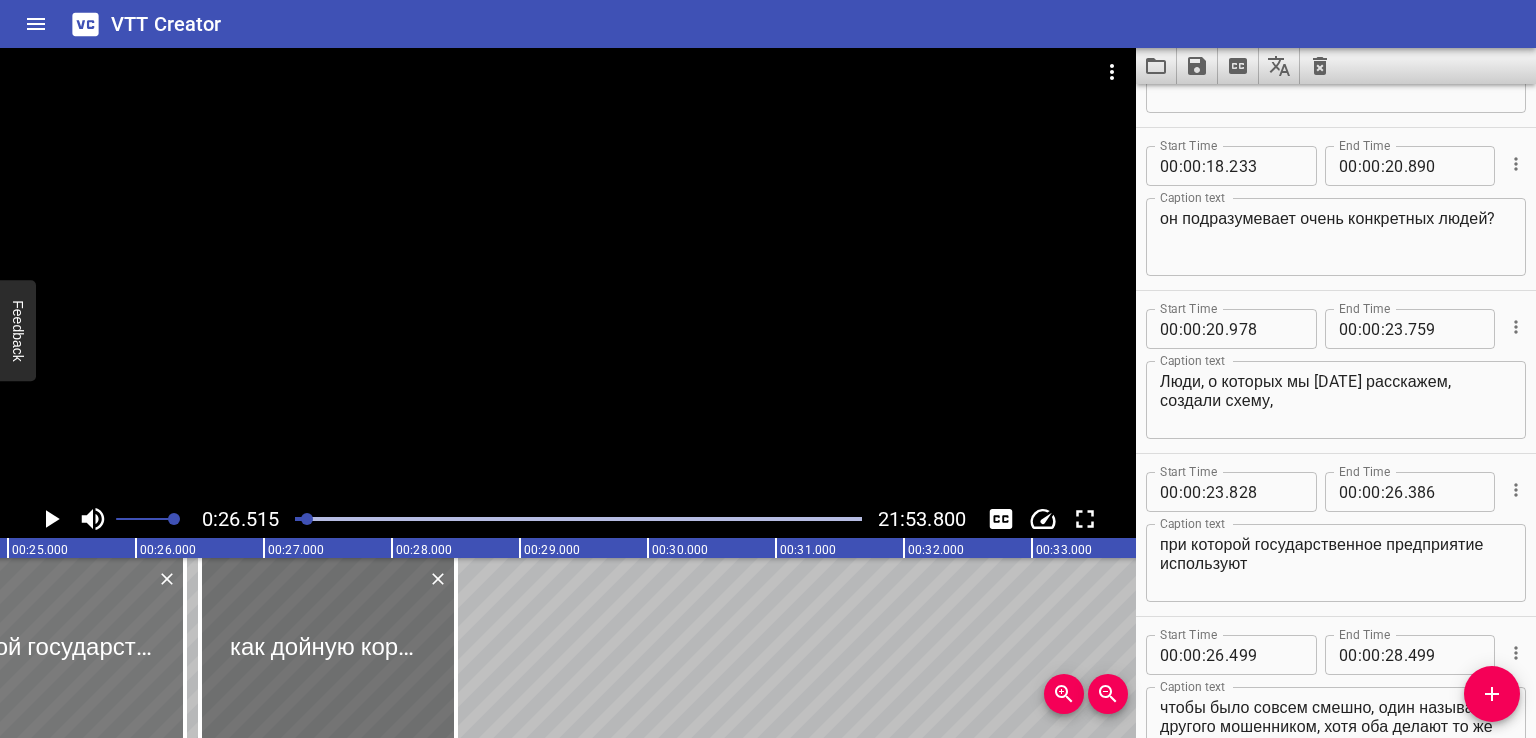 click at bounding box center [21, 648] 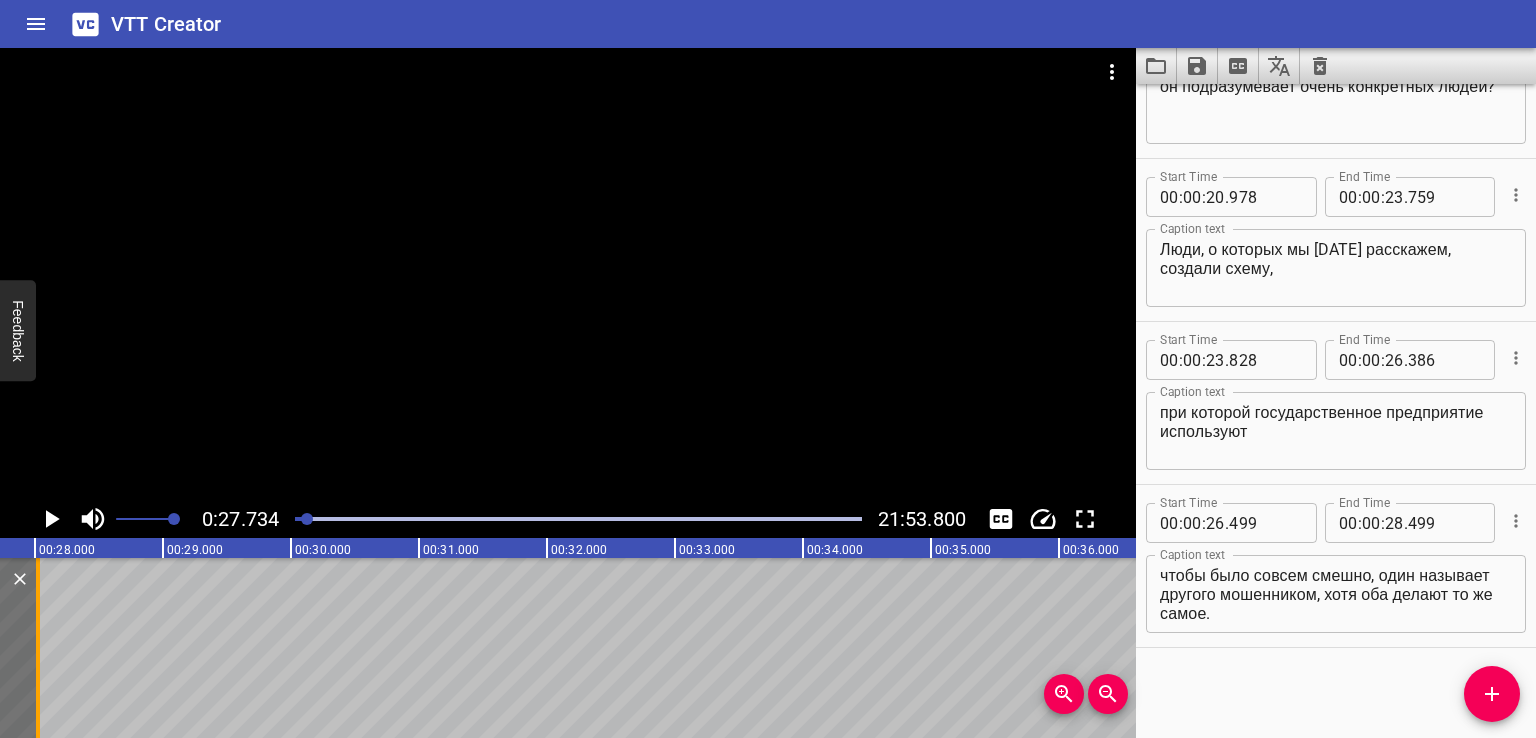 drag, startPoint x: 100, startPoint y: 644, endPoint x: 36, endPoint y: 655, distance: 64.93843 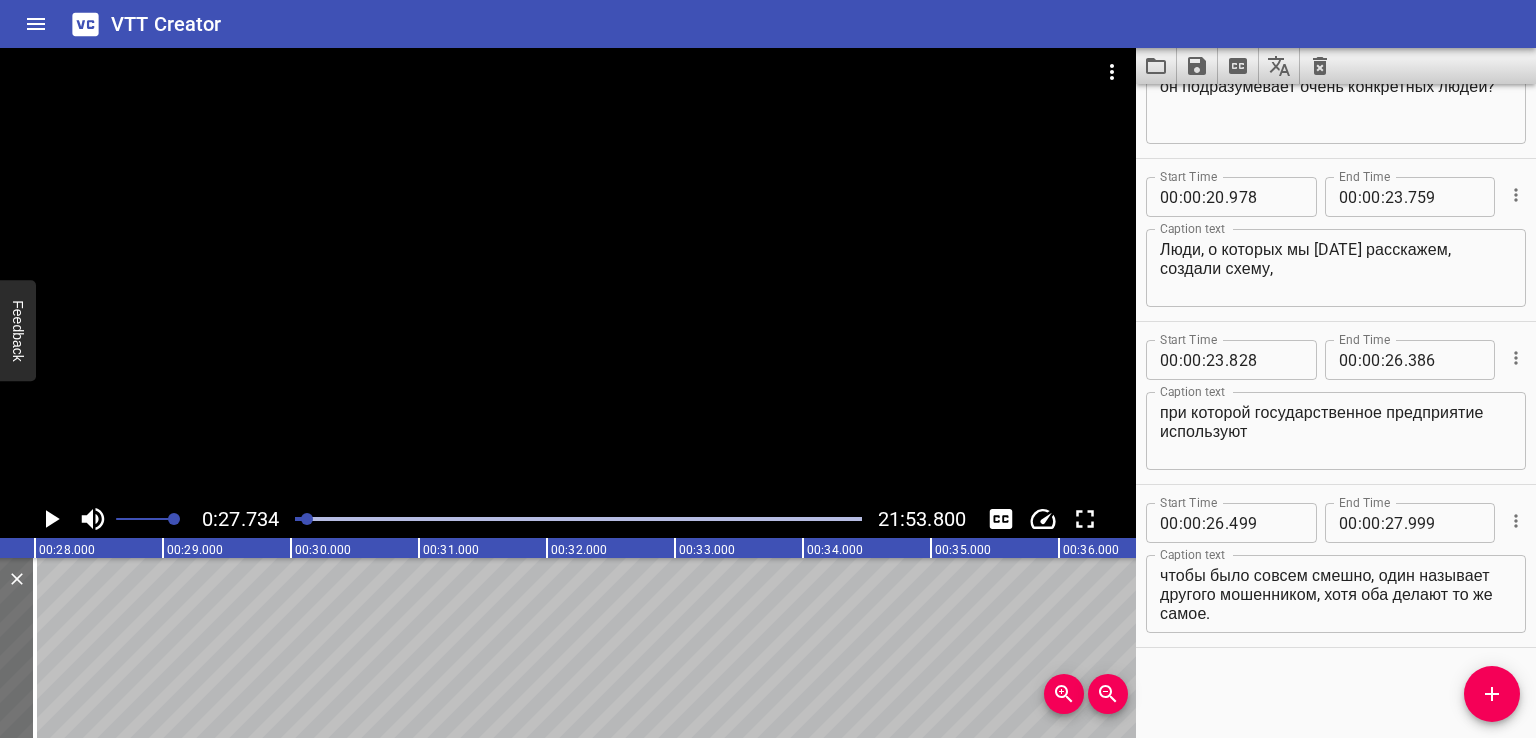 click on "как дойную корову. Самой корове и колхозу, которому она принадлежит, перепадает абсолютный минимум. Все молоко и навар забирают два друга директора фермы. И чтобы было совсем смешно, один называет другого мошенником, хотя оба делают то же самое." at bounding box center (1336, 594) 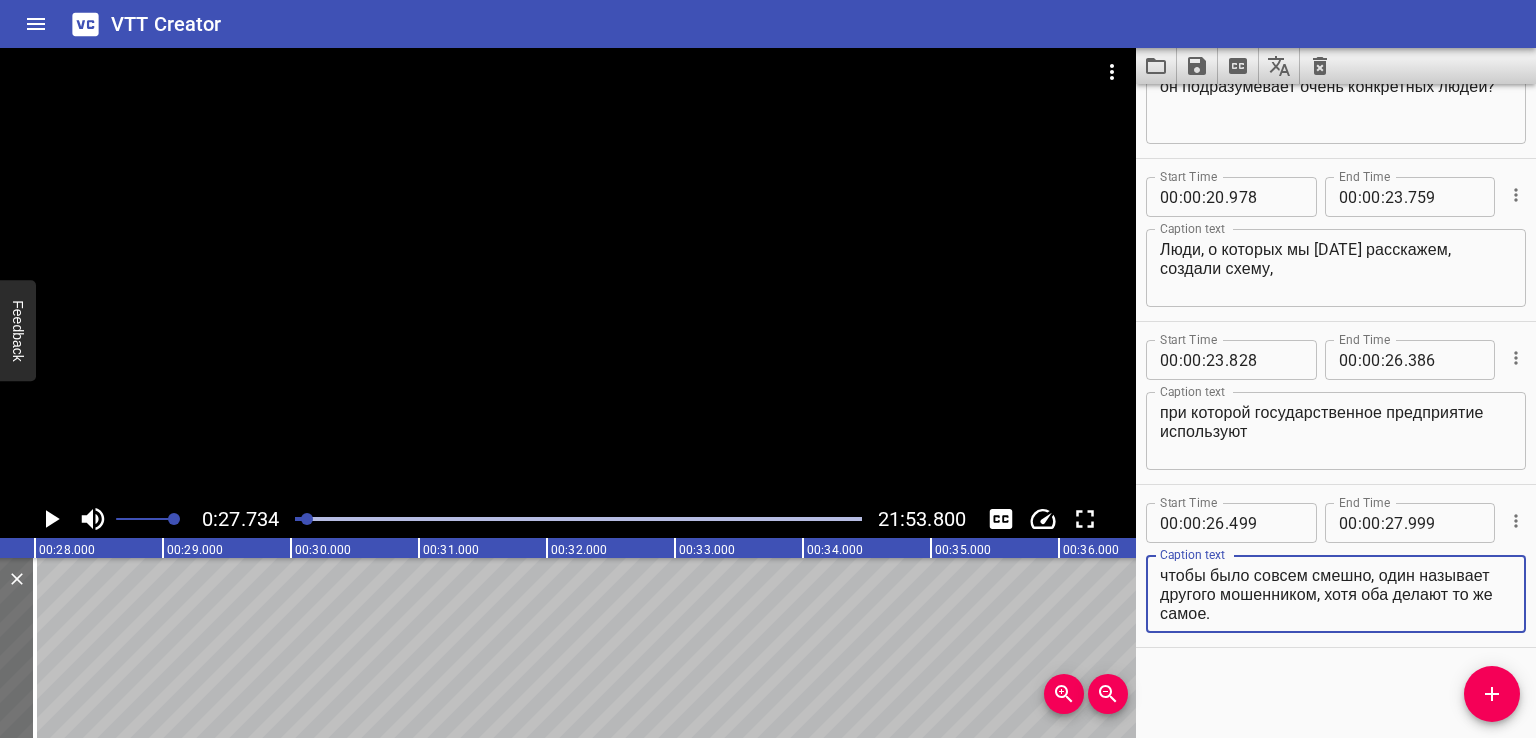 drag, startPoint x: 1314, startPoint y: 576, endPoint x: 1444, endPoint y: 661, distance: 155.32225 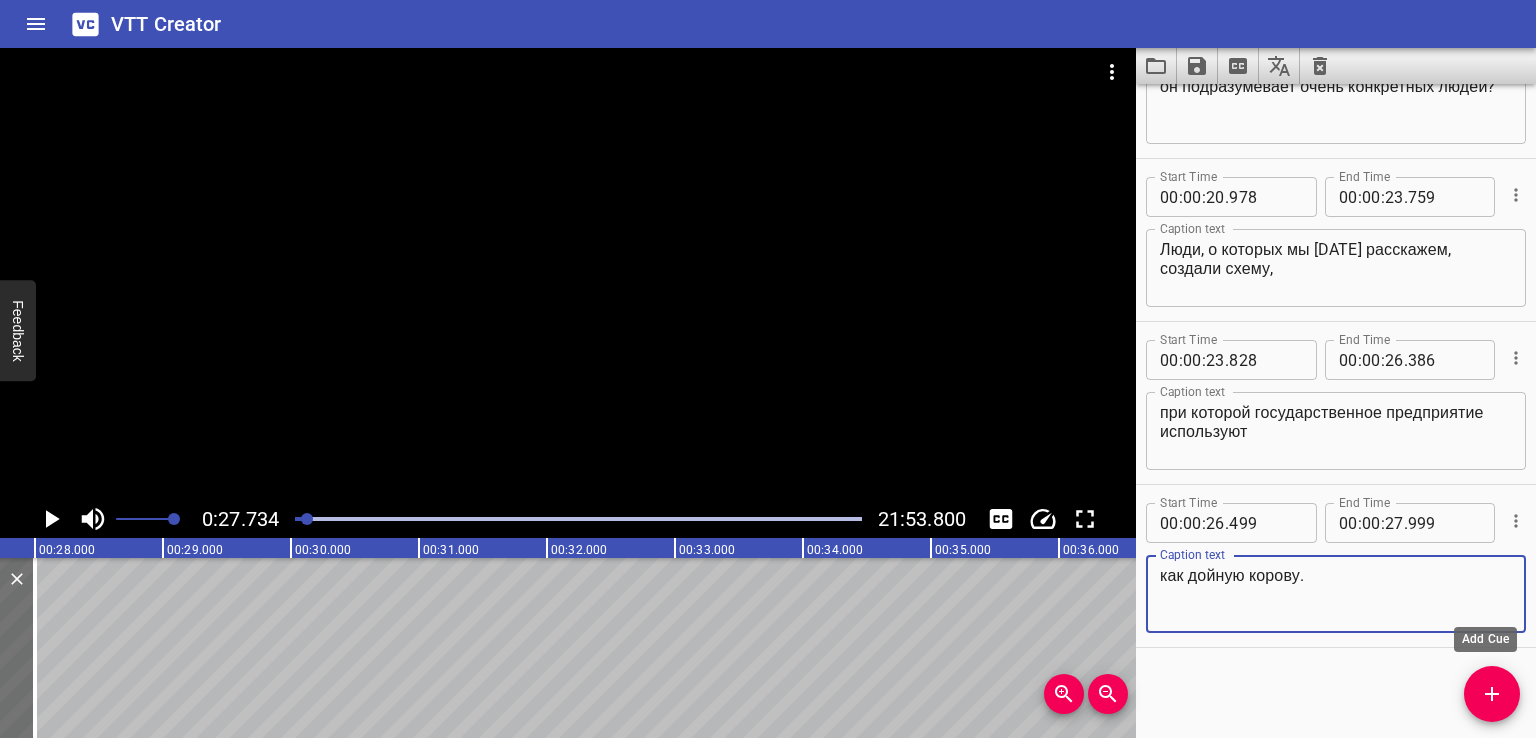 type on "как дойную корову." 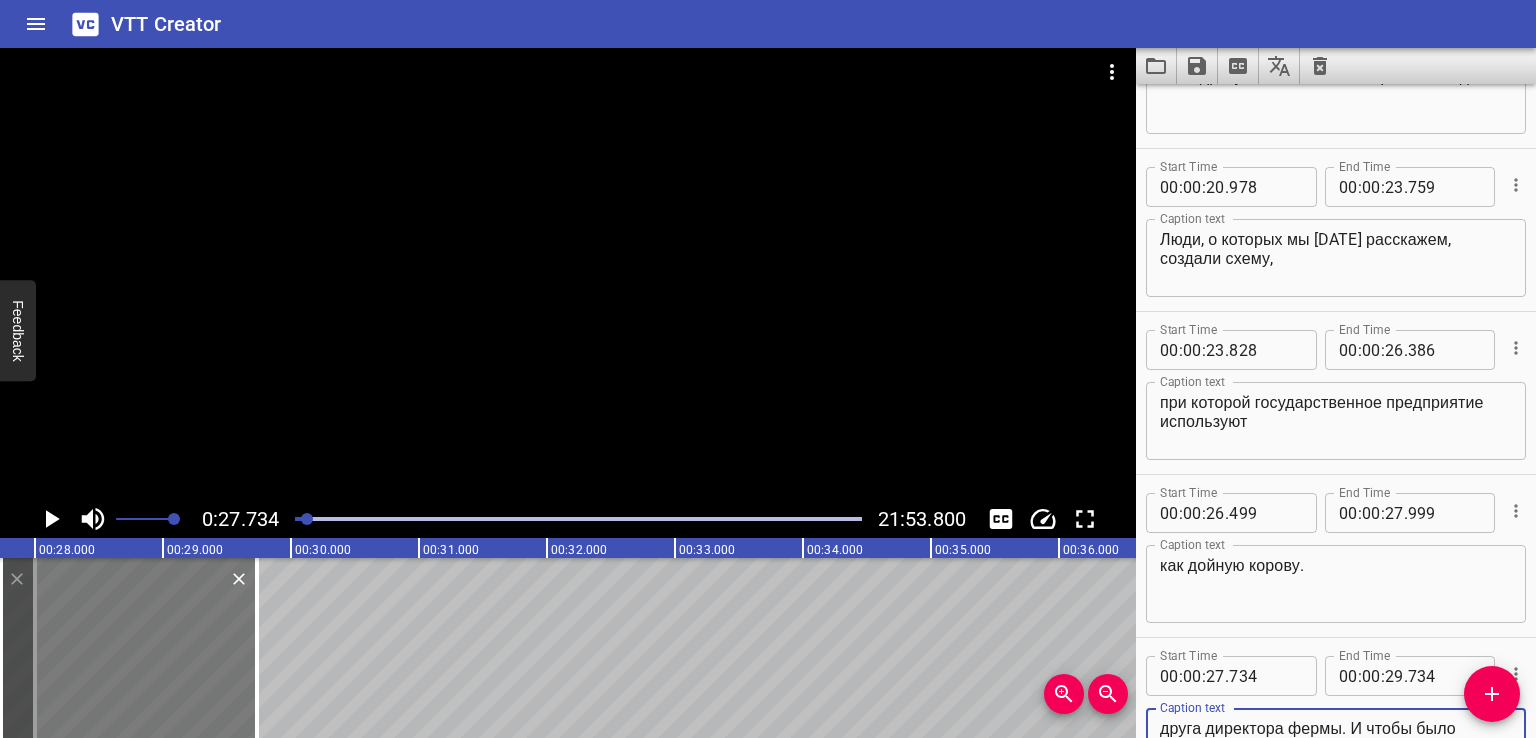 type on "Самой корове и колхозу, которому она принадлежит, перепадает абсолютный минимум. Все молоко и навар забирают два друга директора фермы. И чтобы было совсем смешно, один называет другого мошенником, хотя оба делают то же самое." 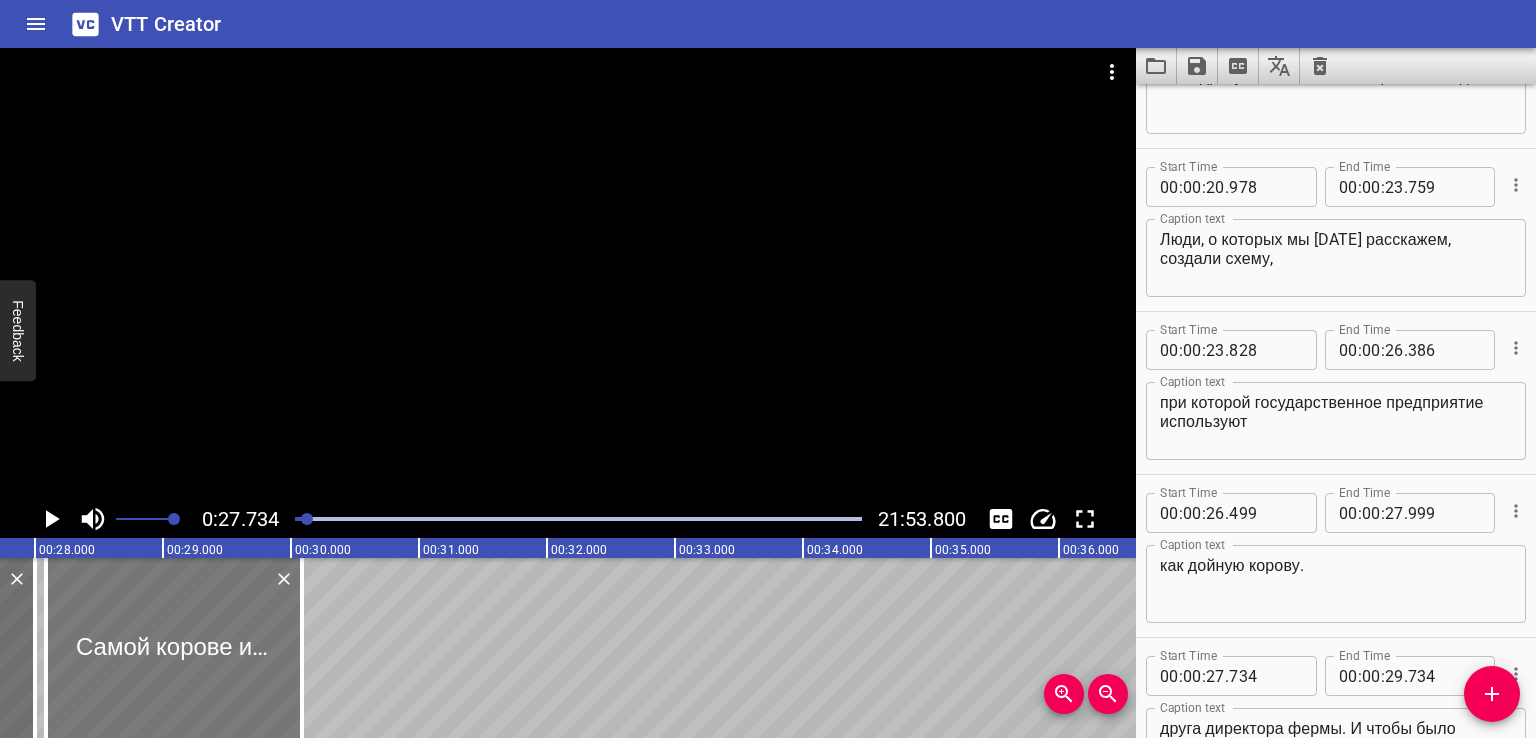 drag, startPoint x: 140, startPoint y: 655, endPoint x: 185, endPoint y: 657, distance: 45.044422 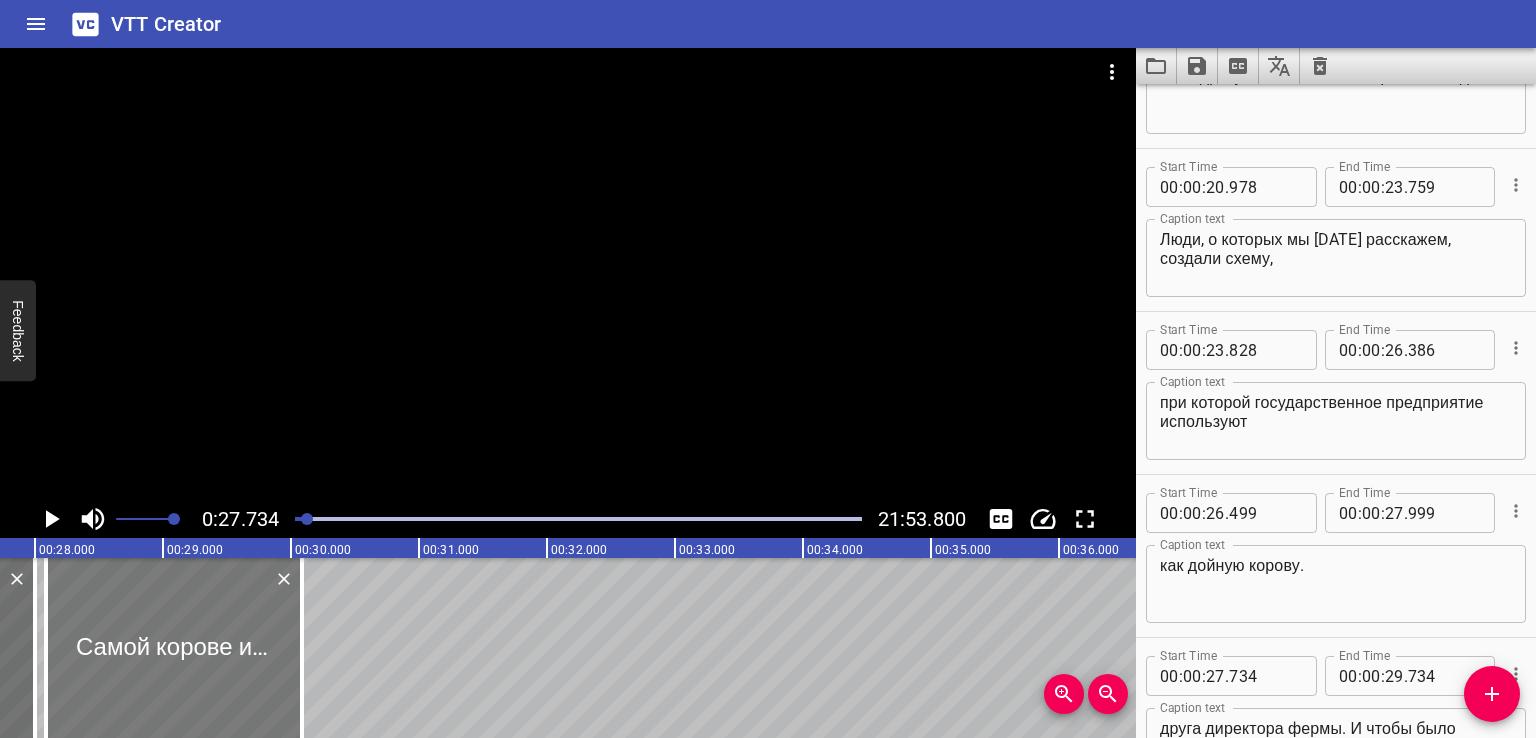 click at bounding box center [174, 648] 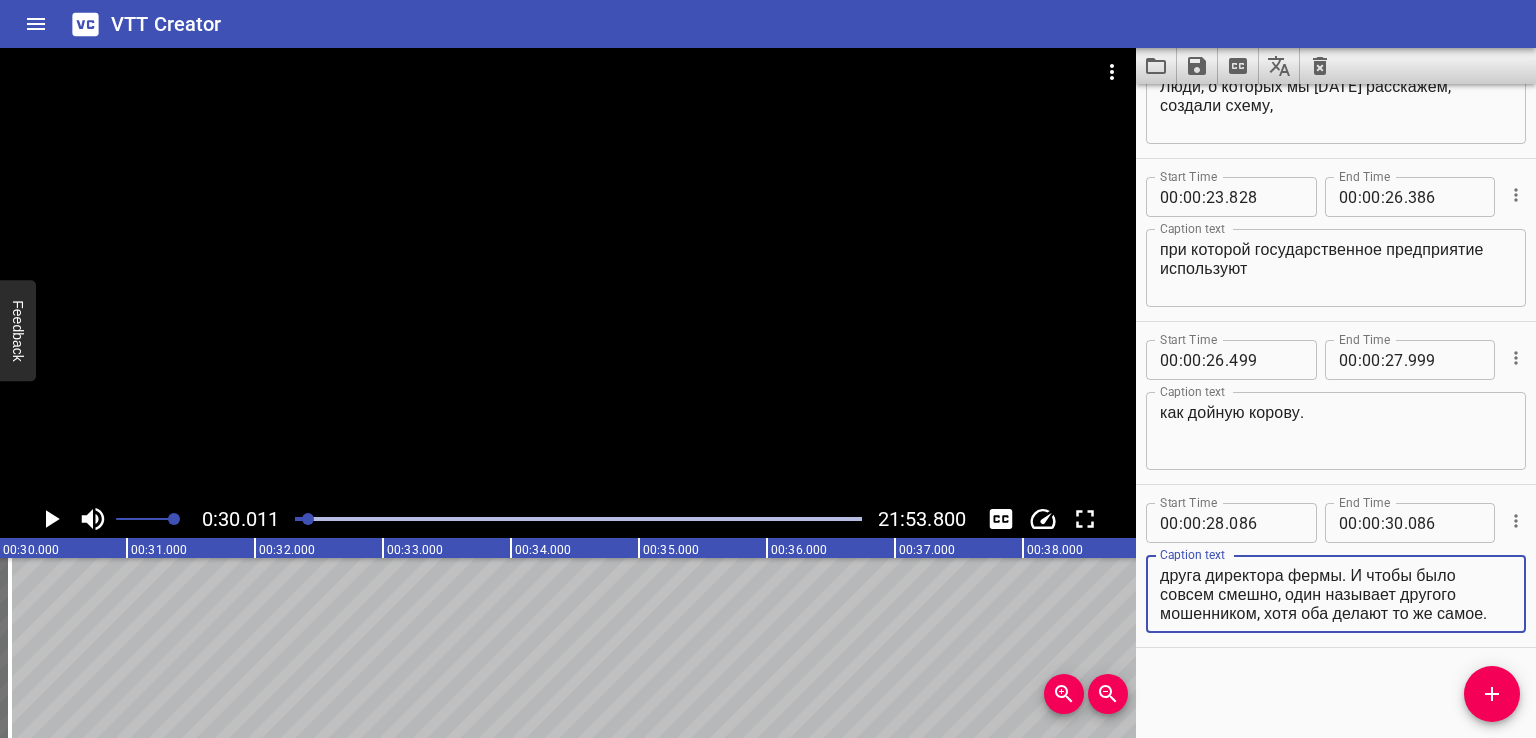 click on "Самой корове и колхозу, которому она принадлежит, перепадает абсолютный минимум. Все молоко и навар забирают два друга директора фермы. И чтобы было совсем смешно, один называет другого мошенником, хотя оба делают то же самое." at bounding box center [1336, 594] 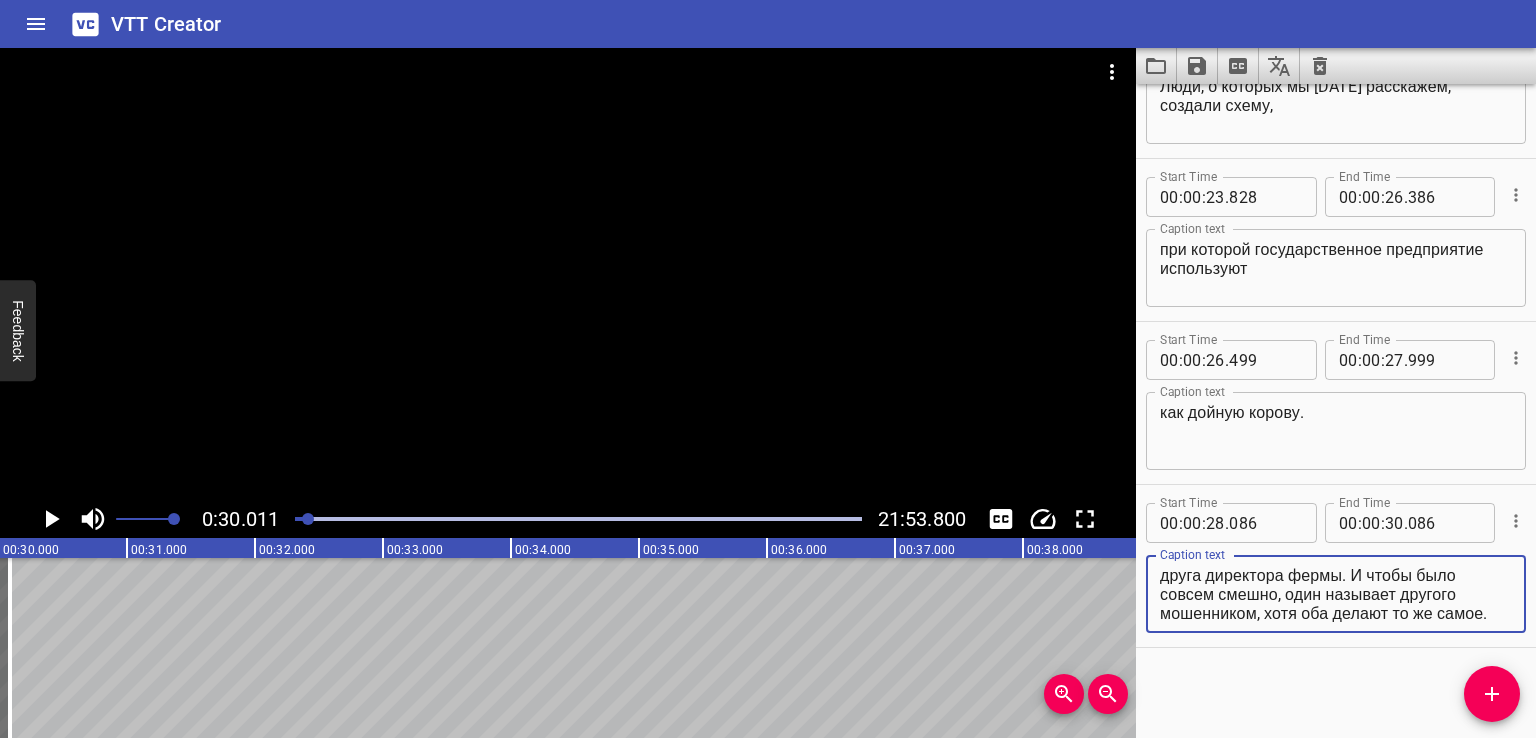 drag, startPoint x: 1271, startPoint y: 597, endPoint x: 1424, endPoint y: 668, distance: 168.67128 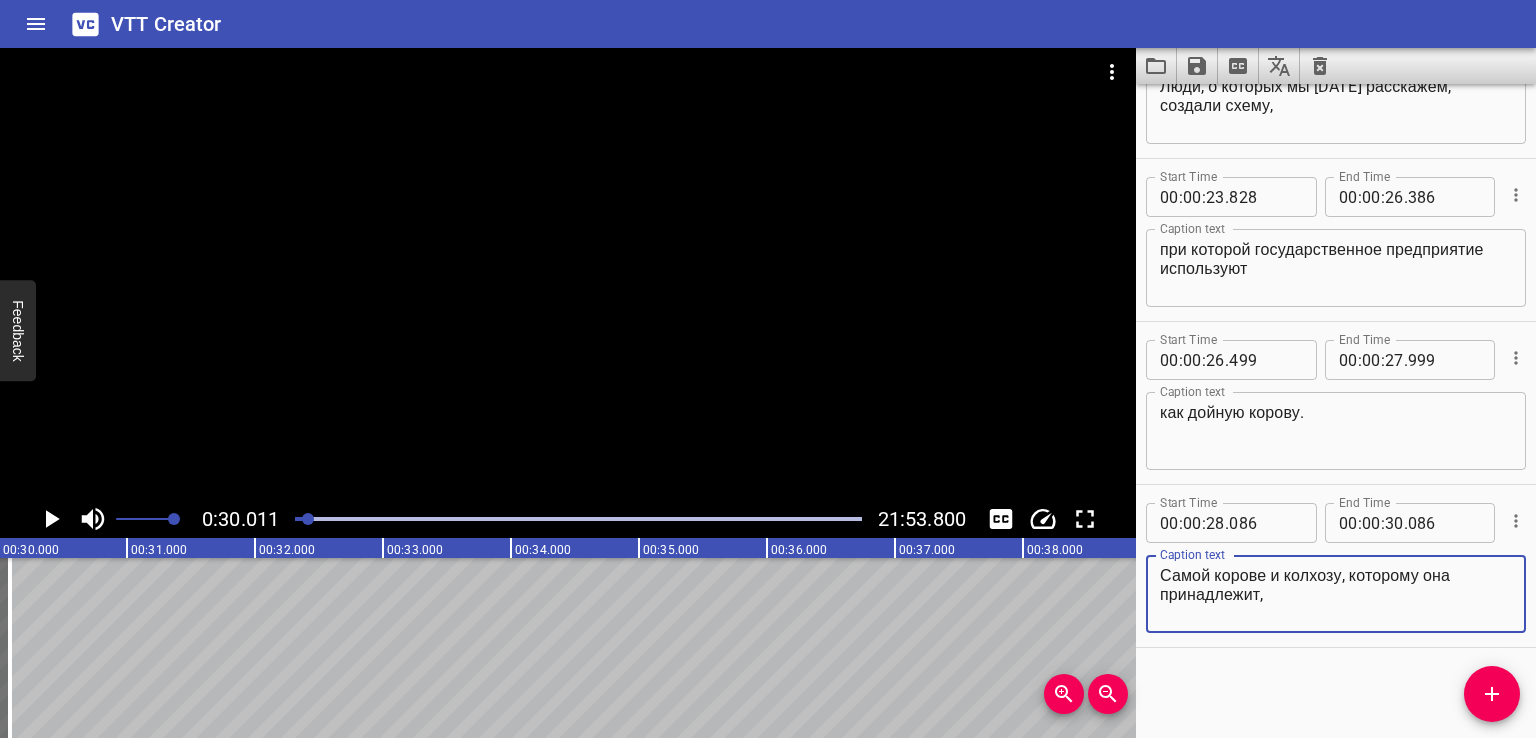 type on "Самой корове и колхозу, которому она принадлежит," 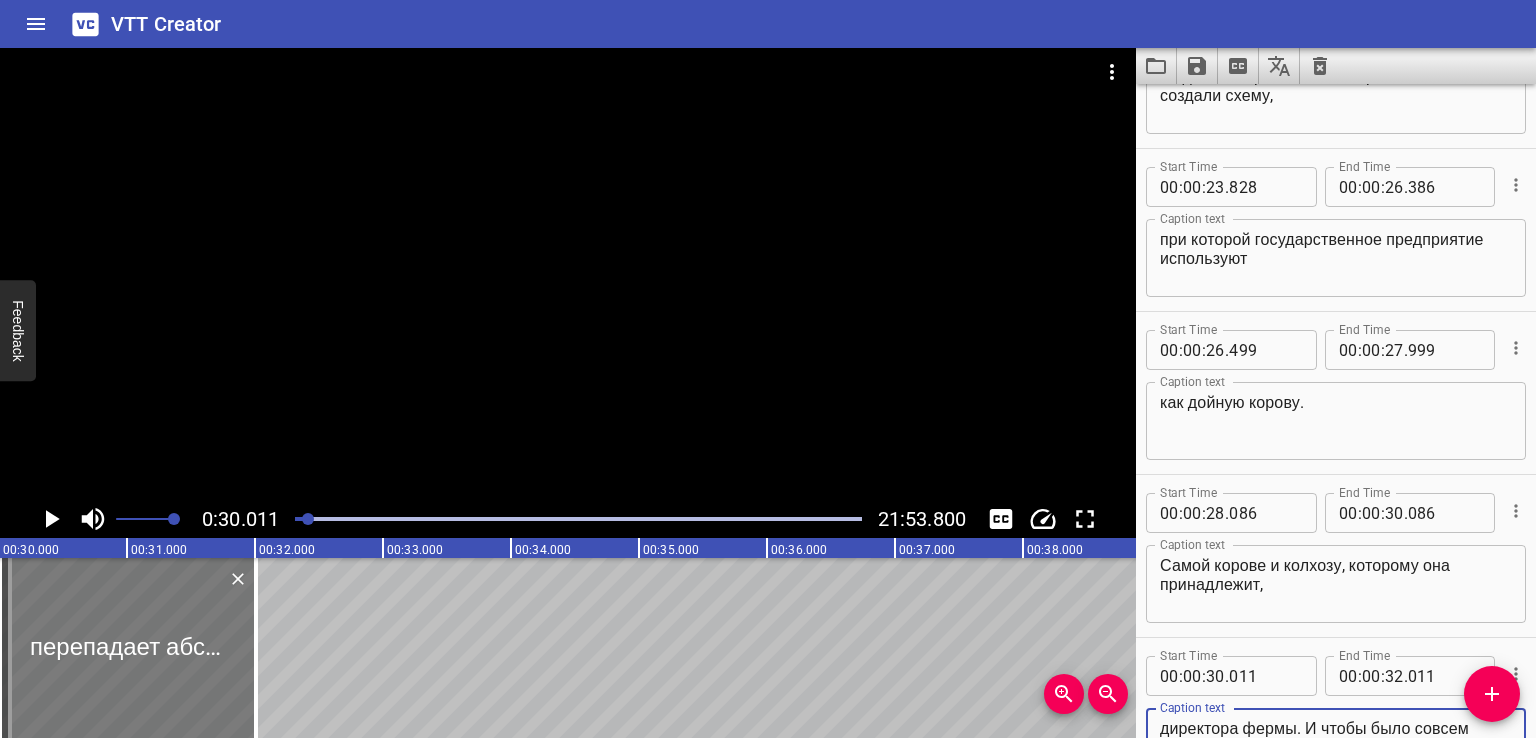 type on "перепадает абсолютный минимум. Все молоко и навар забирают два друга директора фермы. И чтобы было совсем смешно, один называет другого мошенником, хотя оба делают то же самое." 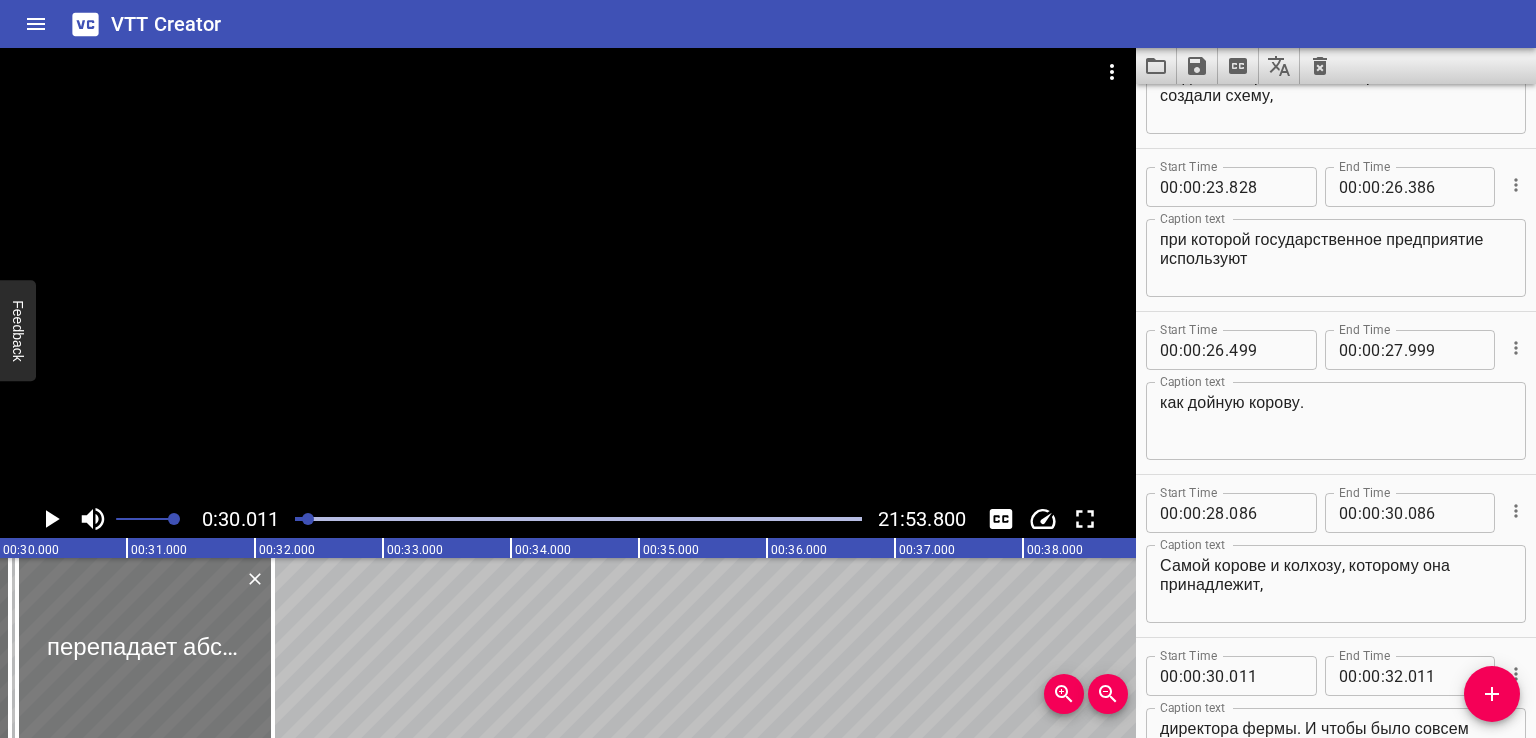 drag, startPoint x: 86, startPoint y: 649, endPoint x: 101, endPoint y: 653, distance: 15.524175 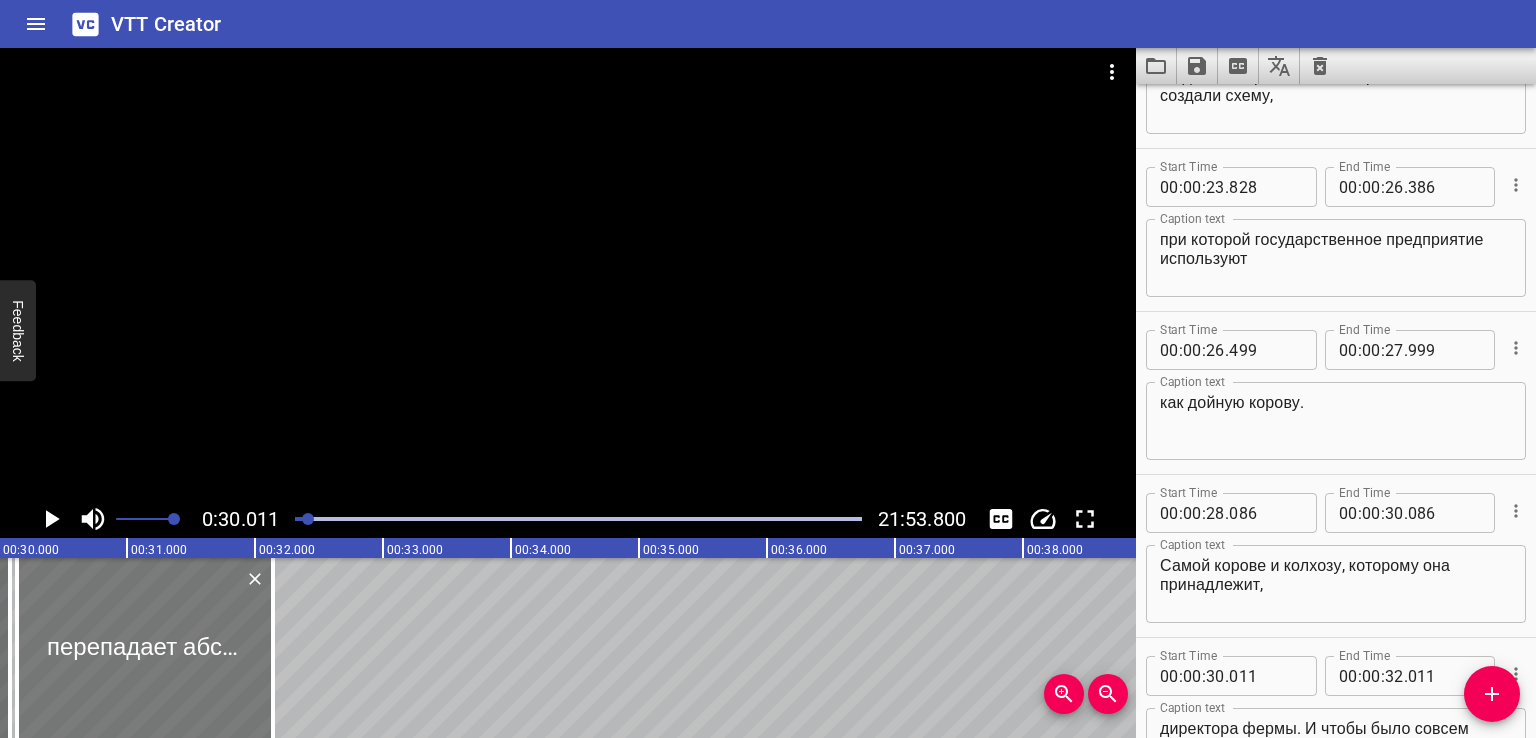 click at bounding box center [145, 648] 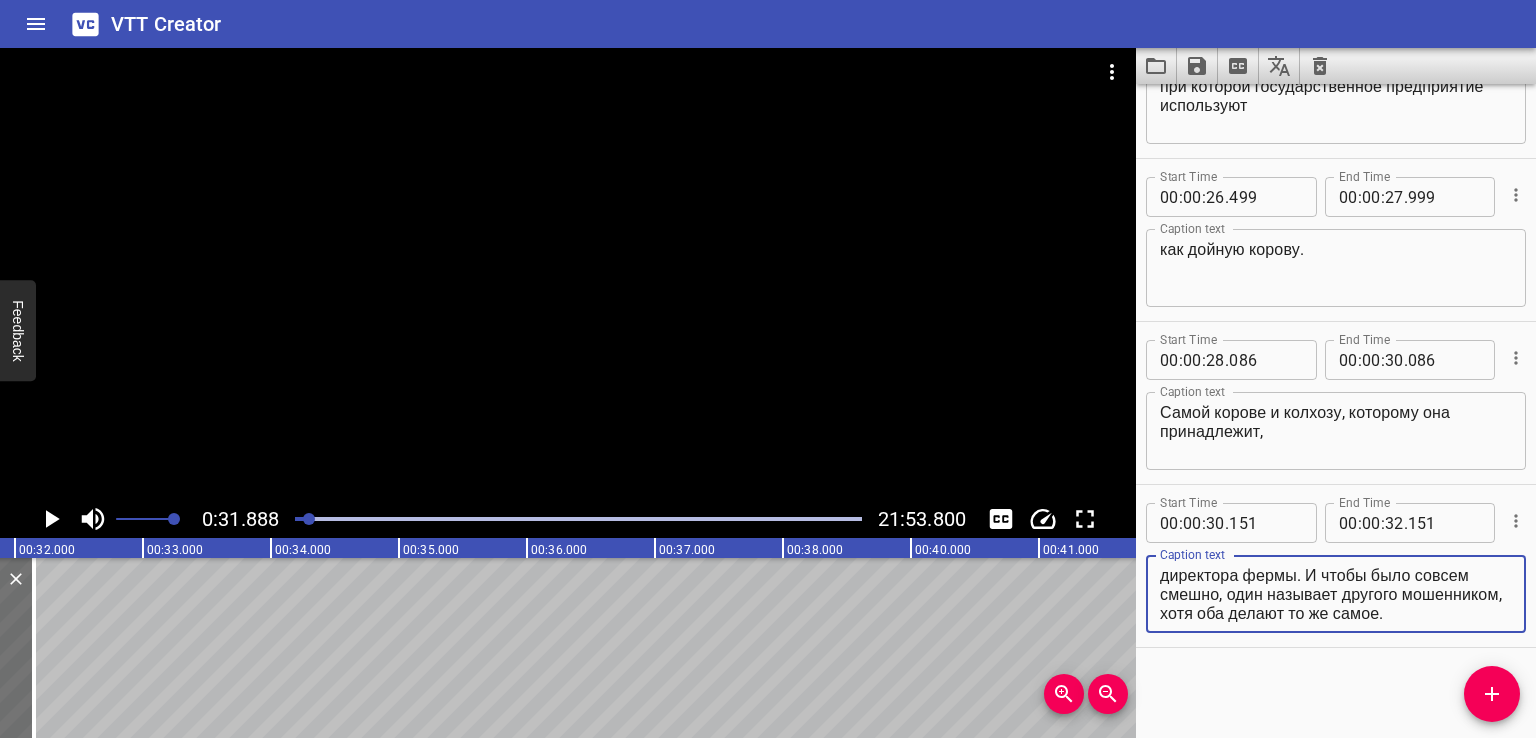 click on "перепадает абсолютный минимум. Все молоко и навар забирают два друга директора фермы. И чтобы было совсем смешно, один называет другого мошенником, хотя оба делают то же самое." at bounding box center [1336, 594] 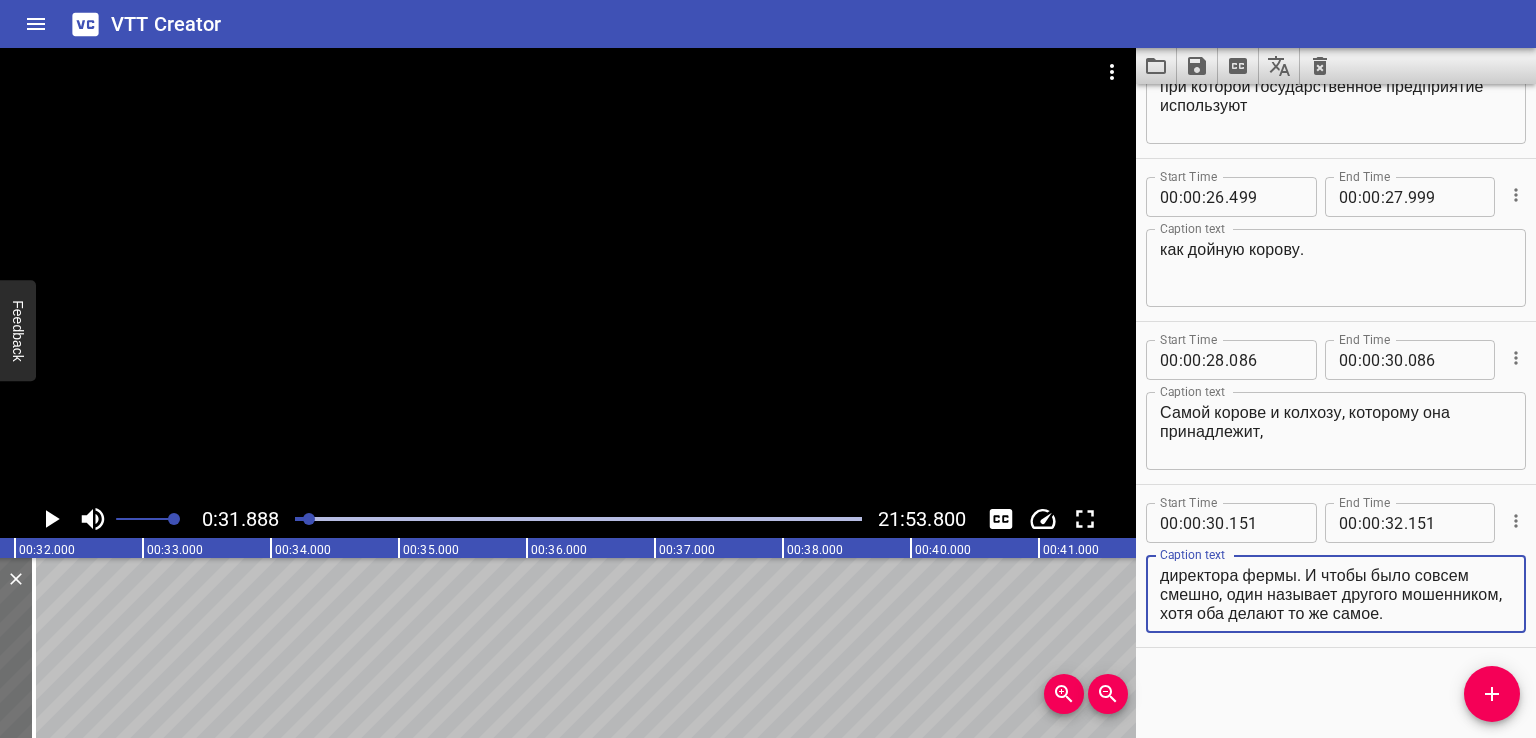 drag, startPoint x: 1433, startPoint y: 576, endPoint x: 1488, endPoint y: 651, distance: 93.00538 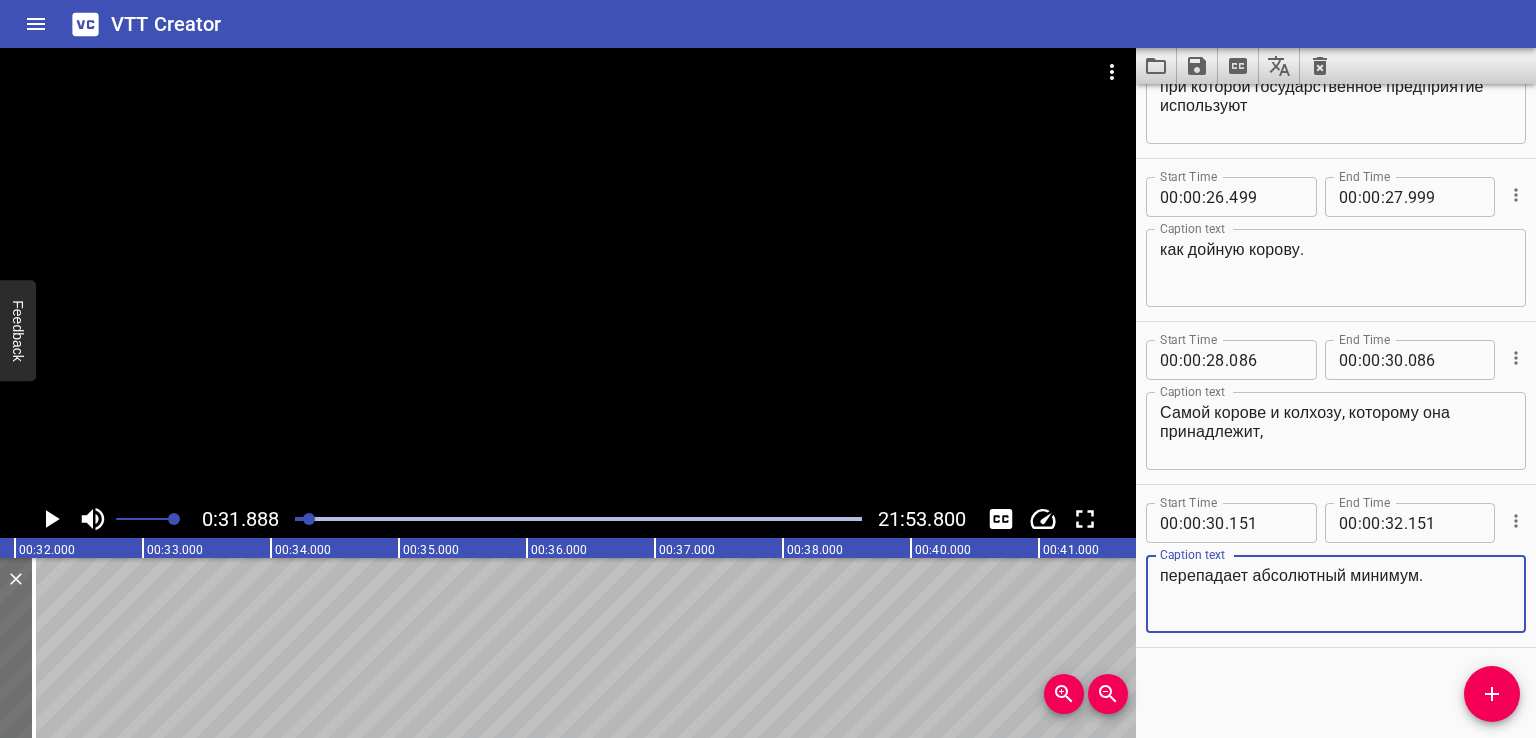type on "перепадает абсолютный минимум." 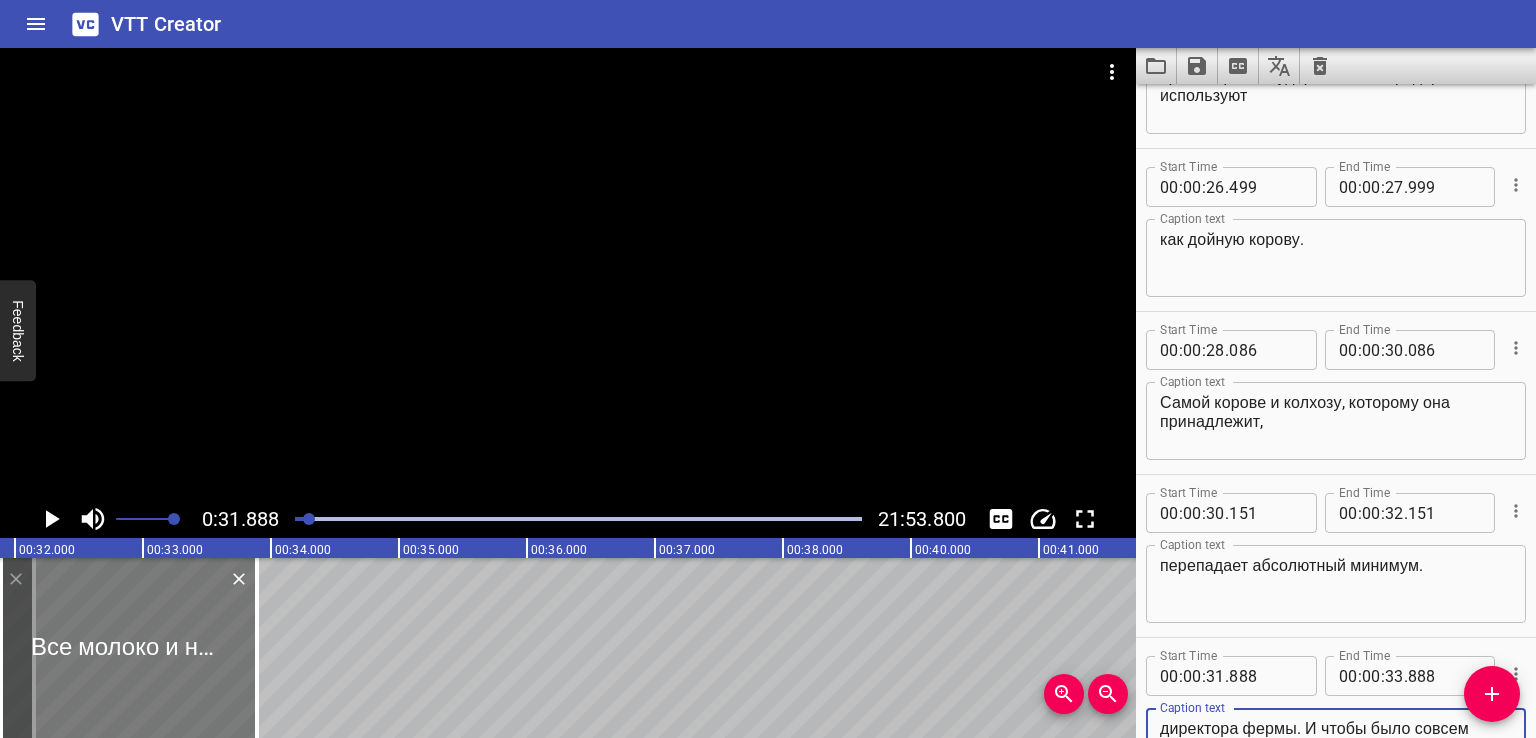 type on "Все молоко и навар забирают два друга директора фермы. И чтобы было совсем смешно, один называет другого мошенником, хотя оба делают то же самое." 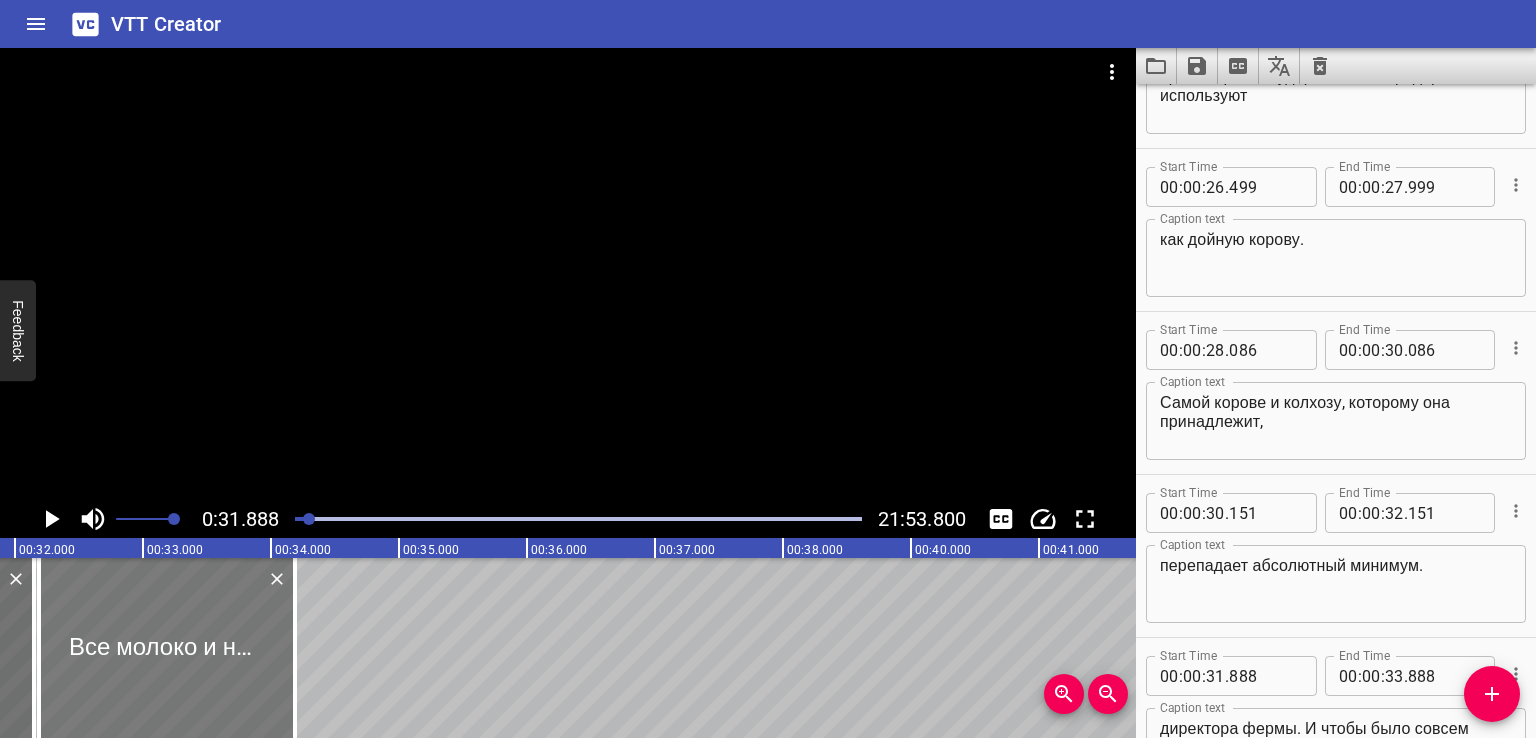 drag, startPoint x: 137, startPoint y: 645, endPoint x: 154, endPoint y: 647, distance: 17.117243 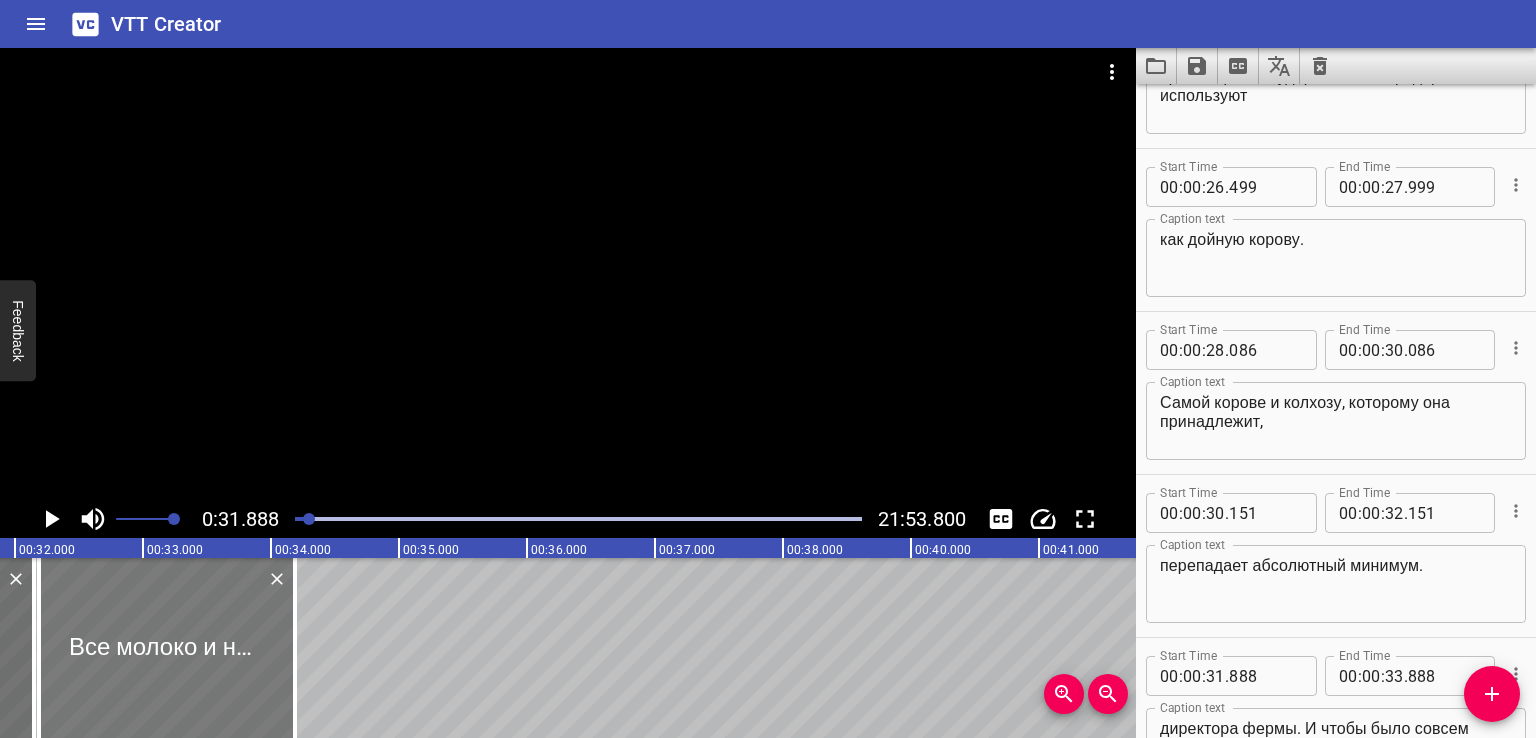 click at bounding box center [167, 648] 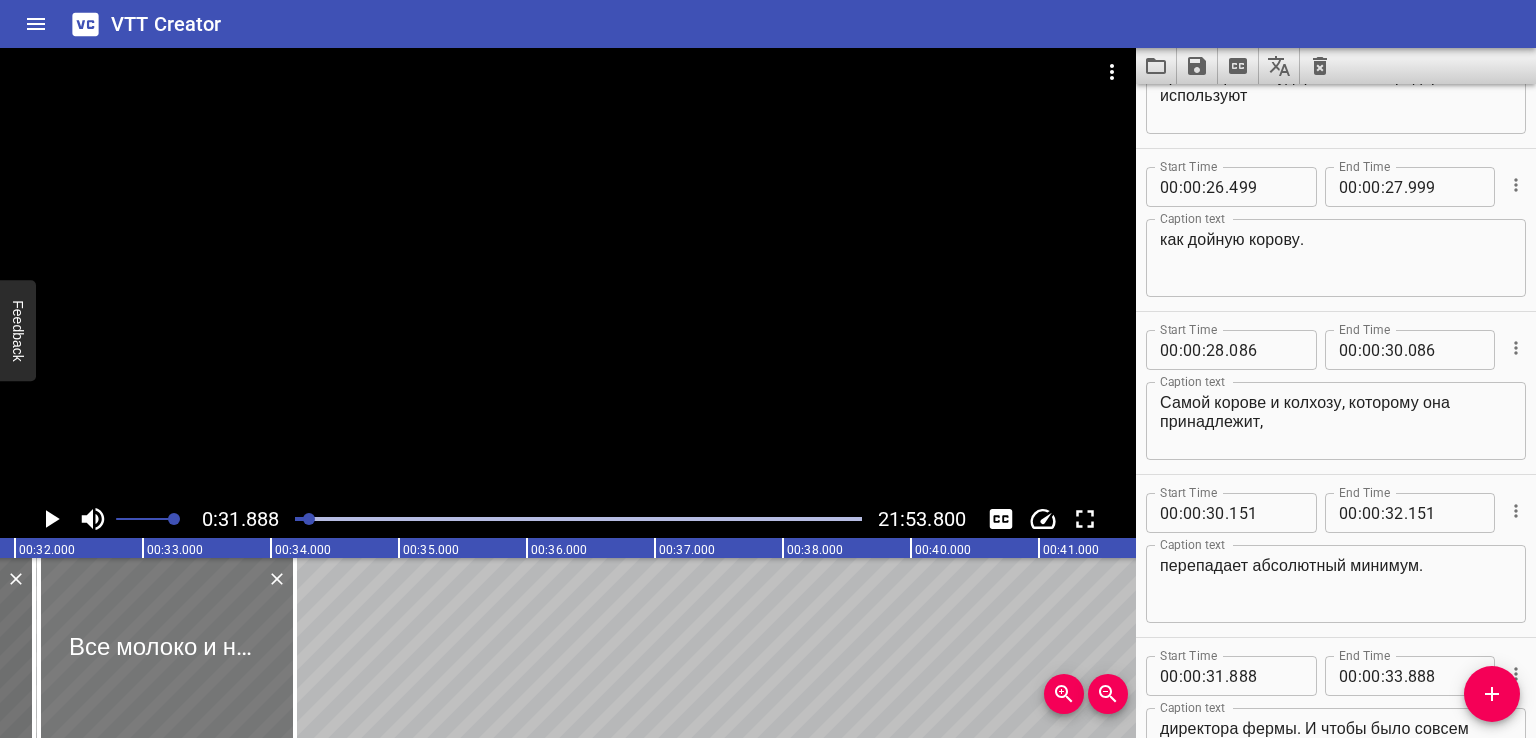 type on "185" 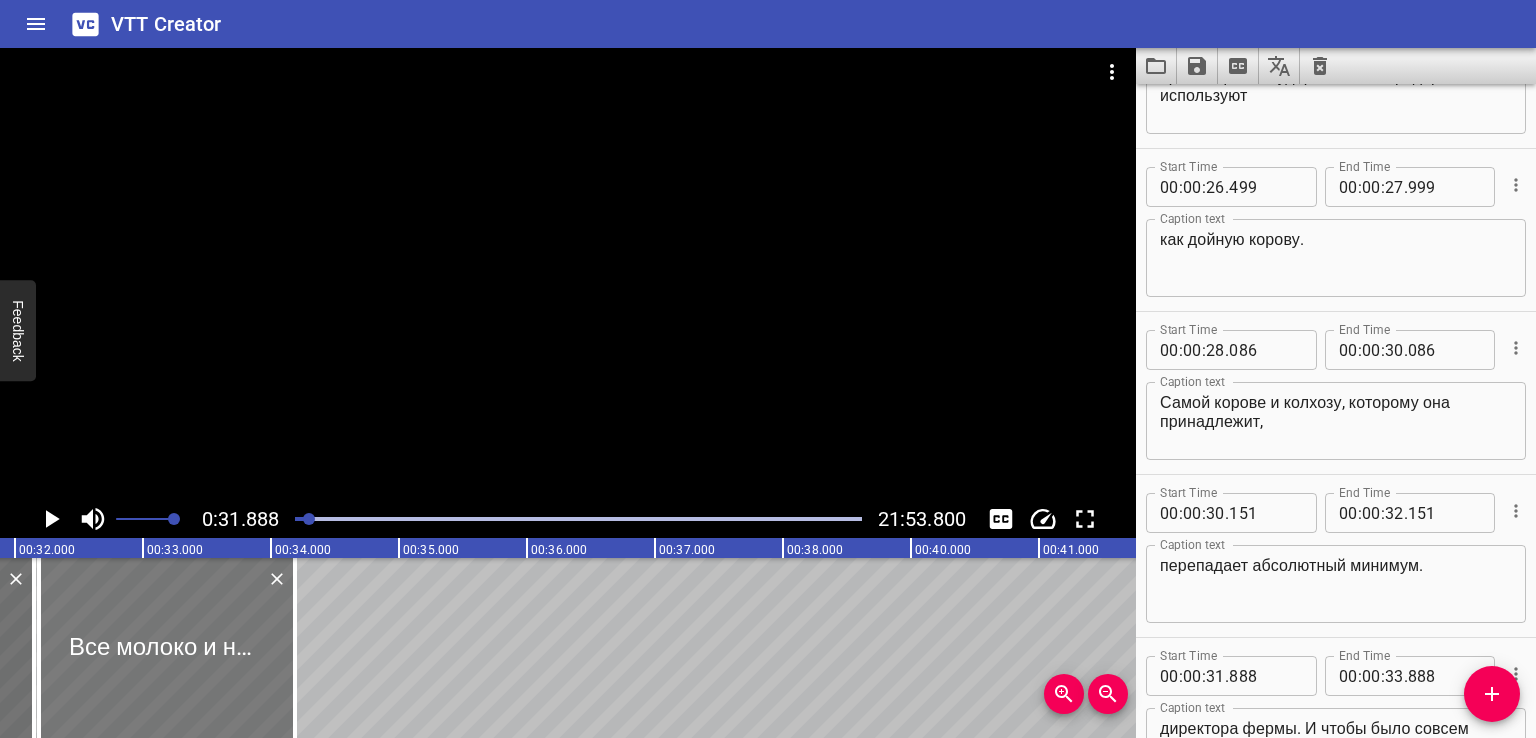 type on "34" 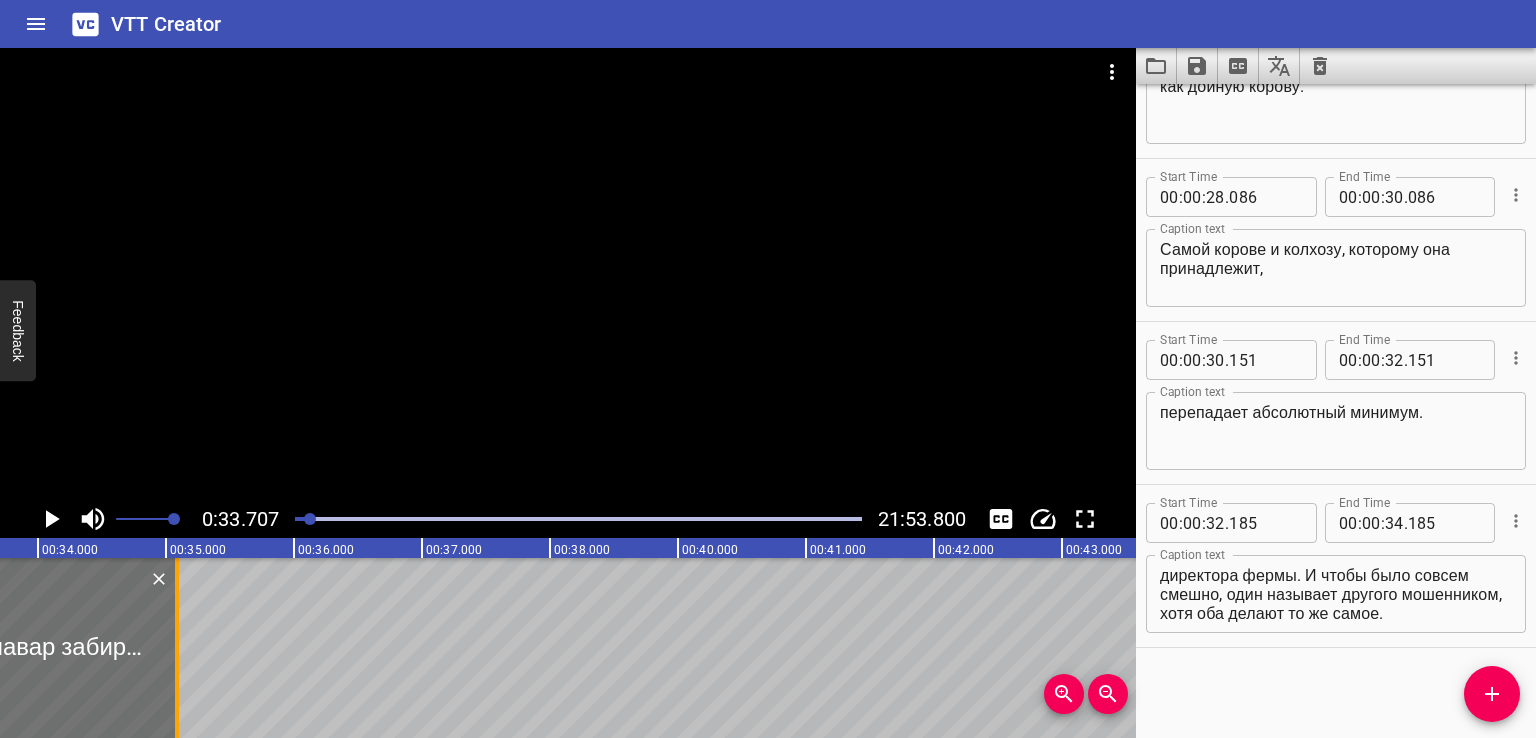 drag, startPoint x: 68, startPoint y: 669, endPoint x: 183, endPoint y: 654, distance: 115.97414 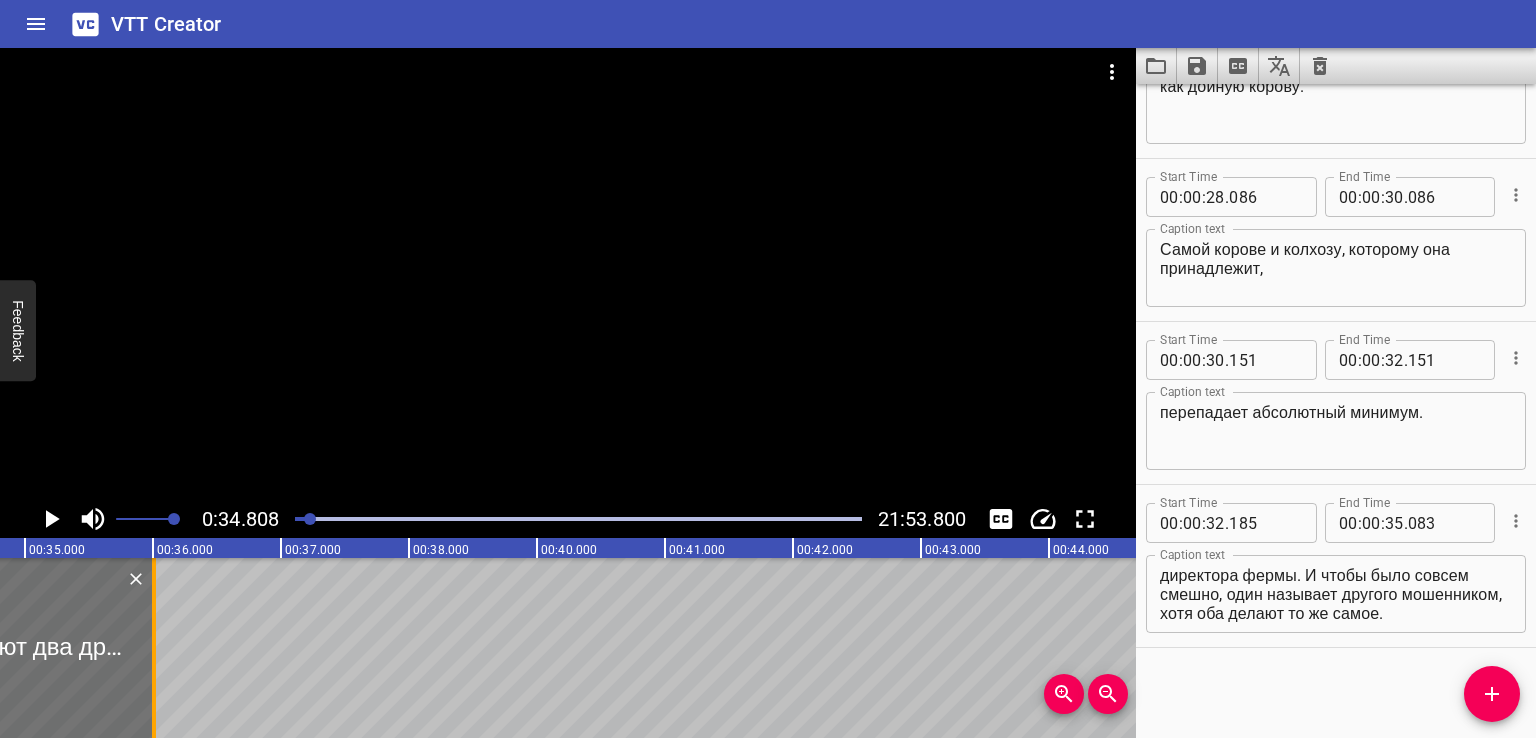 drag, startPoint x: 34, startPoint y: 657, endPoint x: 155, endPoint y: 661, distance: 121.0661 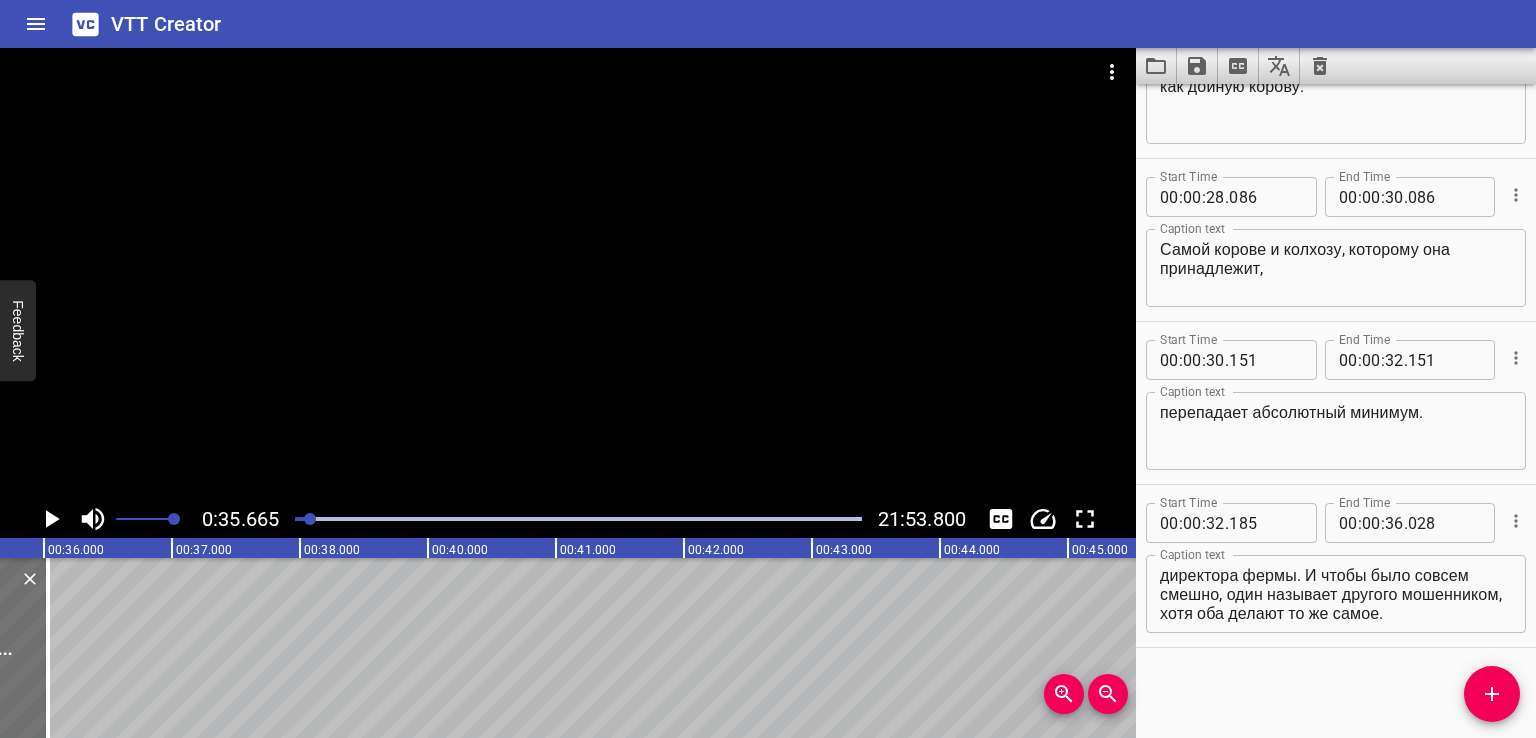 click on "Все молоко и навар забирают два друга директора фермы. И чтобы было совсем смешно, один называет другого мошенником, хотя оба делают то же самое." at bounding box center (1336, 594) 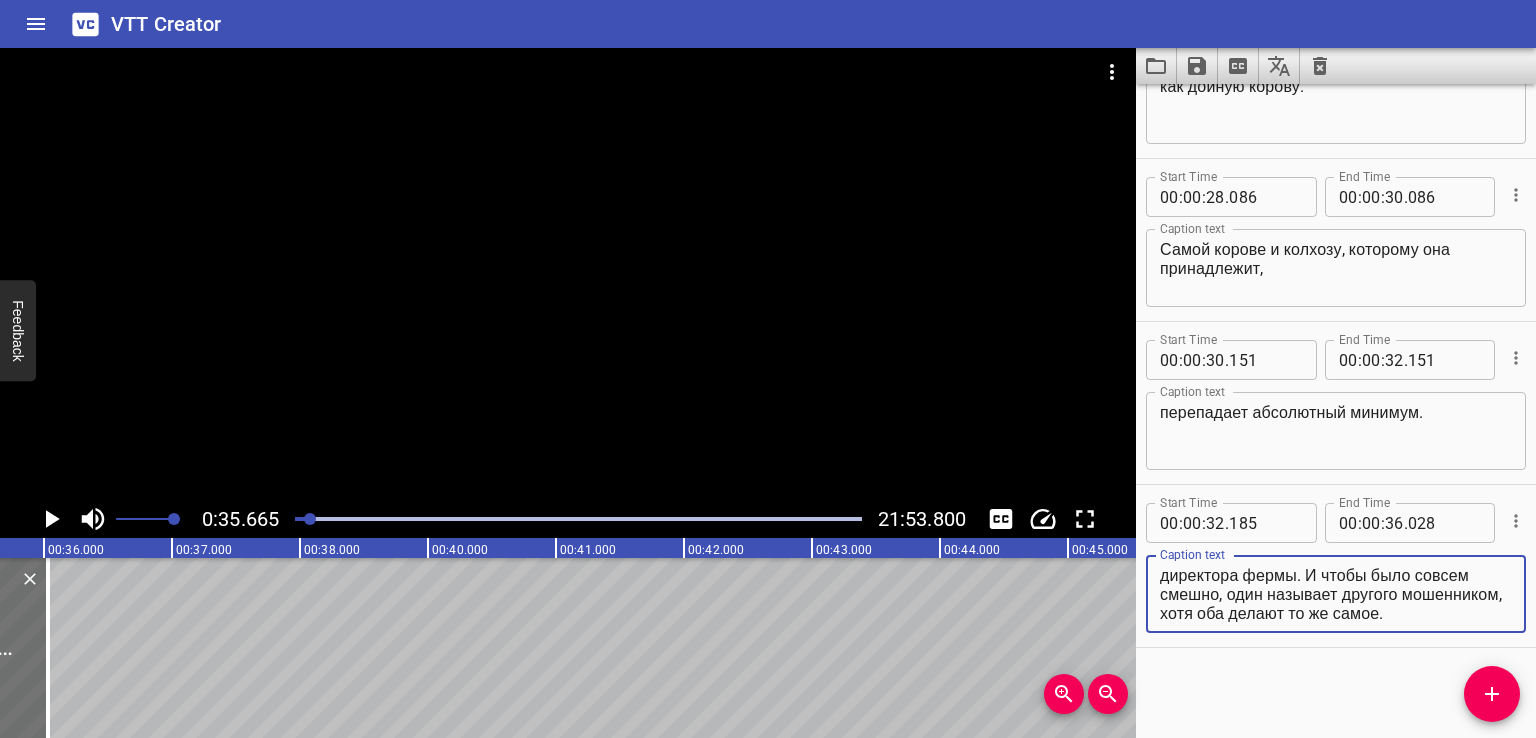 drag, startPoint x: 1308, startPoint y: 589, endPoint x: 1422, endPoint y: 660, distance: 134.3019 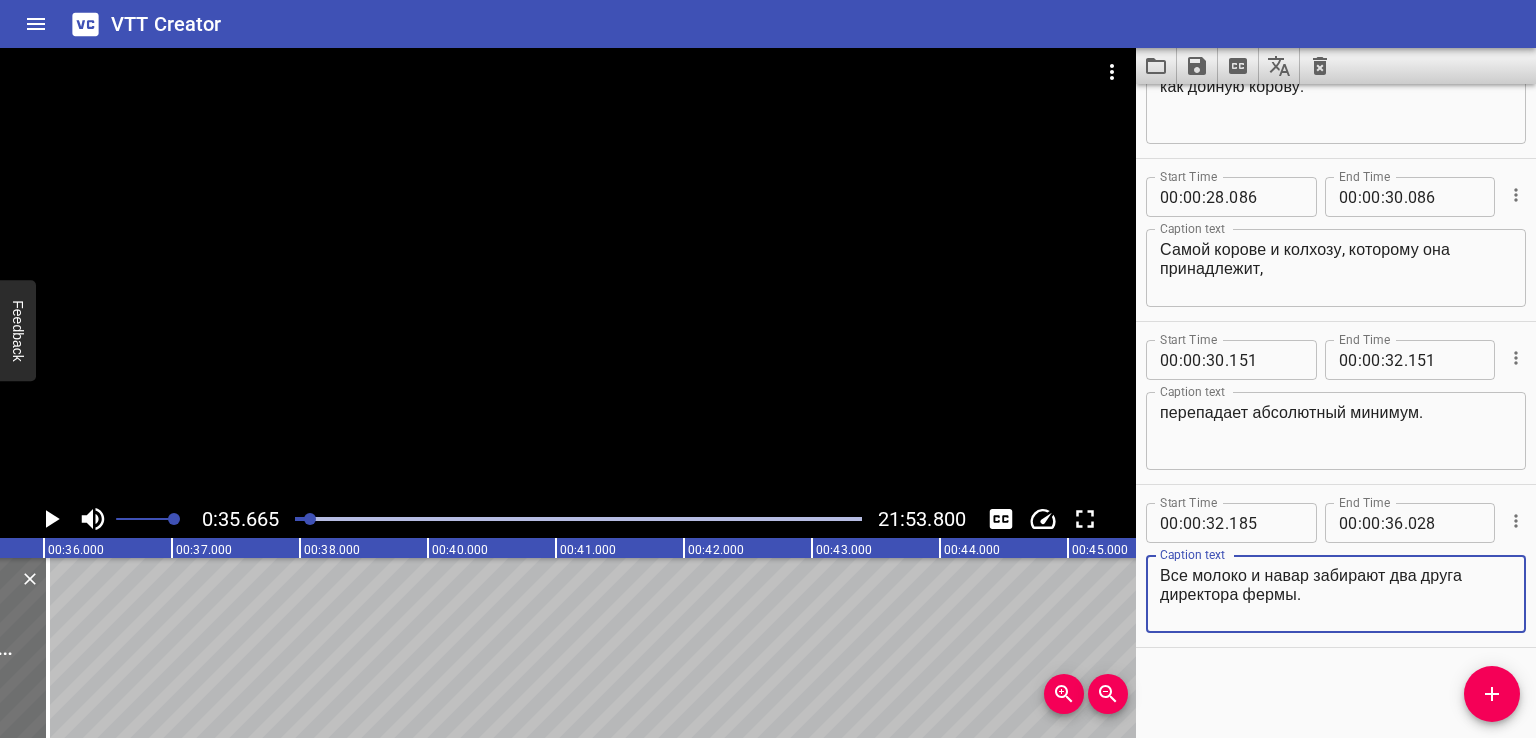 type on "Все молоко и навар забирают два друга директора фермы." 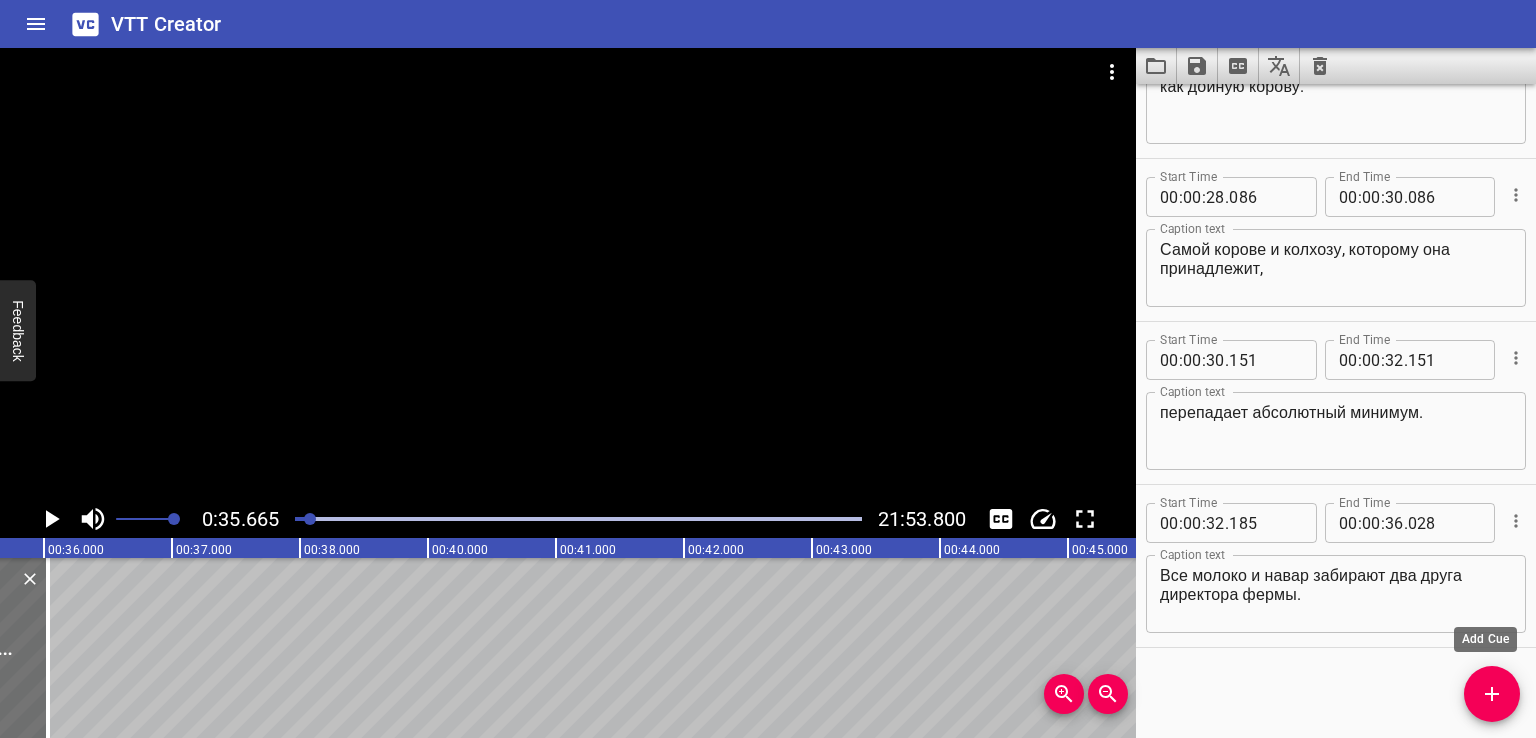 click 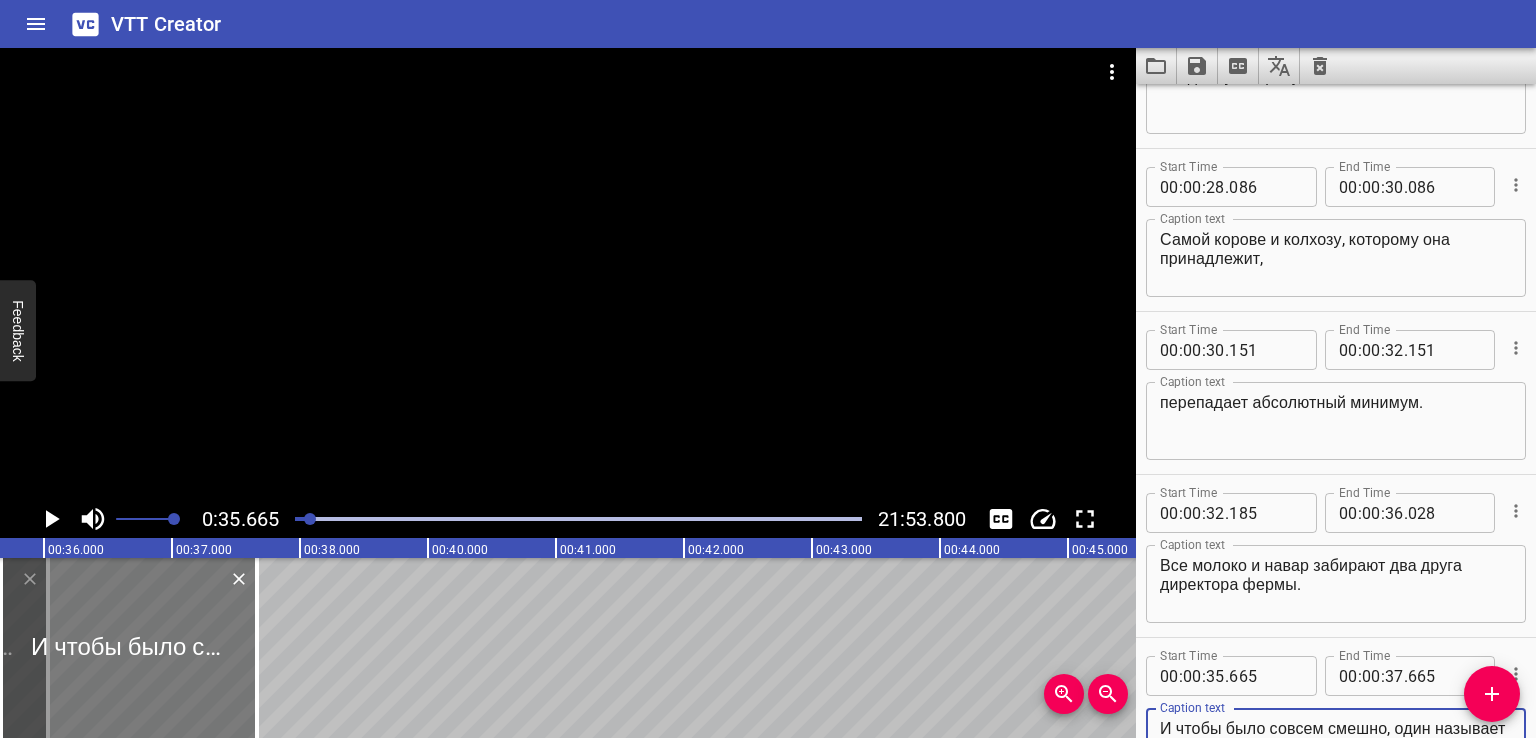 type on "И чтобы было совсем смешно, один называет другого мошенником, хотя оба делают то же самое." 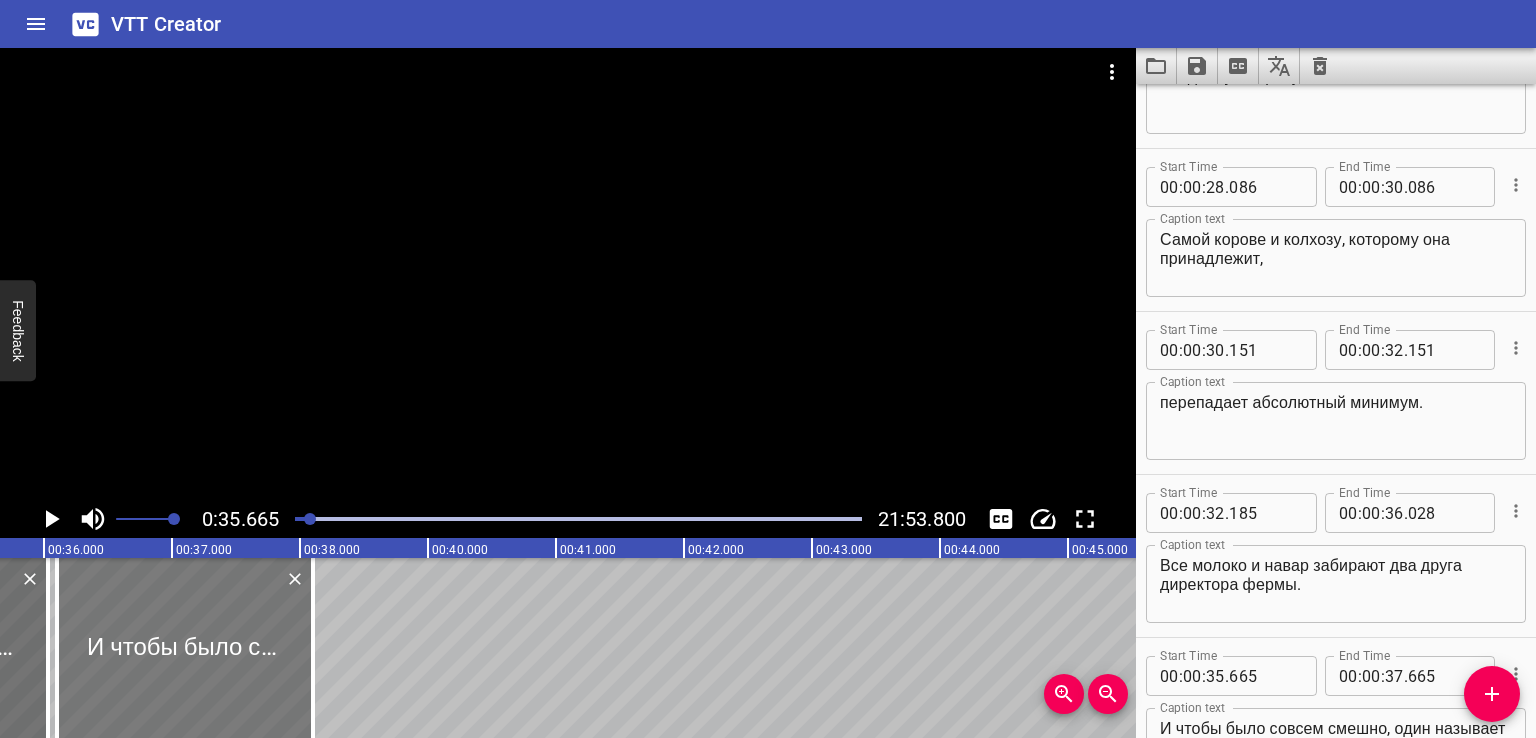 drag, startPoint x: 117, startPoint y: 638, endPoint x: 148, endPoint y: 644, distance: 31.575306 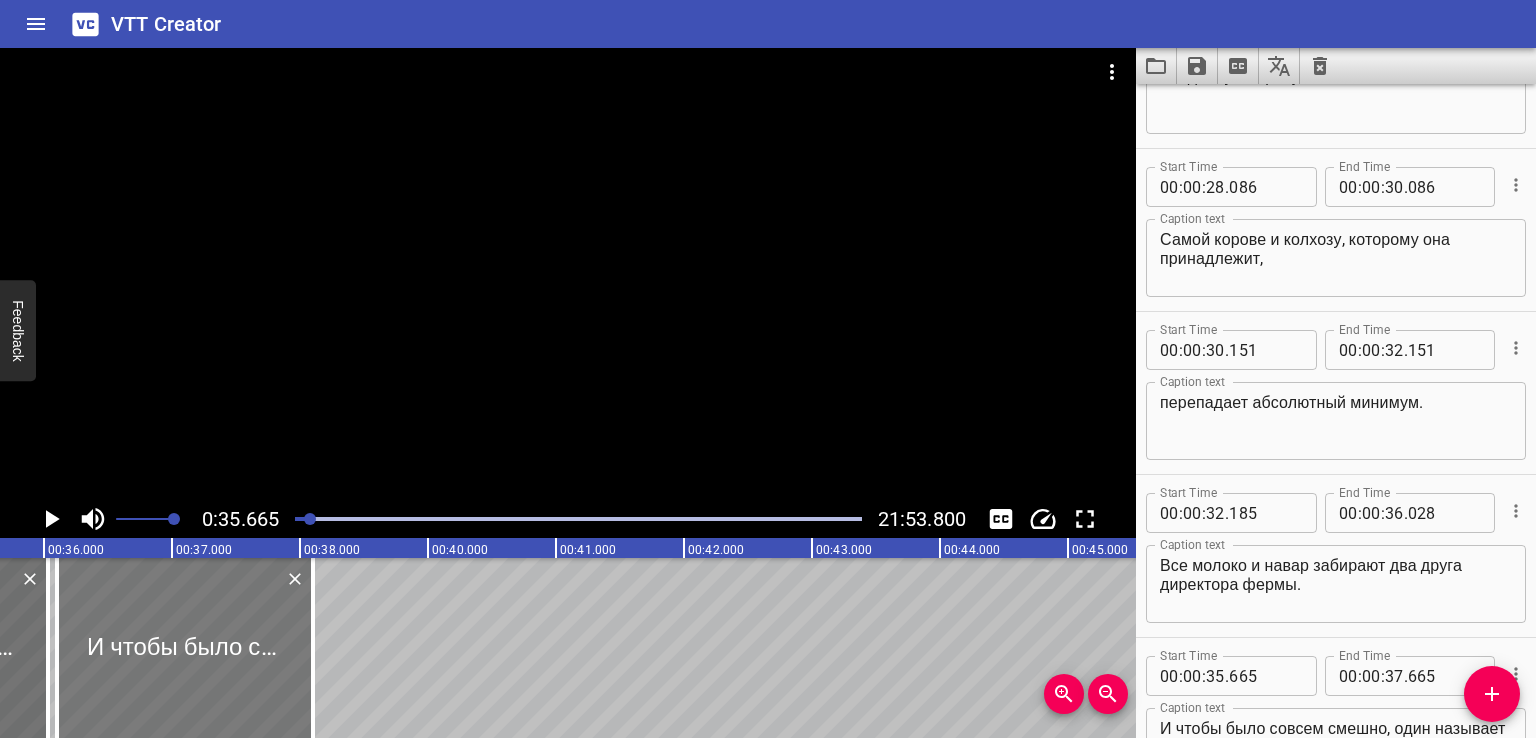 click at bounding box center (185, 648) 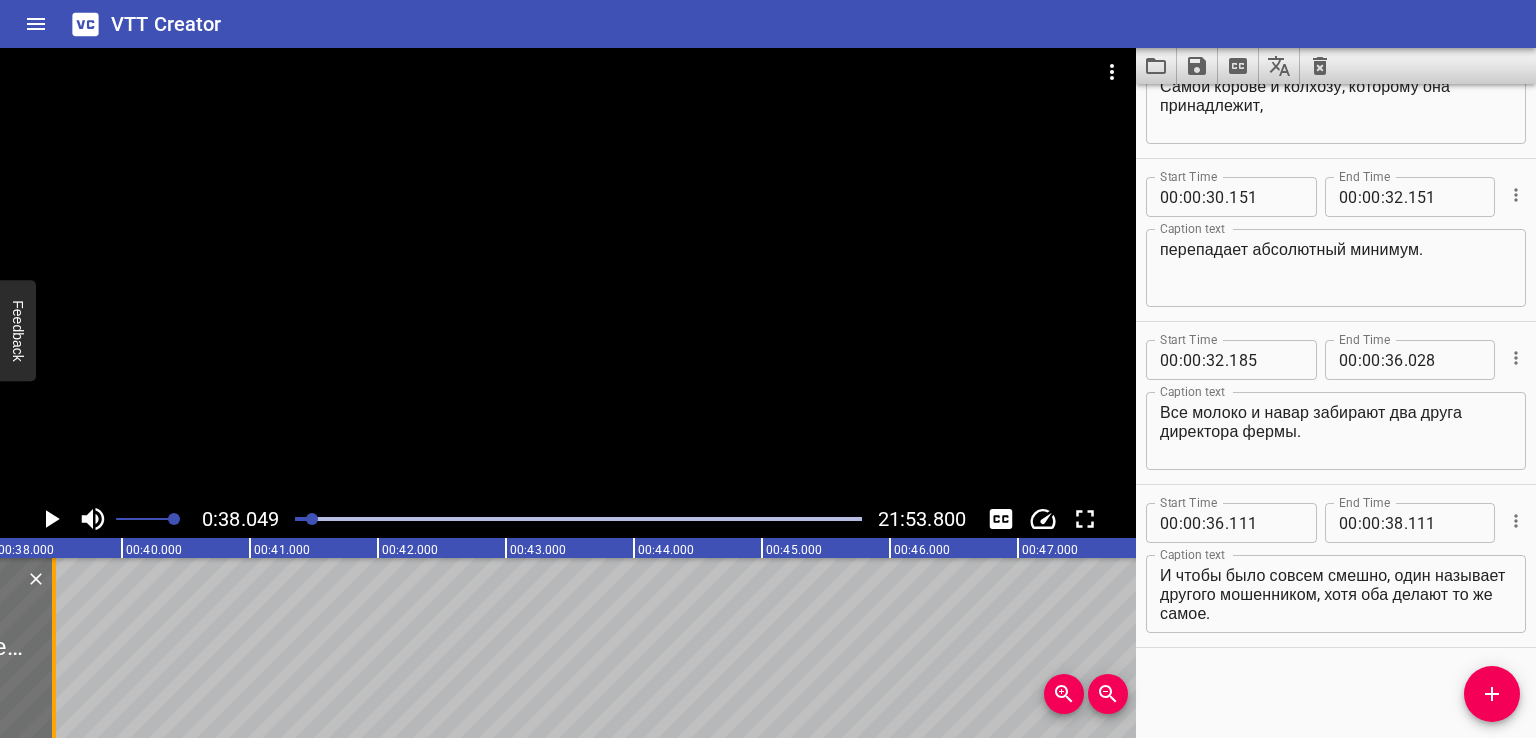 drag, startPoint x: 13, startPoint y: 650, endPoint x: 56, endPoint y: 649, distance: 43.011627 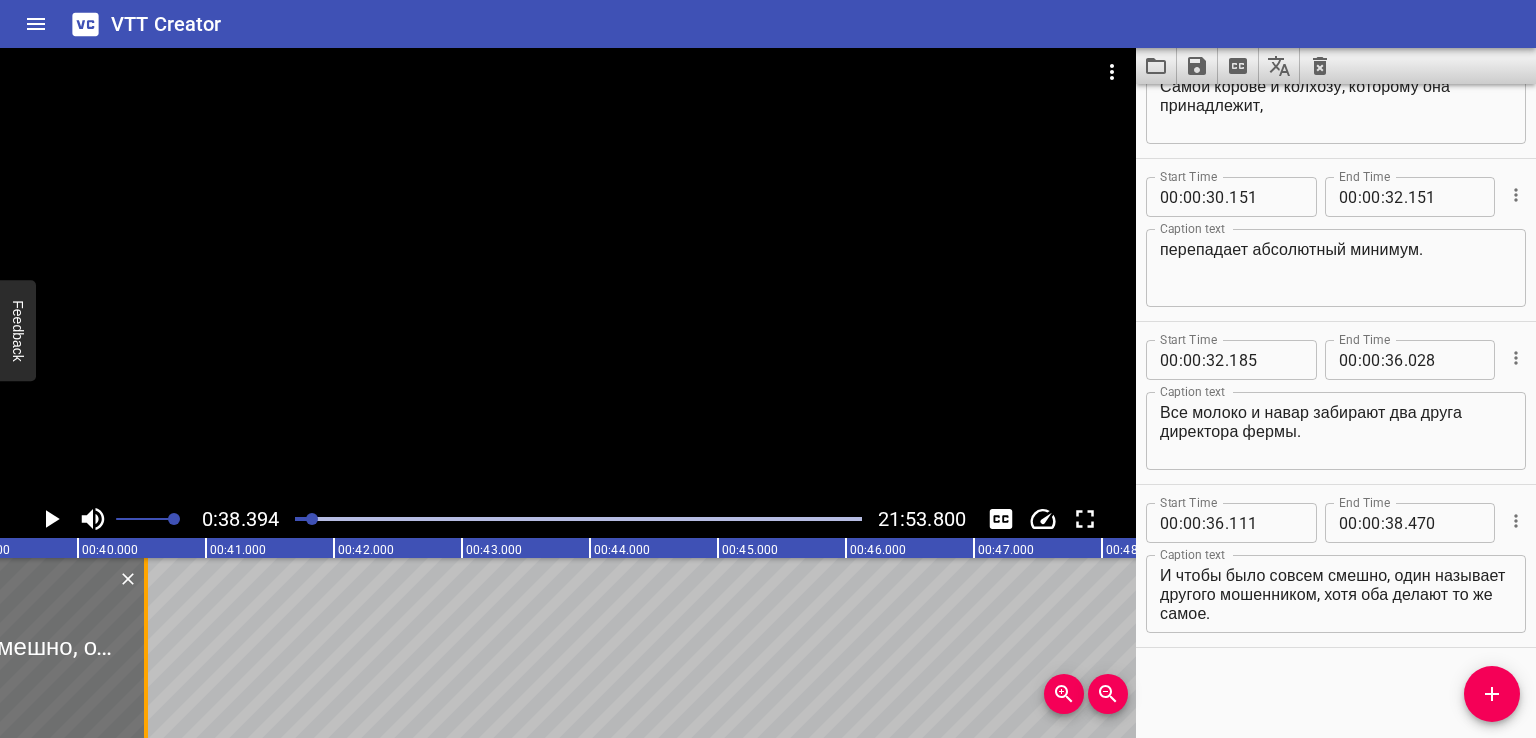 drag, startPoint x: 11, startPoint y: 658, endPoint x: 147, endPoint y: 666, distance: 136.23509 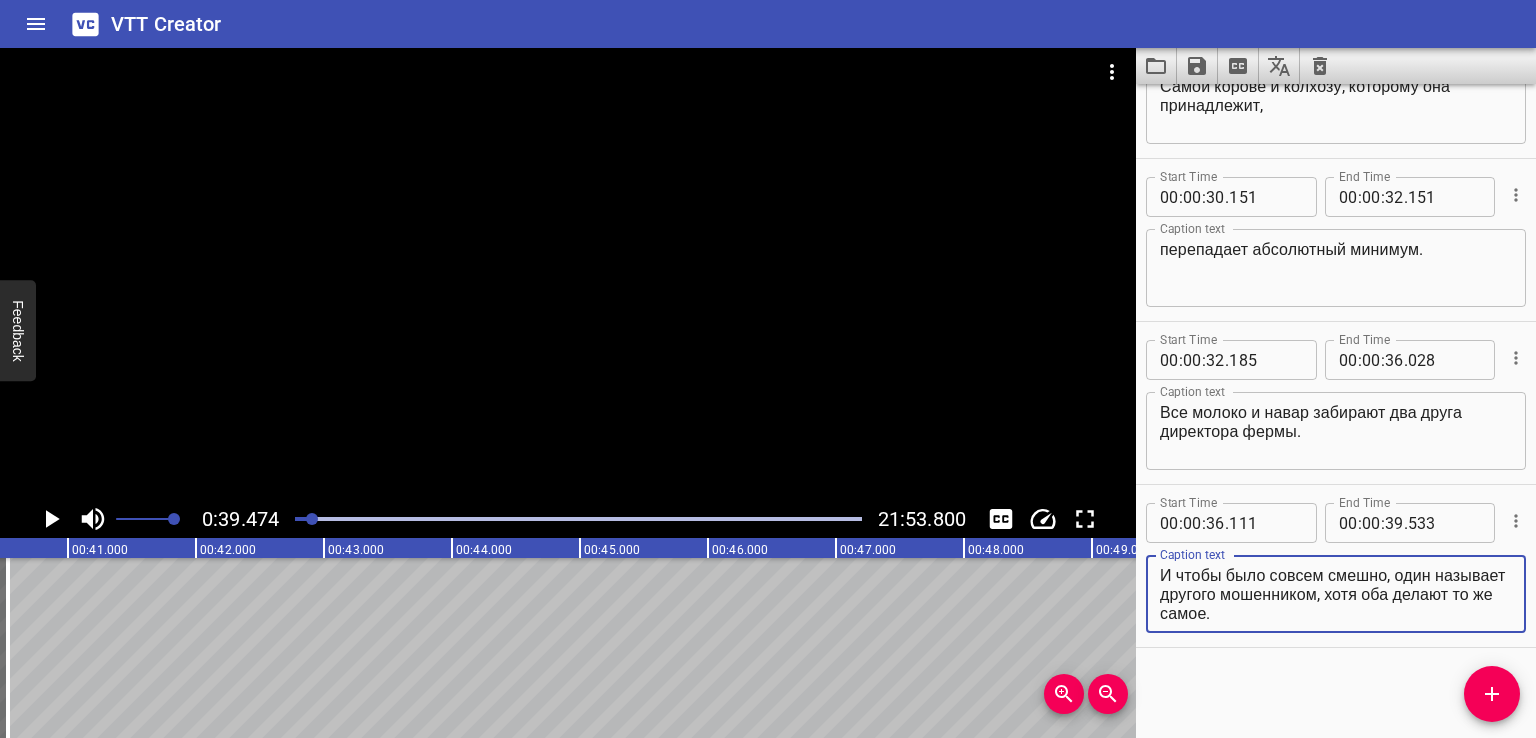 drag, startPoint x: 1407, startPoint y: 592, endPoint x: 1454, endPoint y: 657, distance: 80.21222 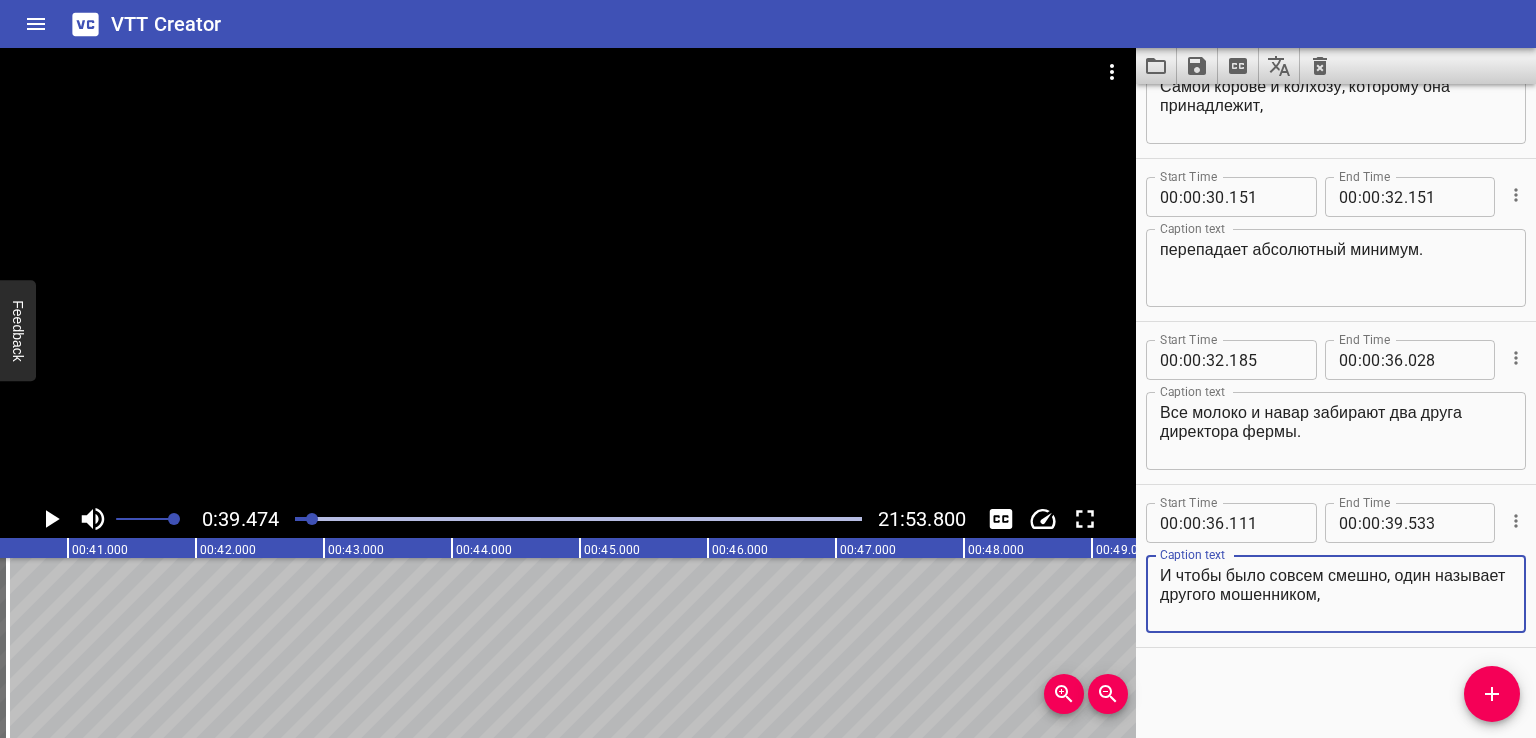 type on "И чтобы было совсем смешно, один называет другого мошенником," 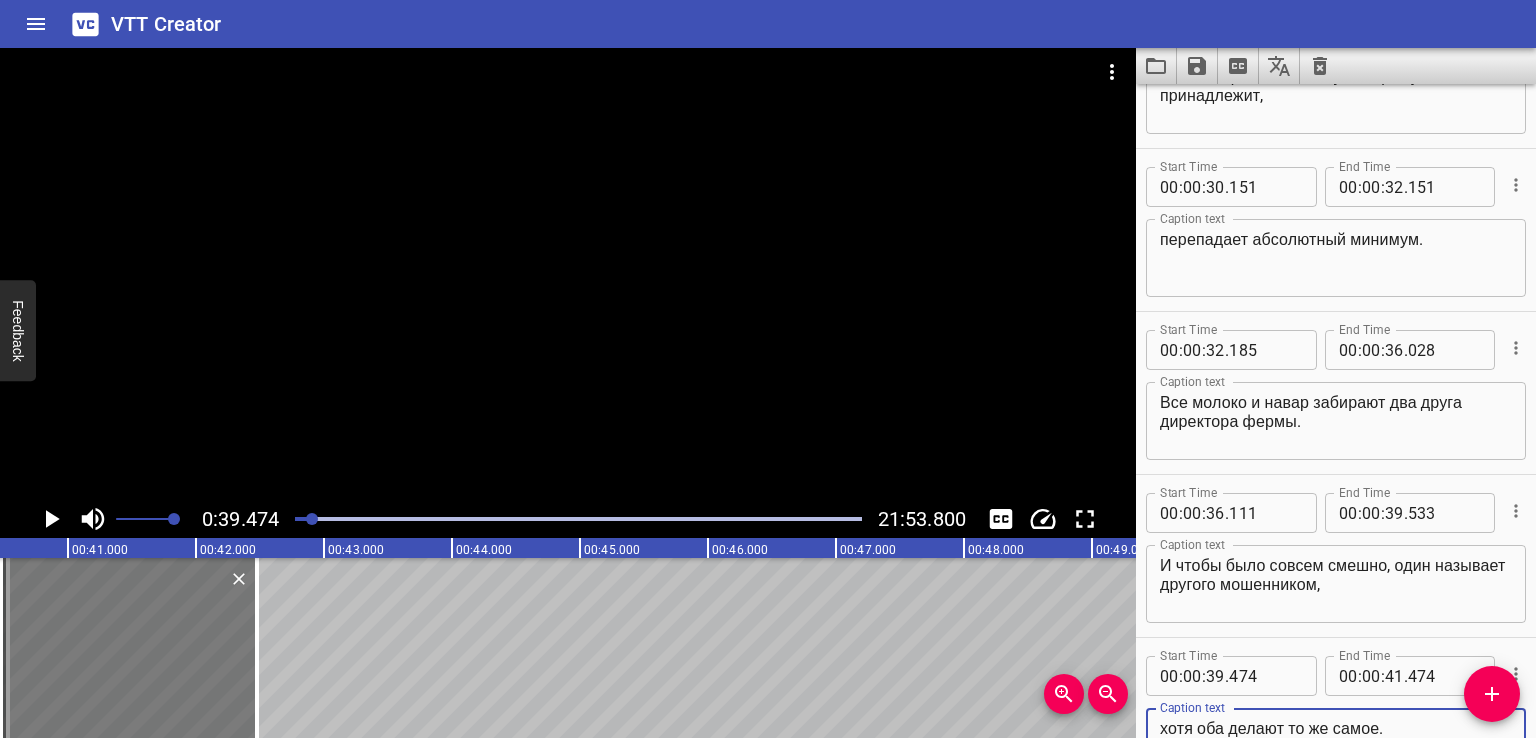 type on "хотя оба делают то же самое." 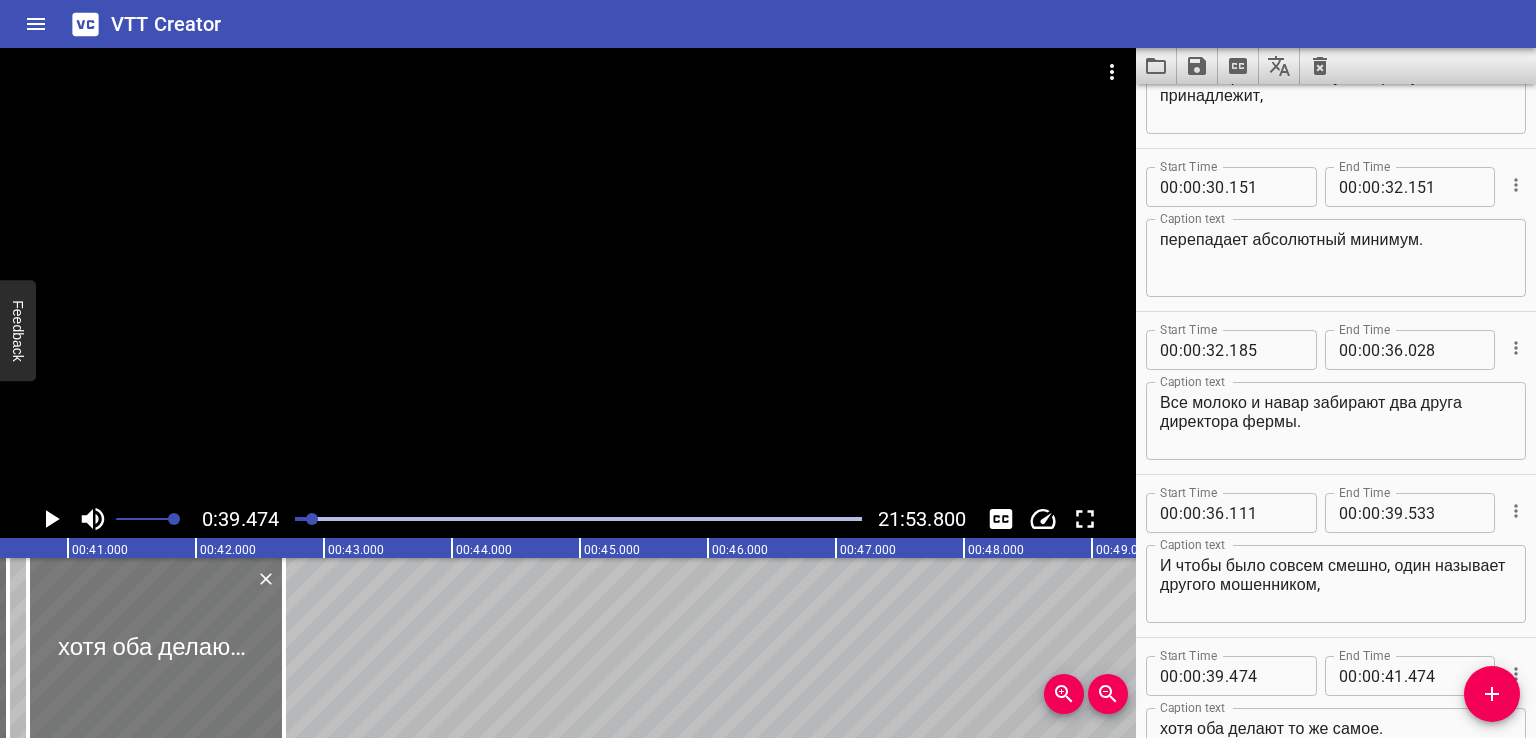 drag, startPoint x: 120, startPoint y: 664, endPoint x: 143, endPoint y: 662, distance: 23.086792 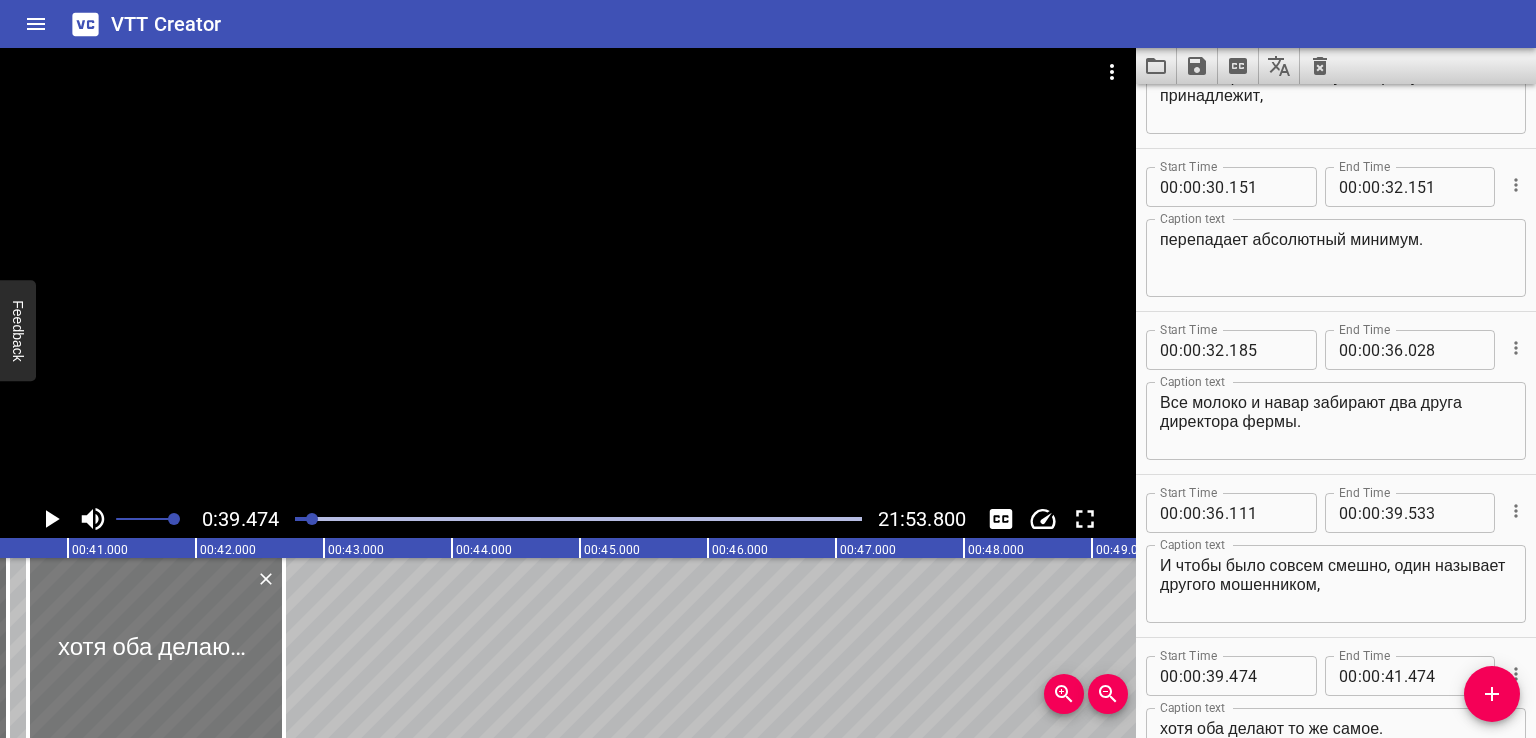 click at bounding box center [156, 648] 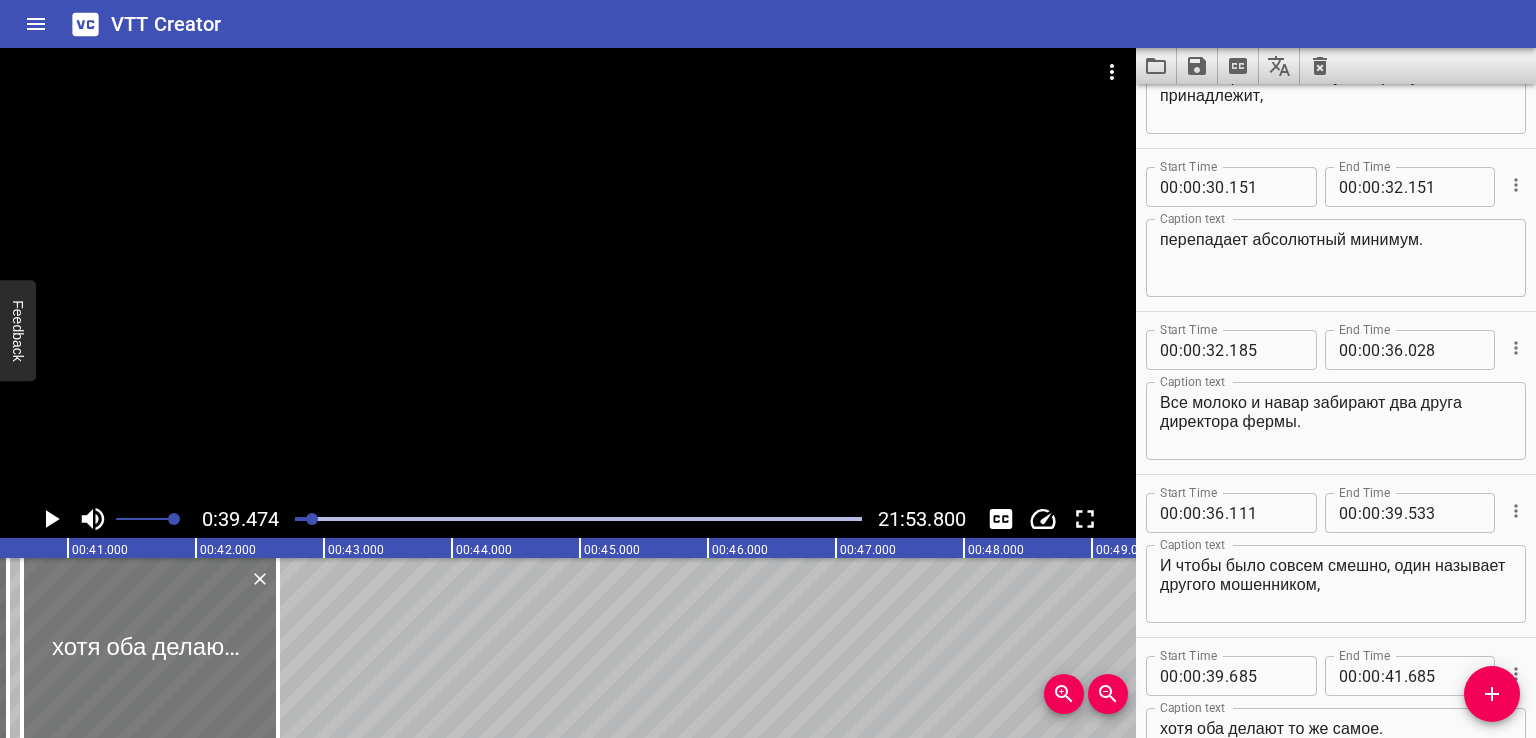 click at bounding box center [150, 648] 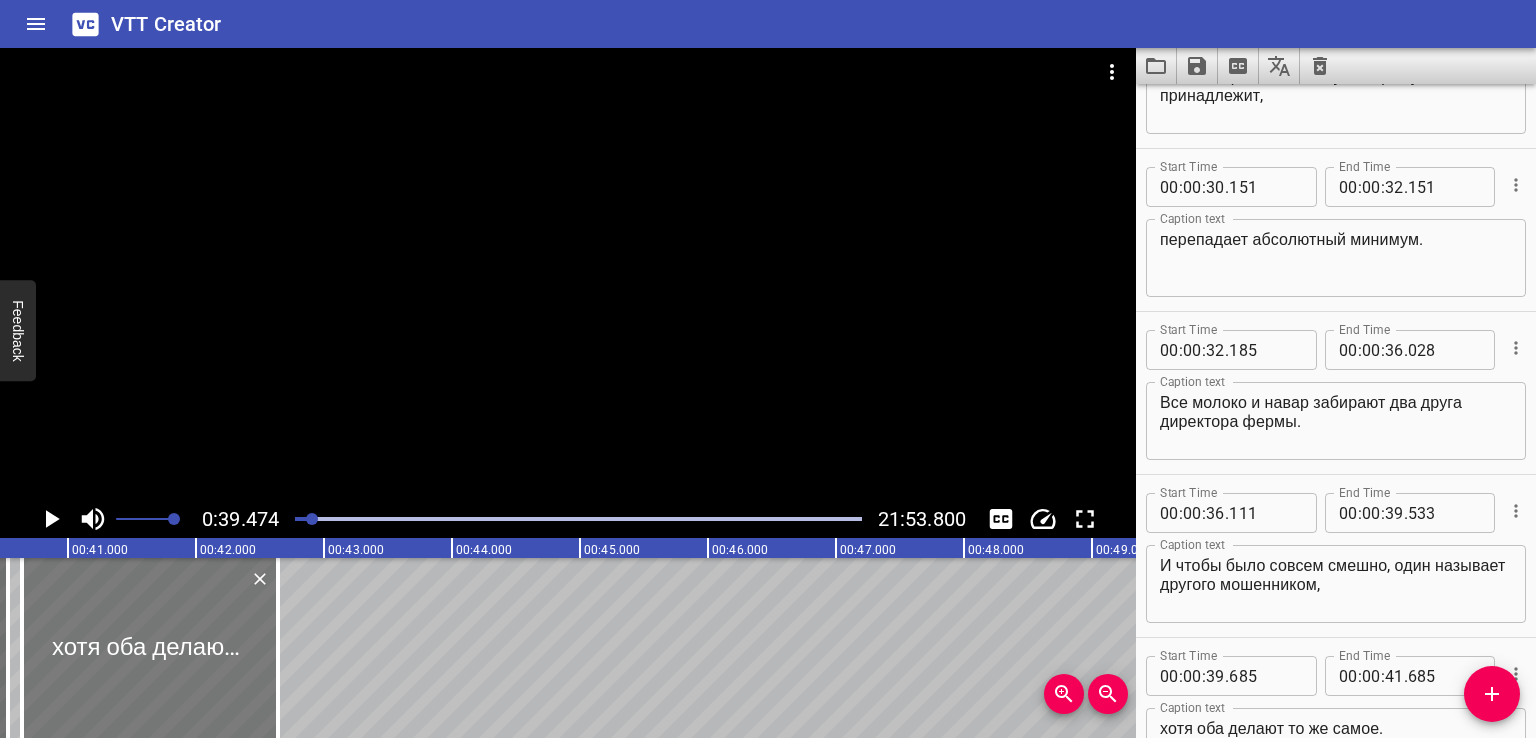 type on "638" 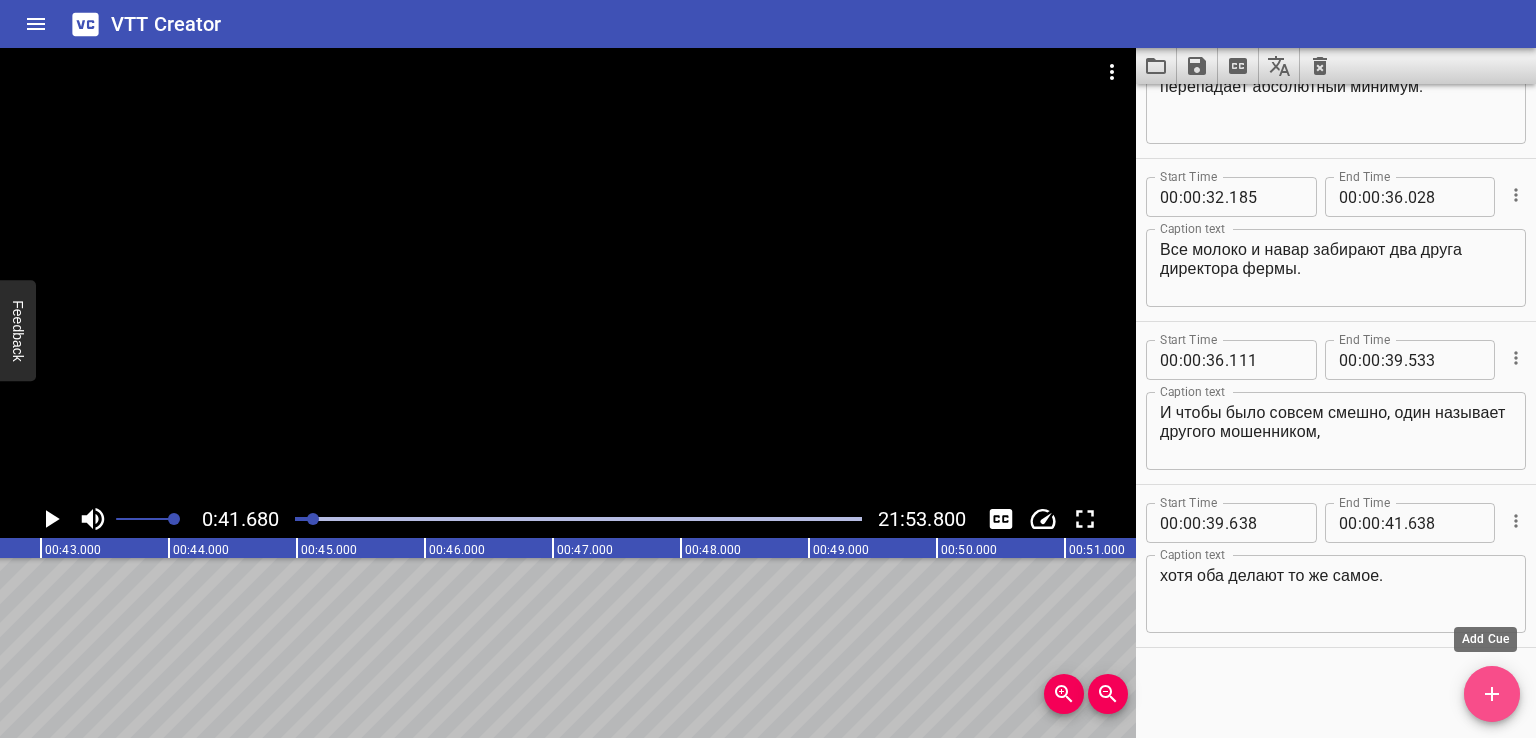 click at bounding box center [1492, 694] 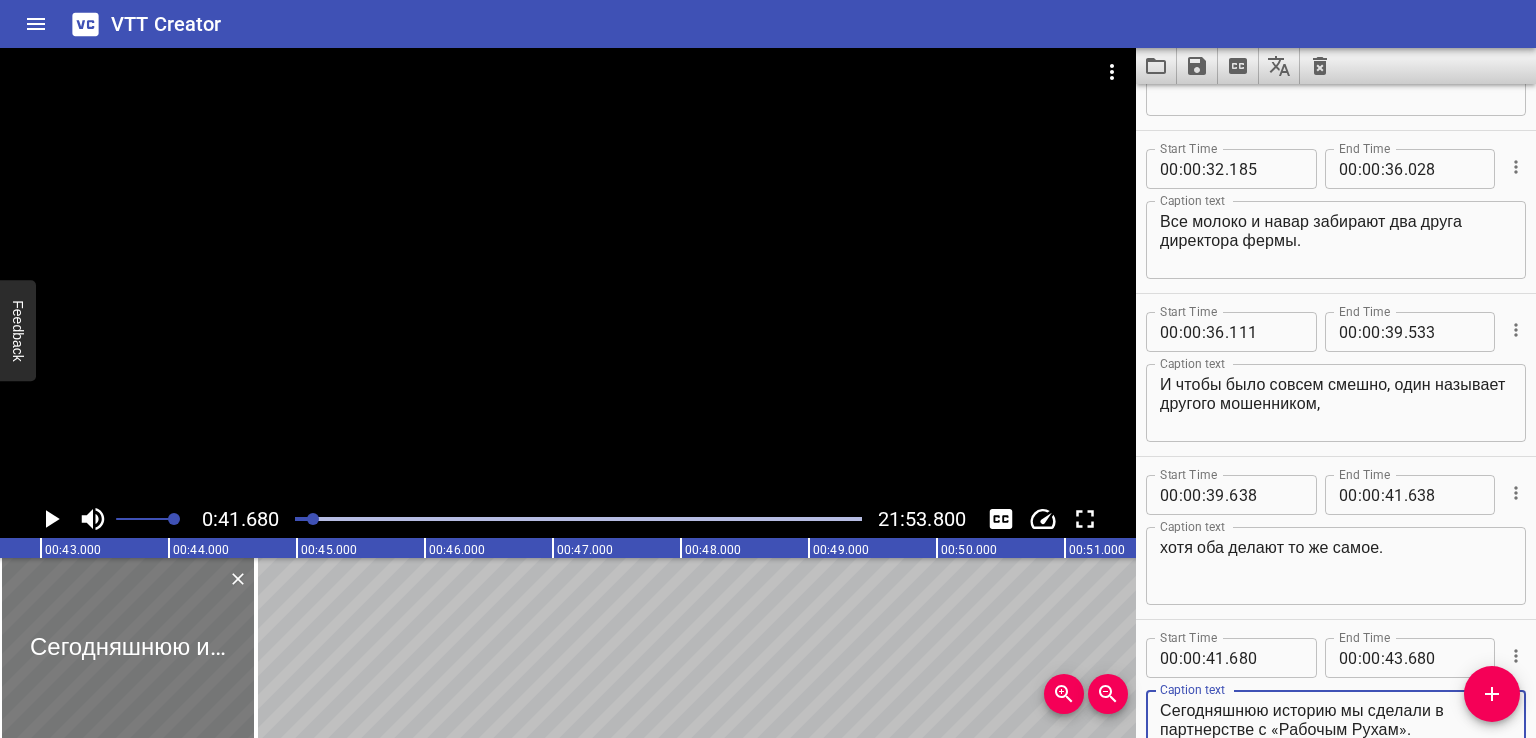 type on "Сегодняшнюю историю мы сделали в партнерстве с «Рабочым Рухам»." 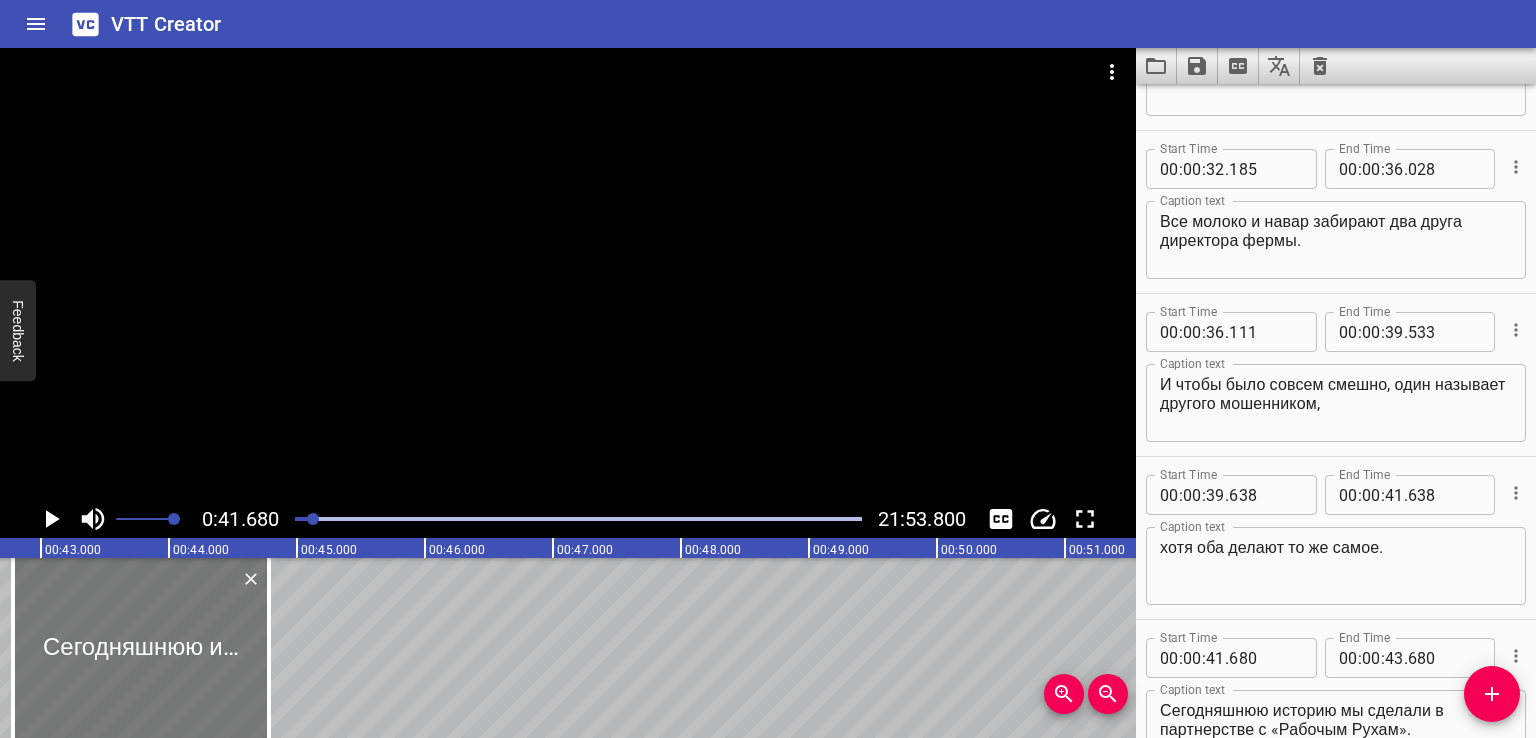 drag, startPoint x: 172, startPoint y: 653, endPoint x: 185, endPoint y: 657, distance: 13.601471 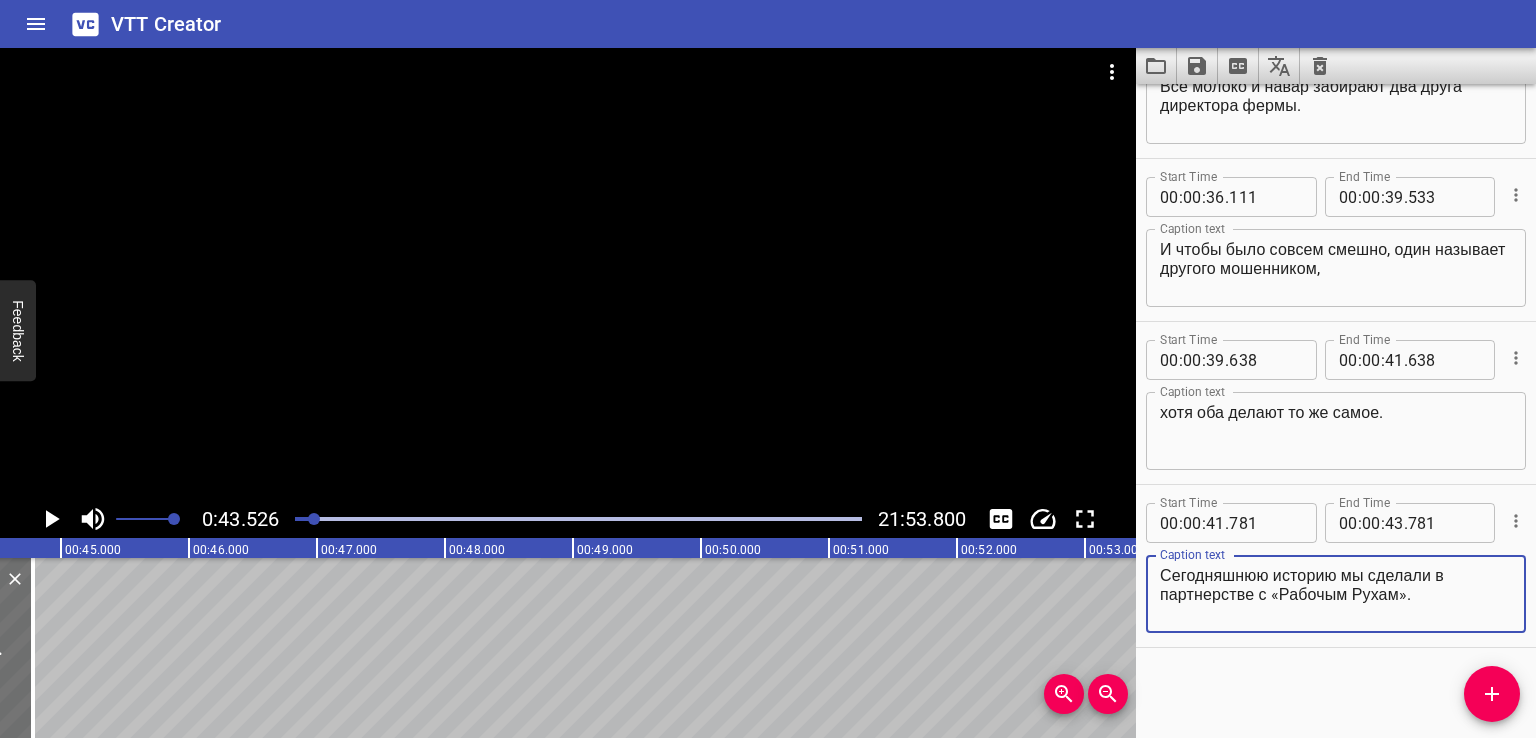 drag, startPoint x: 1258, startPoint y: 602, endPoint x: 1484, endPoint y: 645, distance: 230.05434 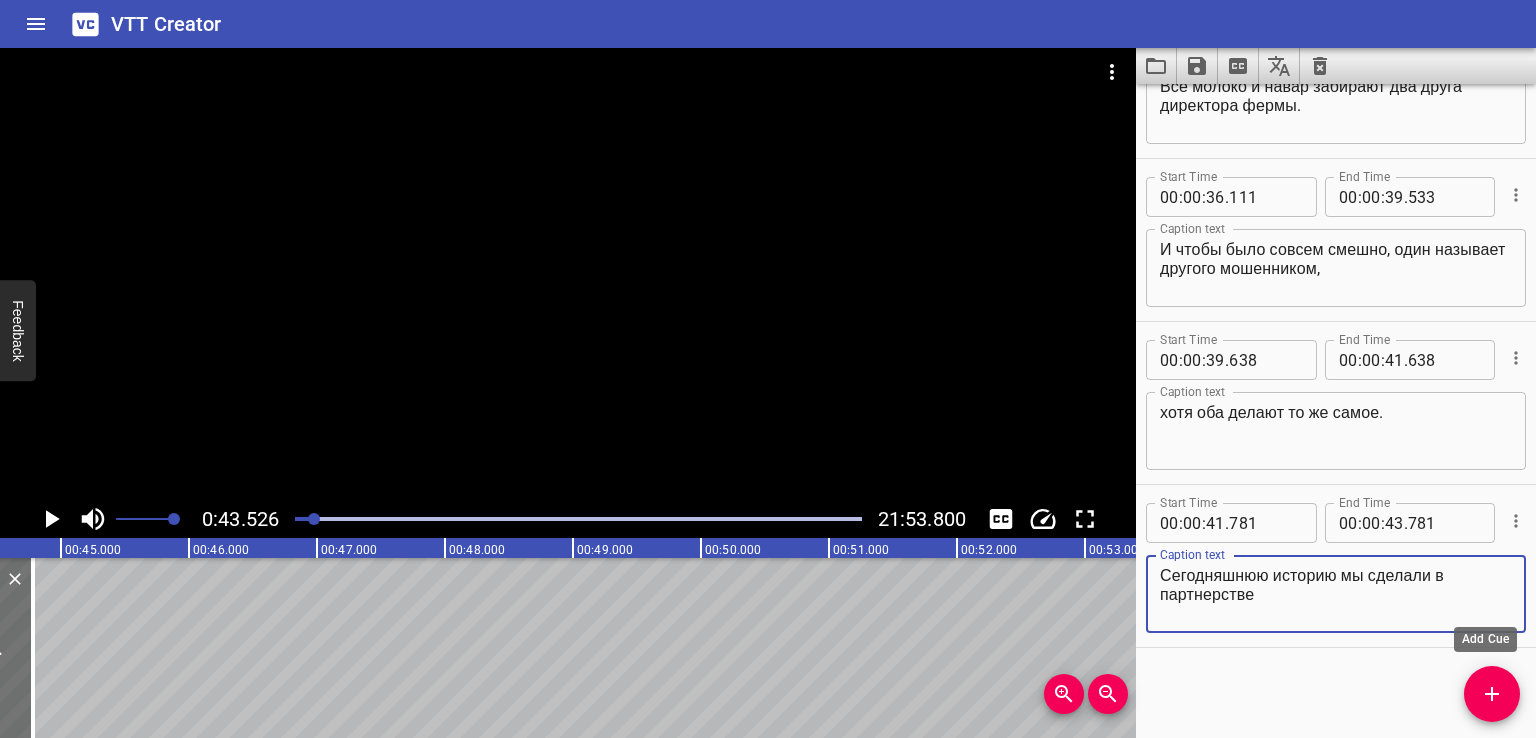 type on "Сегодняшнюю историю мы сделали в партнерстве" 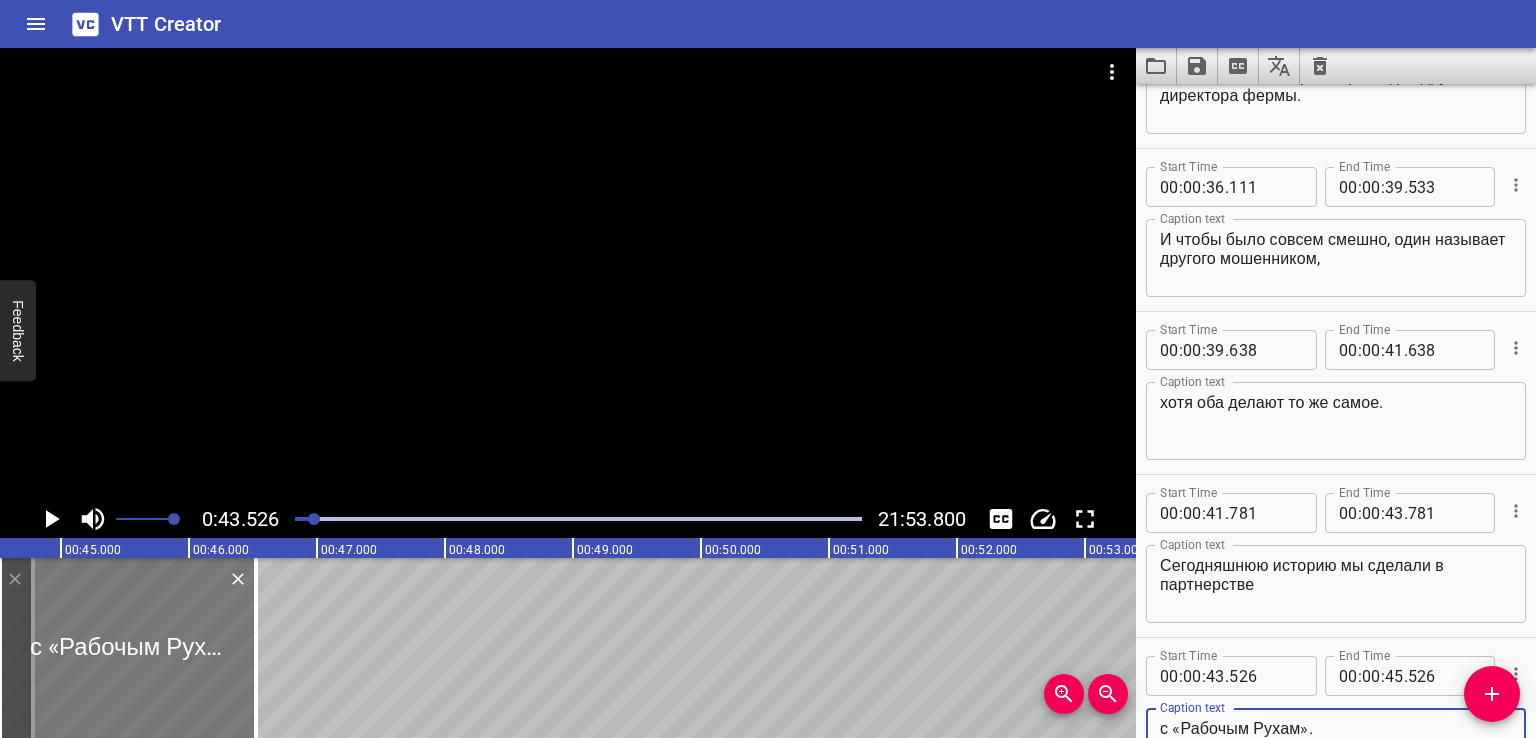 type on "с «Рабочым Рухам»." 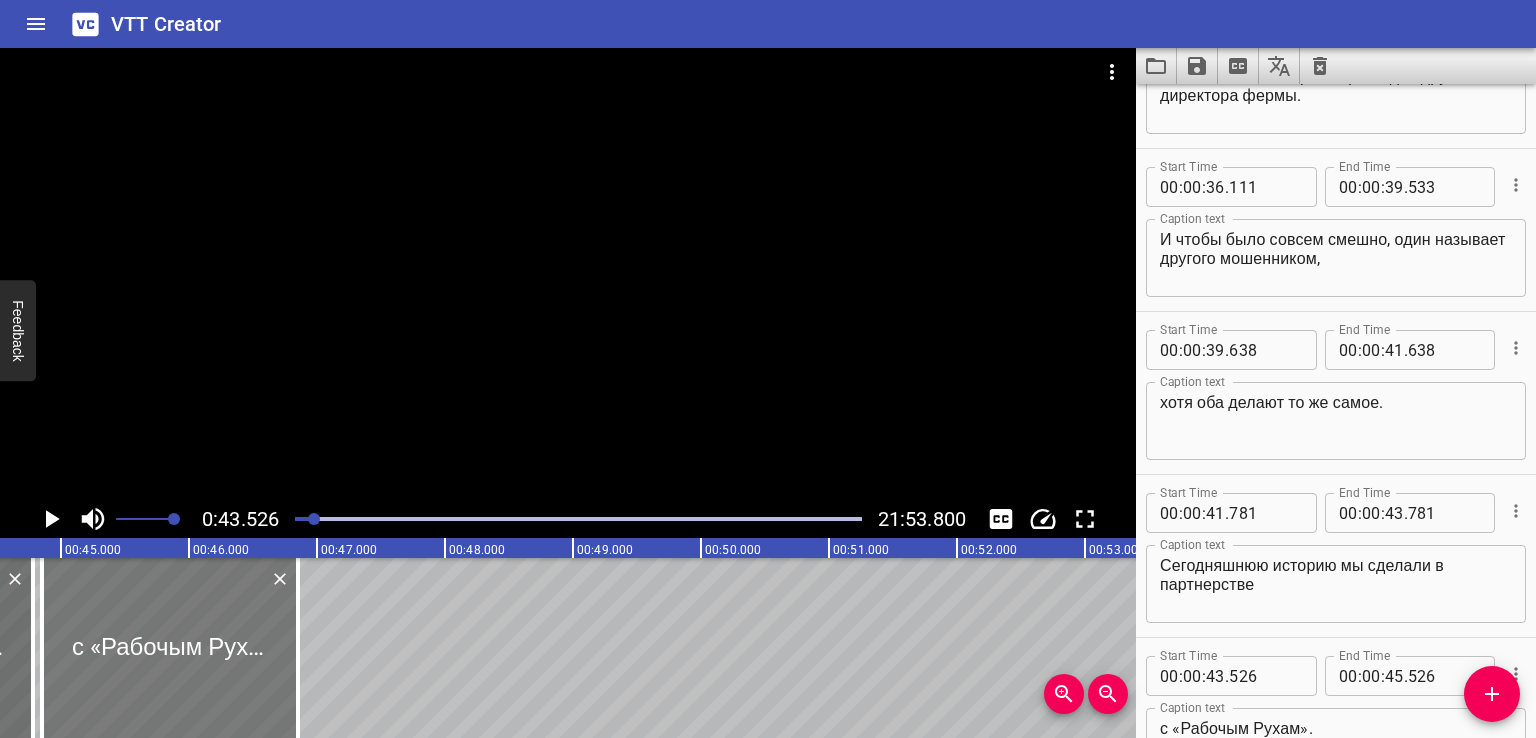 drag, startPoint x: 40, startPoint y: 660, endPoint x: 97, endPoint y: 660, distance: 57 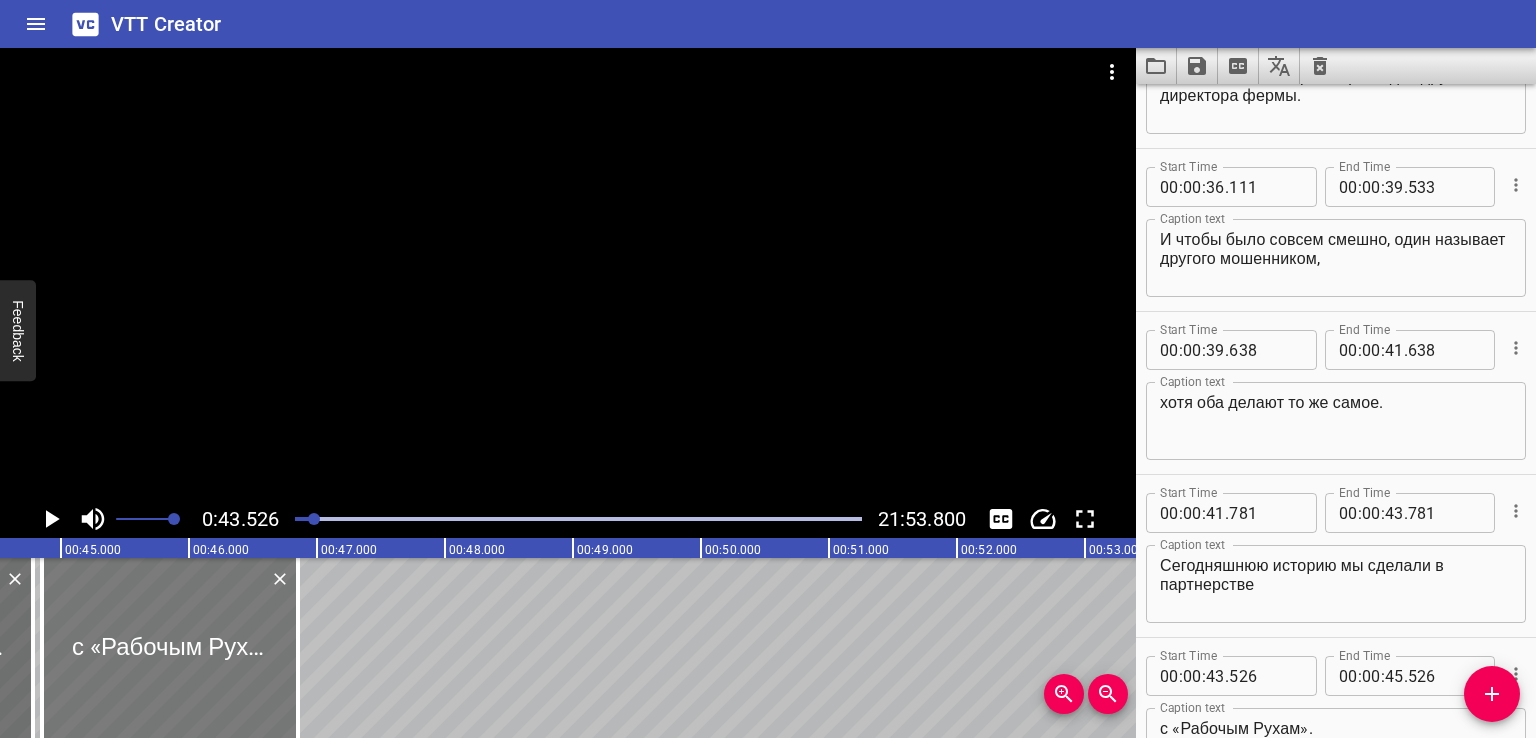 click at bounding box center (170, 648) 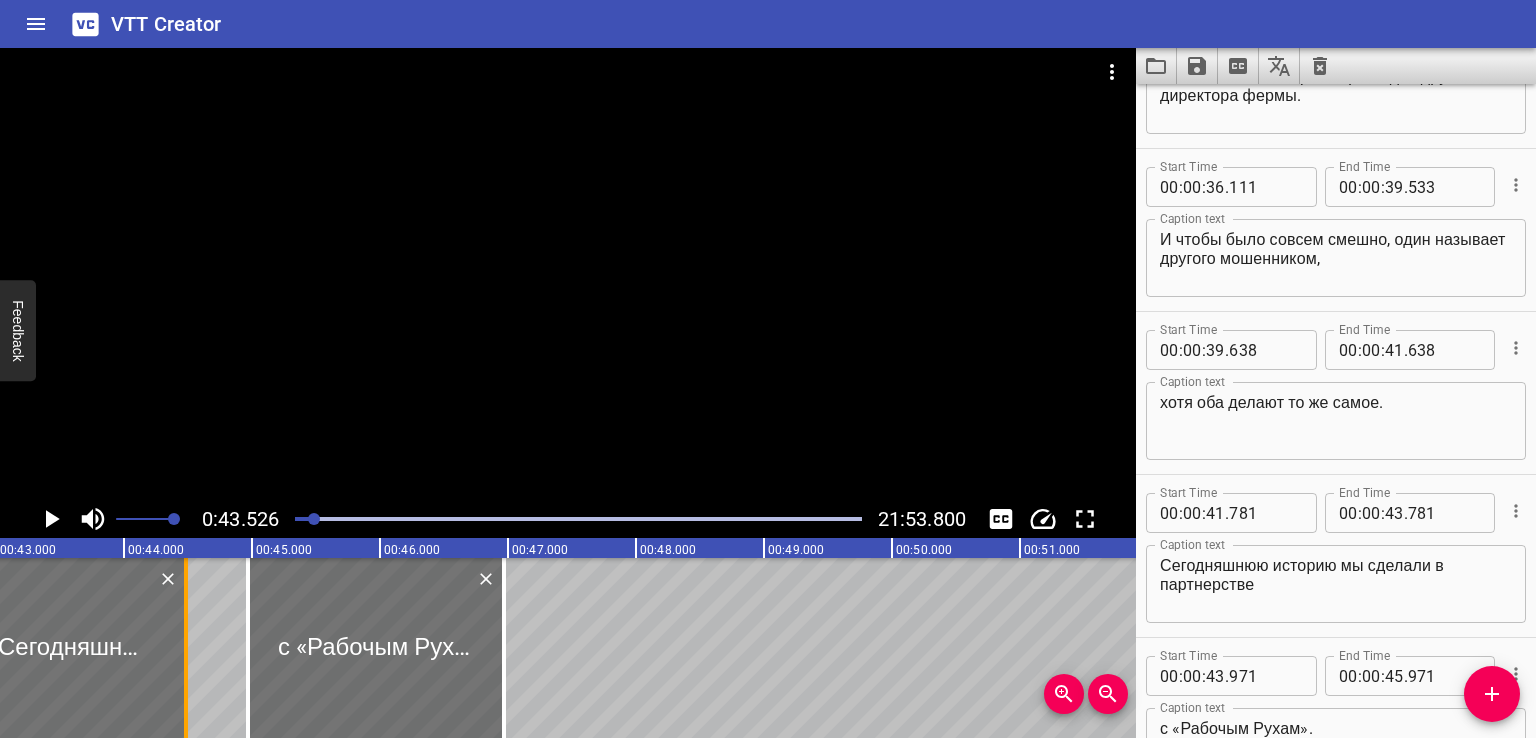 drag, startPoint x: 40, startPoint y: 655, endPoint x: 193, endPoint y: 649, distance: 153.1176 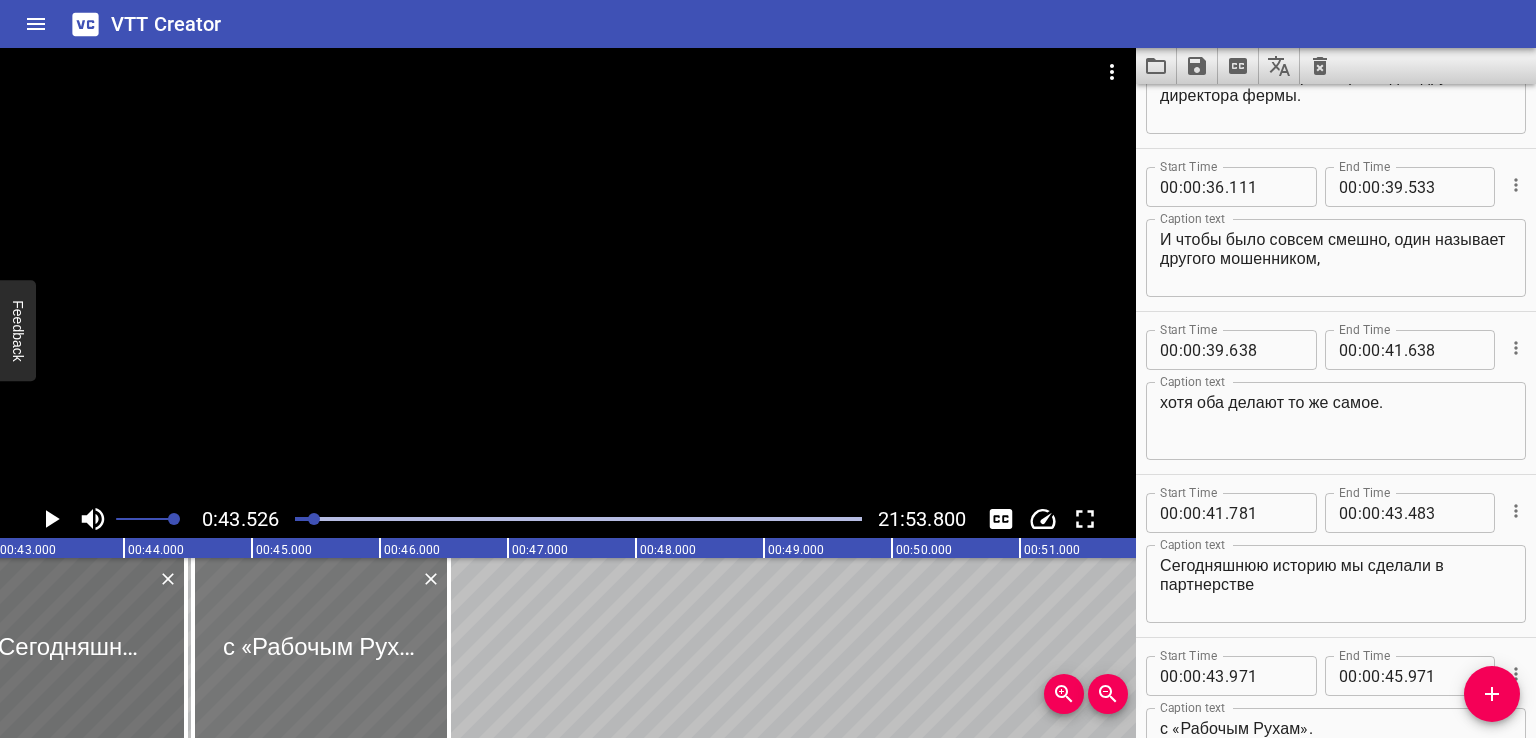 drag, startPoint x: 300, startPoint y: 638, endPoint x: 245, endPoint y: 668, distance: 62.649822 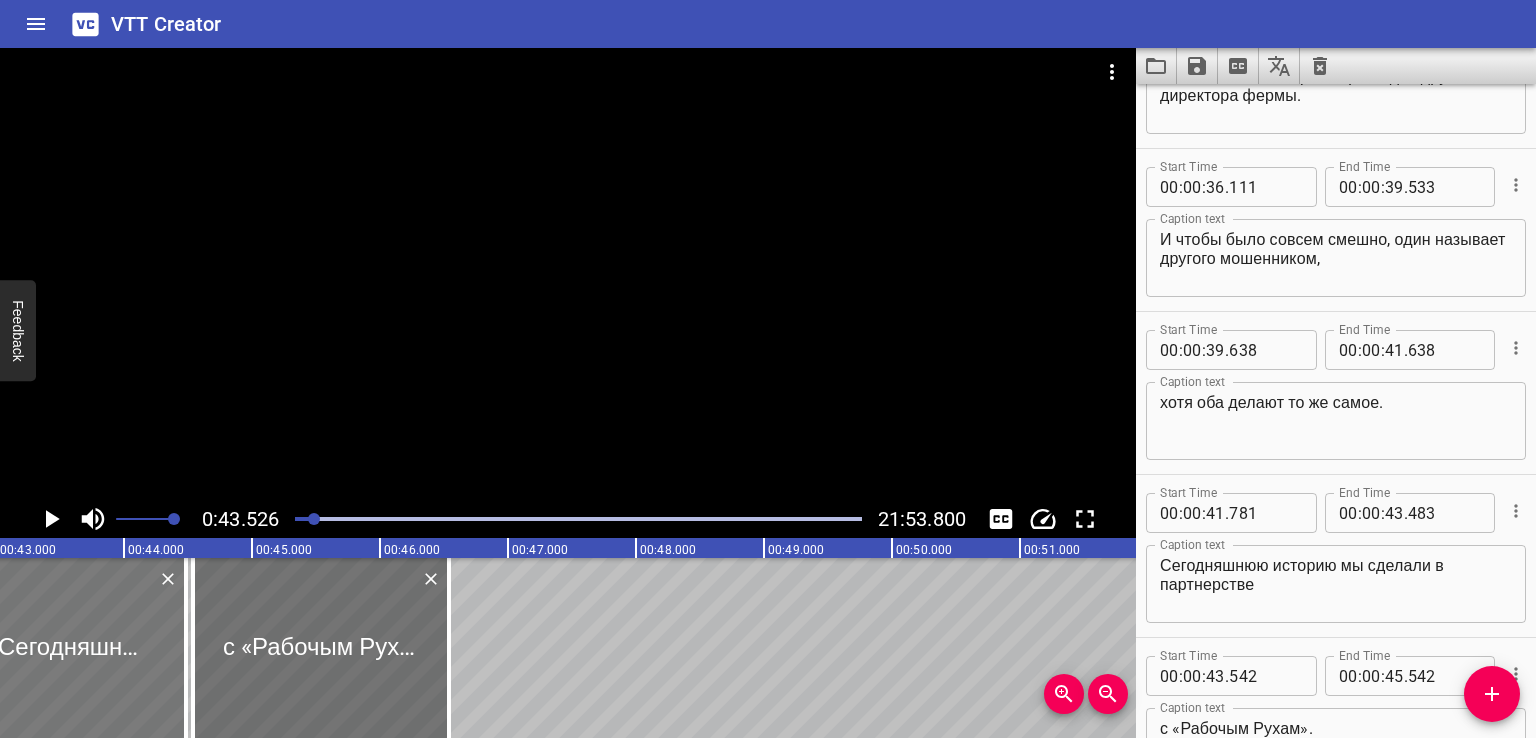 click at bounding box center (77, 648) 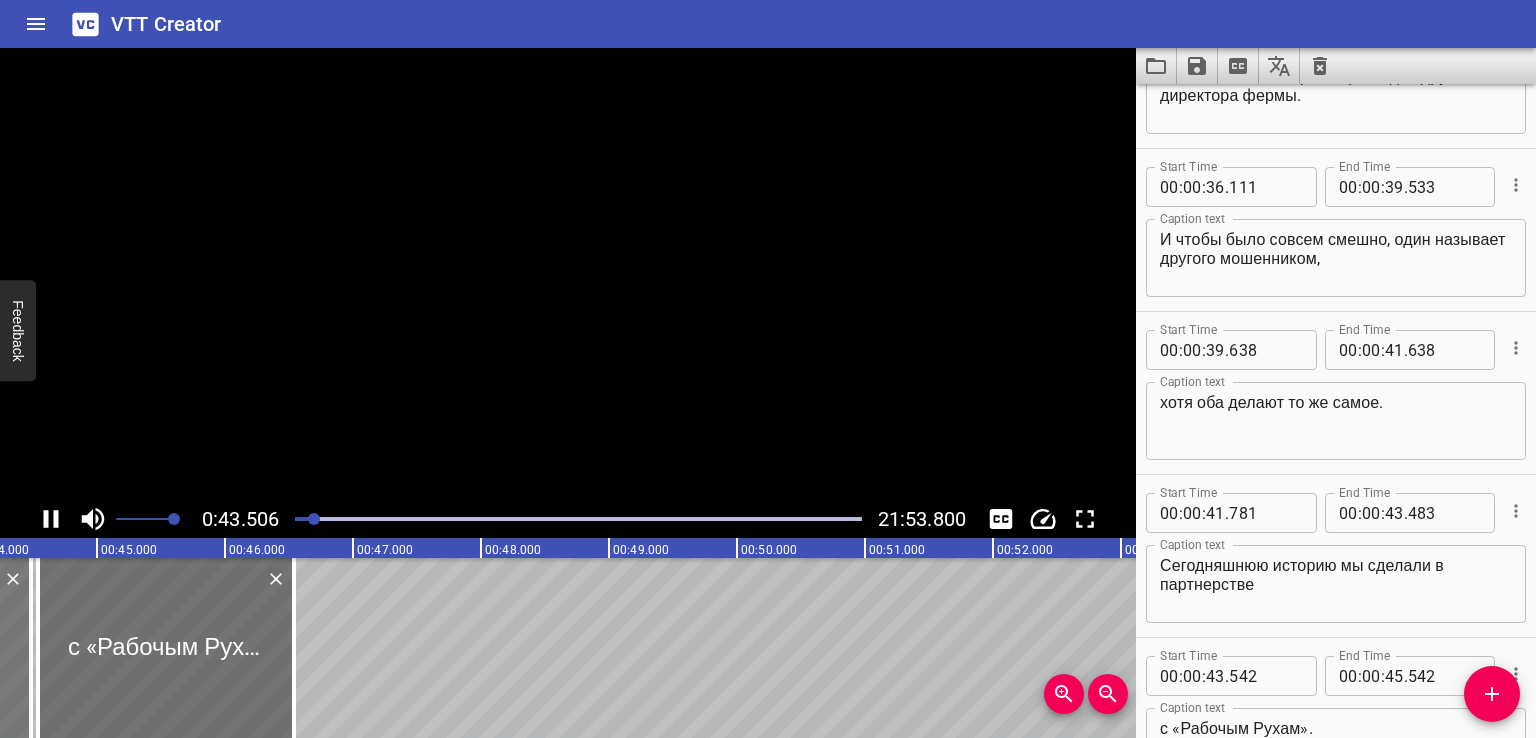 scroll, scrollTop: 0, scrollLeft: 5568, axis: horizontal 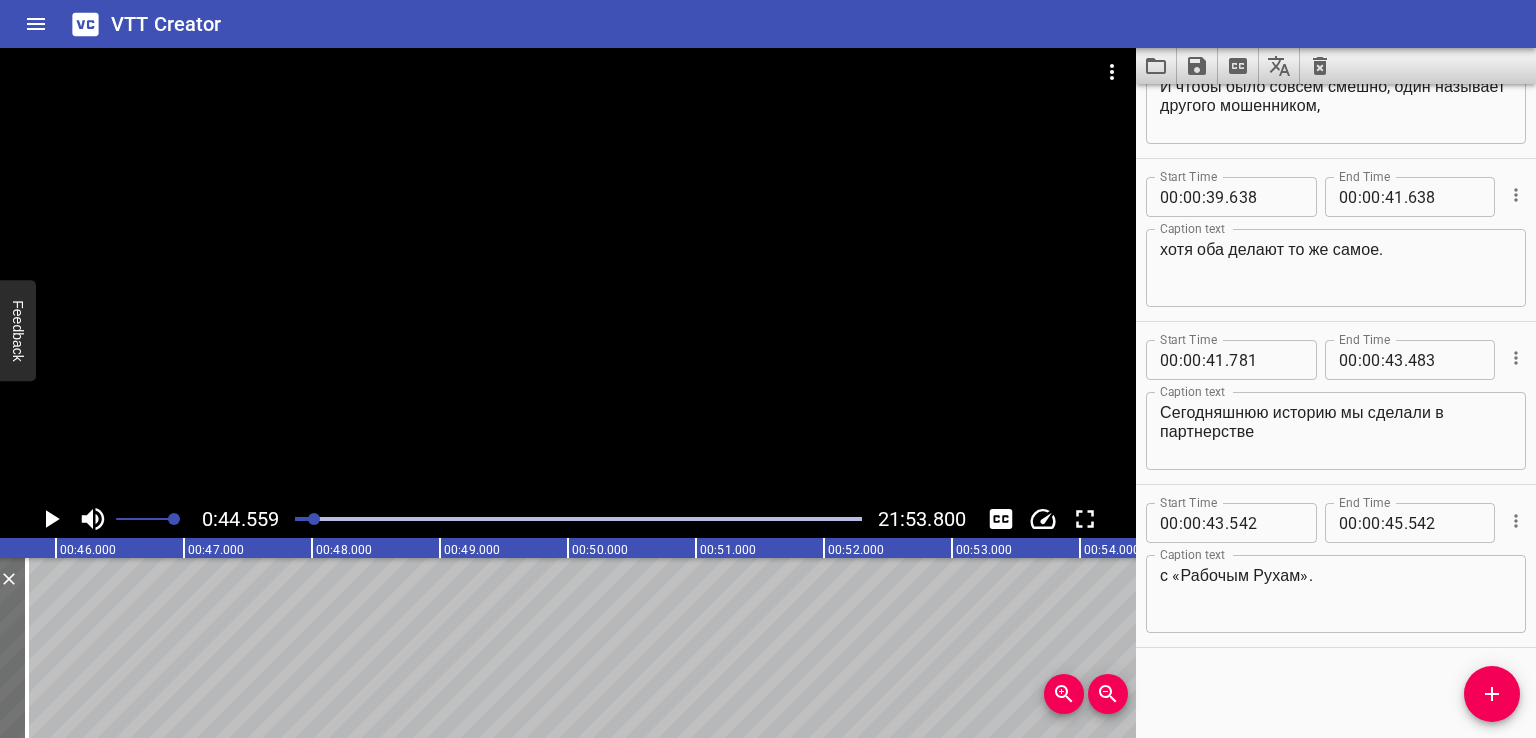 drag, startPoint x: 127, startPoint y: 651, endPoint x: 52, endPoint y: 672, distance: 77.88453 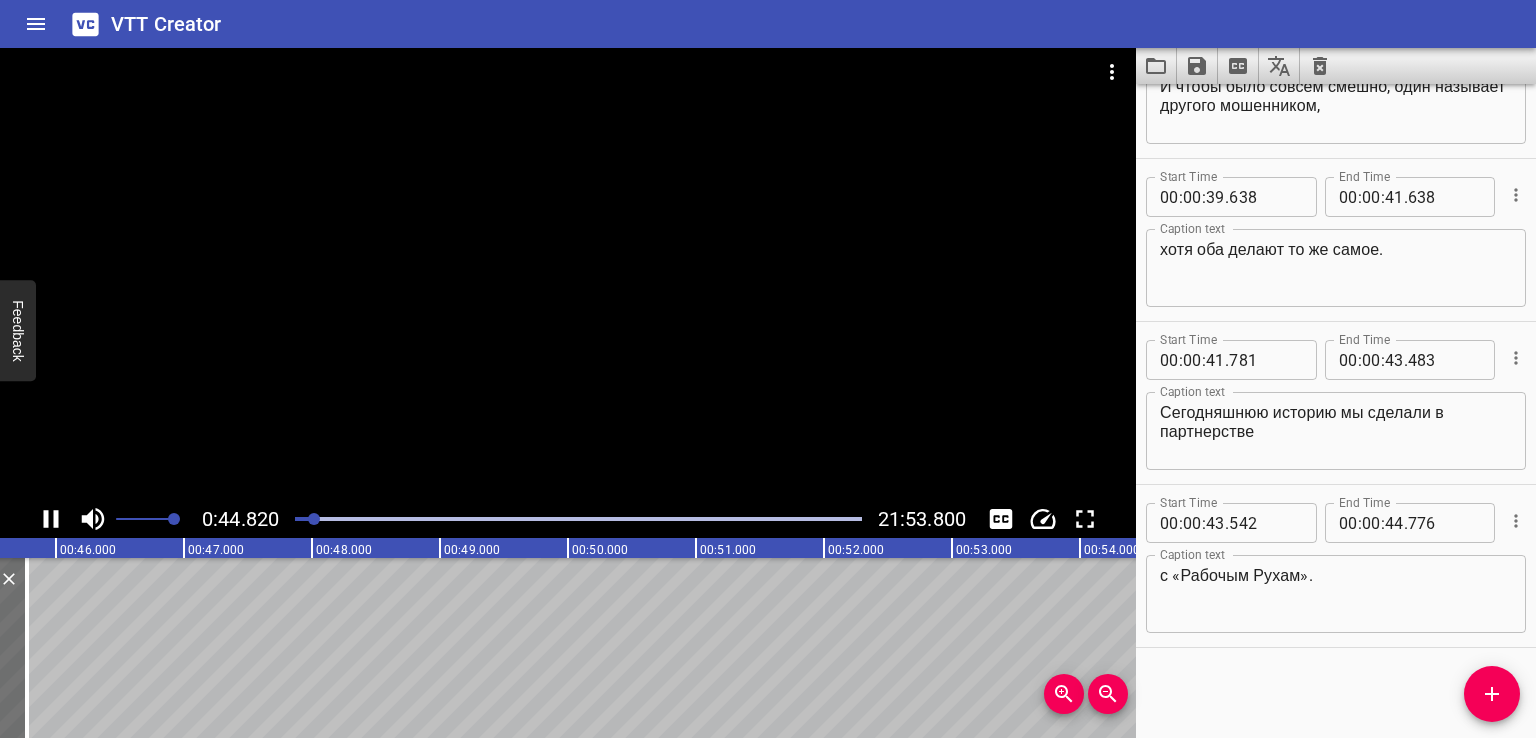 scroll, scrollTop: 0, scrollLeft: 5744, axis: horizontal 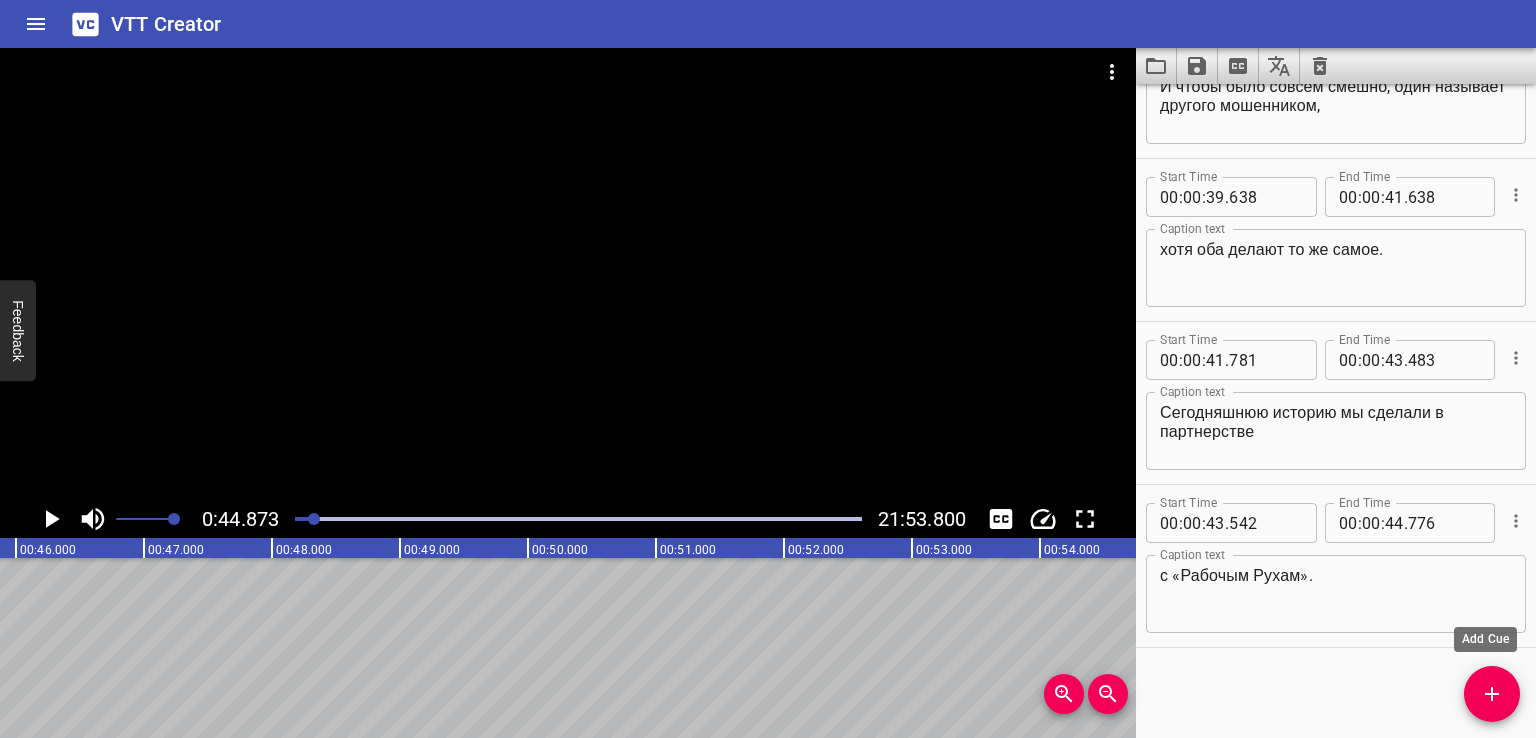 click 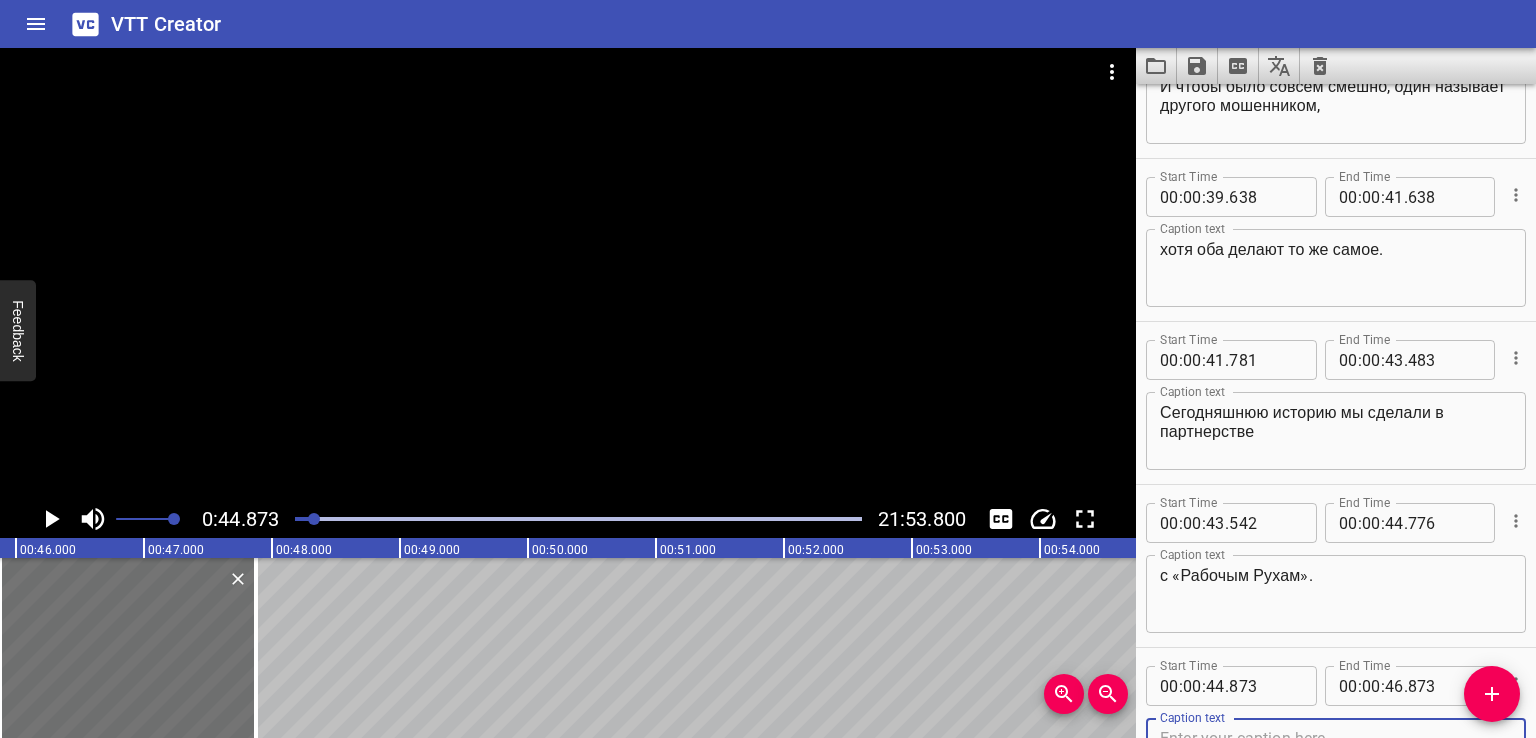 scroll, scrollTop: 2384, scrollLeft: 0, axis: vertical 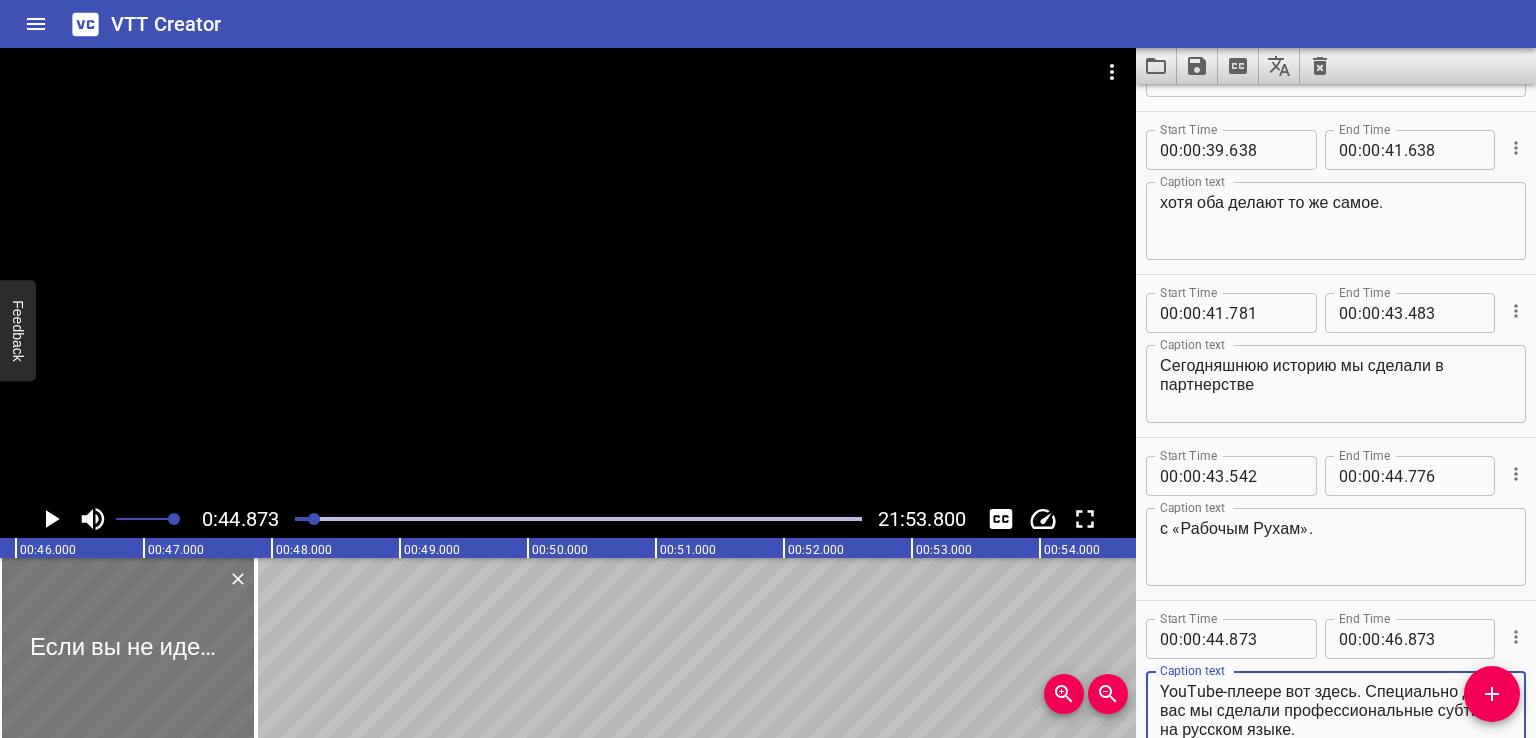 type on "Если вы не идеально владеете русским языком, нажмите на иконку «Колесо» в вашем YouTube-плеере вот здесь. Специально для вас мы сделали профессиональные субтитры на русском языке." 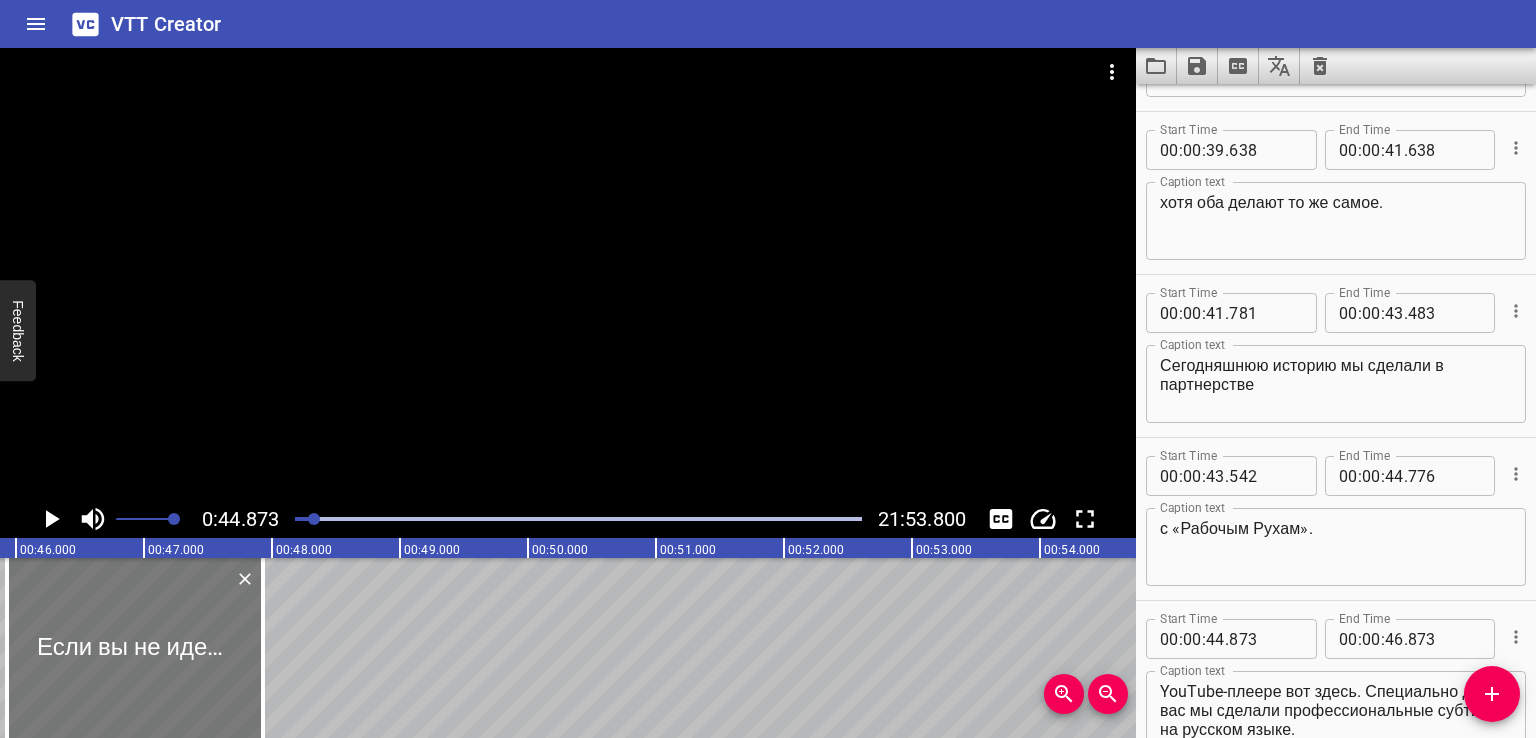 click at bounding box center (135, 648) 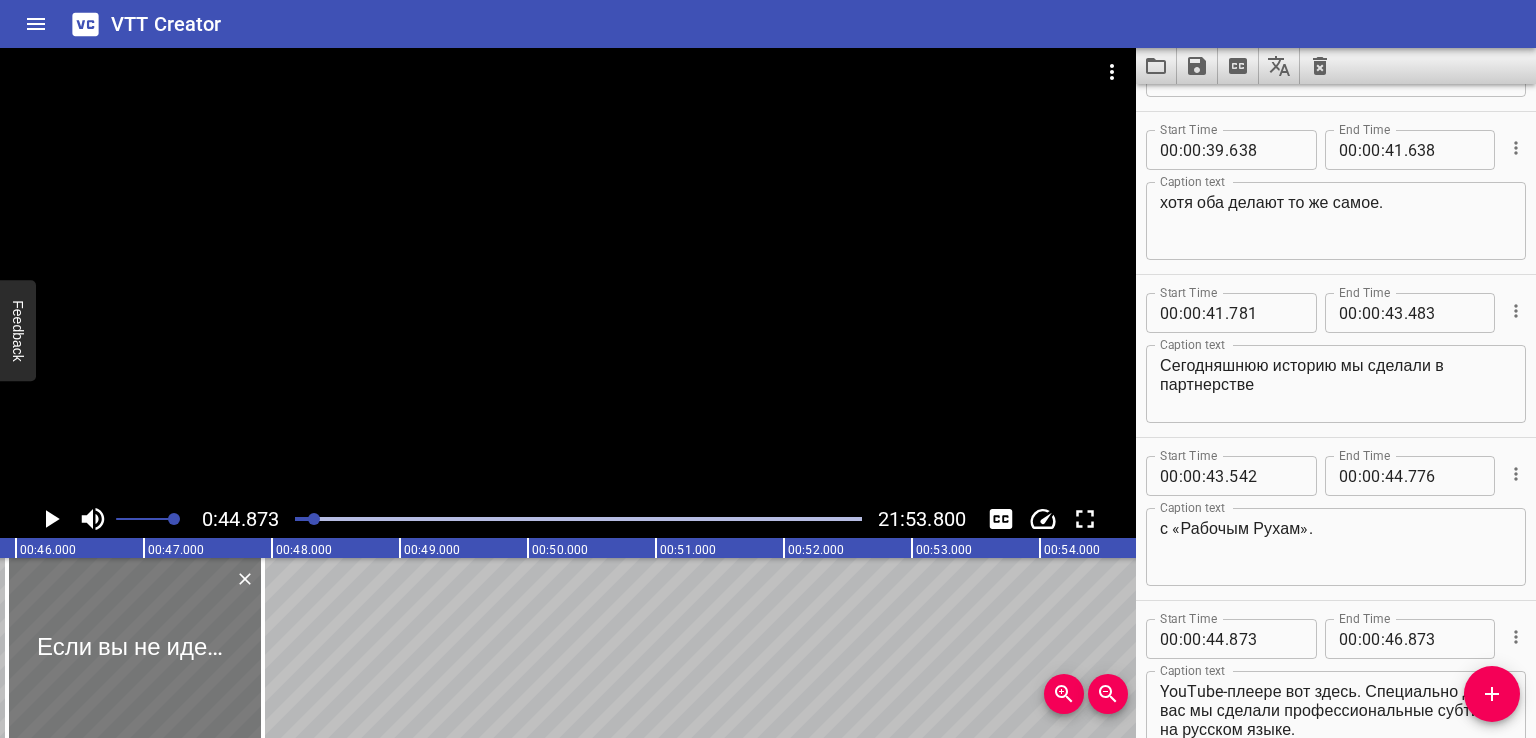 type on "928" 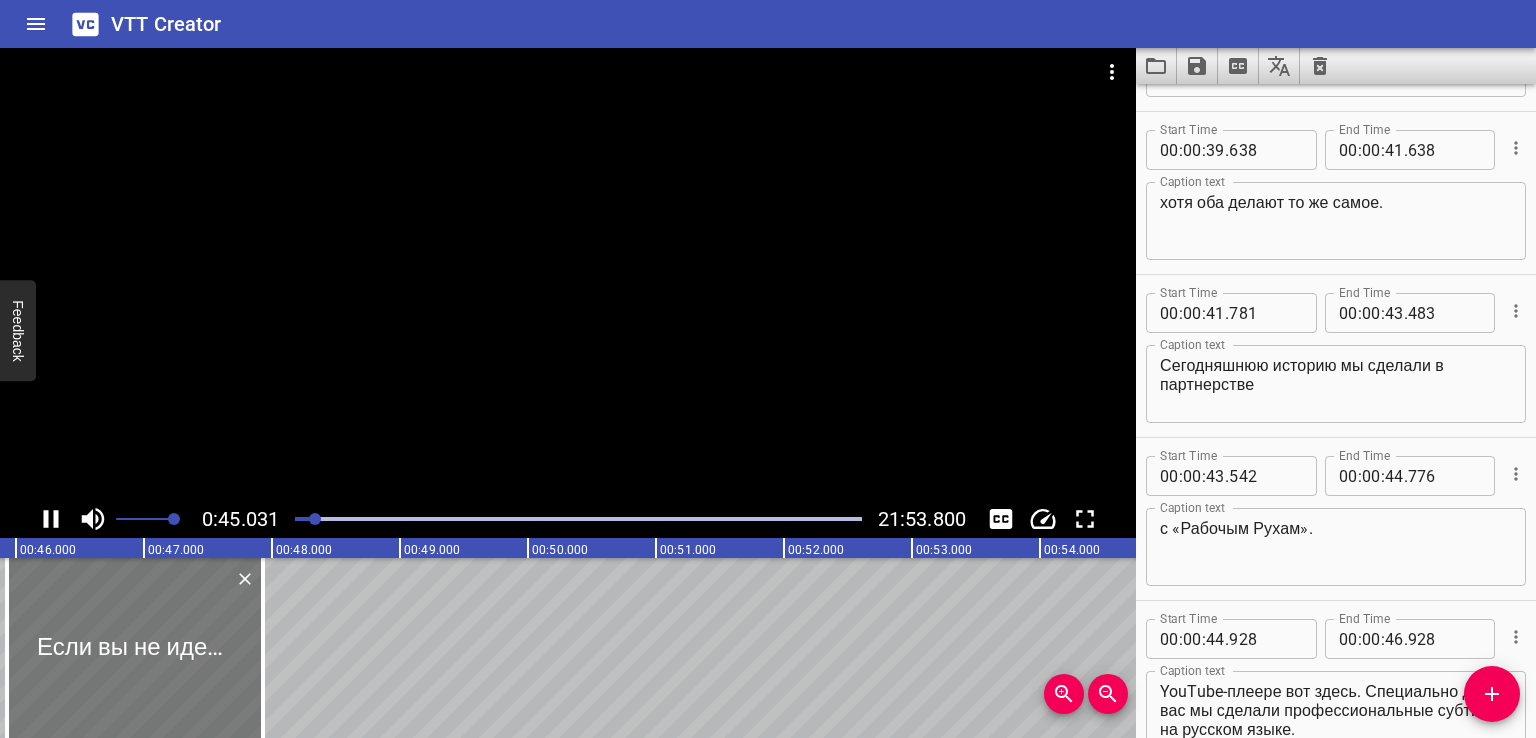 scroll, scrollTop: 2537, scrollLeft: 0, axis: vertical 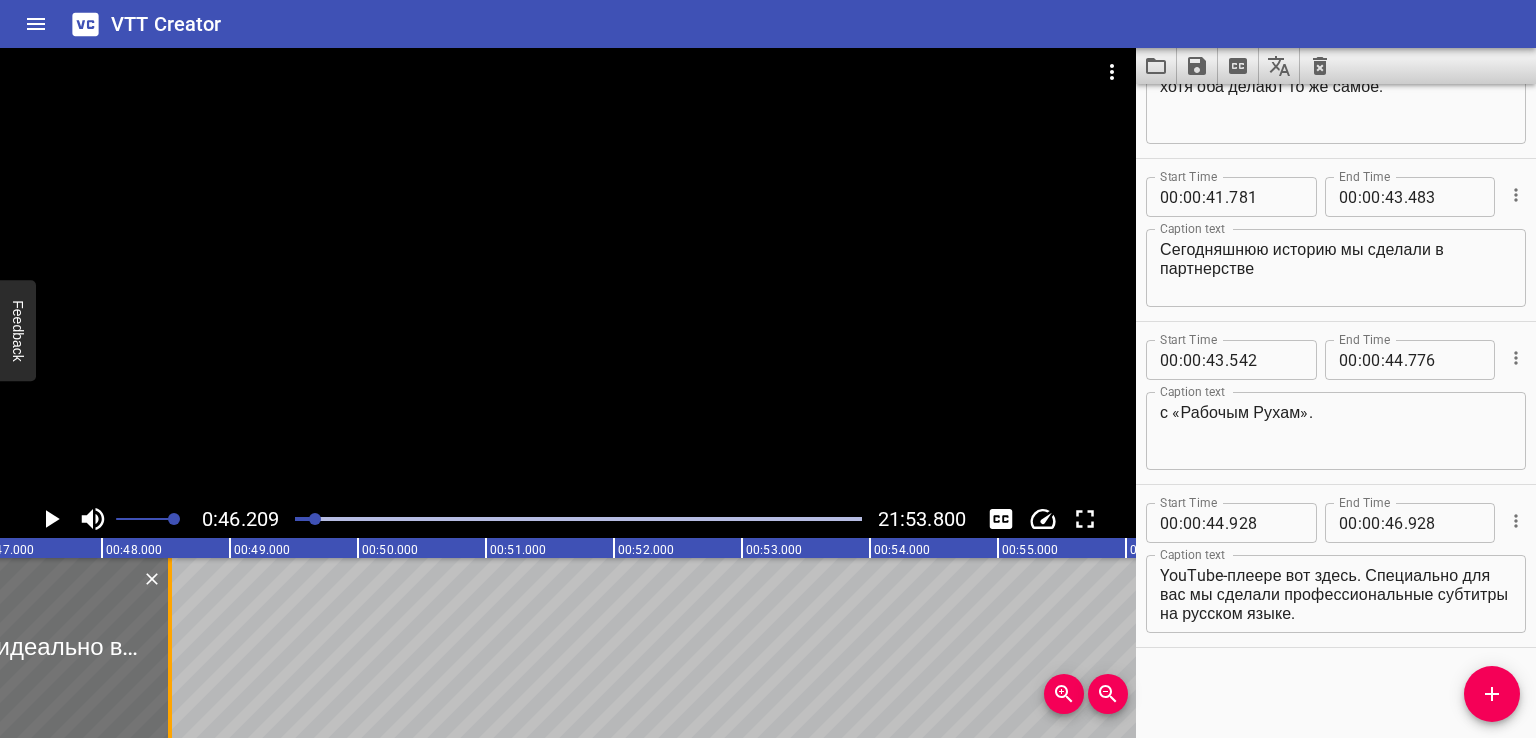 drag, startPoint x: 92, startPoint y: 669, endPoint x: 180, endPoint y: 677, distance: 88.362885 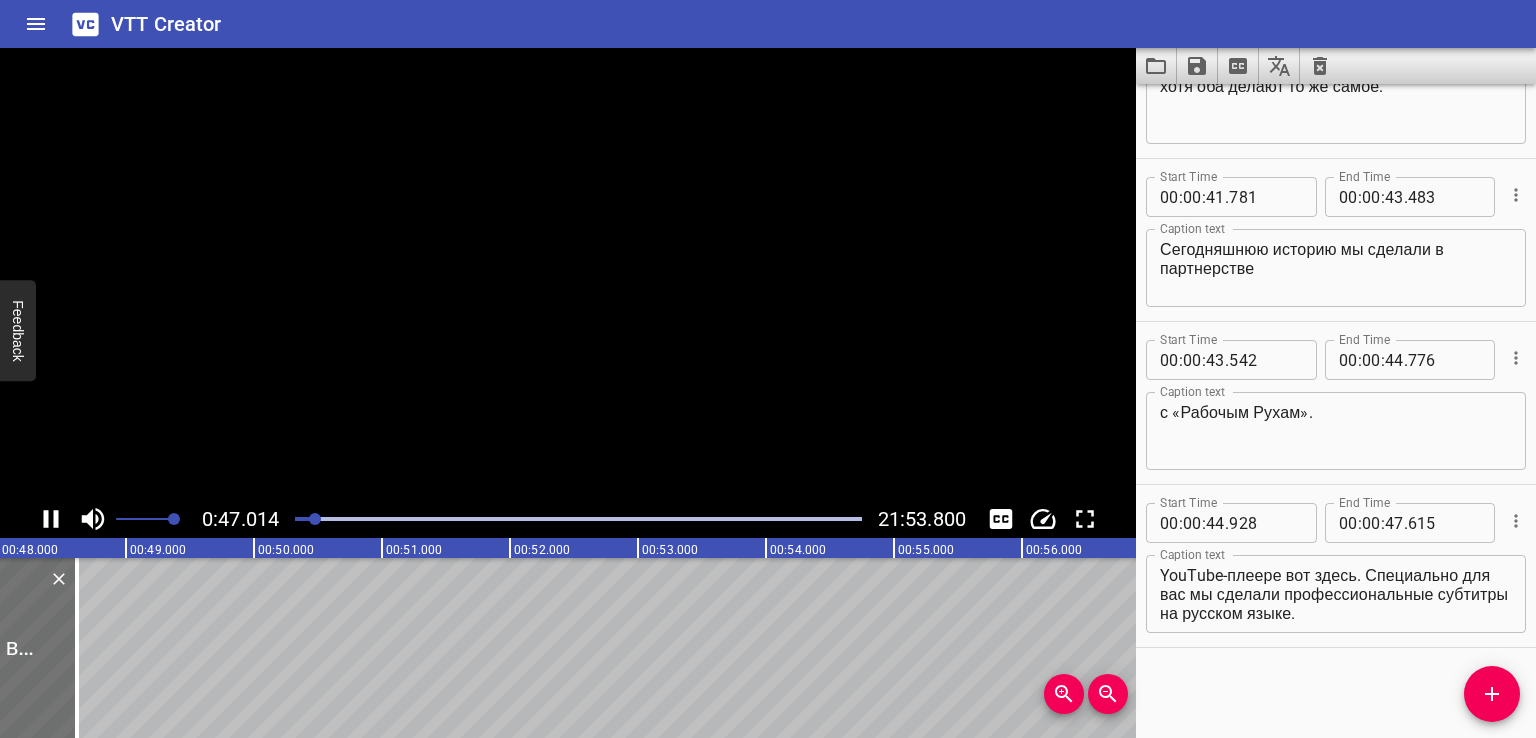 scroll, scrollTop: 0, scrollLeft: 6038, axis: horizontal 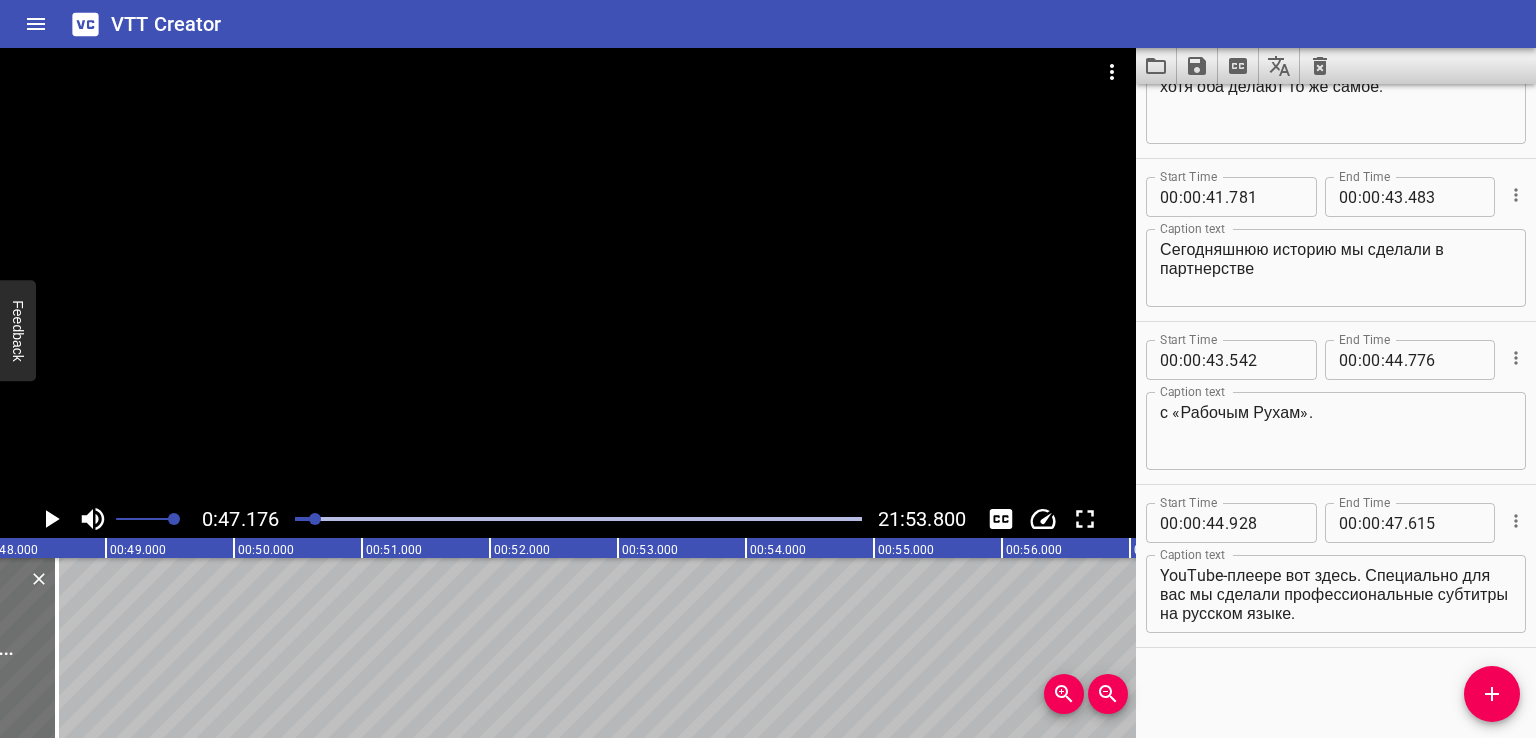 click on "Если вы не идеально владеете русским языком, нажмите на иконку «Колесо» в вашем YouTube-плеере вот здесь. Специально для вас мы сделали профессиональные субтитры на русском языке." at bounding box center (1336, 594) 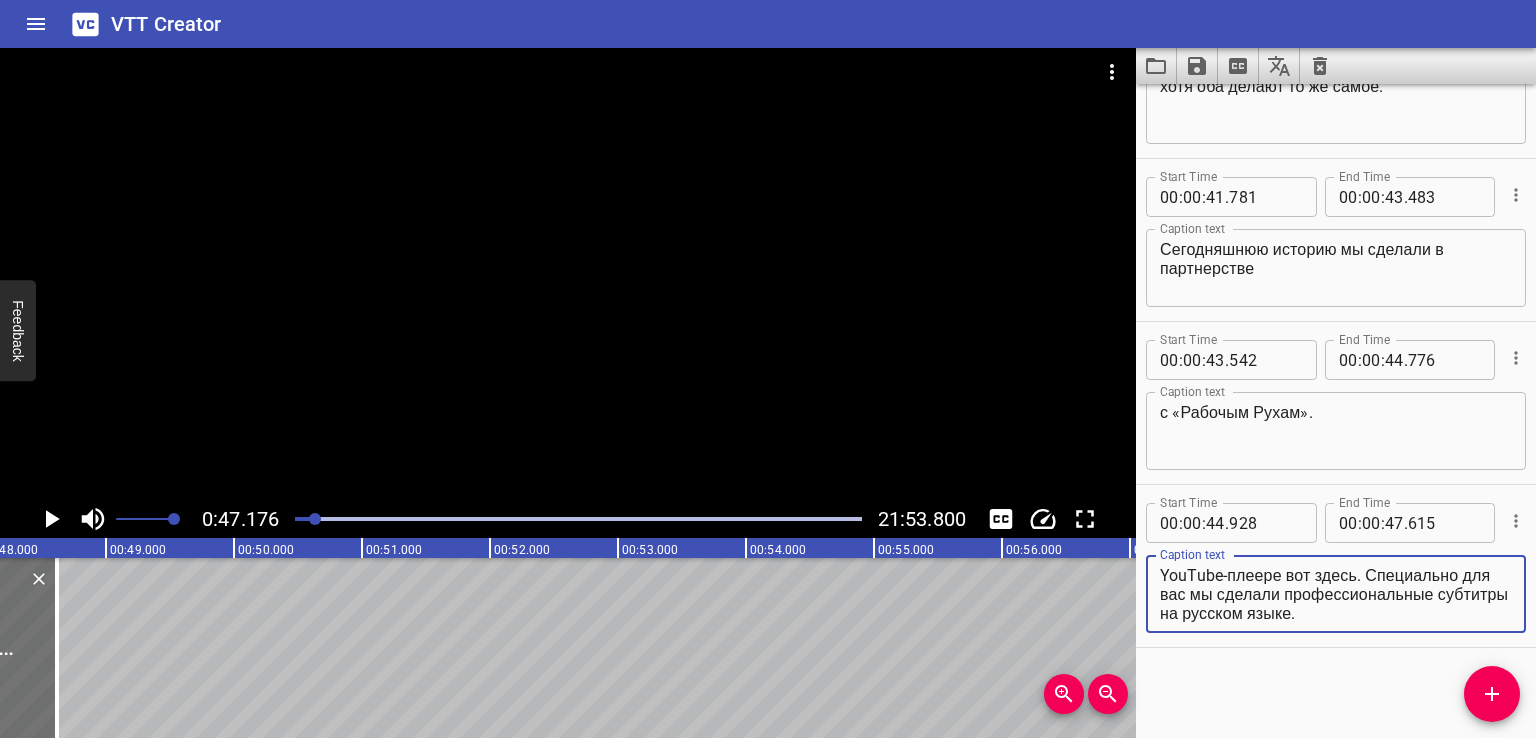 scroll, scrollTop: 0, scrollLeft: 0, axis: both 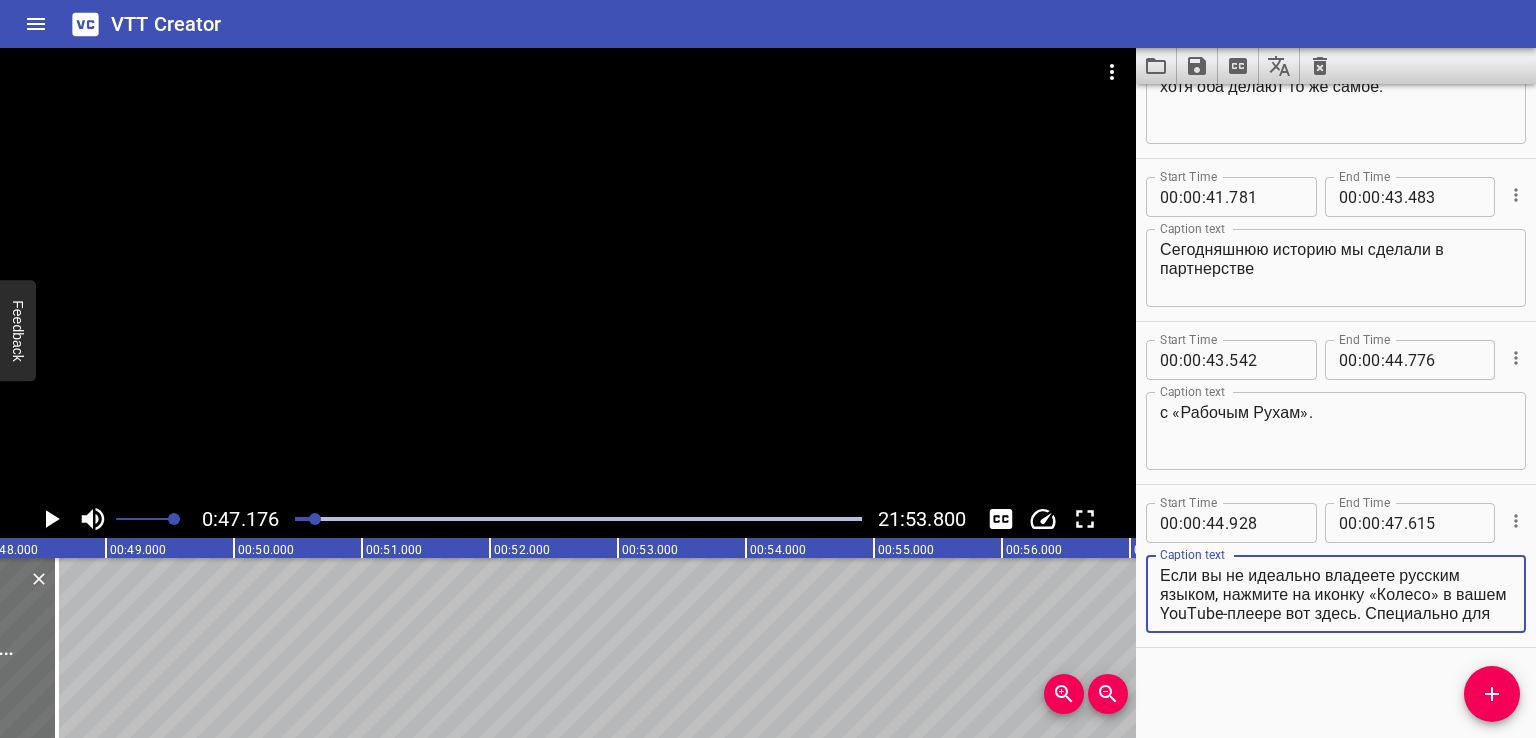 click on "Если вы не идеально владеете русским языком, нажмите на иконку «Колесо» в вашем YouTube-плеере вот здесь. Специально для вас мы сделали профессиональные субтитры на русском языке." at bounding box center (1336, 594) 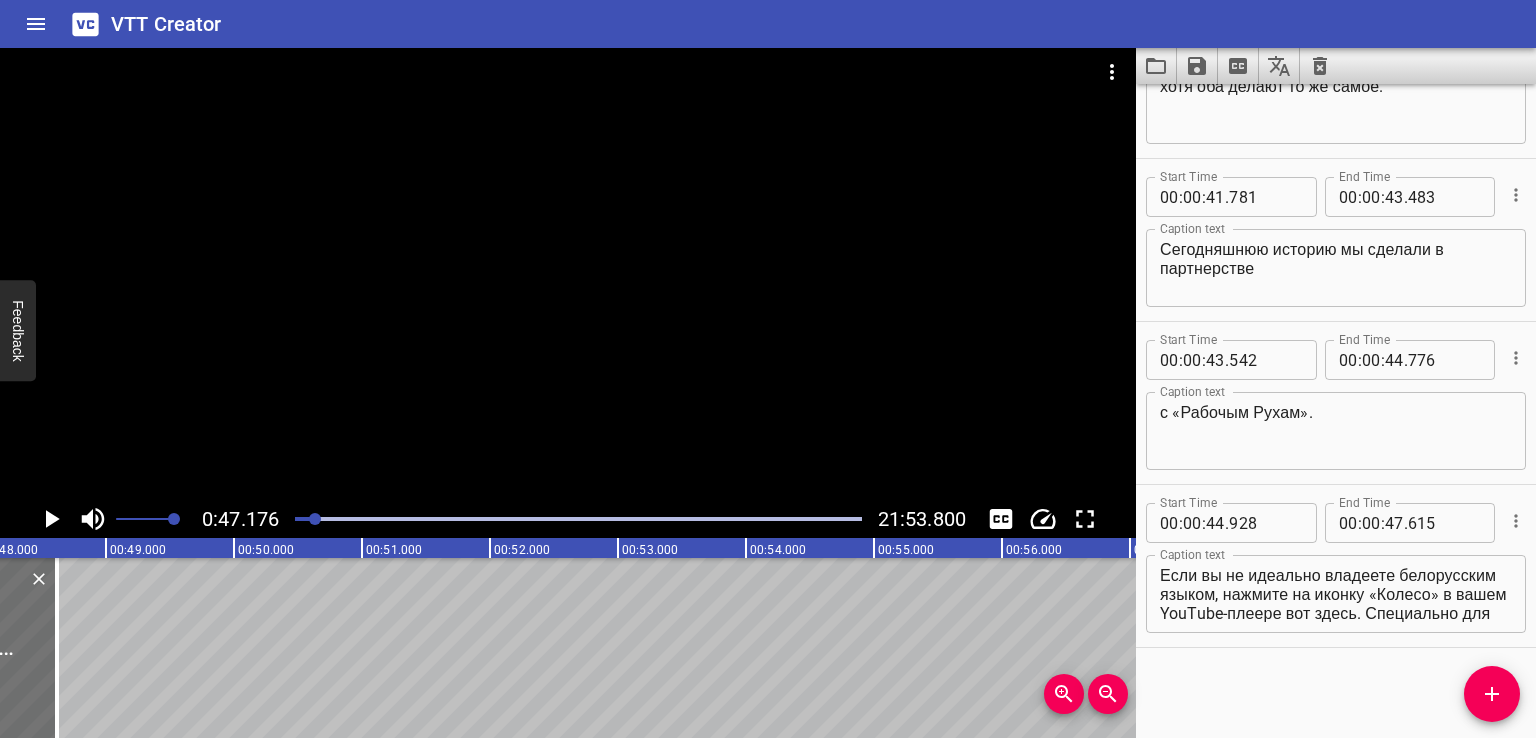 click on "Start Time 00 : 00 : 00 . 155 Start Time End Time 00 : 00 : 03 . 210 End Time Caption text Если честно, санкции даже пошли нам на пользу.  Caption text Start Time 00 : 00 : 03 . 388 Start Time End Time 00 : 00 : 06 . 107 End Time Caption text Почему [PERSON_NAME] хвалит санкции?  Caption text Start Time 00 : 00 : 06 . 309 Start Time End Time 00 : 00 : 08 . 864 End Time Caption text Незаконные ЭКОНОМИЧЕСКИЕ санкции ряда государств Caption text Start Time 00 : 00 : 08 . 947 Start Time End Time 00 : 00 : 10 . 711 End Time Caption text  никуда не исчезли.  Caption text Start Time 00 : 00 : 10 . 803 Start Time End Time 00 : 00 : 12 . 594 End Time Caption text Но в чем-то они нам помогли.  Caption text Start Time 00 : 00 : 12 . 826 Start Time End Time 00 : 00 : 14 . 731 End Time Caption text Caption text Start Time 00 : 00 : 14 . 797 Start Time End Time 00 :" at bounding box center [1336, 411] 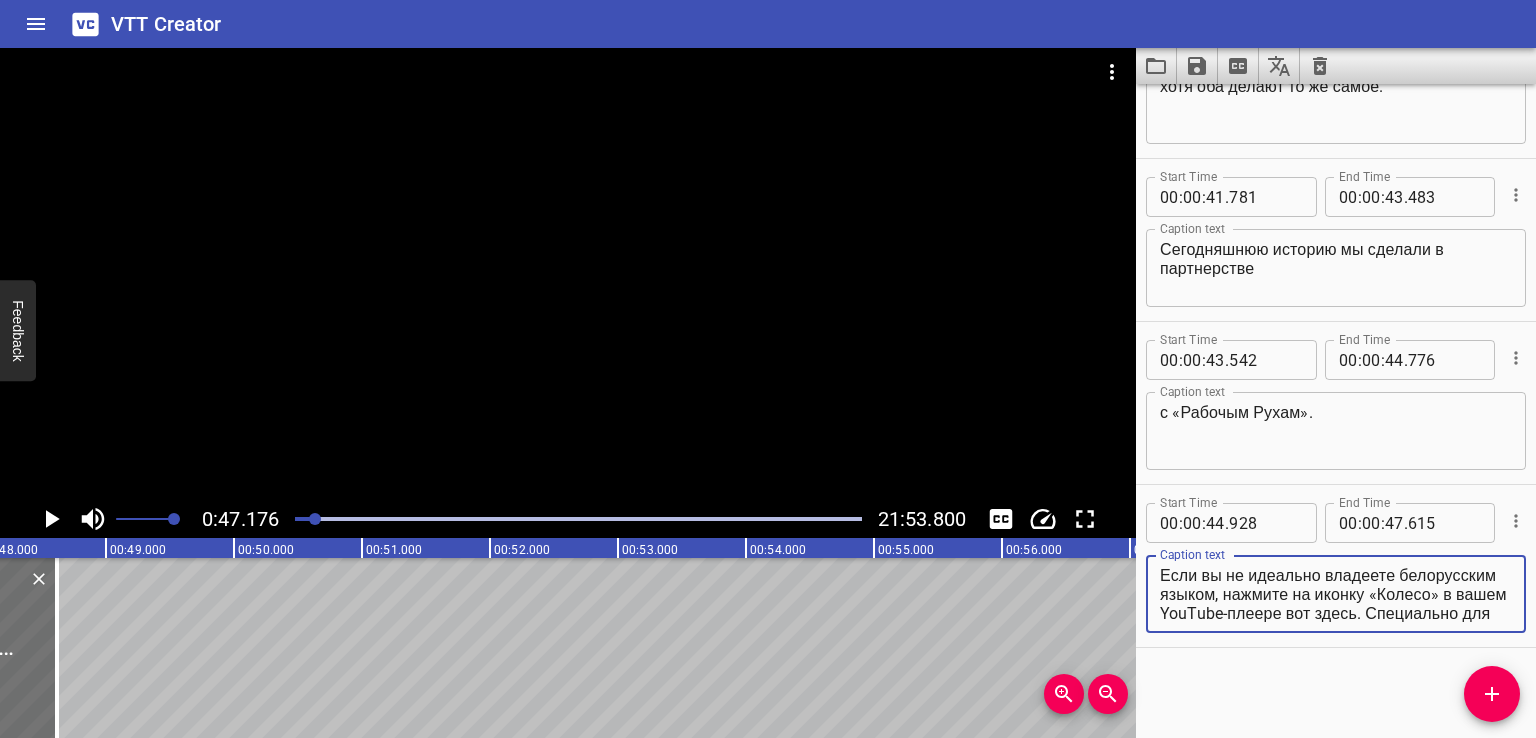 click on "Если вы не идеально владеете белорусским языком, нажмите на иконку «Колесо» в вашем YouTube-плеере вот здесь. Специально для вас мы сделали профессиональные субтитры на русском языке." at bounding box center [1336, 594] 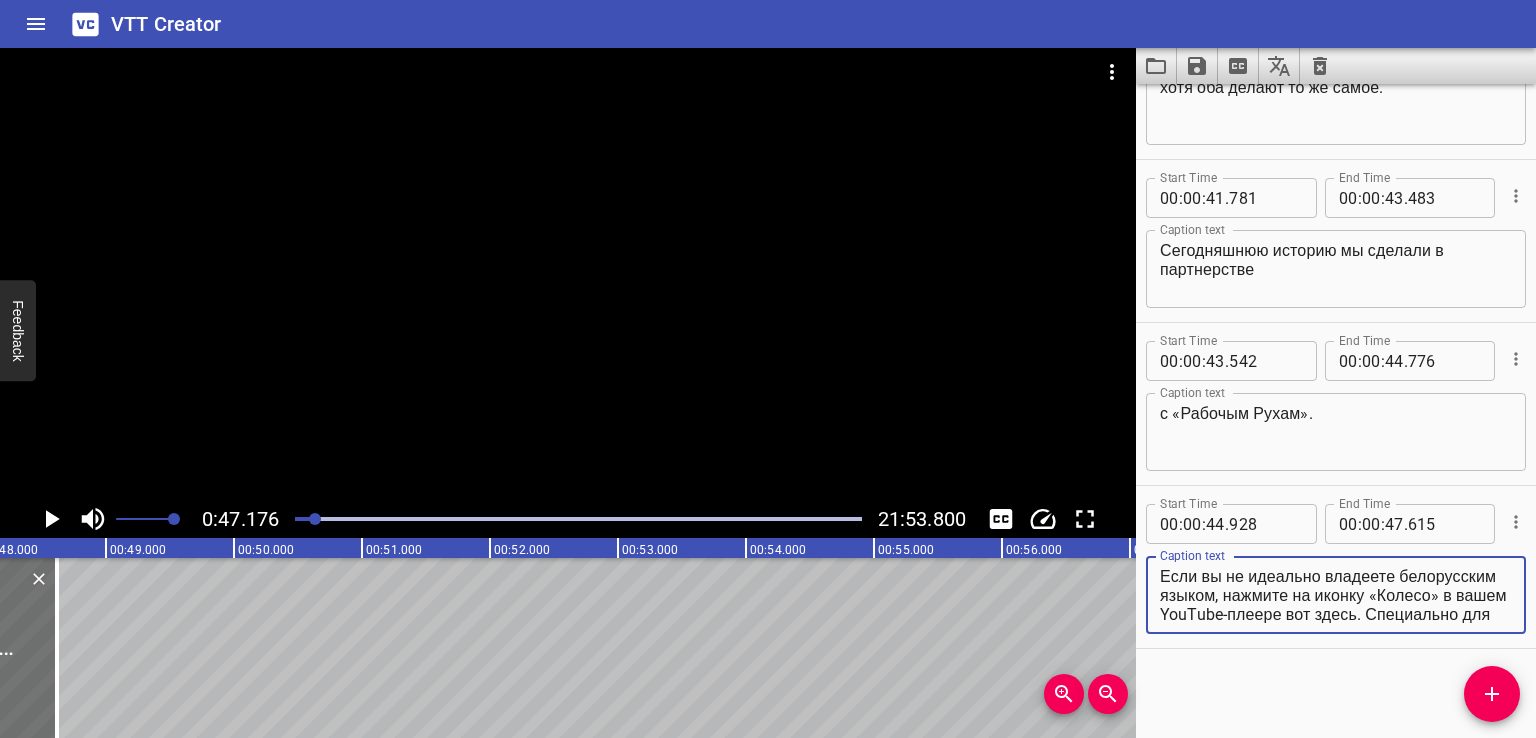 scroll, scrollTop: 2537, scrollLeft: 0, axis: vertical 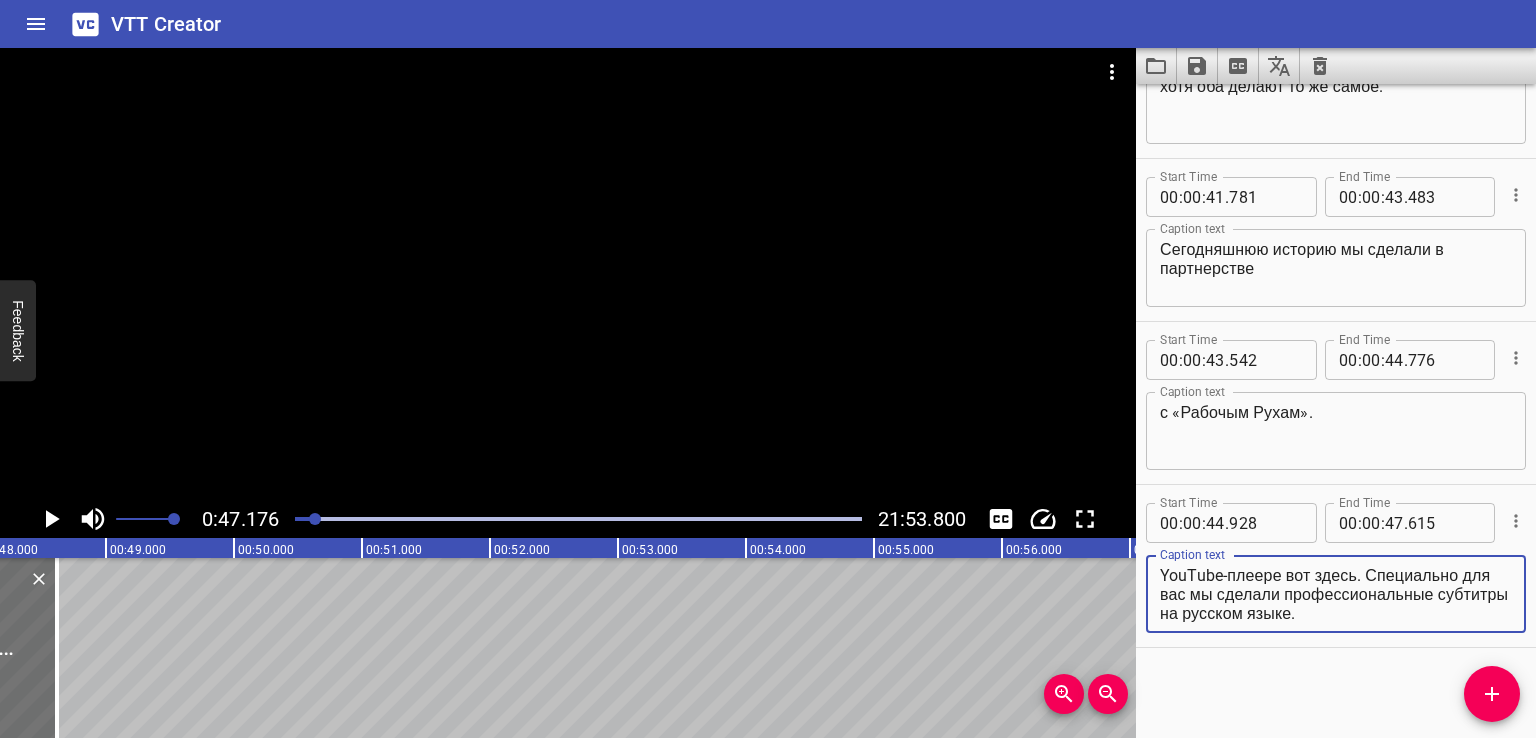 drag, startPoint x: 1340, startPoint y: 597, endPoint x: 1418, endPoint y: 637, distance: 87.658424 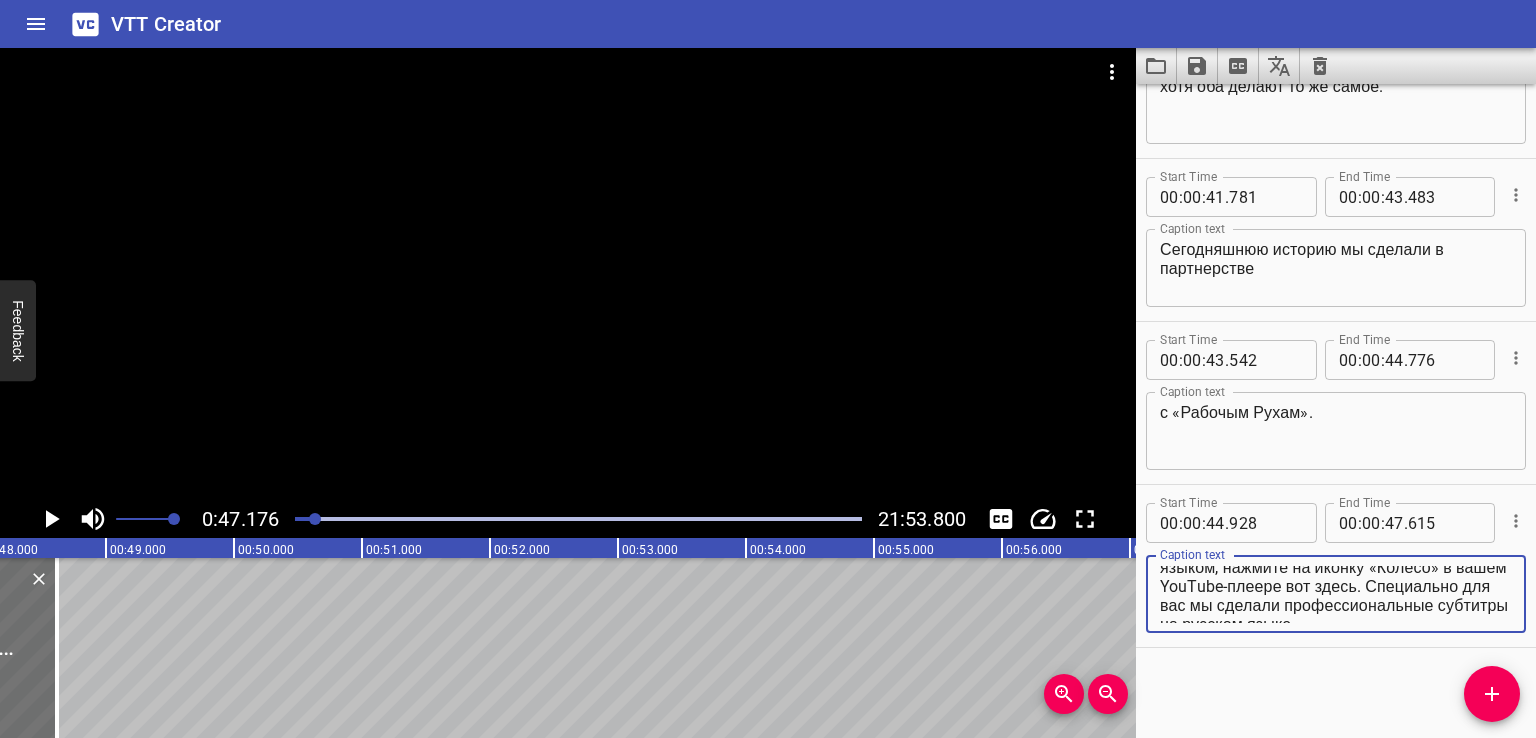 scroll, scrollTop: 0, scrollLeft: 0, axis: both 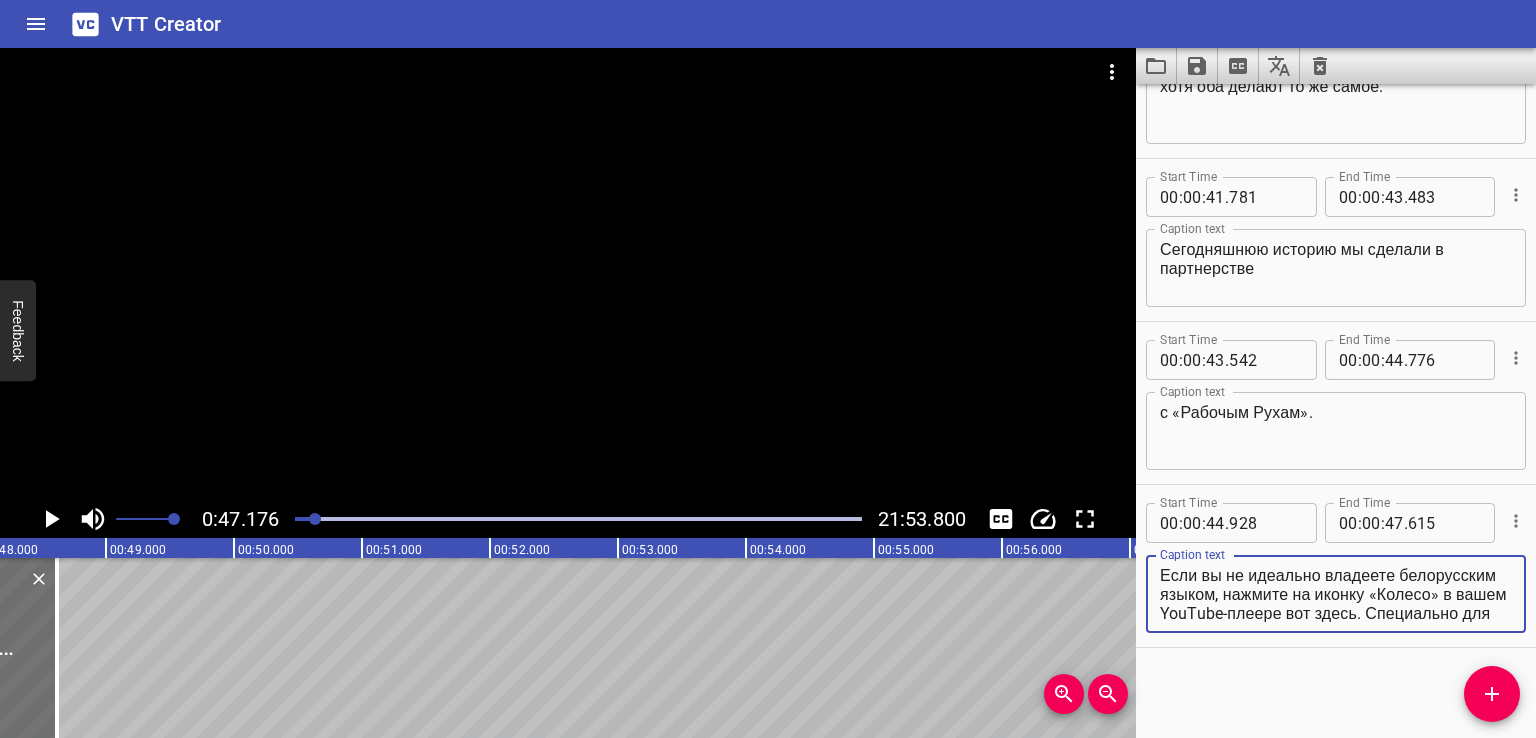 click on "Если вы не идеально владеете белорусским языком, нажмите на иконку «Колесо» в вашем YouTube-плеере вот здесь. Специально для вас мы сделали профессиональные субтитры на русском языке." at bounding box center (1336, 594) 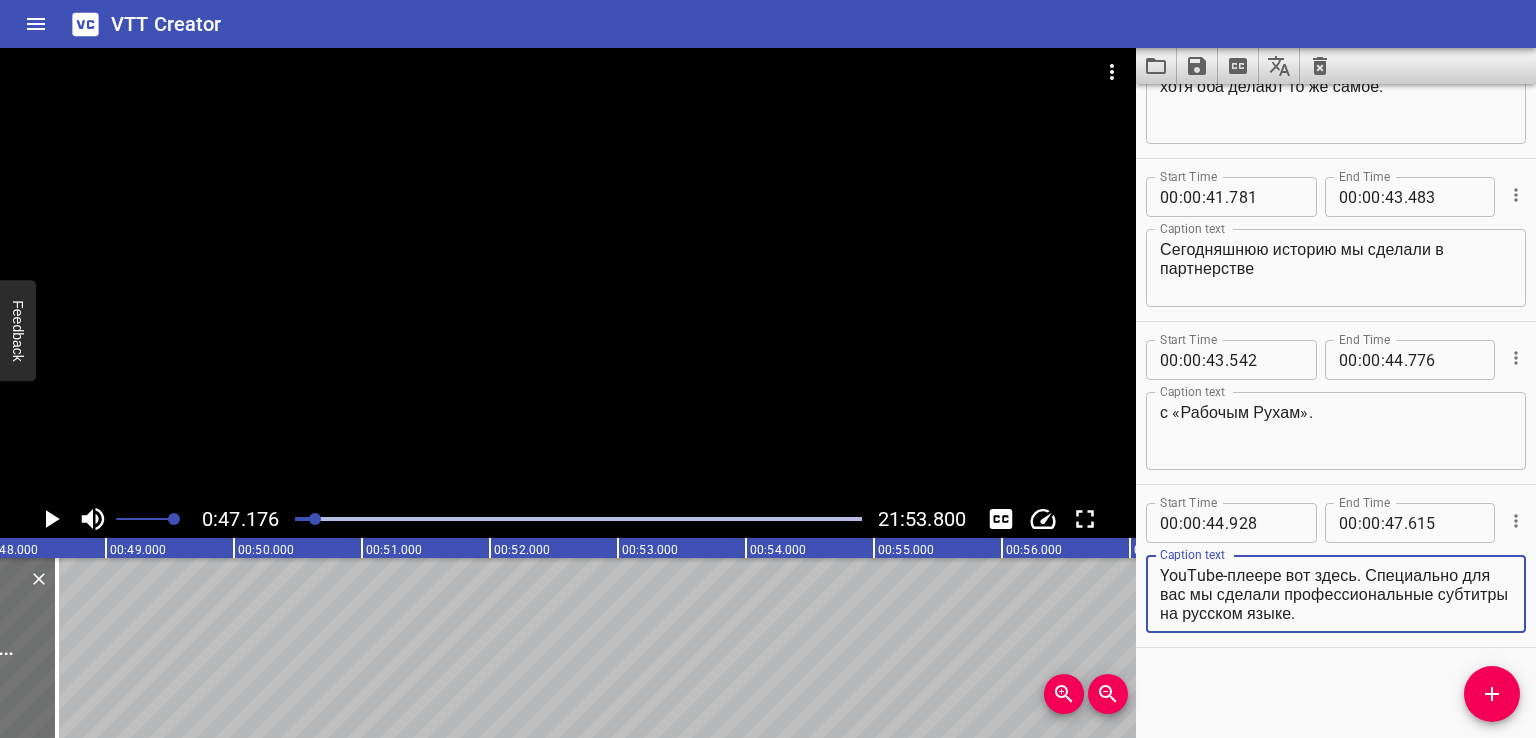 drag, startPoint x: 1336, startPoint y: 594, endPoint x: 1477, endPoint y: 648, distance: 150.98676 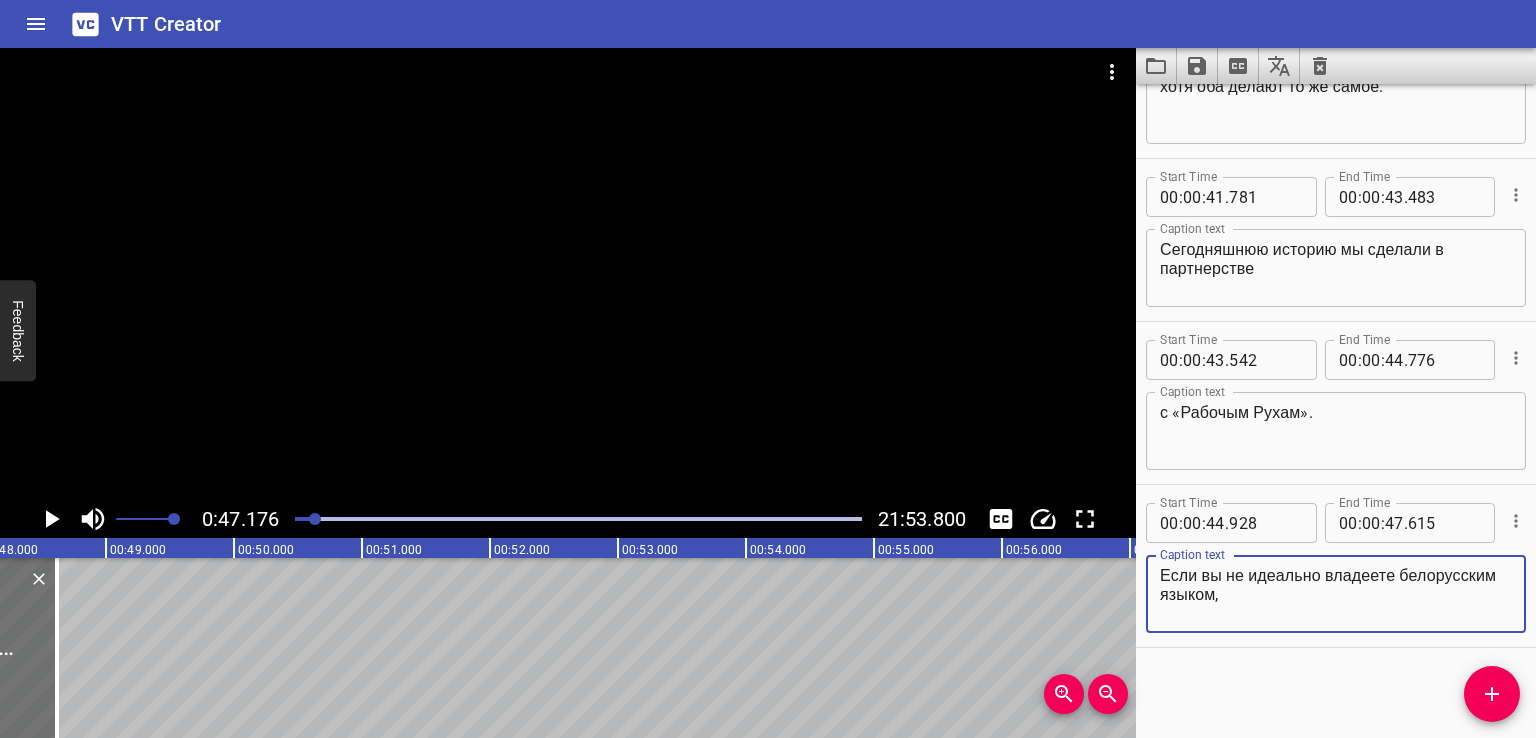 scroll, scrollTop: 0, scrollLeft: 0, axis: both 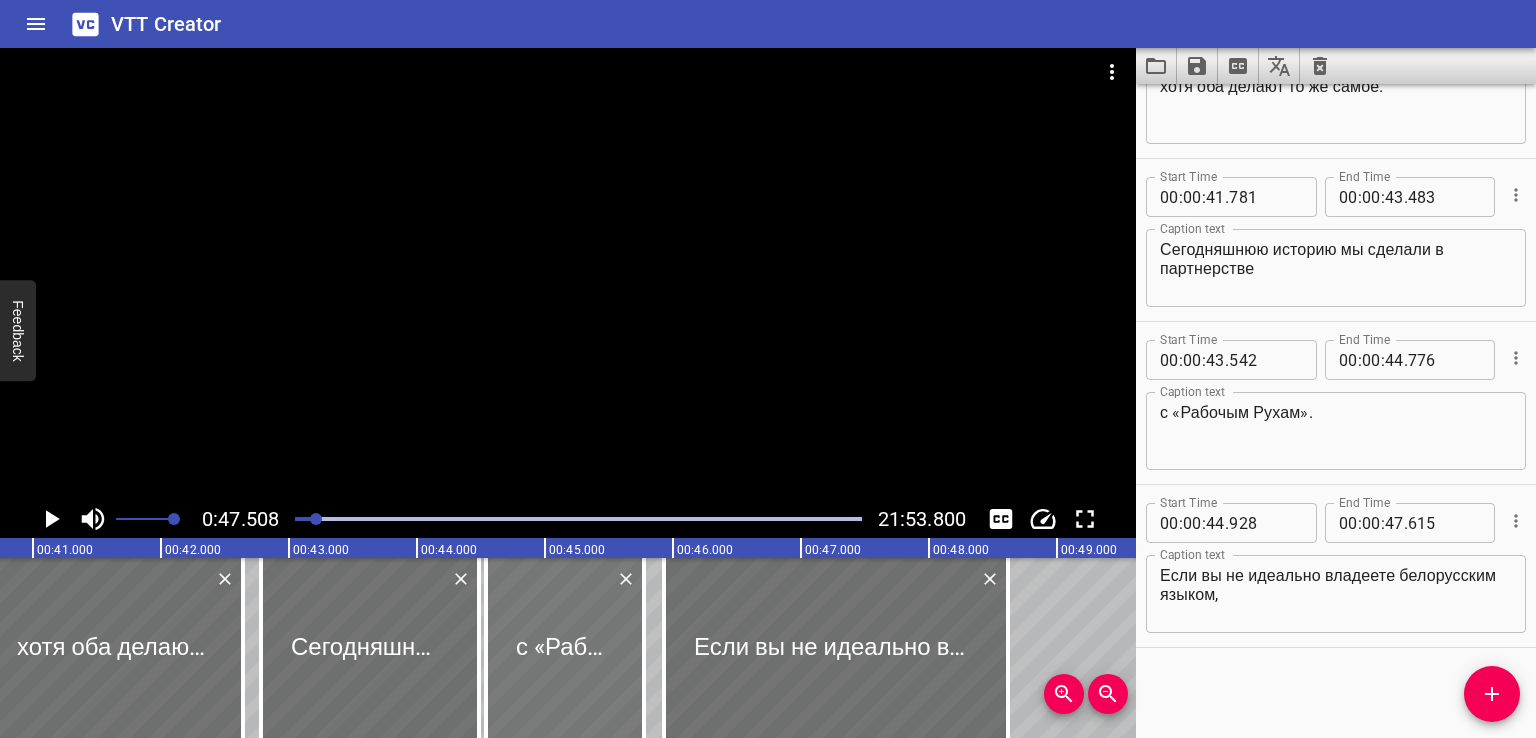 click at bounding box center (565, 648) 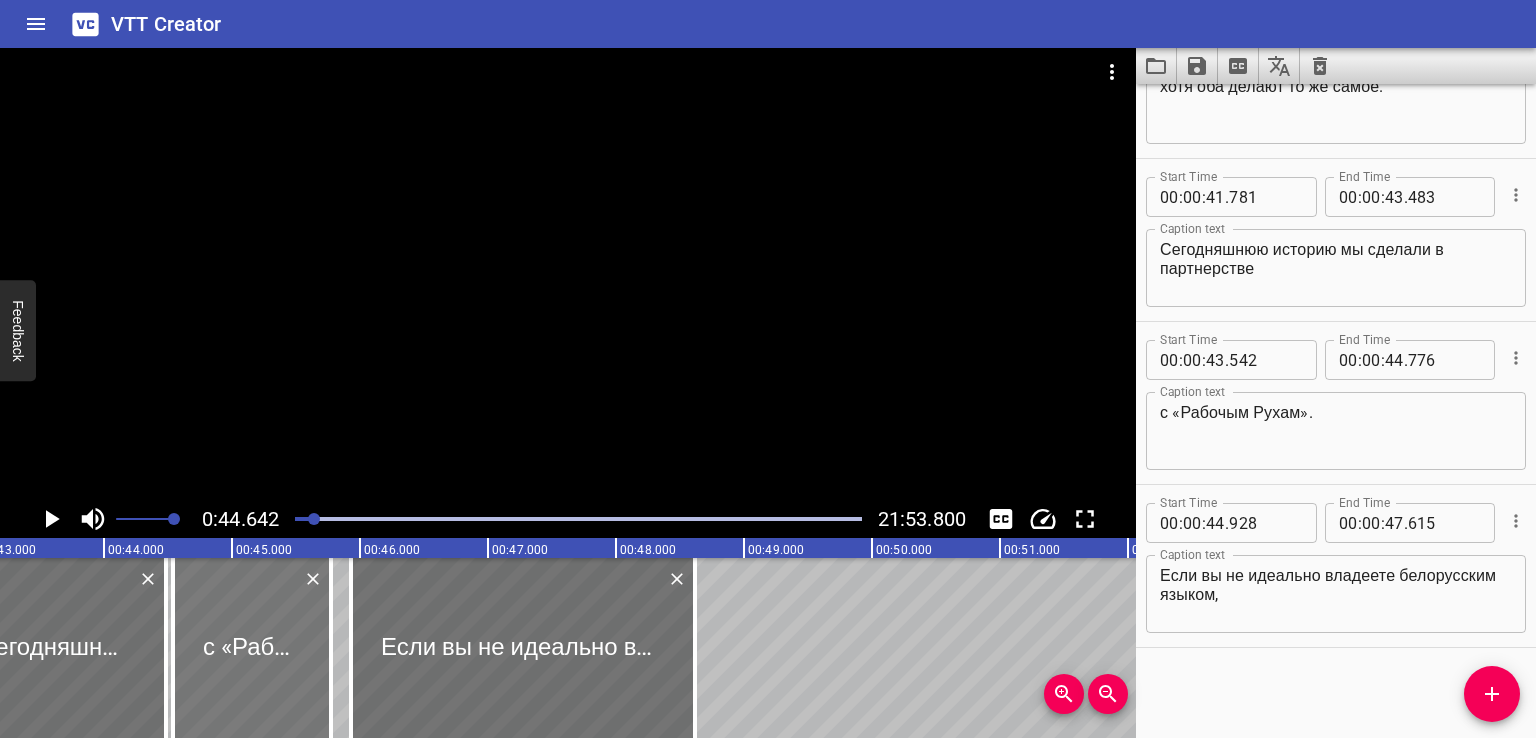 scroll, scrollTop: 0, scrollLeft: 5714, axis: horizontal 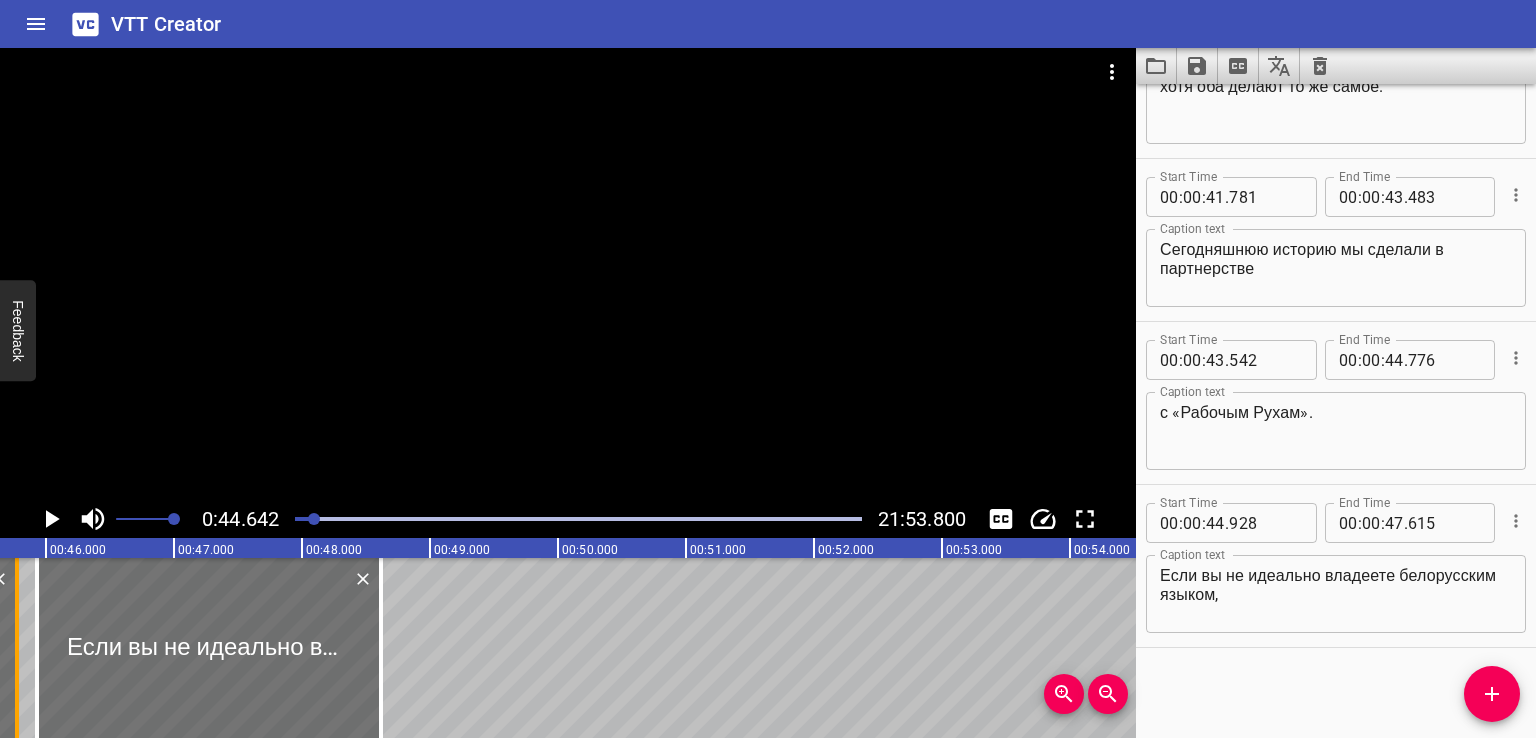 click at bounding box center (17, 648) 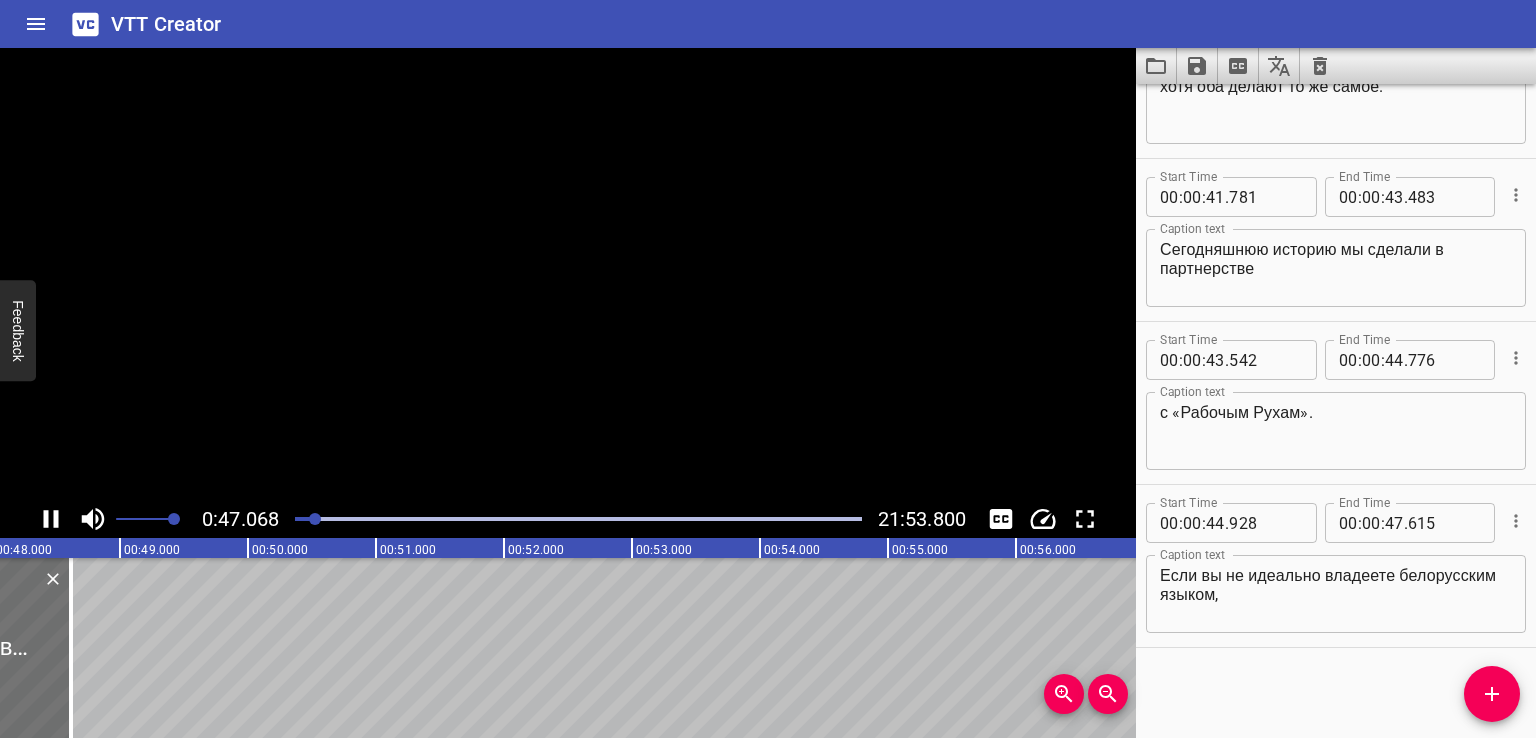 scroll, scrollTop: 0, scrollLeft: 6053, axis: horizontal 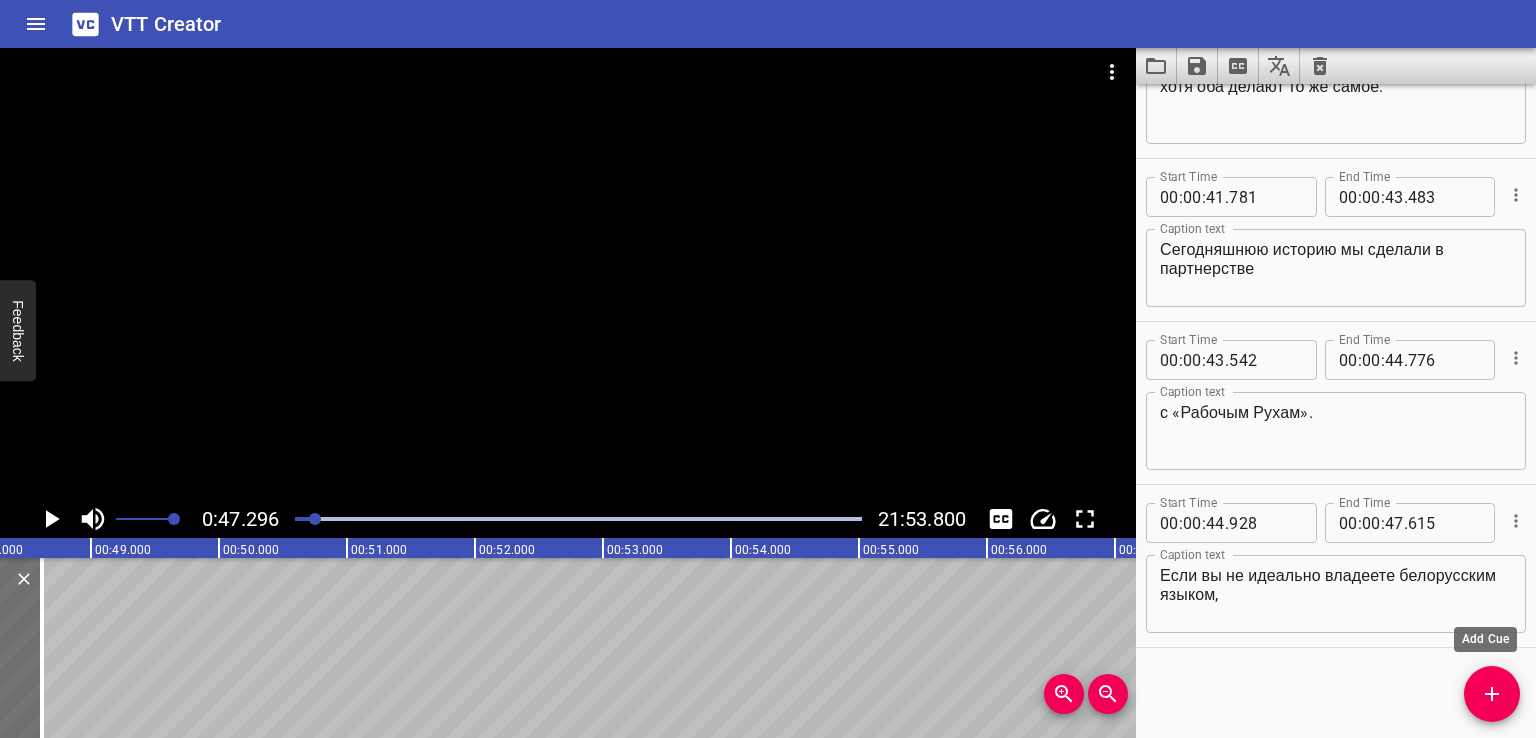 click 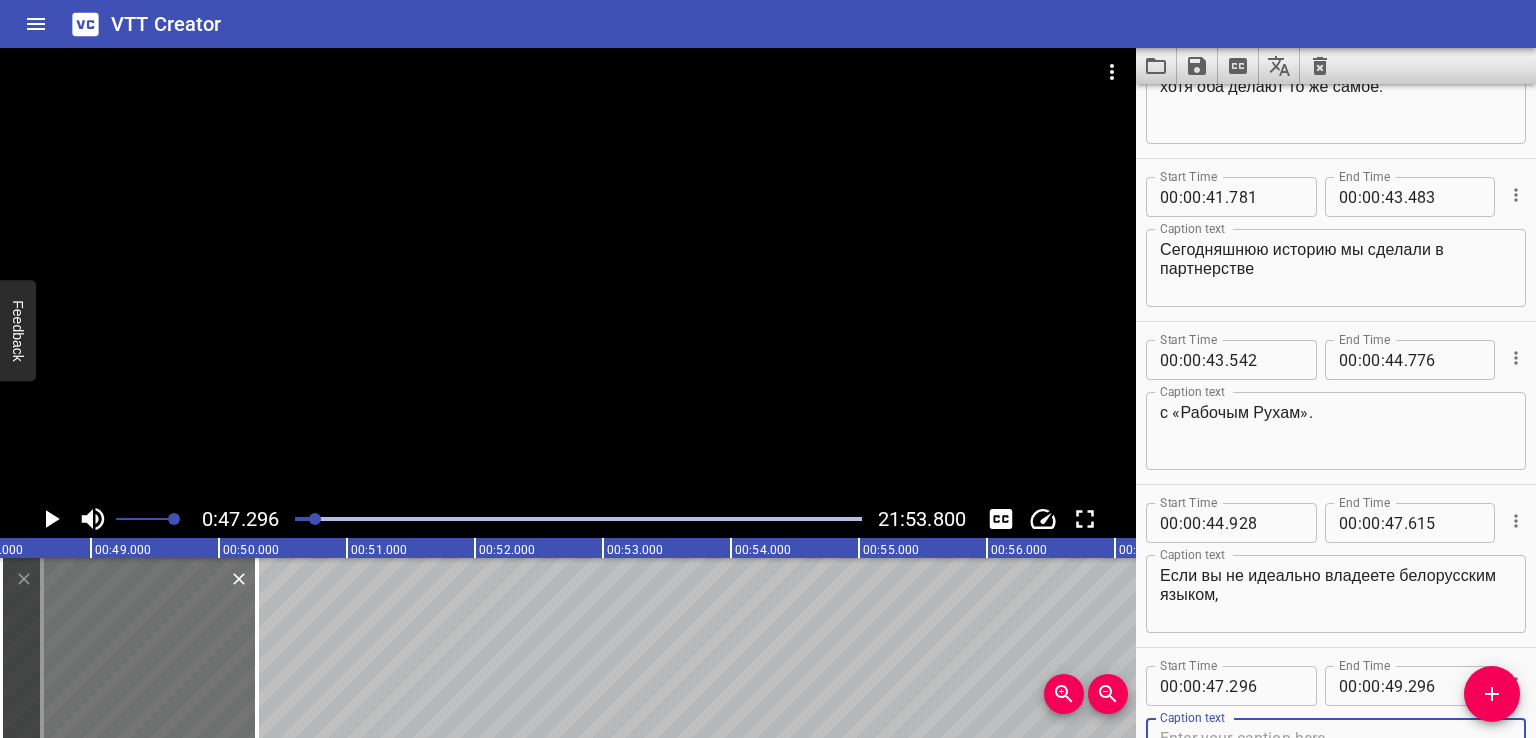 scroll, scrollTop: 2547, scrollLeft: 0, axis: vertical 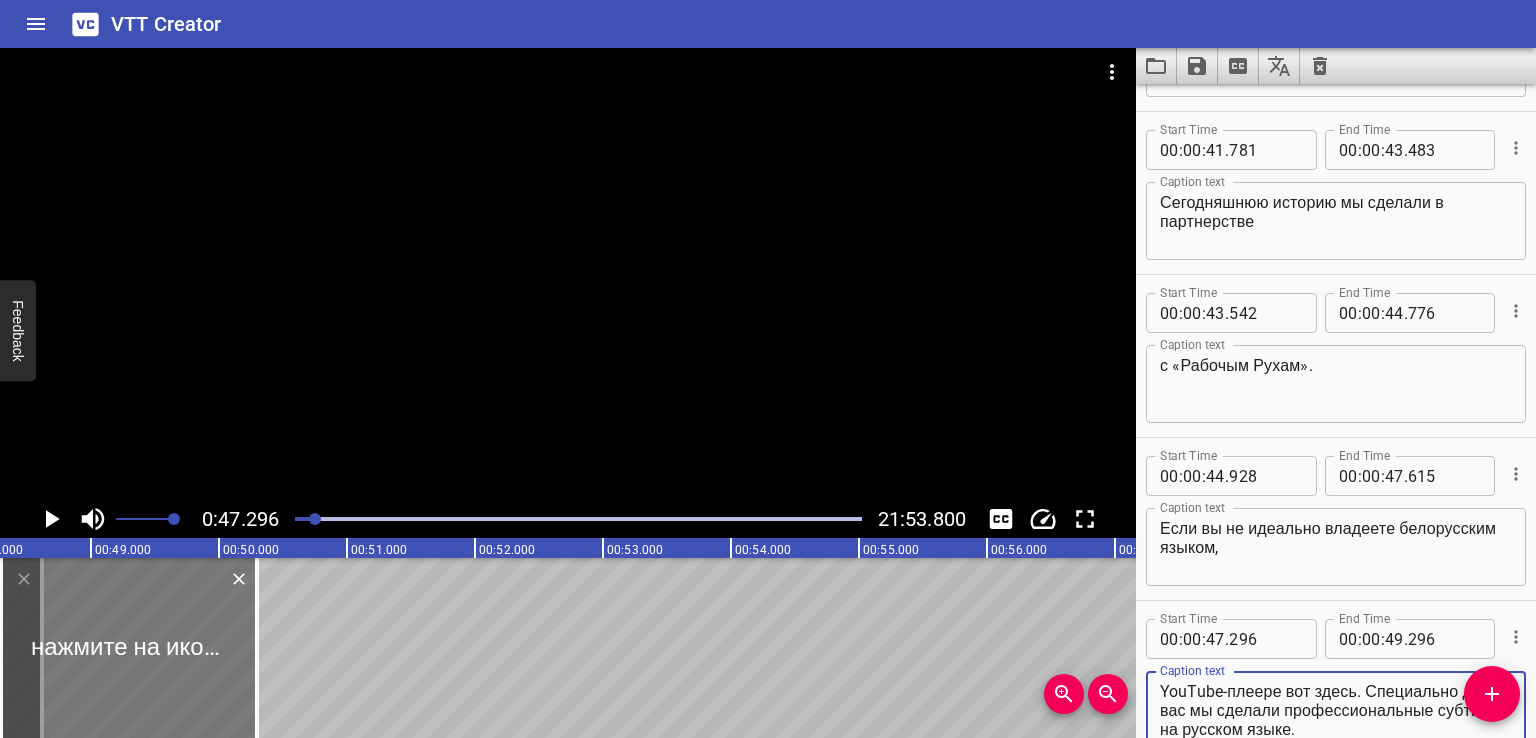 type on "нажмите на иконку «Колесо» в вашем YouTube-плеере вот здесь. Специально для вас мы сделали профессиональные субтитры на русском языке." 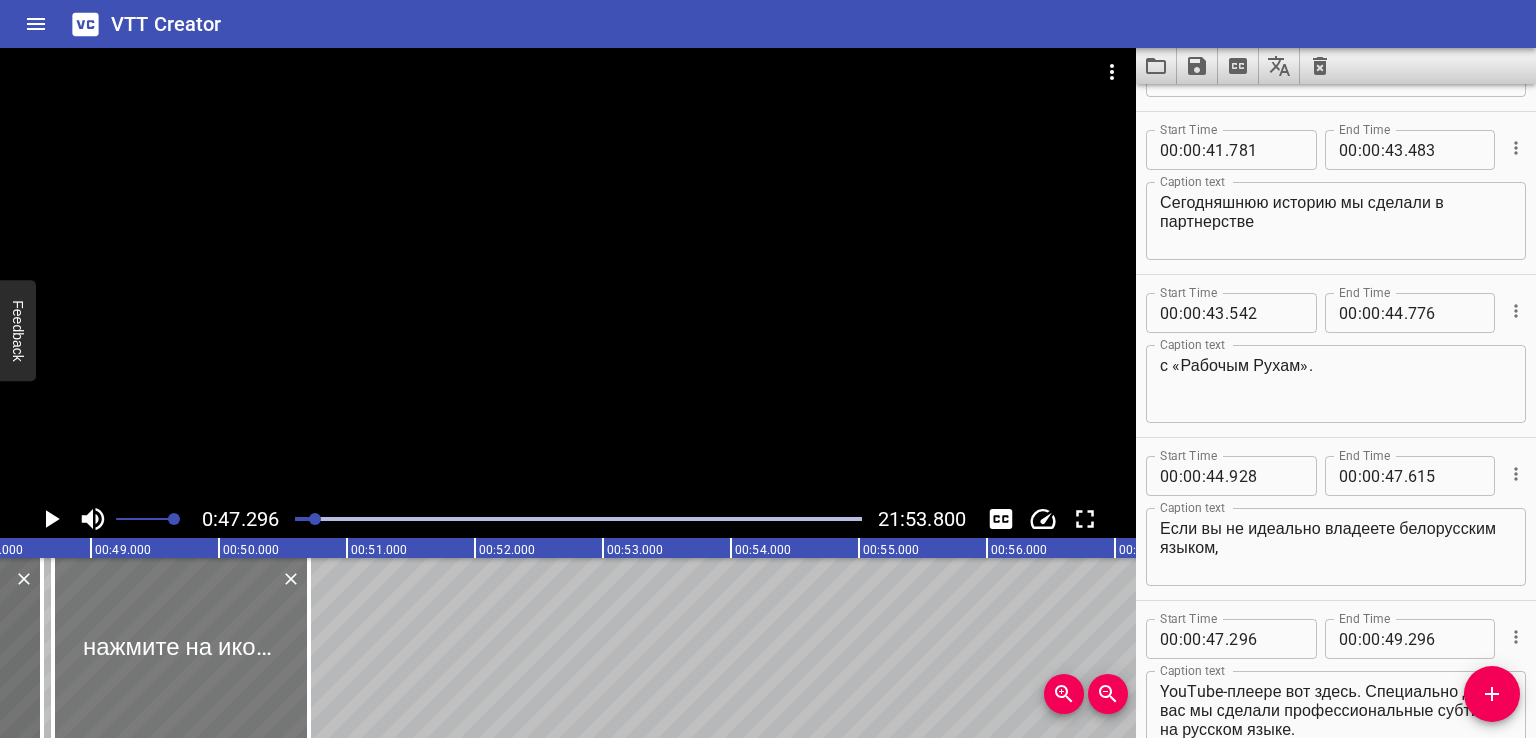 drag, startPoint x: 148, startPoint y: 645, endPoint x: 202, endPoint y: 646, distance: 54.00926 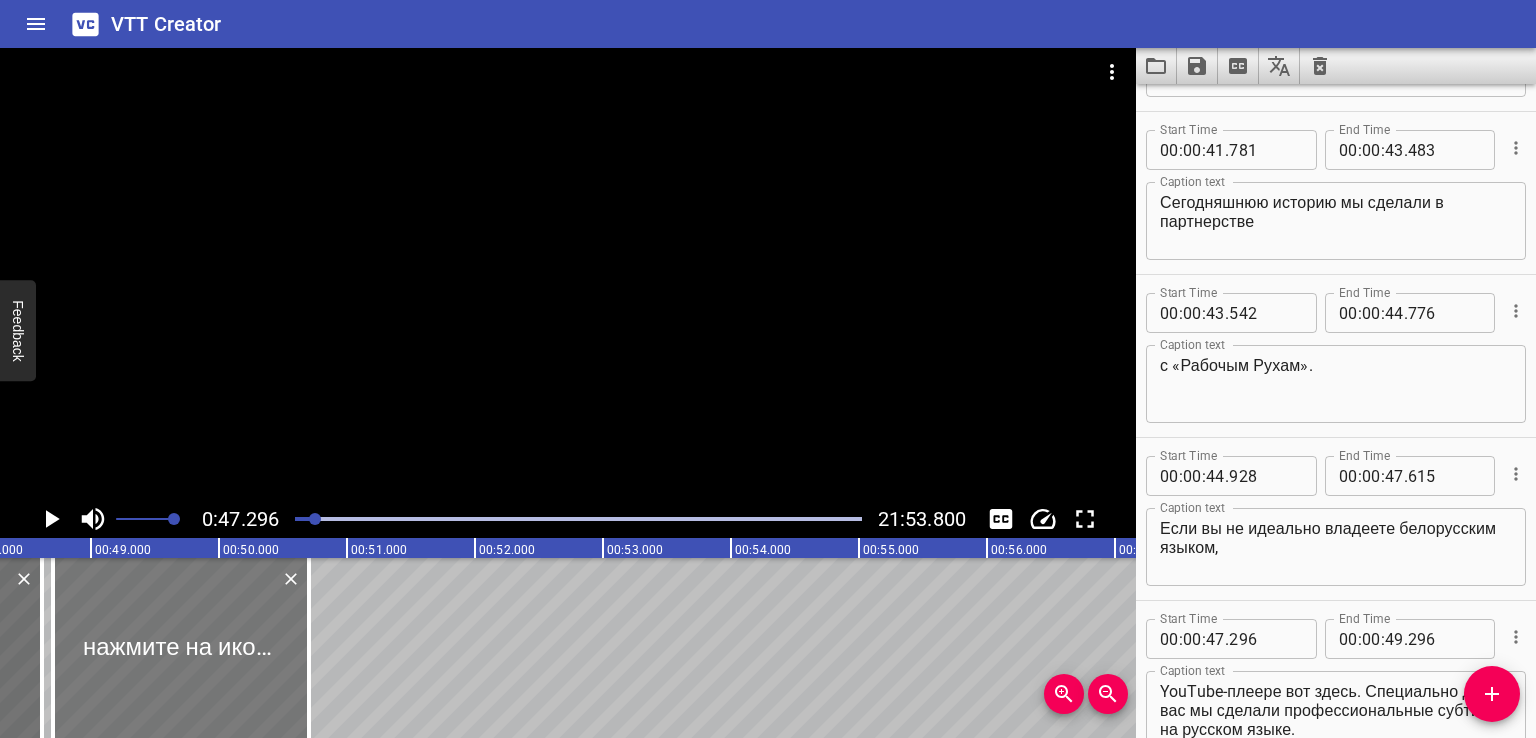 click at bounding box center (181, 648) 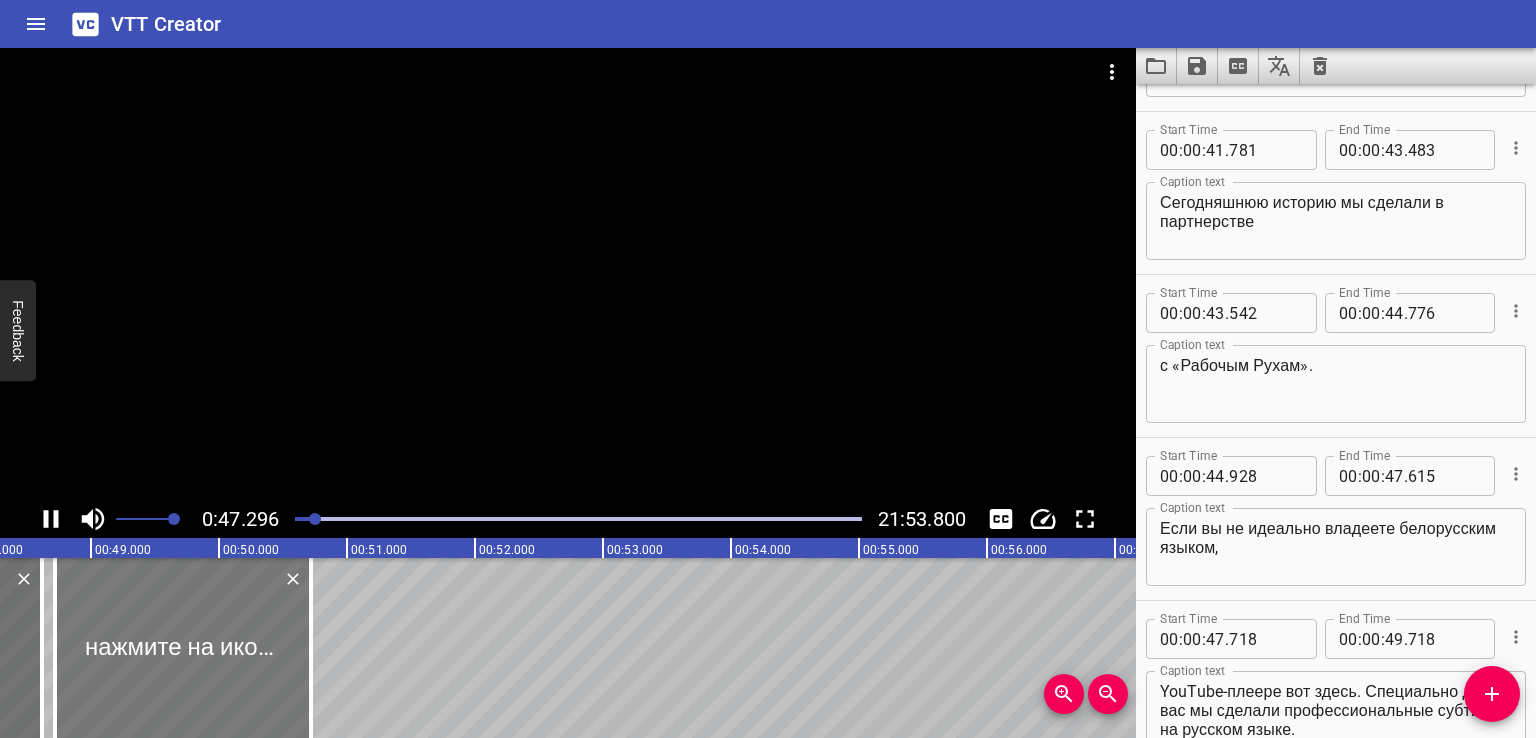 scroll, scrollTop: 0, scrollLeft: 6088, axis: horizontal 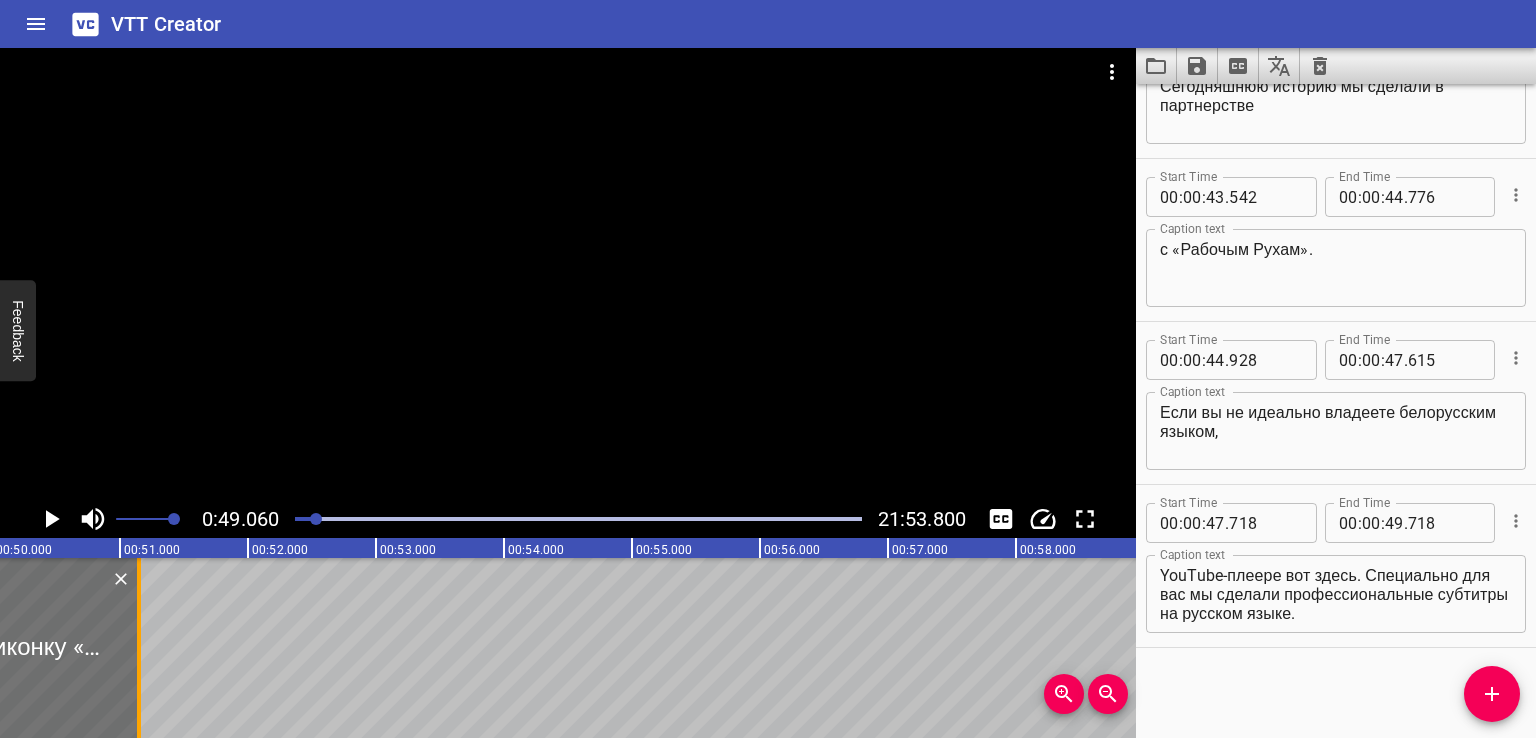 drag, startPoint x: 84, startPoint y: 653, endPoint x: 140, endPoint y: 655, distance: 56.0357 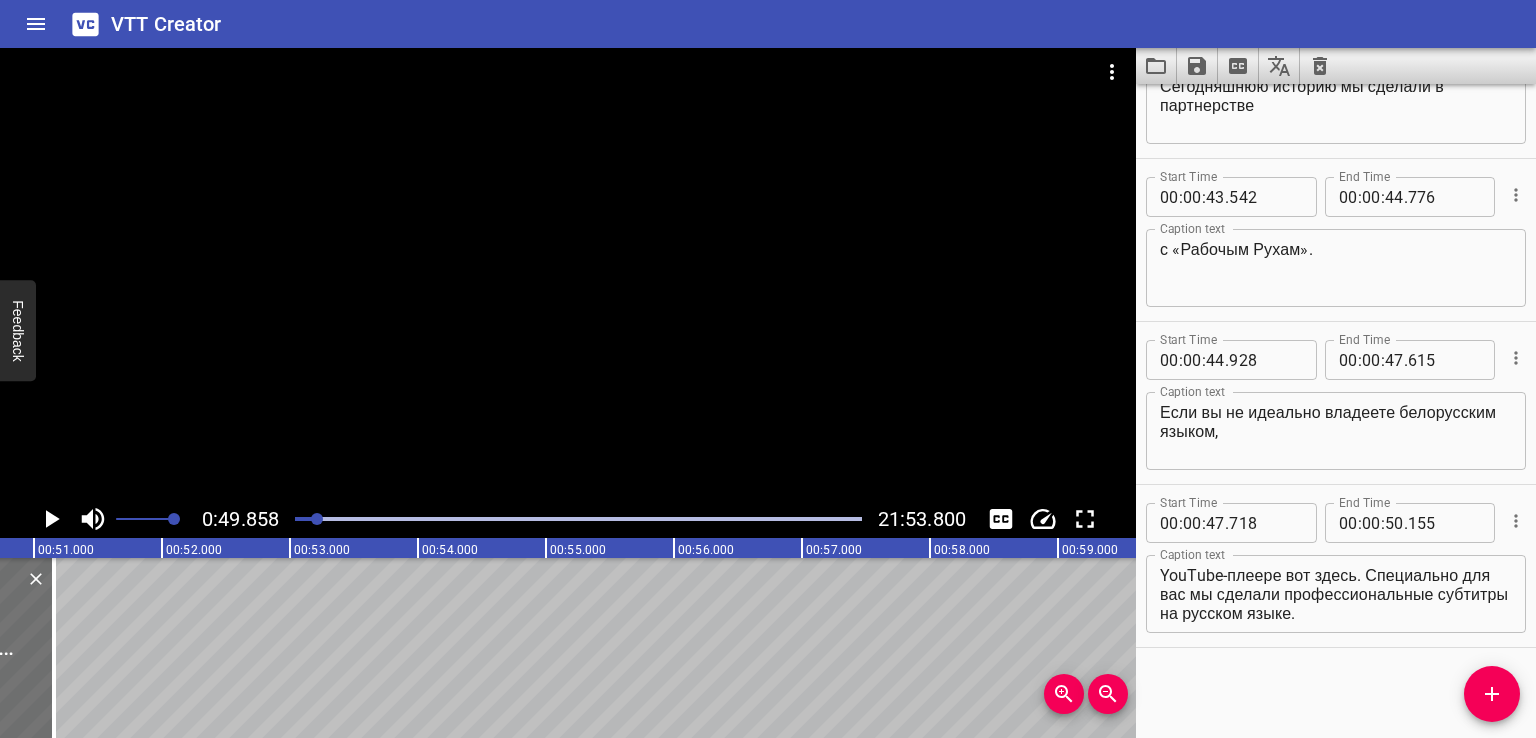 scroll, scrollTop: 0, scrollLeft: 6381, axis: horizontal 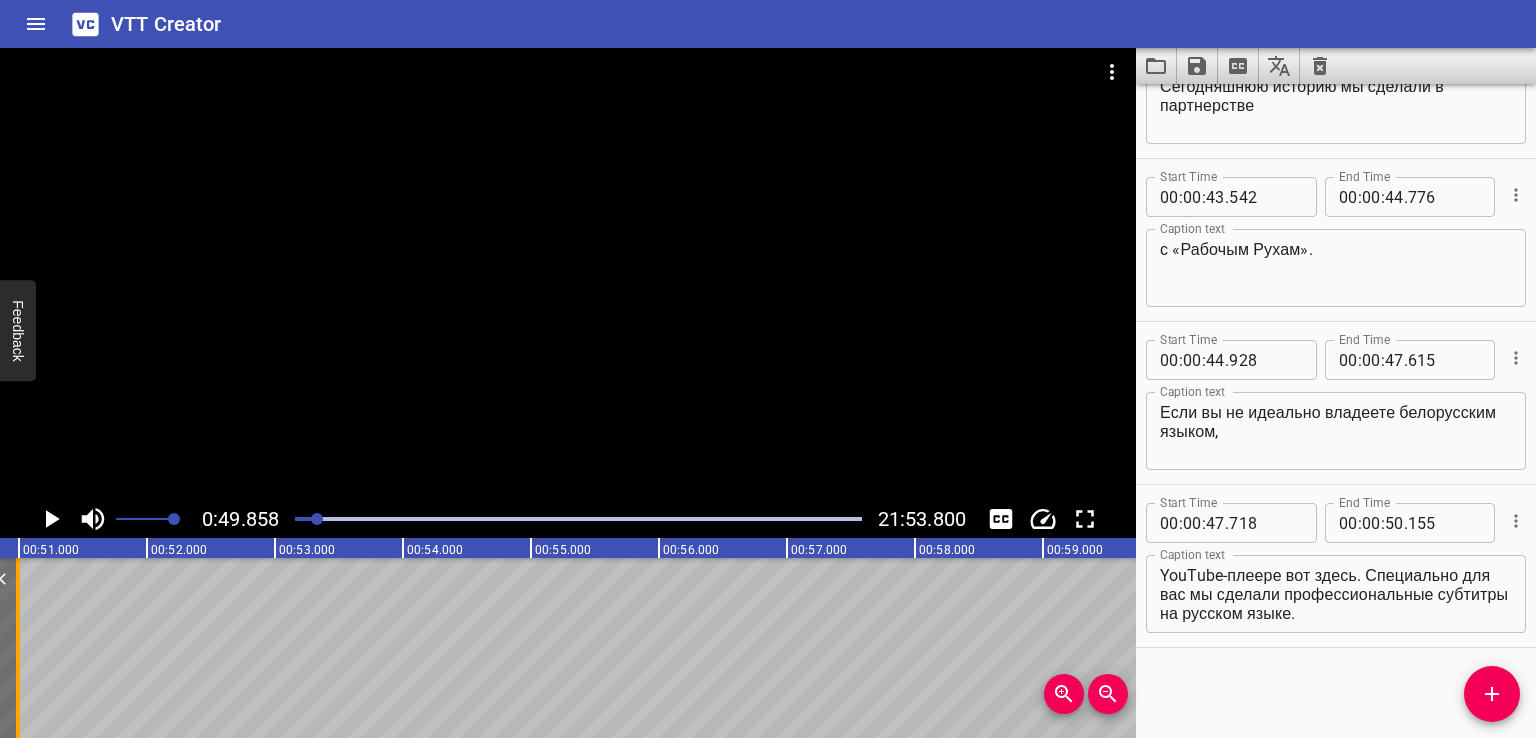 drag, startPoint x: 39, startPoint y: 636, endPoint x: 7, endPoint y: 645, distance: 33.24154 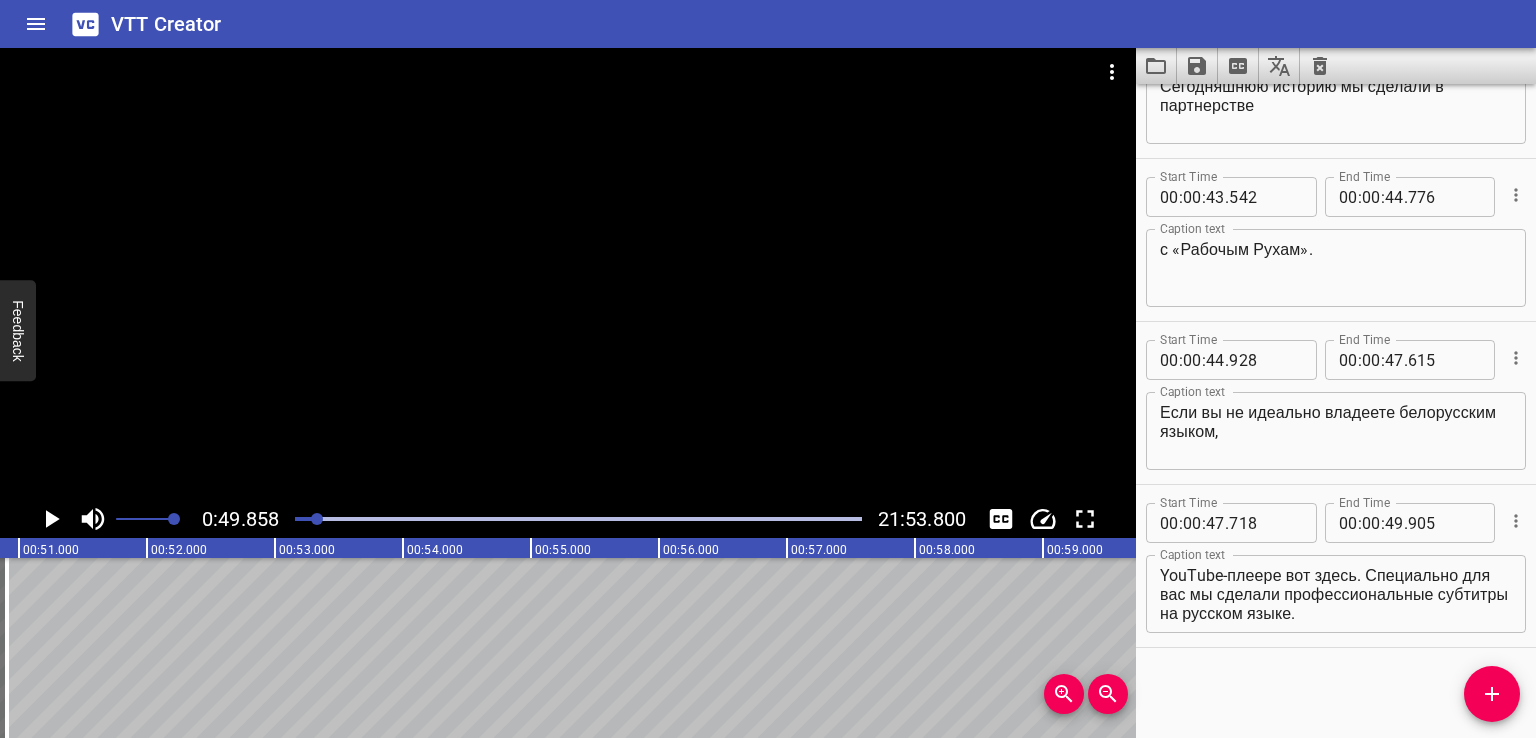 click on "нажмите на иконку «Колесо» в вашем YouTube-плеере вот здесь. Специально для вас мы сделали профессиональные субтитры на русском языке." at bounding box center (1336, 594) 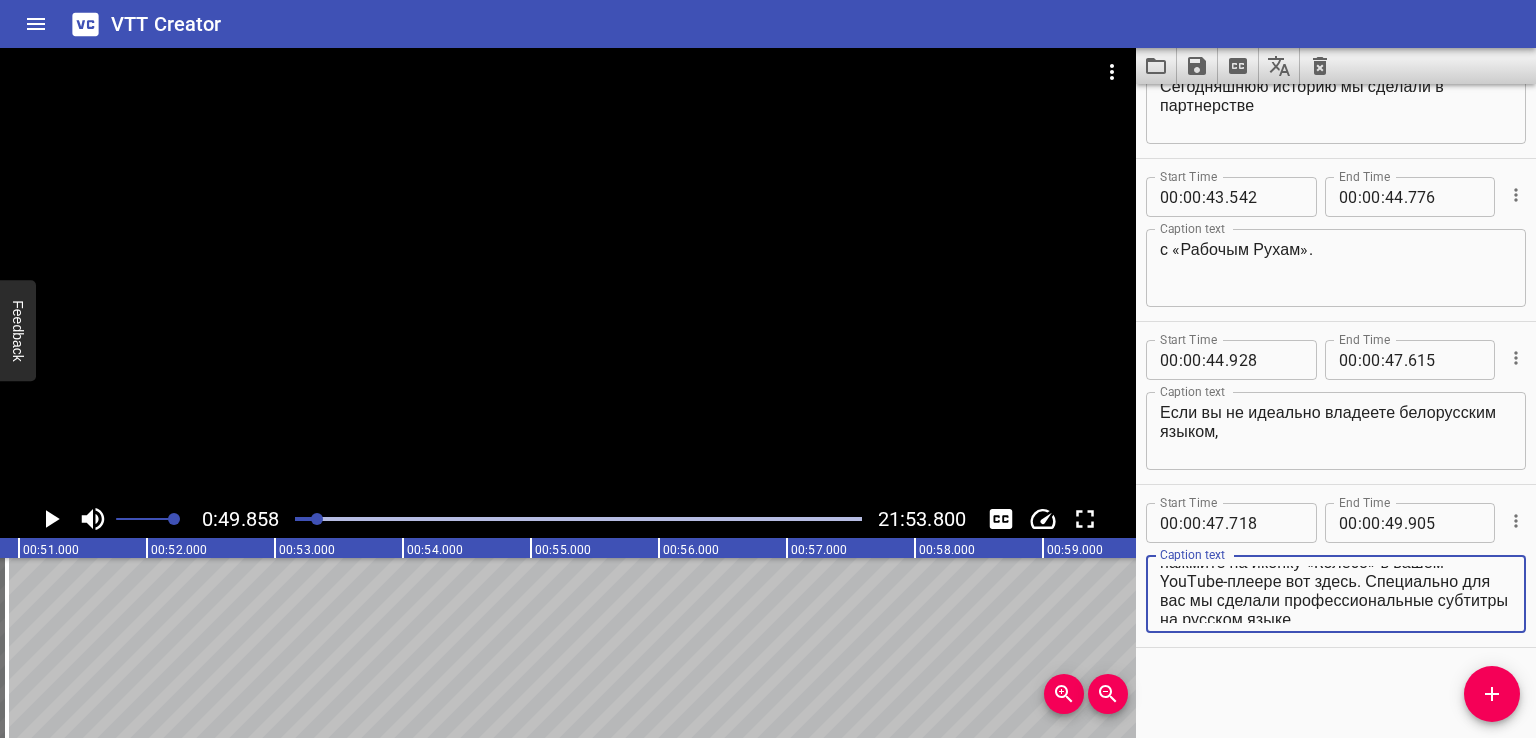 scroll, scrollTop: 19, scrollLeft: 0, axis: vertical 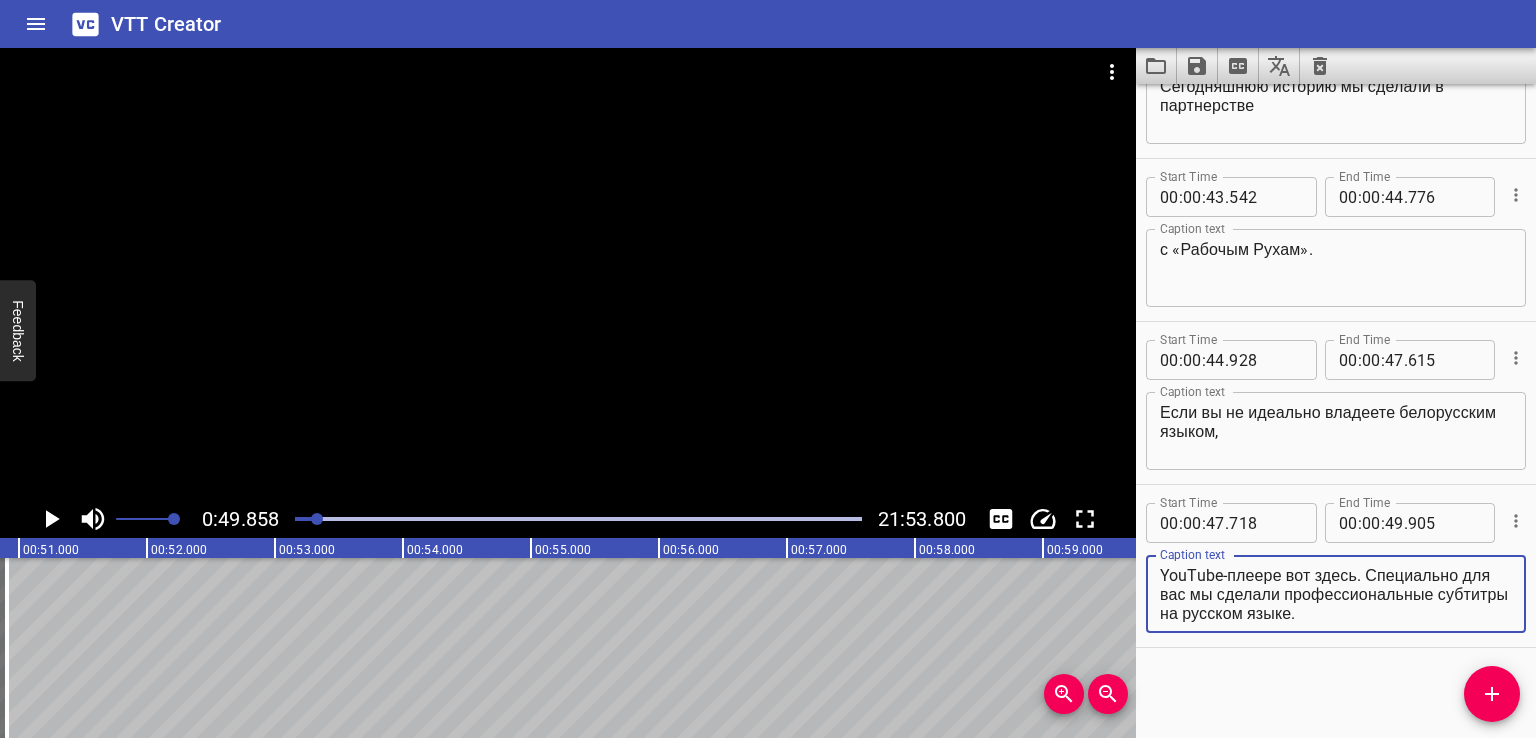 drag, startPoint x: 1370, startPoint y: 572, endPoint x: 1484, endPoint y: 661, distance: 144.6271 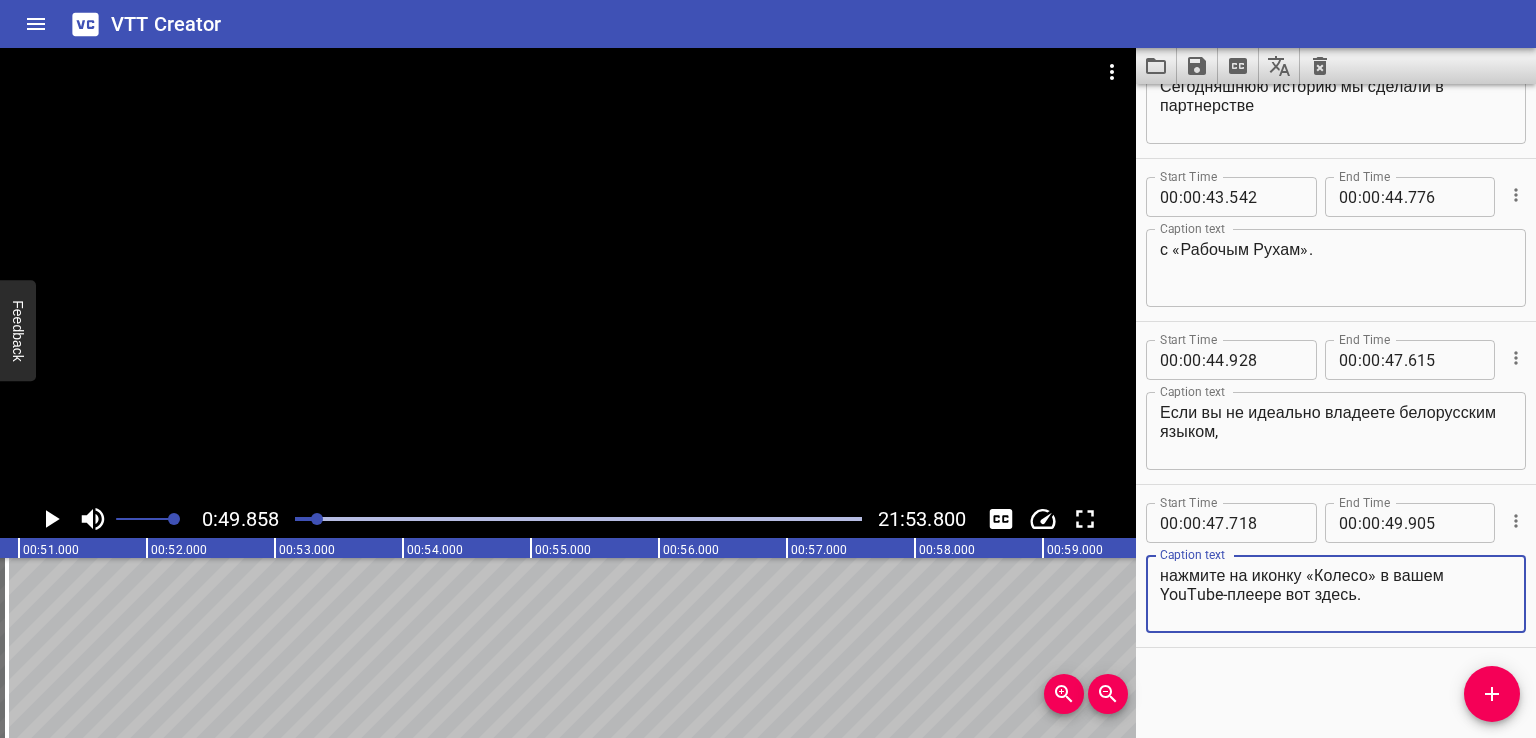 scroll, scrollTop: 0, scrollLeft: 0, axis: both 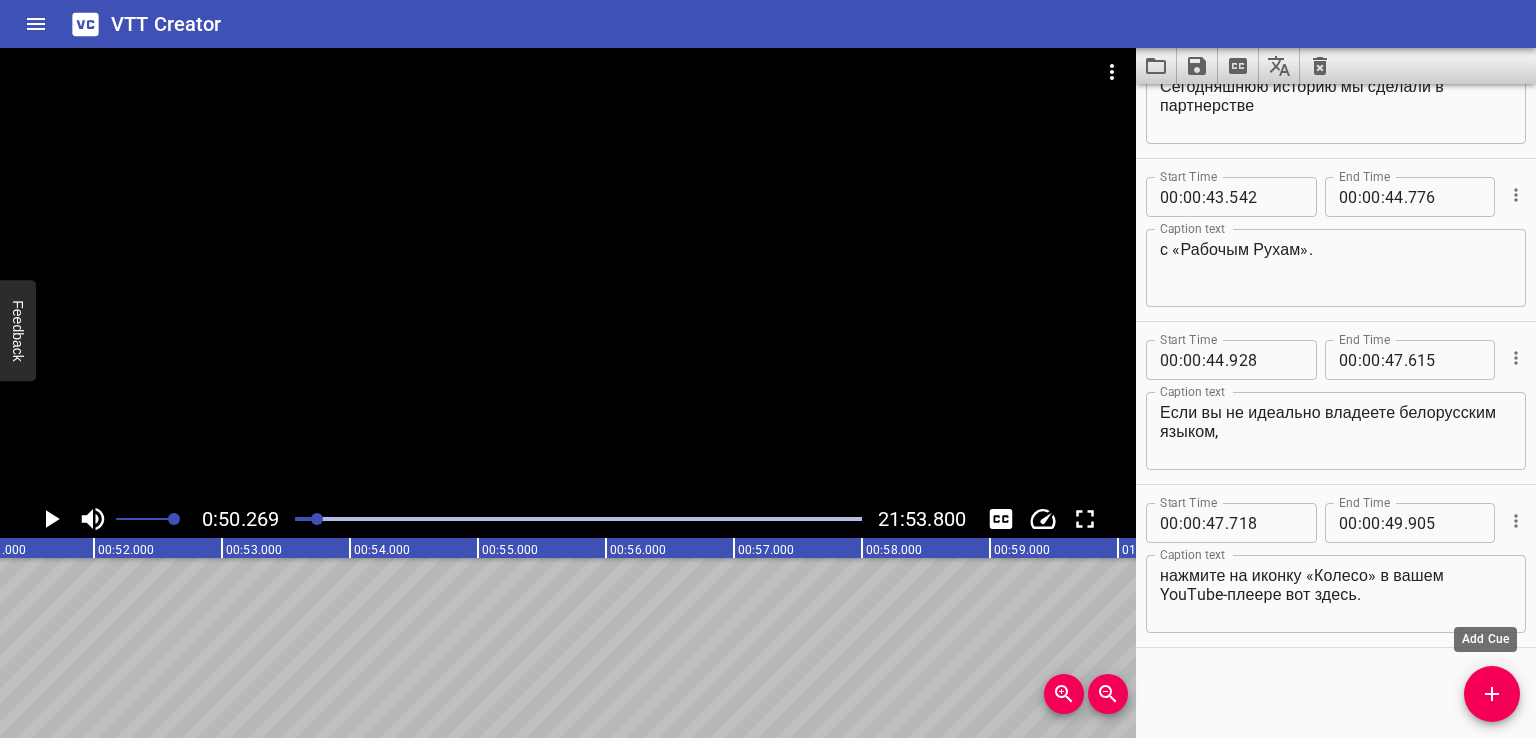 click at bounding box center (1492, 694) 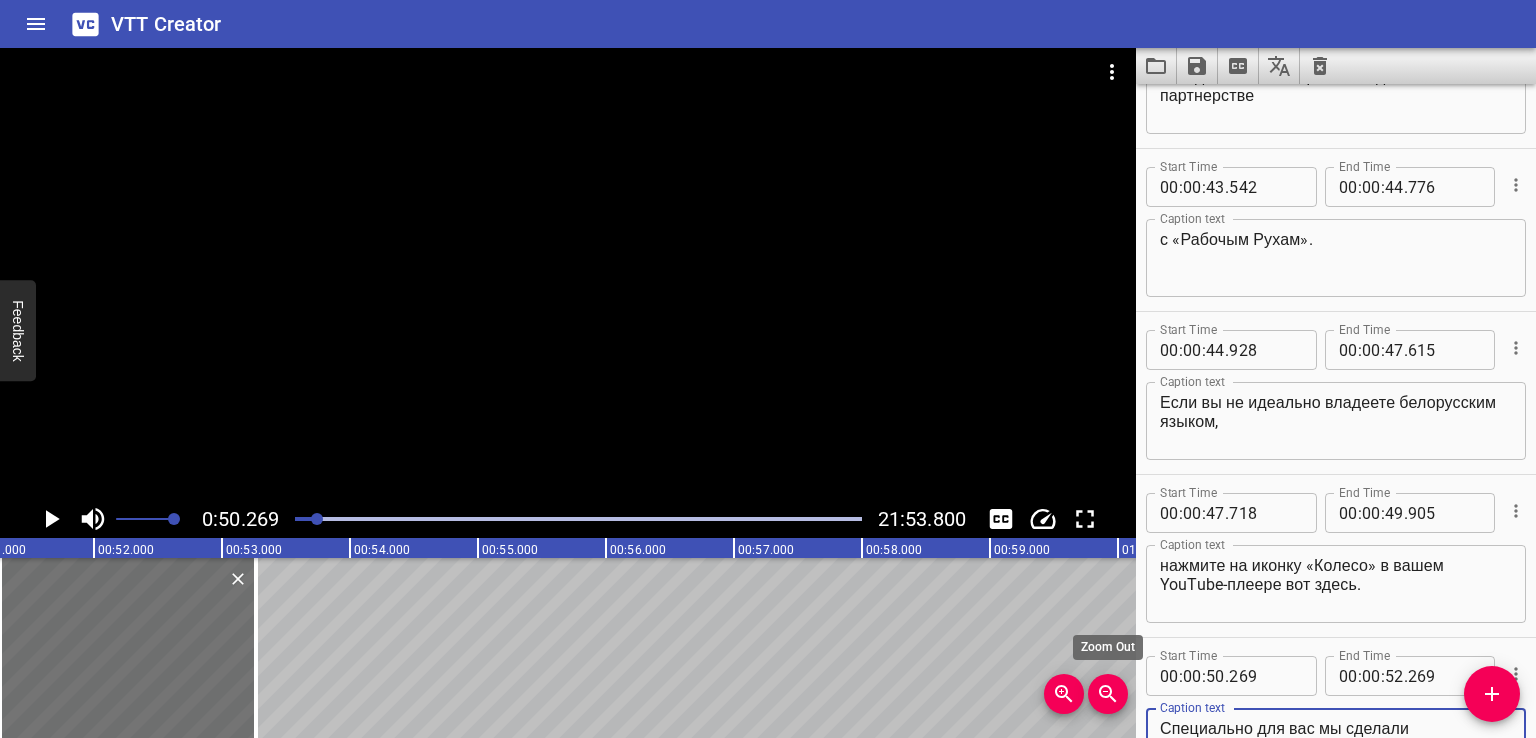 scroll, scrollTop: 2742, scrollLeft: 0, axis: vertical 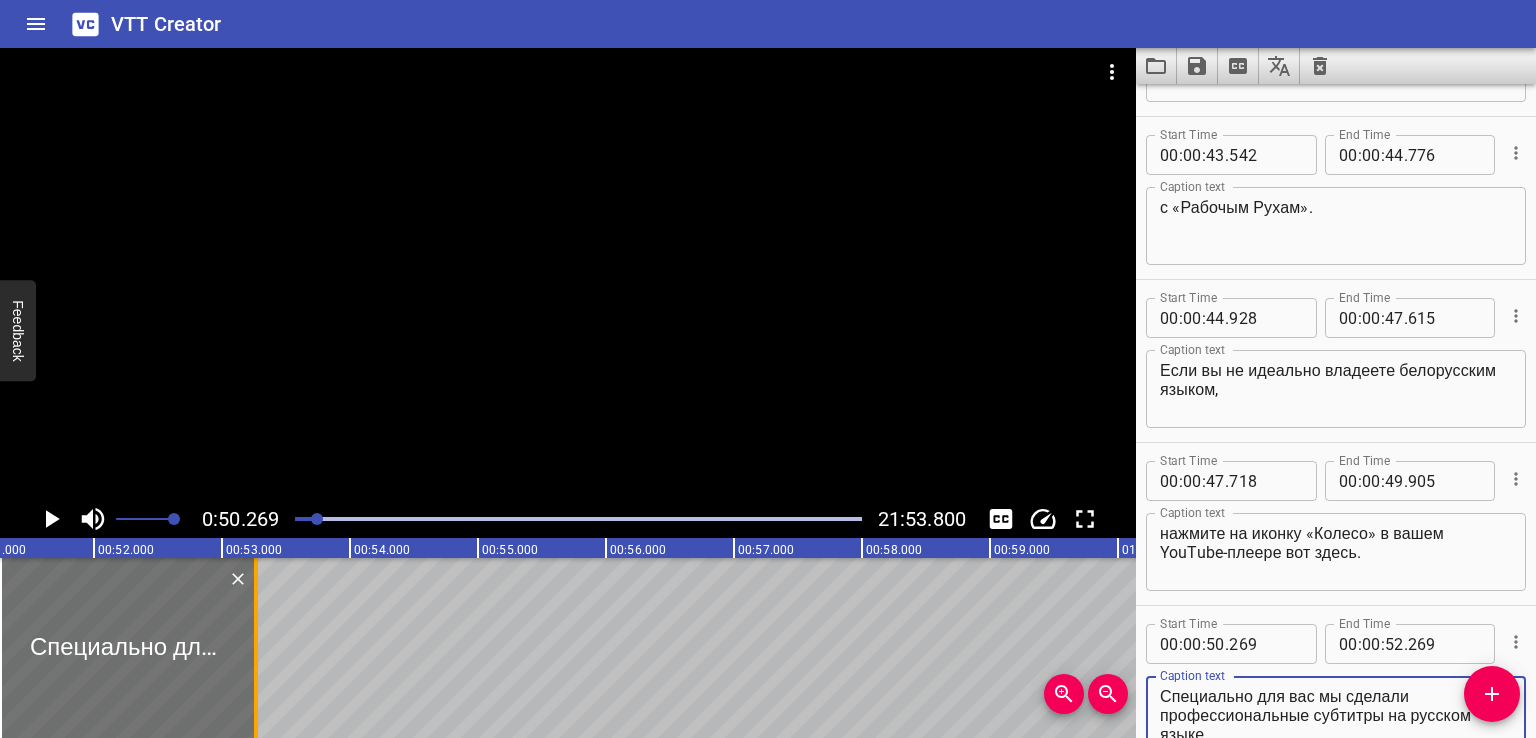 type on "Специально для вас мы сделали профессиональные субтитры на русском языке." 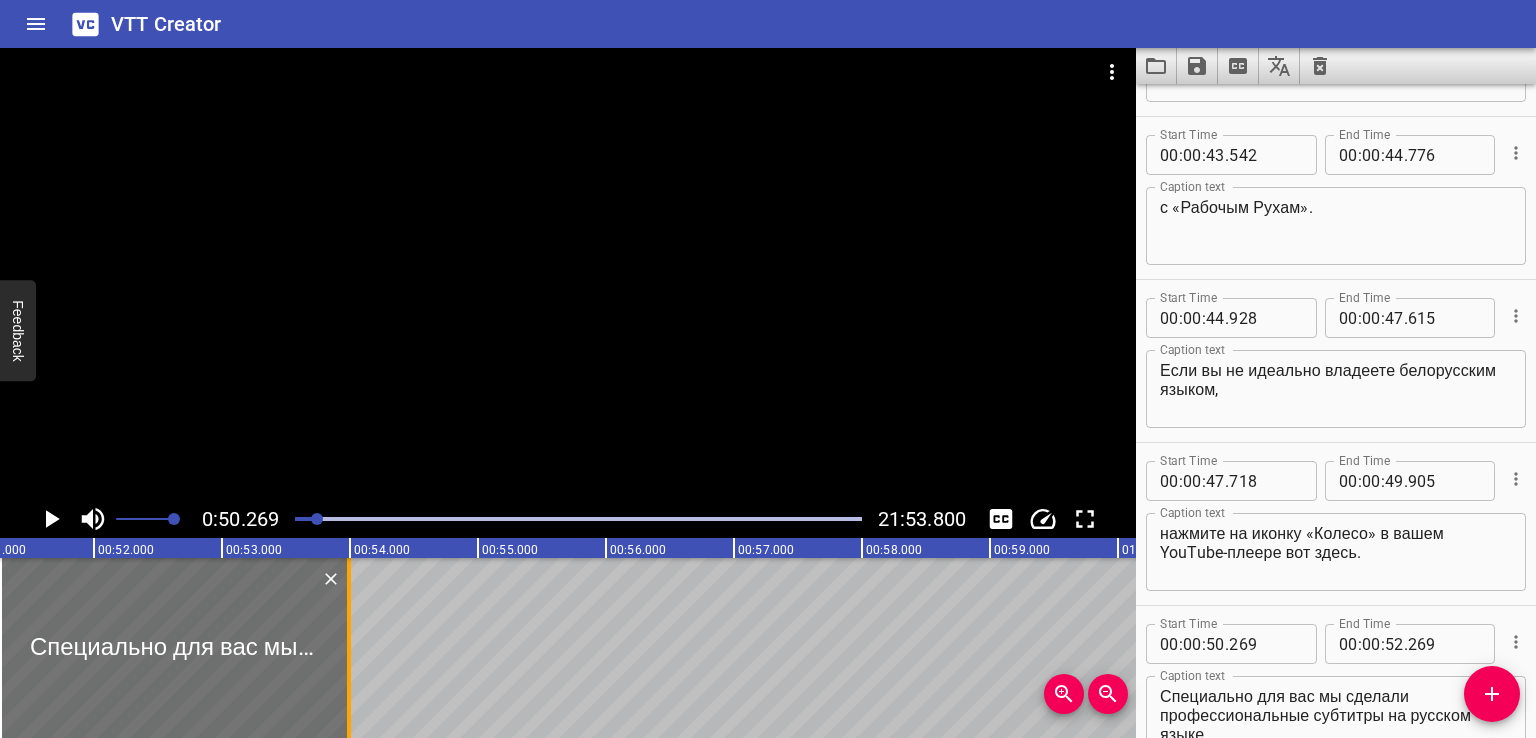 drag, startPoint x: 256, startPoint y: 654, endPoint x: 351, endPoint y: 657, distance: 95.047356 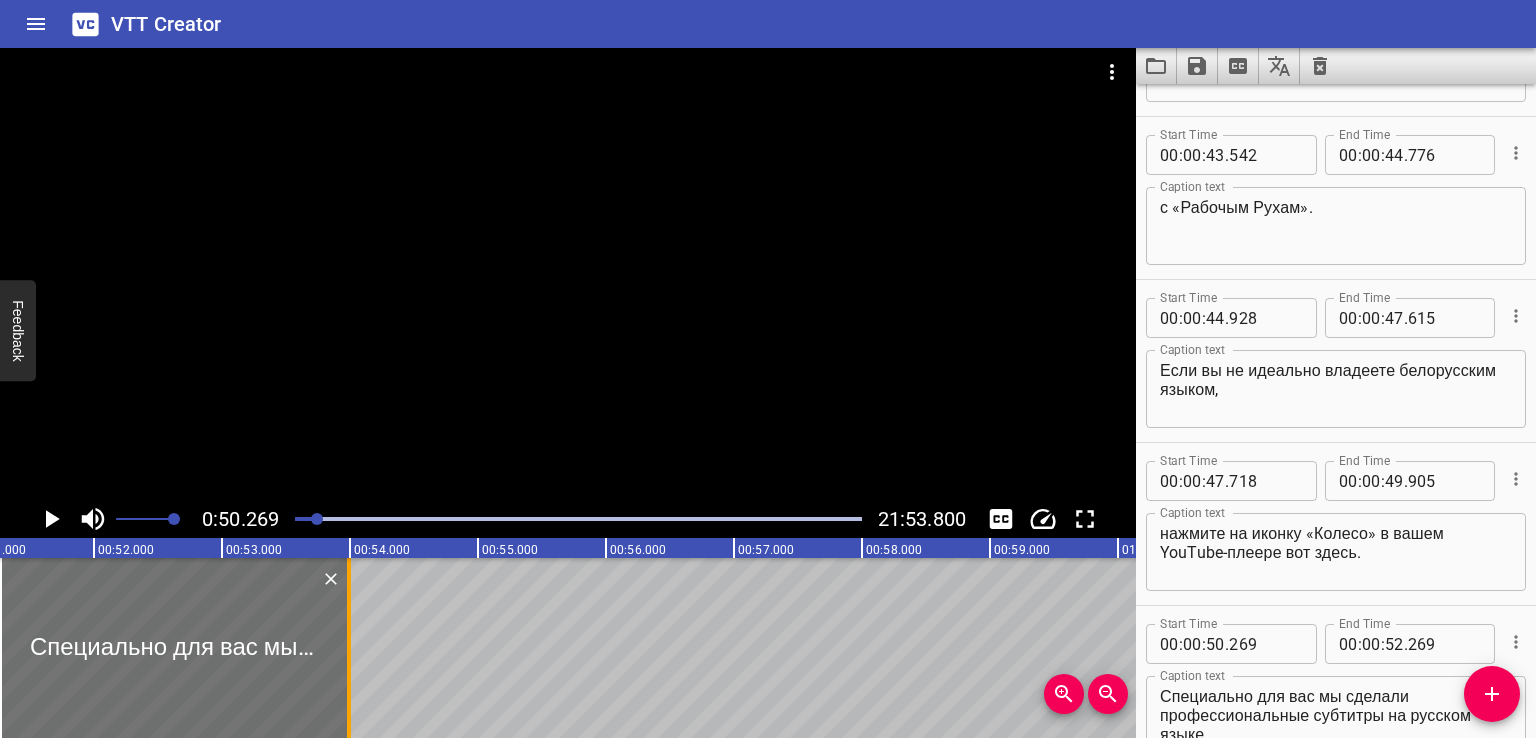 click at bounding box center [349, 648] 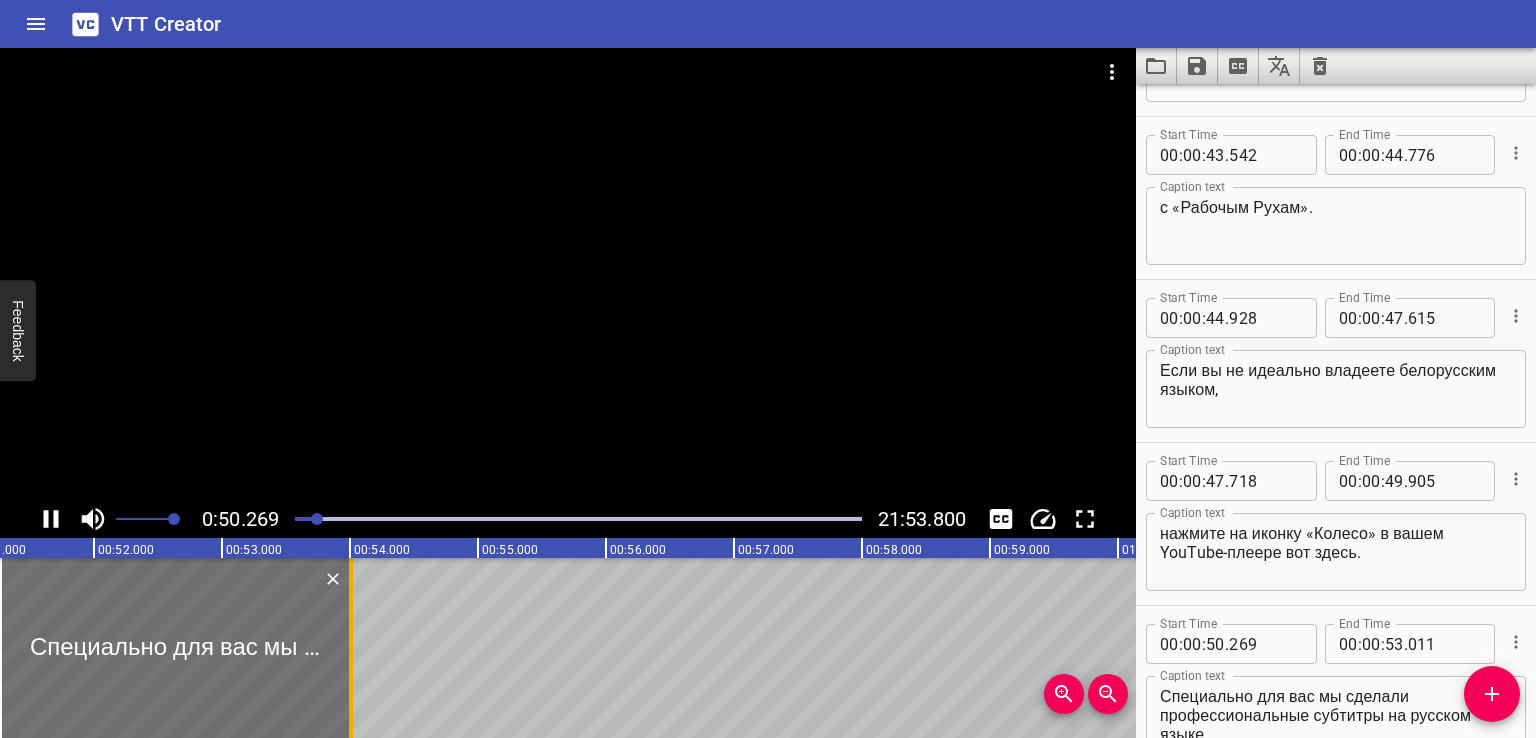 scroll, scrollTop: 2816, scrollLeft: 0, axis: vertical 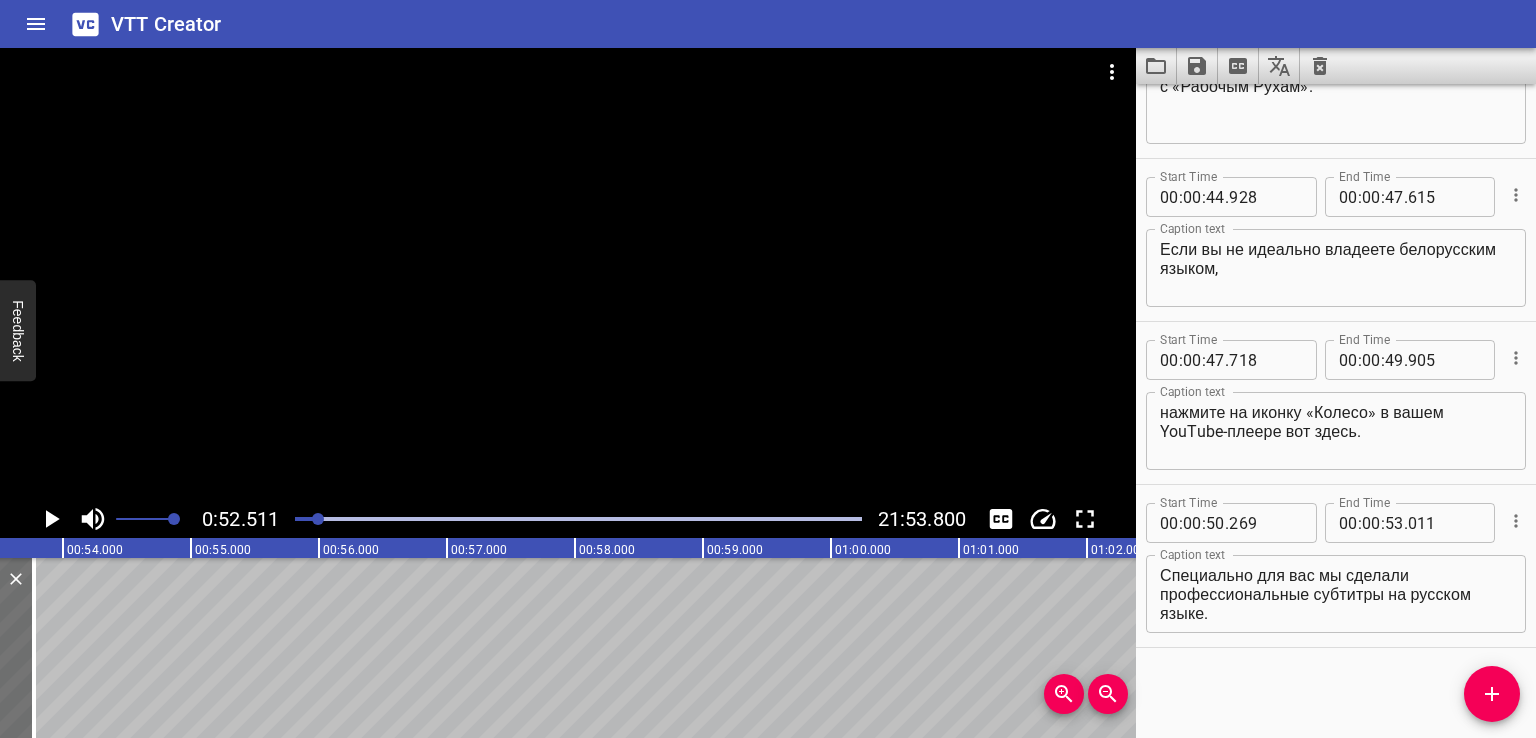 drag, startPoint x: 66, startPoint y: 636, endPoint x: 85, endPoint y: 653, distance: 25.495098 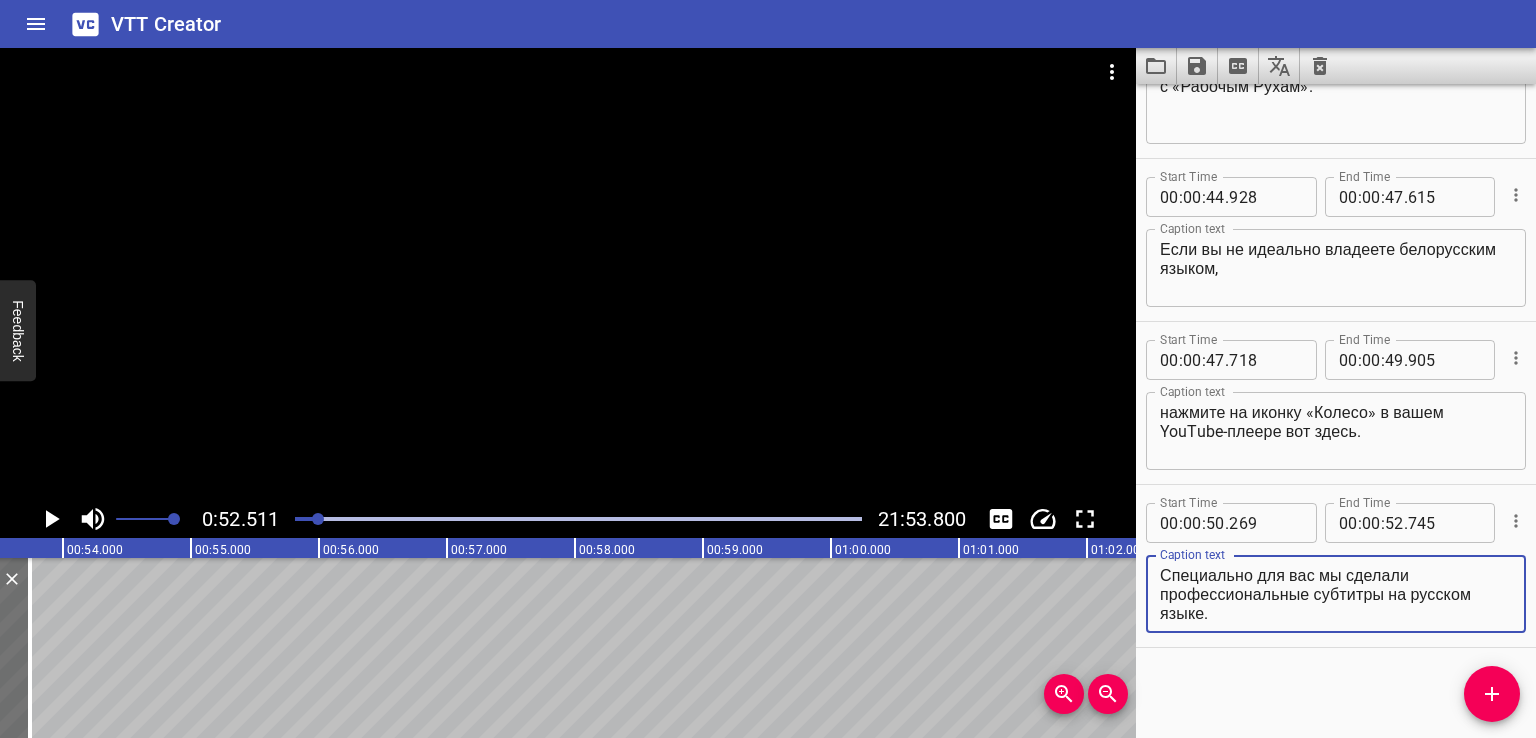 drag, startPoint x: 1389, startPoint y: 593, endPoint x: 1444, endPoint y: 632, distance: 67.424034 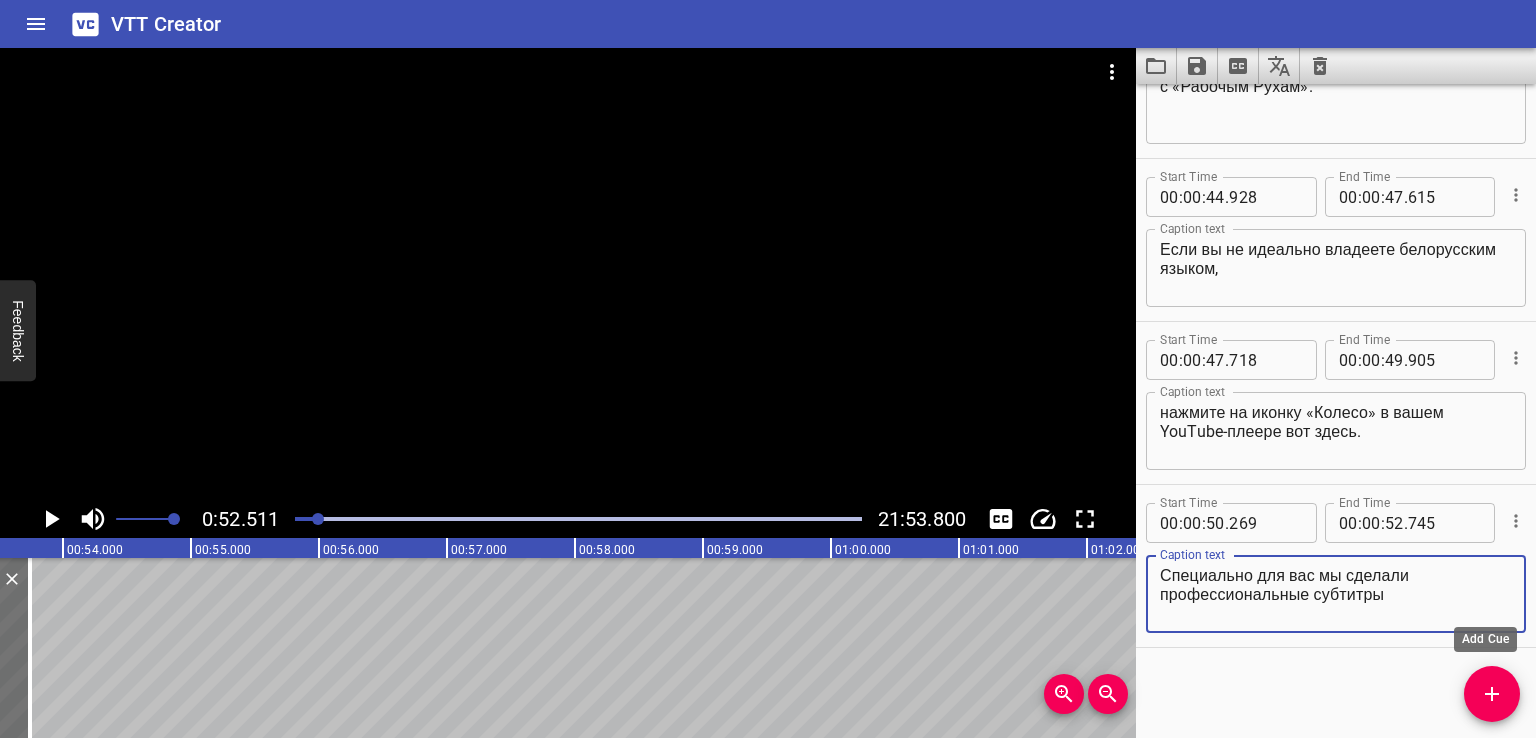 type on "Специально для вас мы сделали профессиональные субтитры" 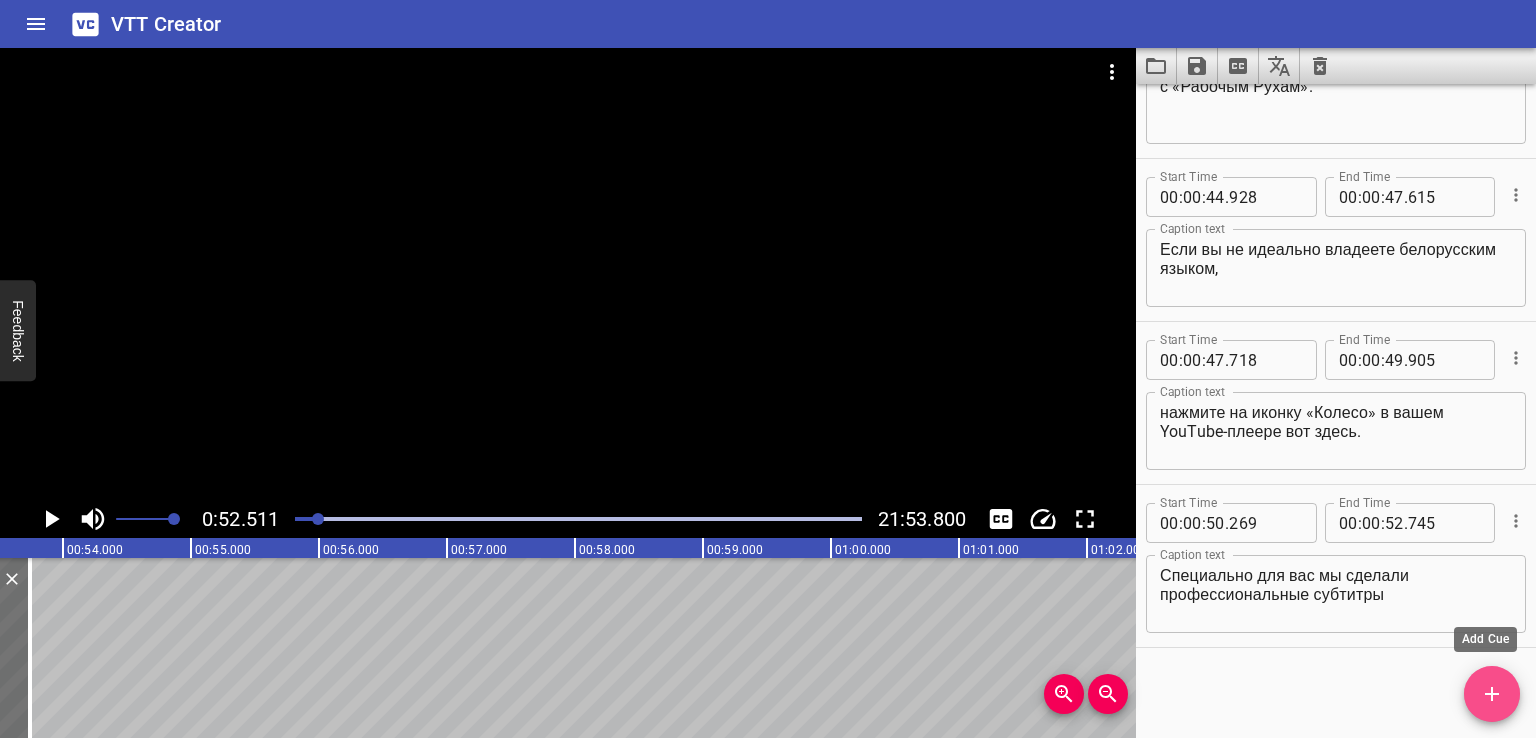 click 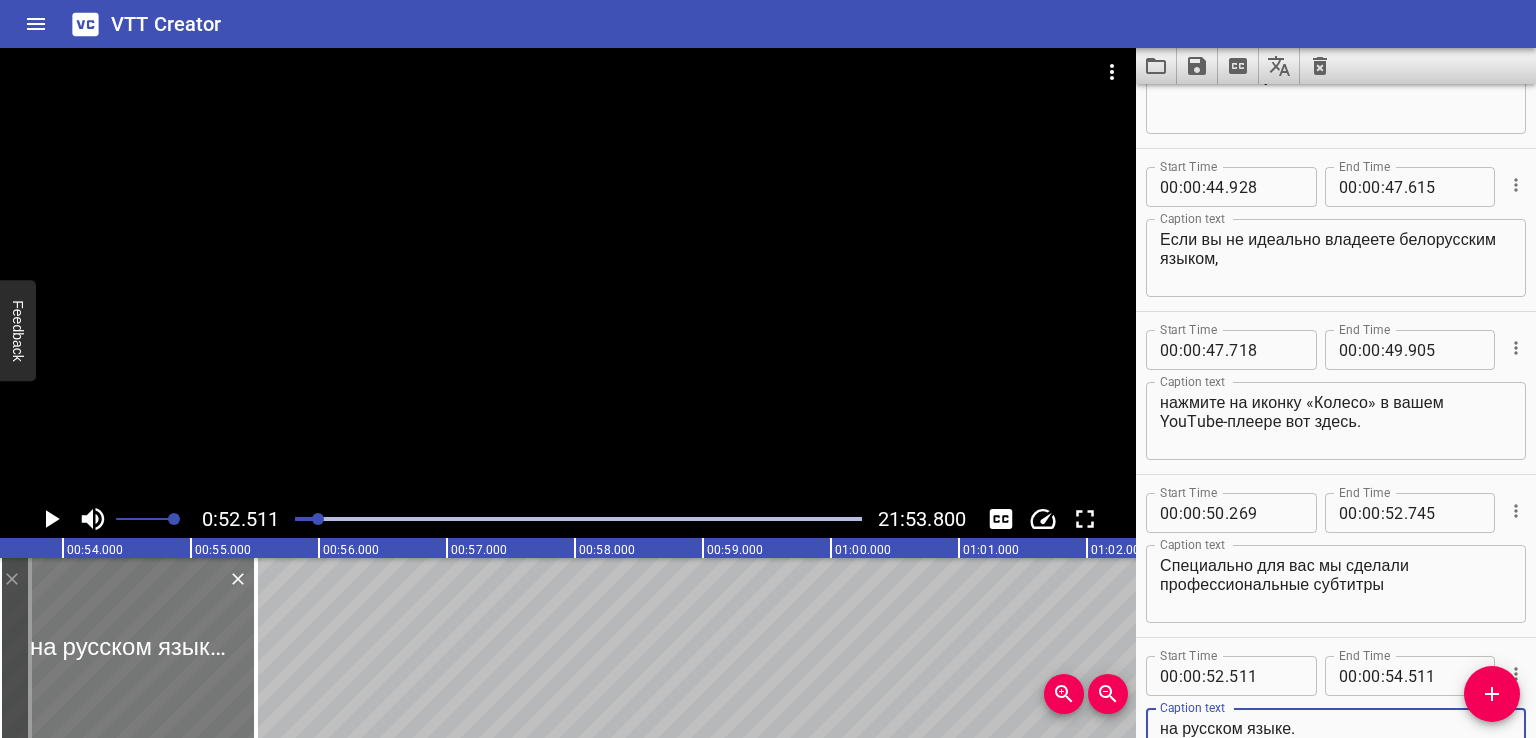 type on "на русском языке." 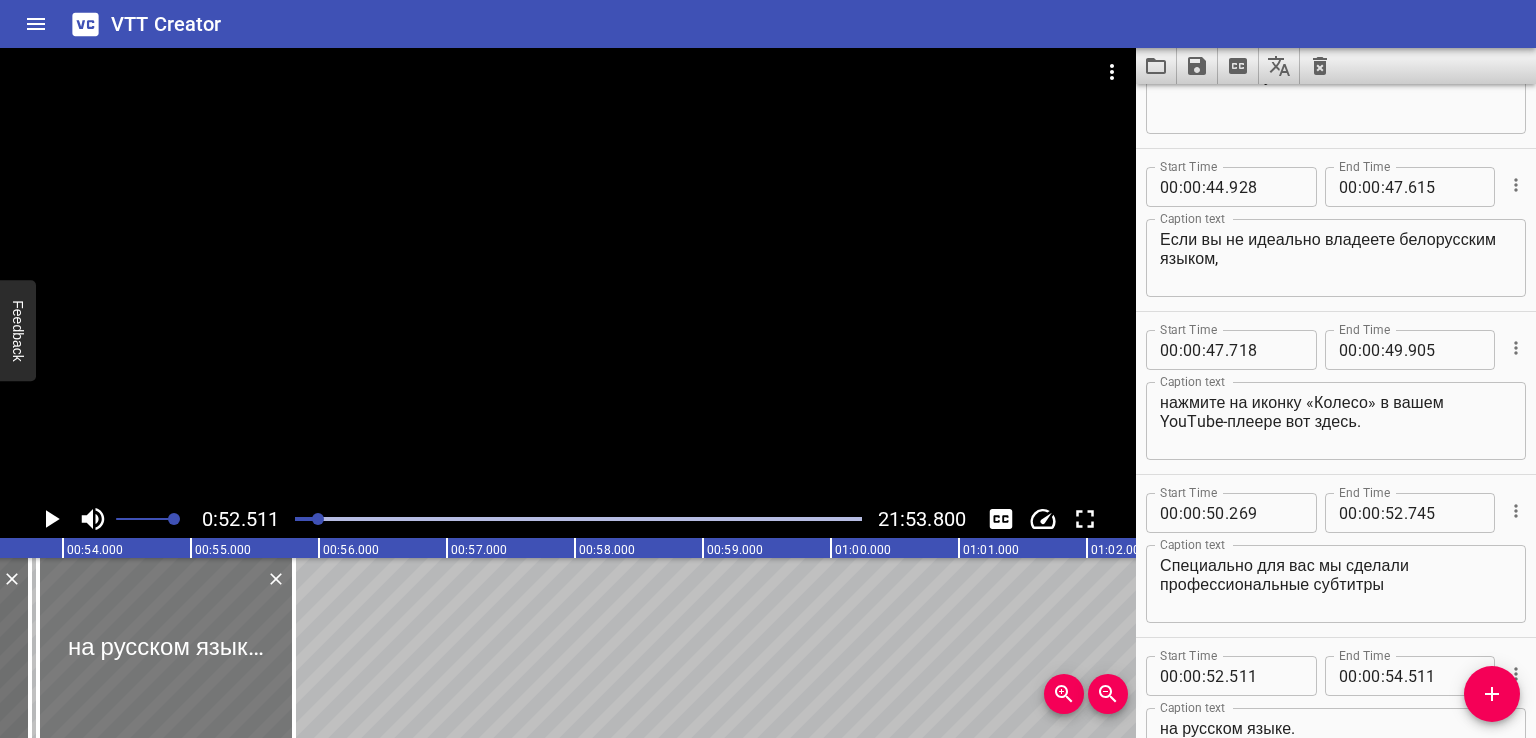 drag, startPoint x: 156, startPoint y: 655, endPoint x: 189, endPoint y: 657, distance: 33.06055 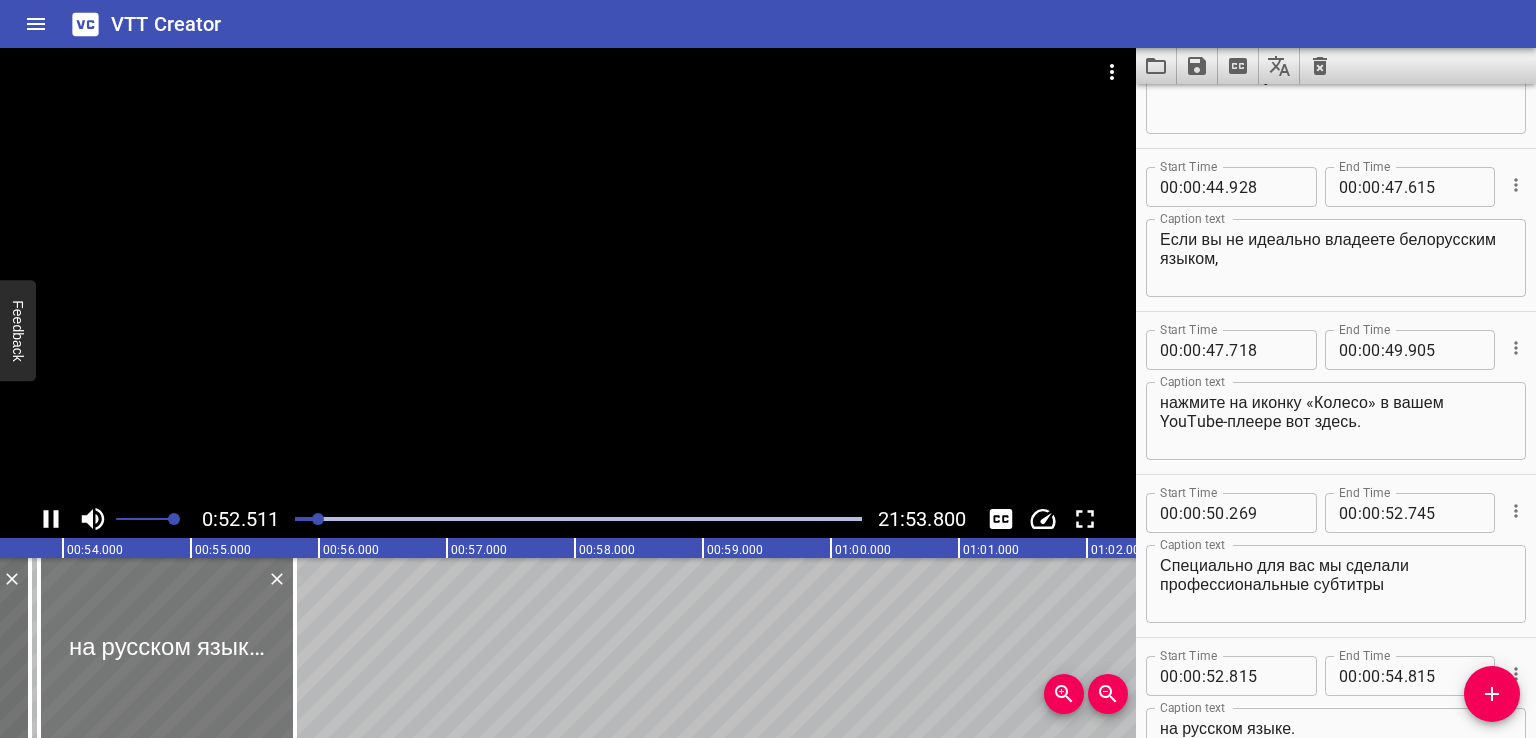 scroll, scrollTop: 0, scrollLeft: 6754, axis: horizontal 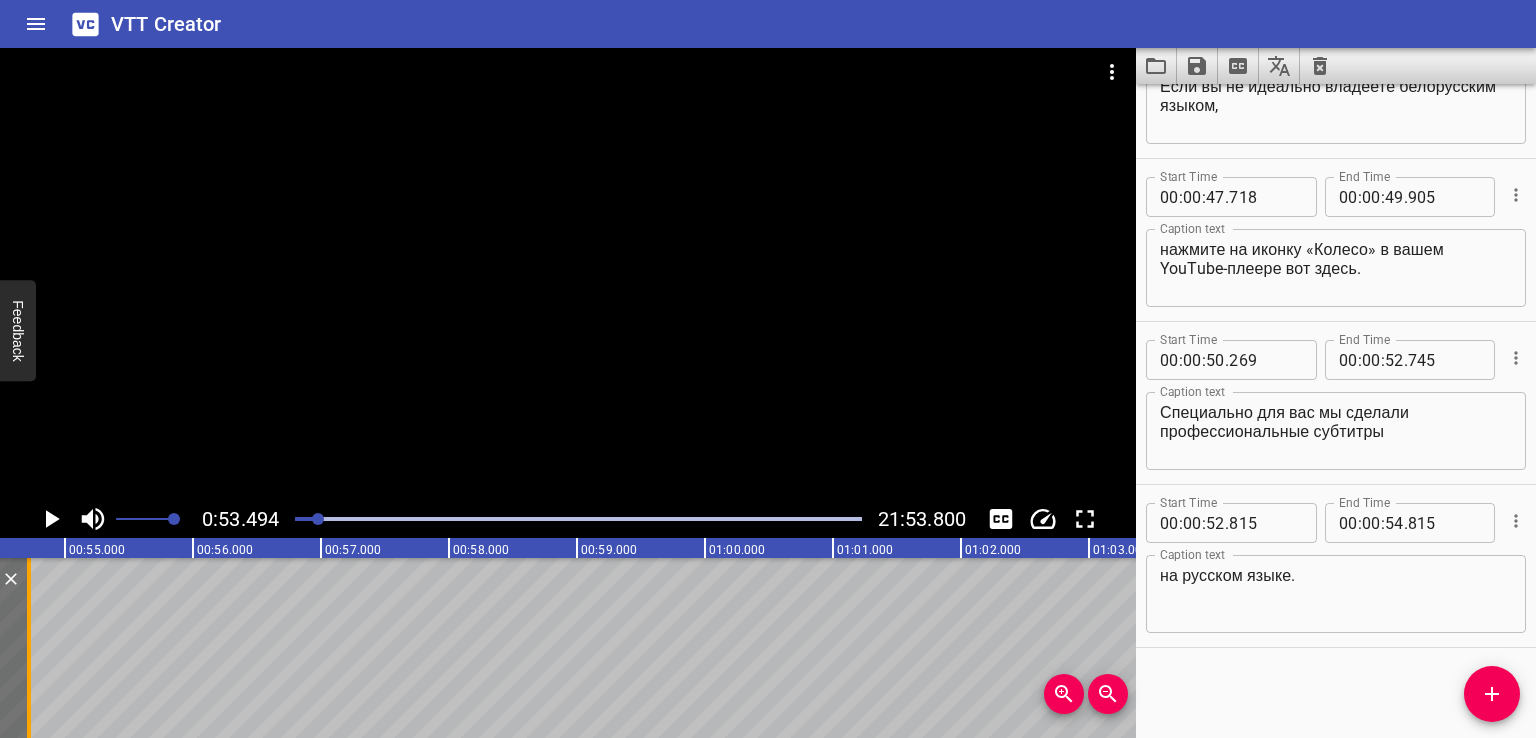 drag, startPoint x: 168, startPoint y: 649, endPoint x: 27, endPoint y: 669, distance: 142.41138 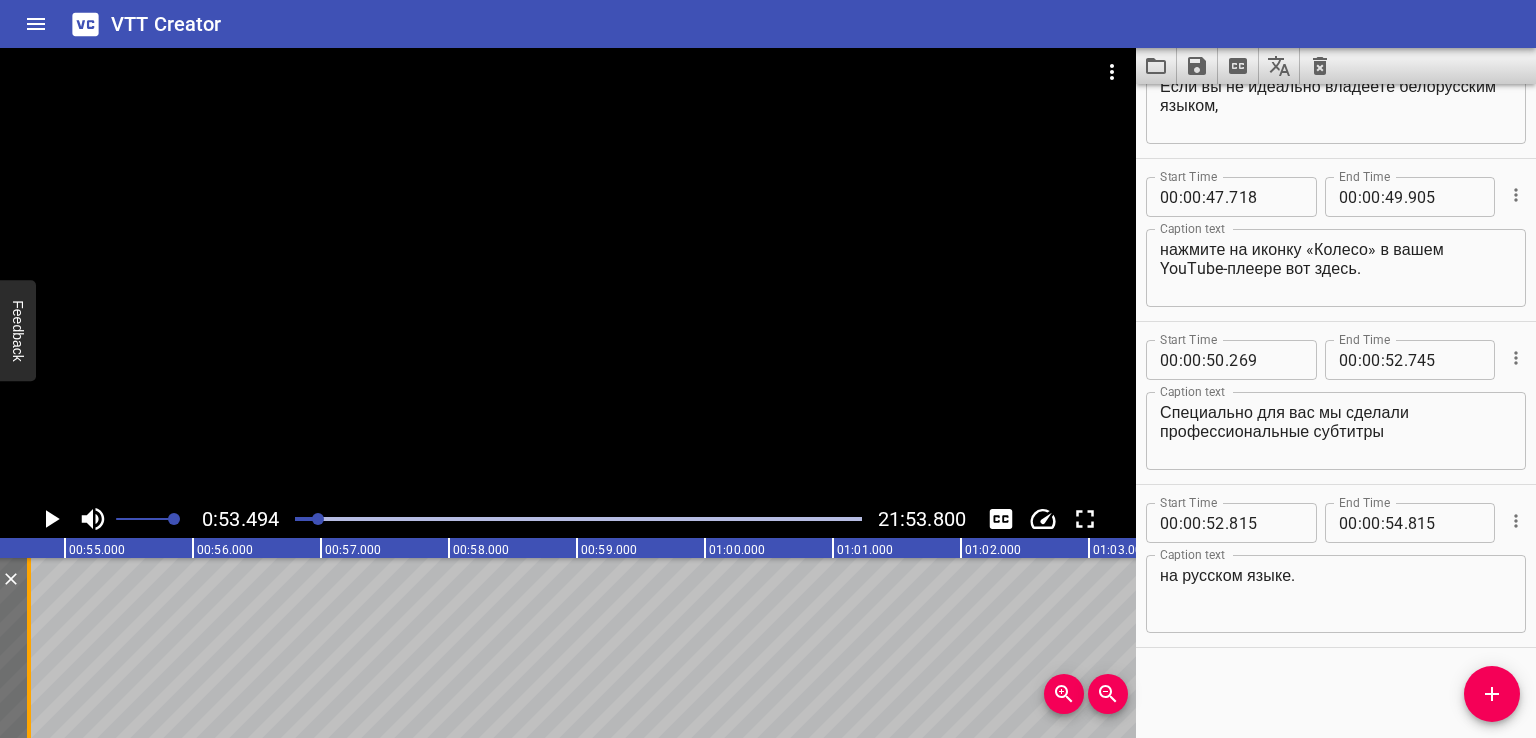 click at bounding box center (29, 648) 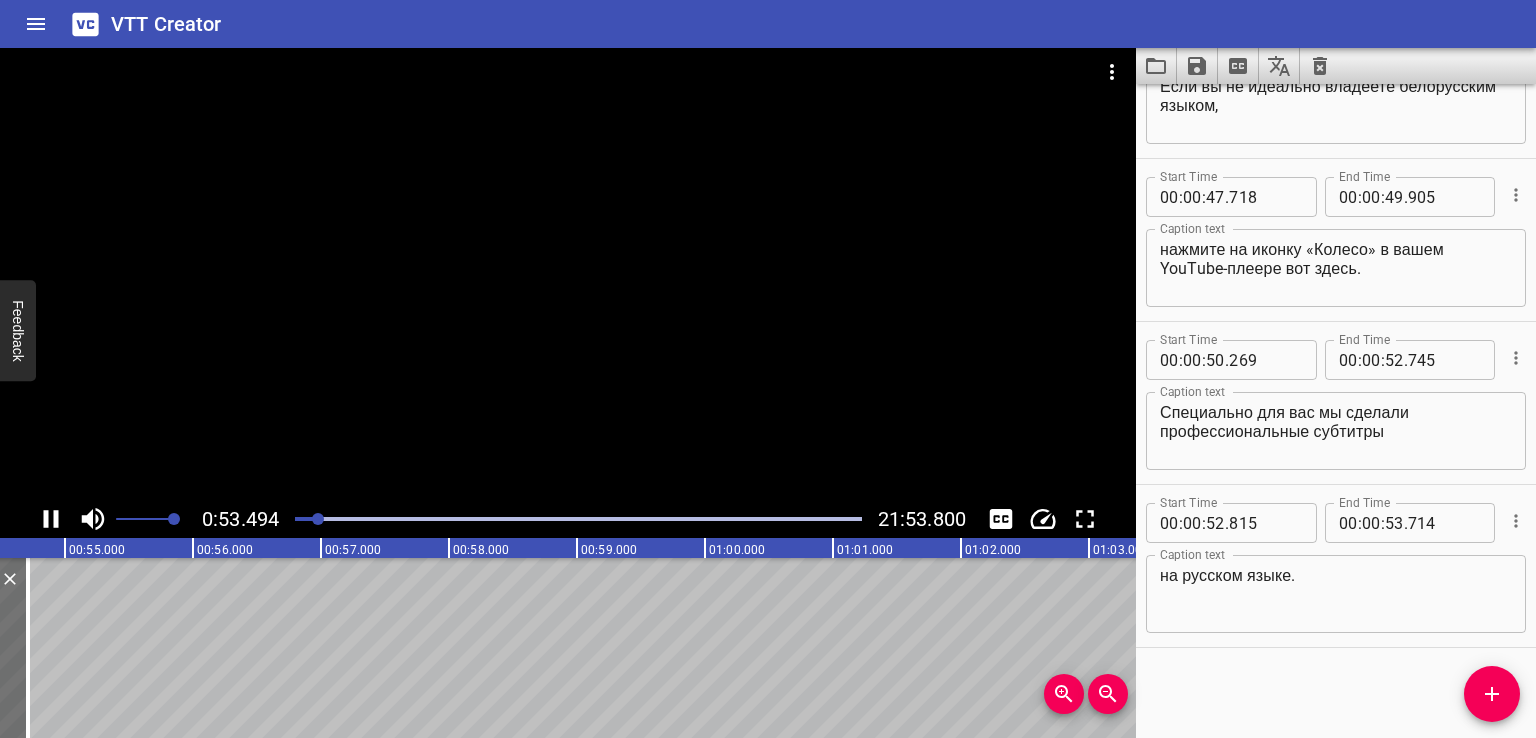 scroll, scrollTop: 0, scrollLeft: 6884, axis: horizontal 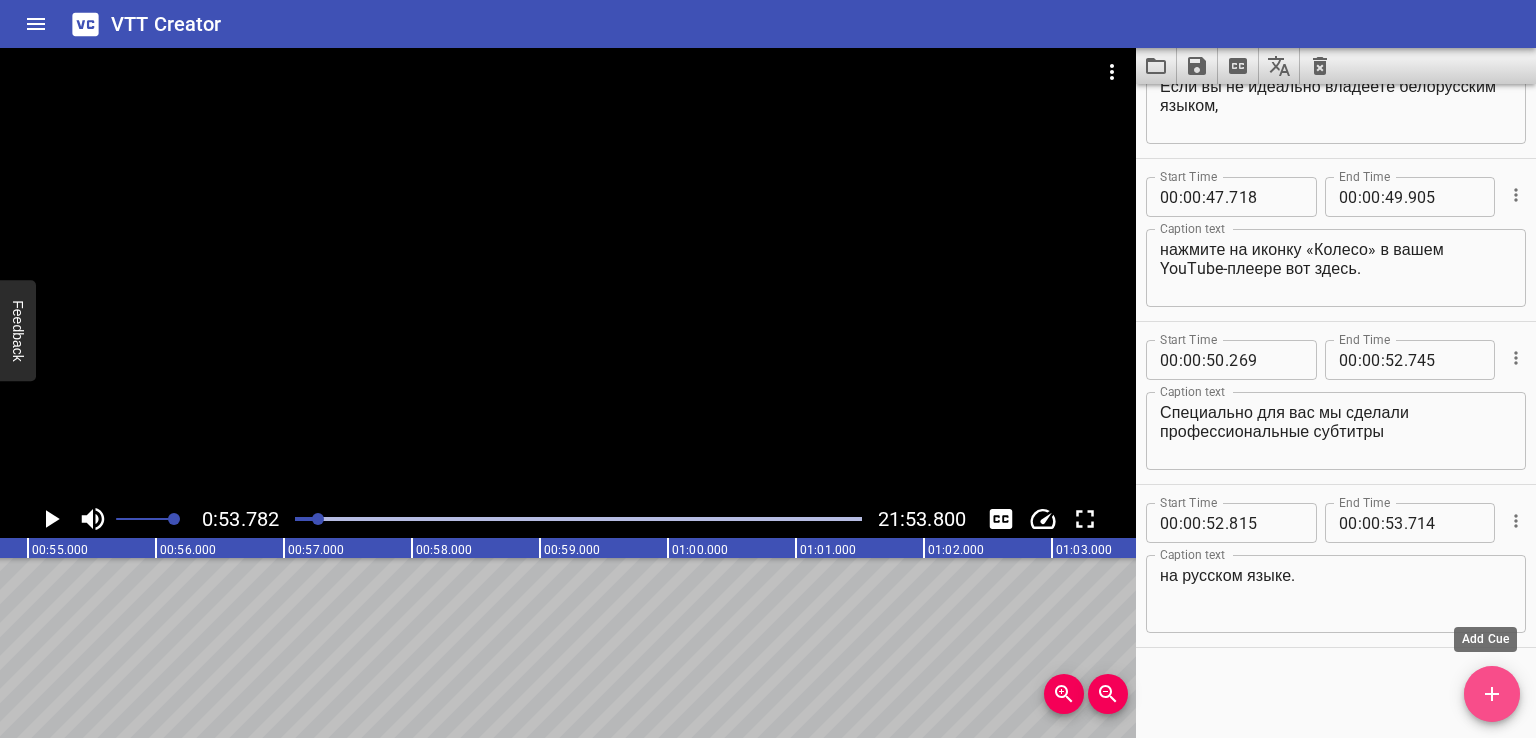 click 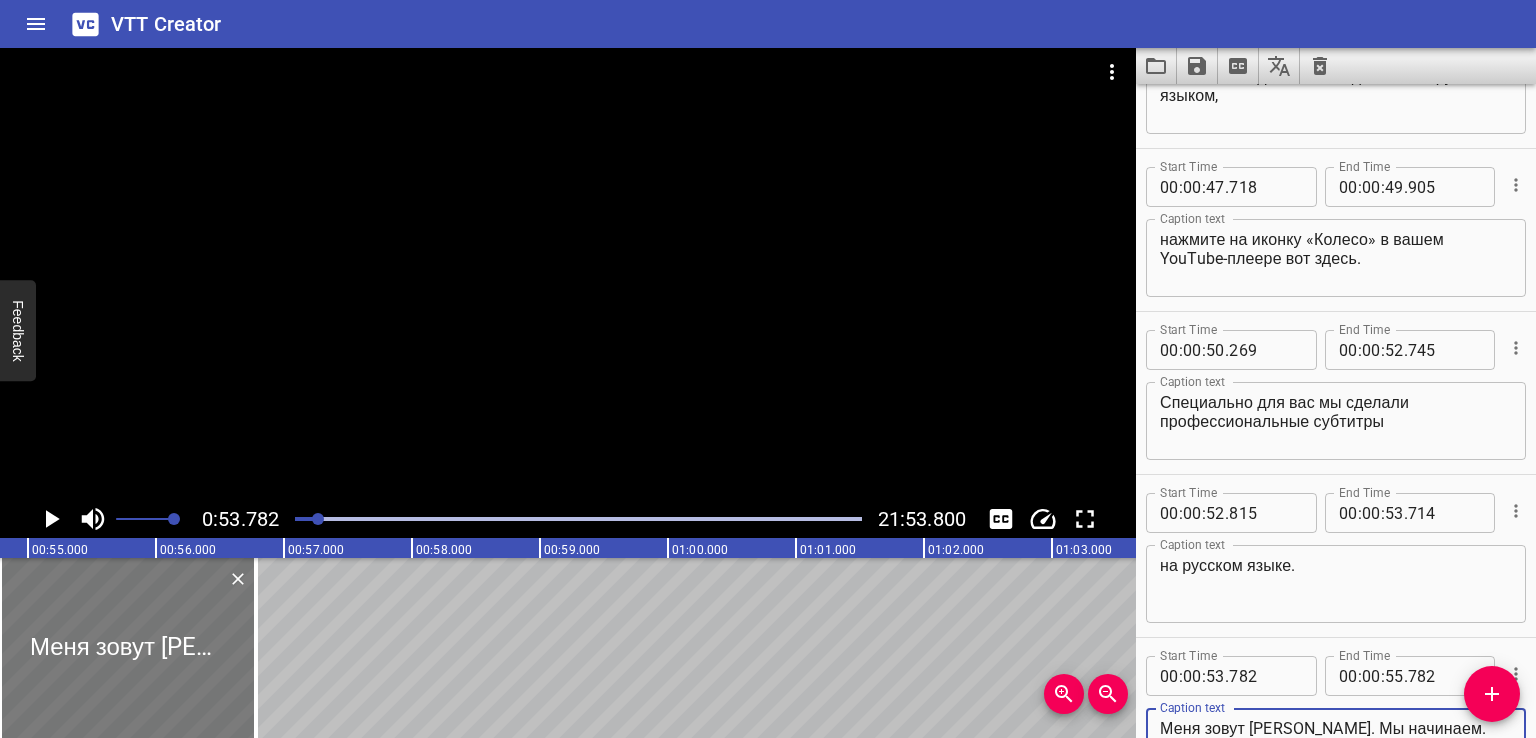 type on "Меня зовут [PERSON_NAME]. Мы начинаем." 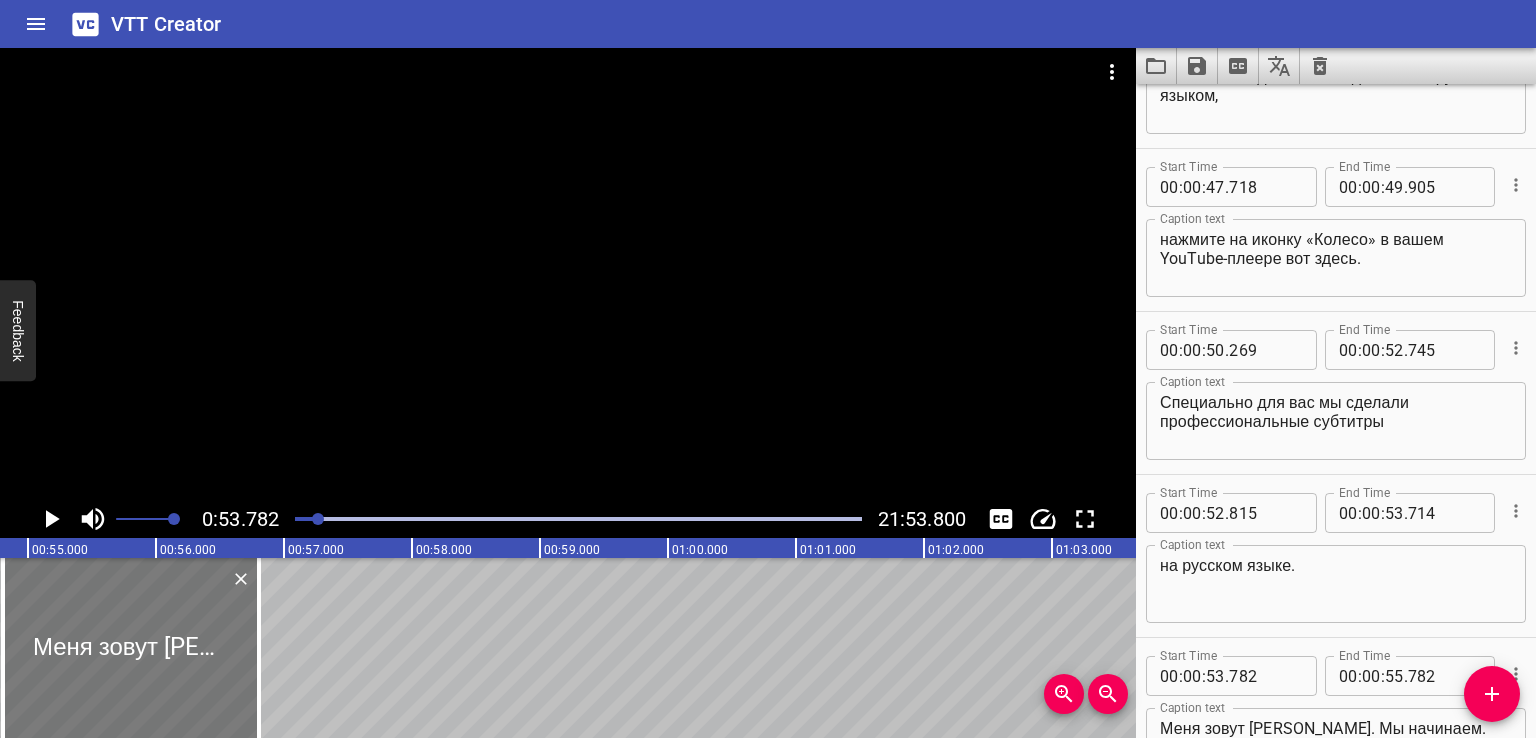 click at bounding box center (131, 648) 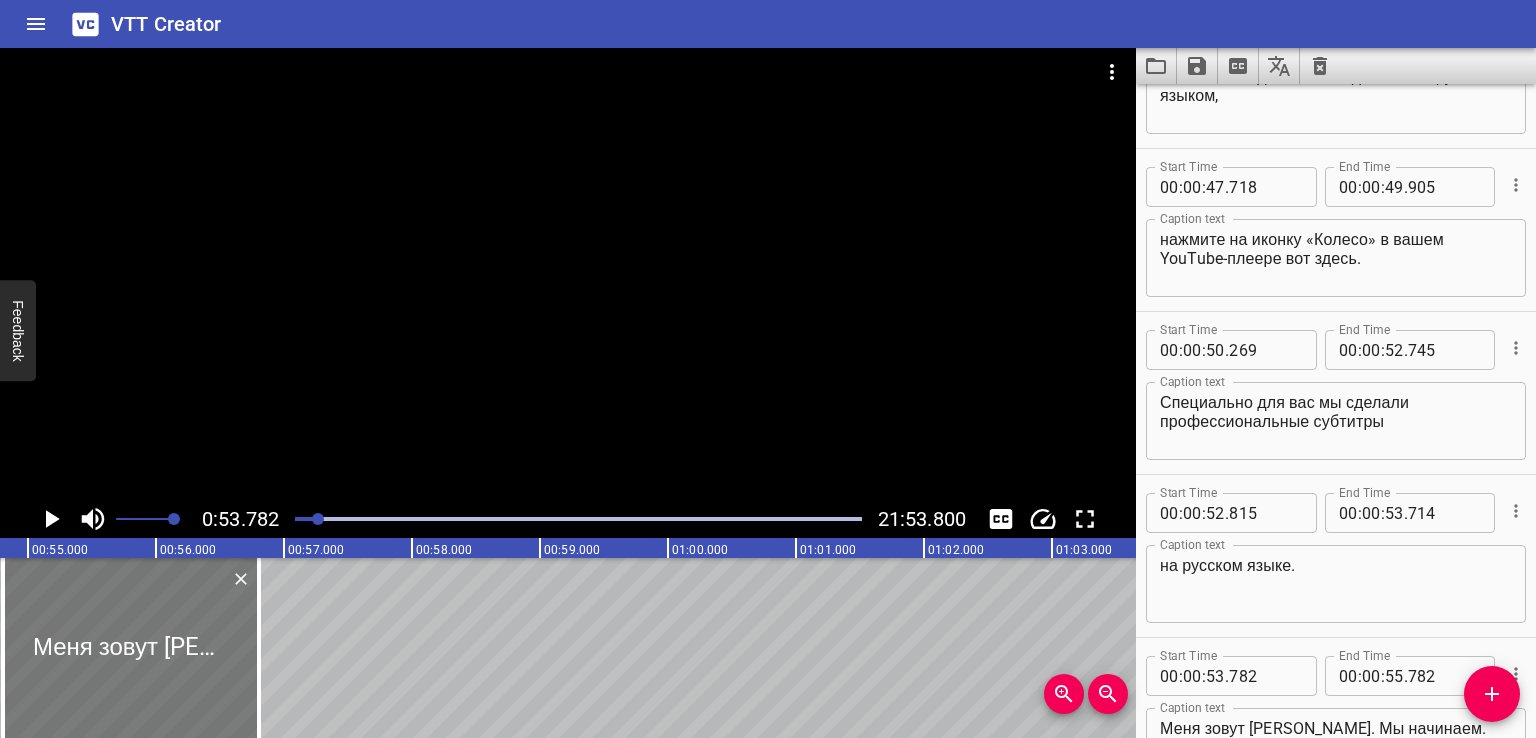 type on "844" 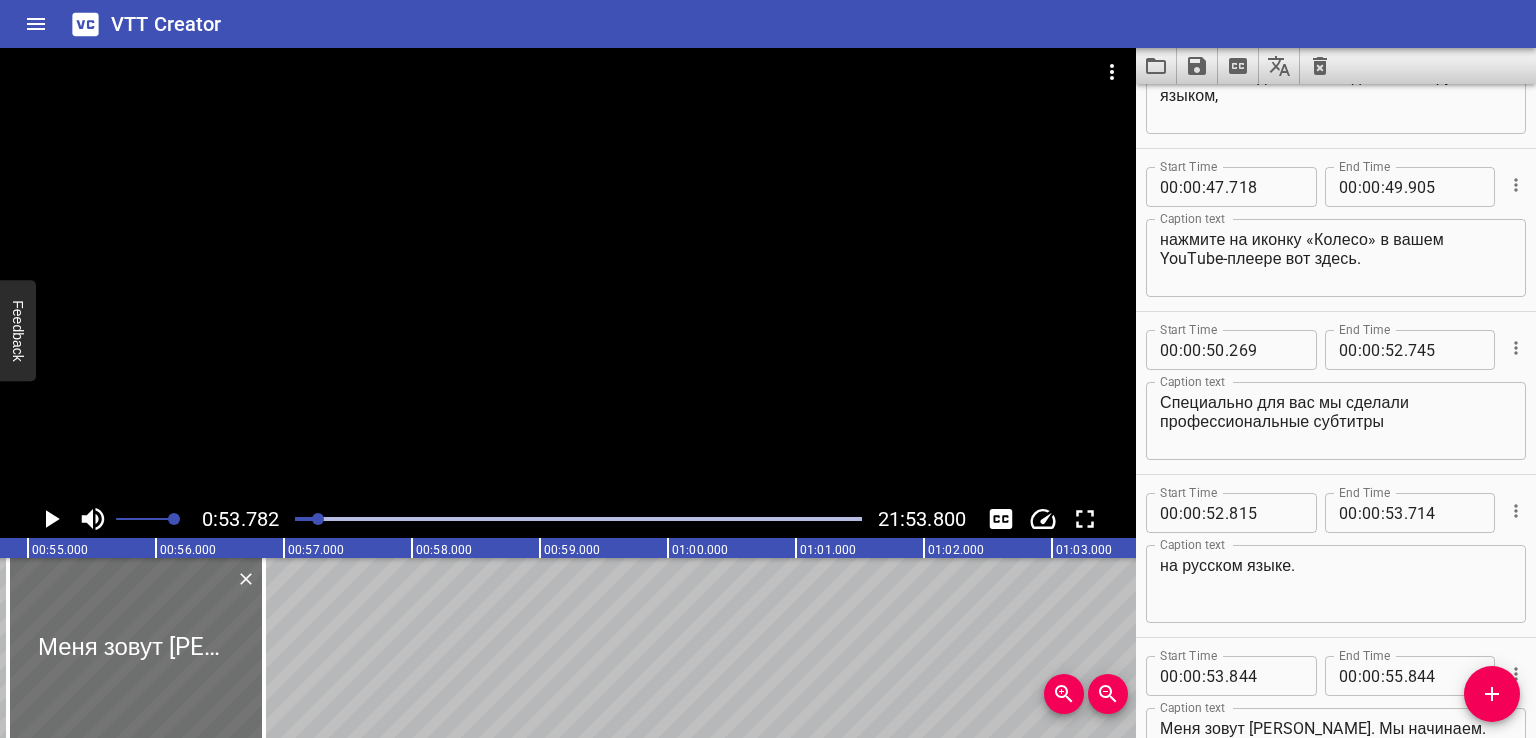 scroll, scrollTop: 0, scrollLeft: 6844, axis: horizontal 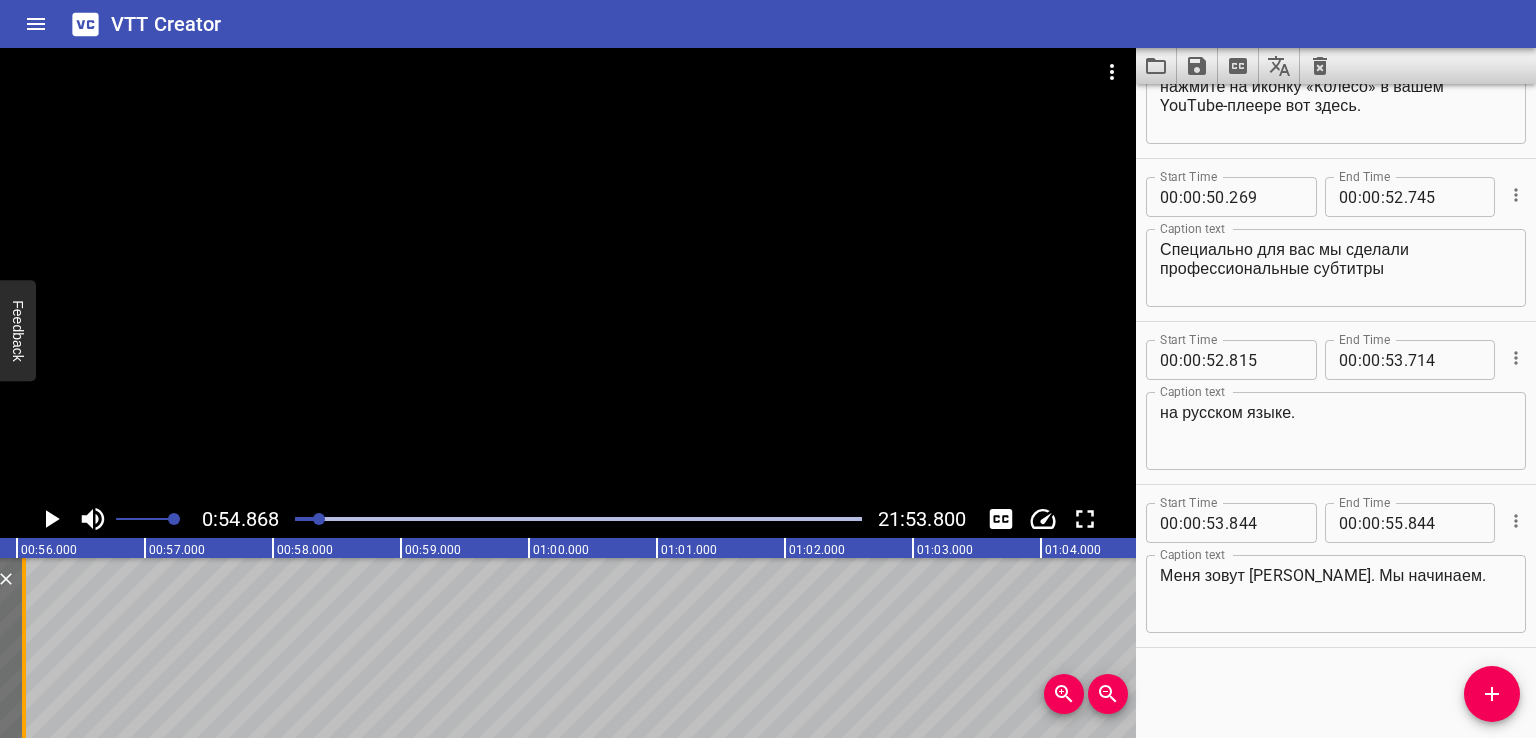drag, startPoint x: 129, startPoint y: 643, endPoint x: 27, endPoint y: 662, distance: 103.75452 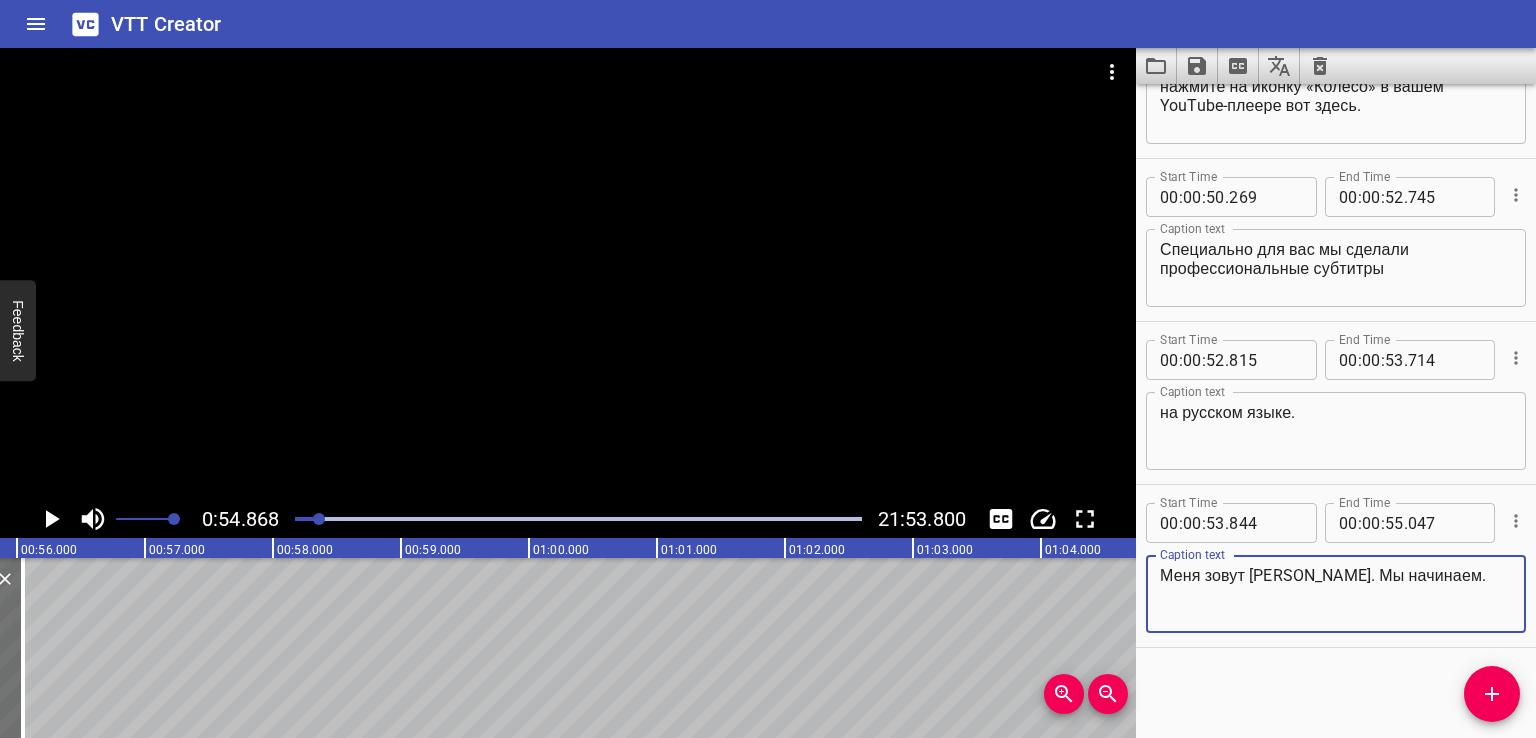 drag, startPoint x: 1355, startPoint y: 574, endPoint x: 1505, endPoint y: 585, distance: 150.40279 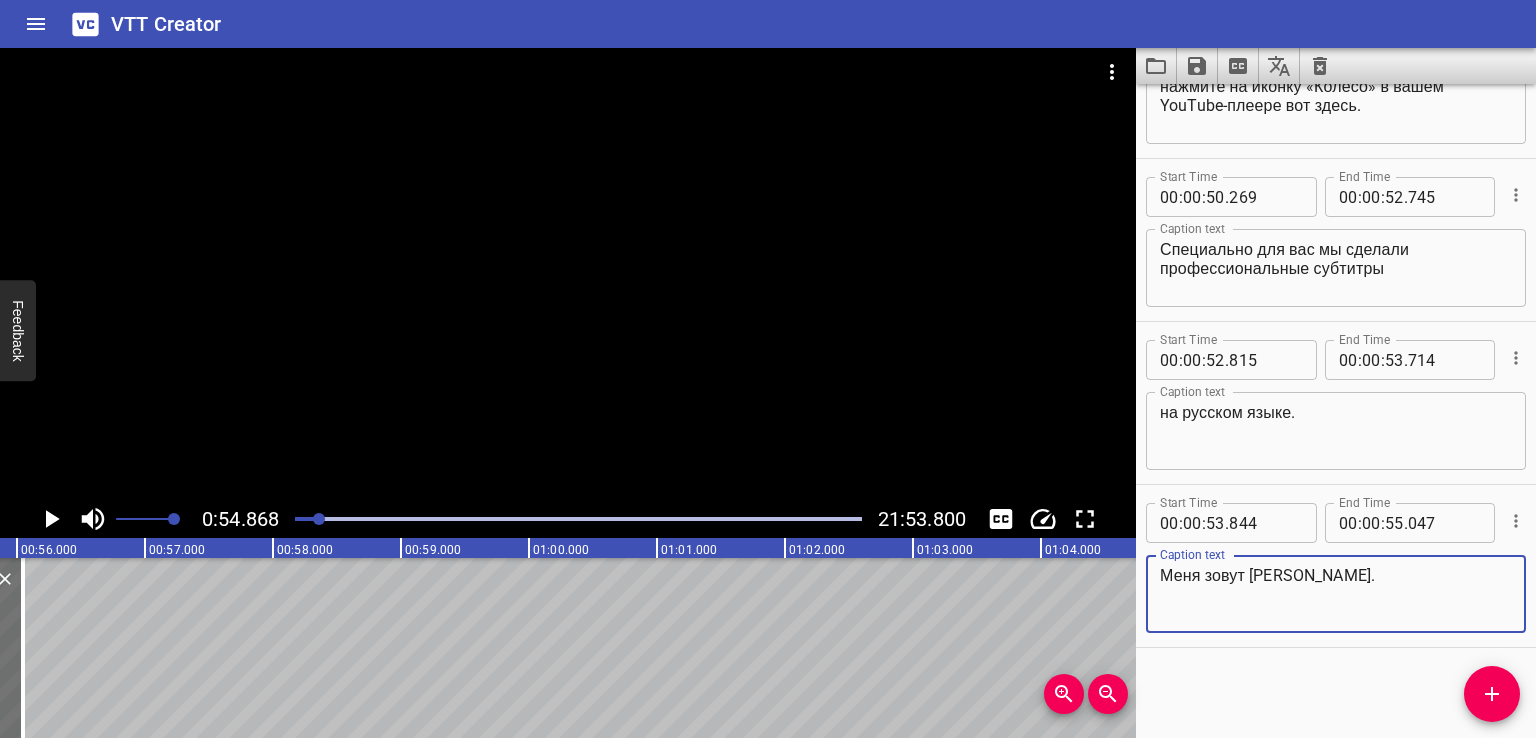 type on "Меня зовут [PERSON_NAME]." 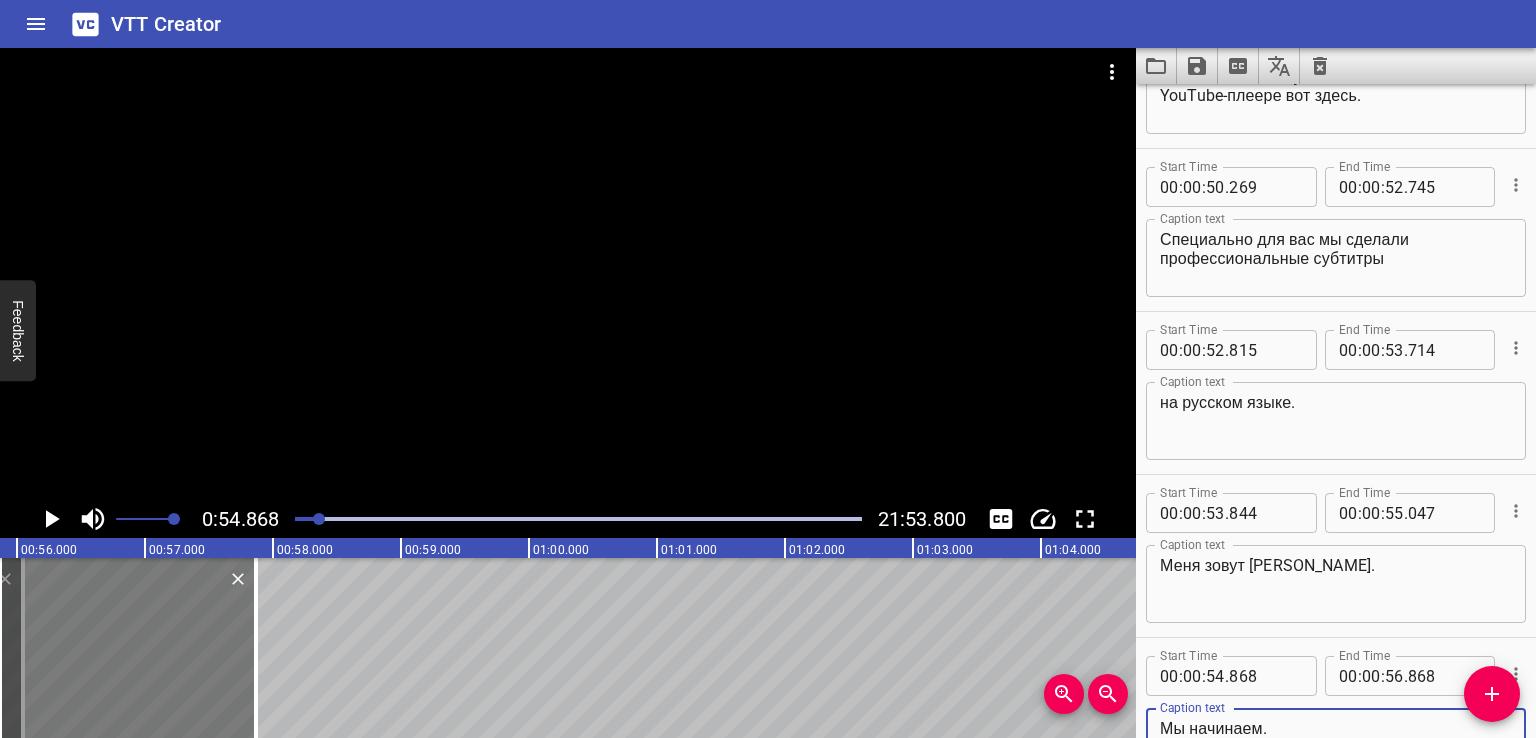 type on "Мы начинаем." 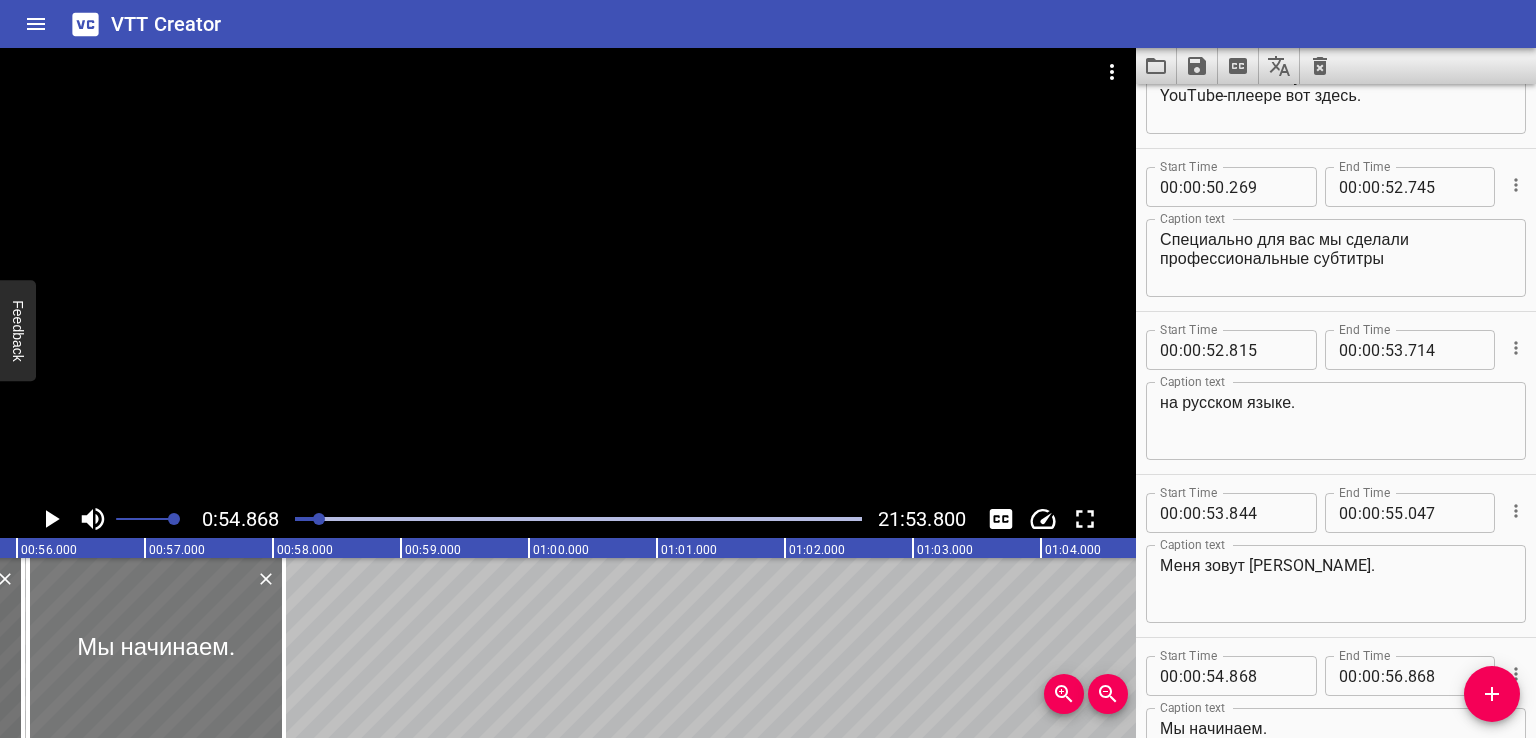 drag, startPoint x: 124, startPoint y: 675, endPoint x: 154, endPoint y: 675, distance: 30 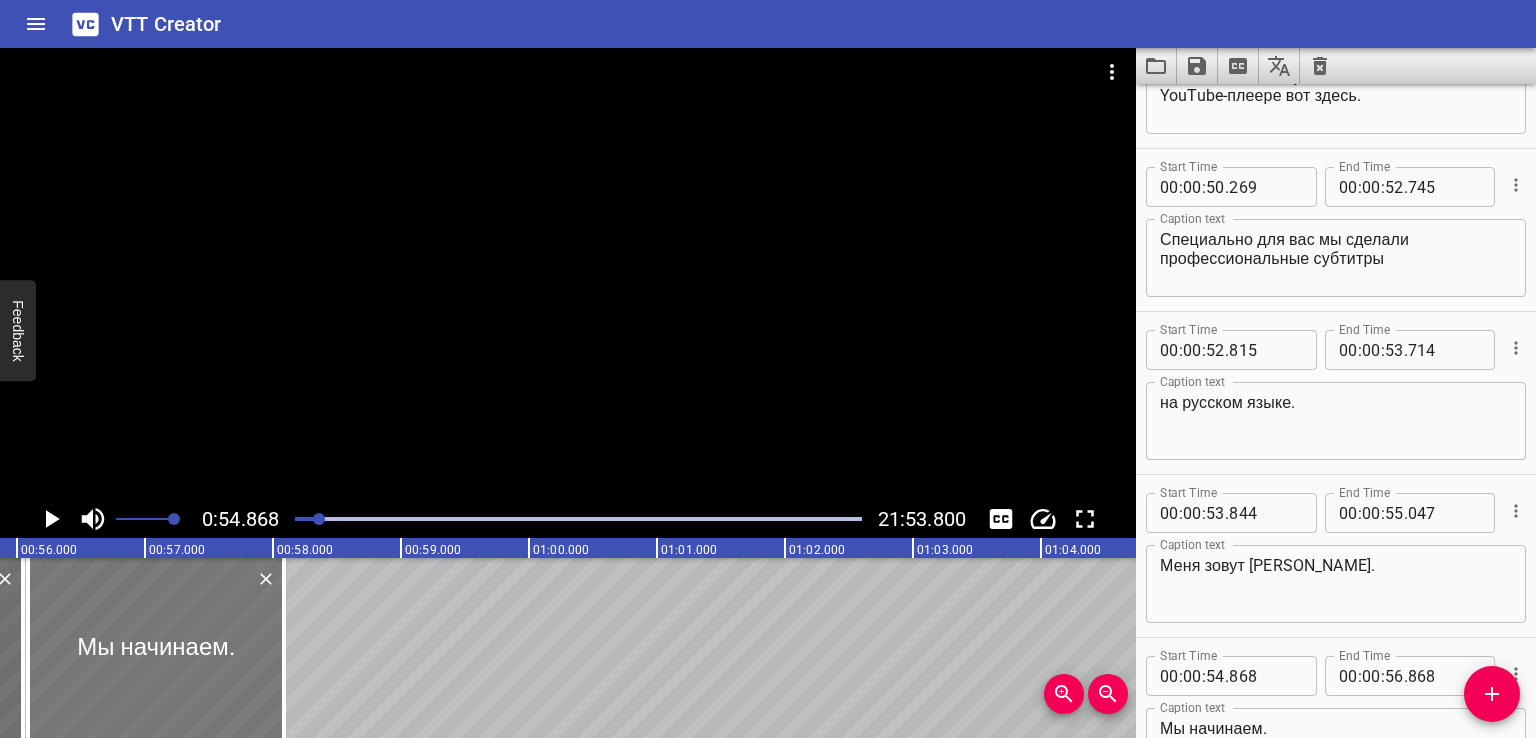 type on "103" 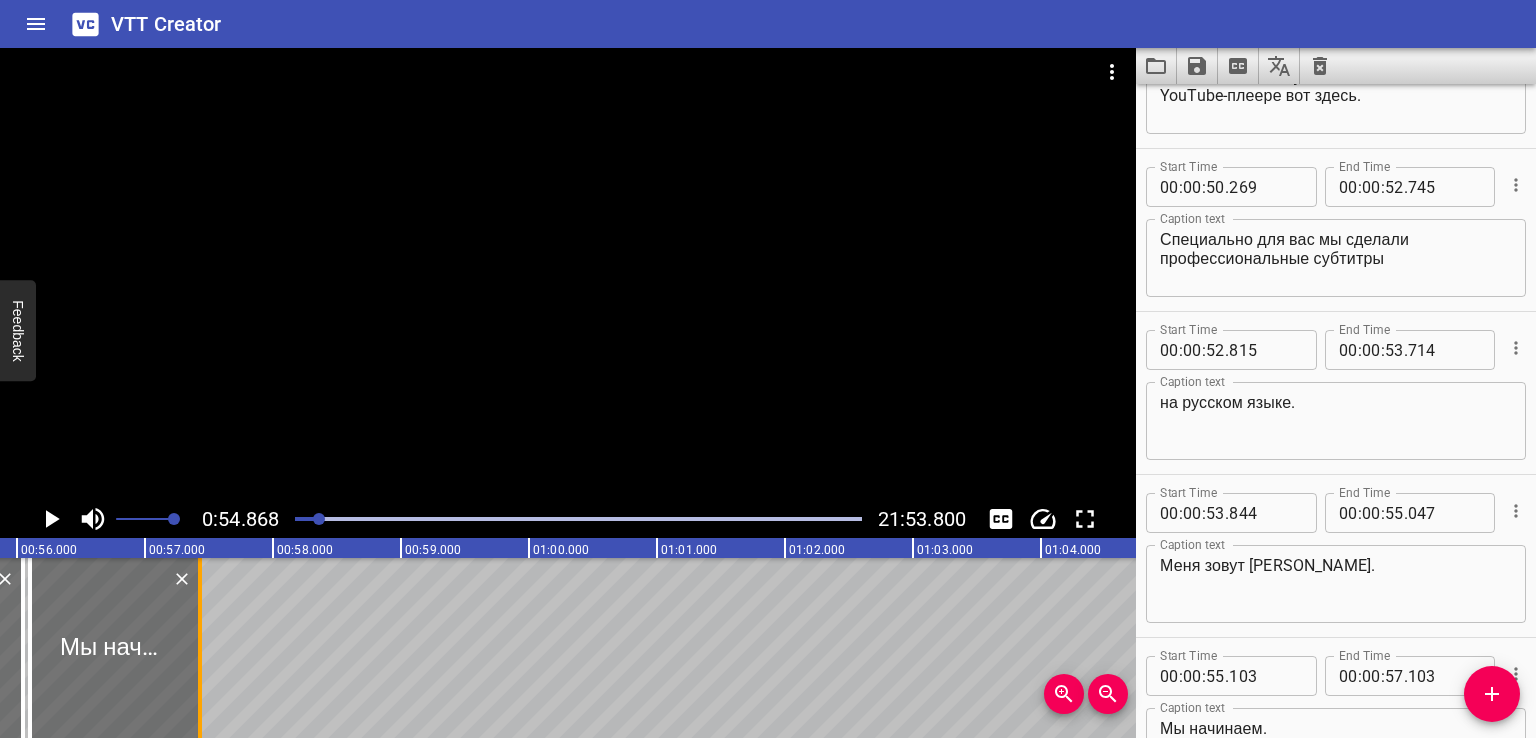 drag, startPoint x: 284, startPoint y: 649, endPoint x: 198, endPoint y: 653, distance: 86.09297 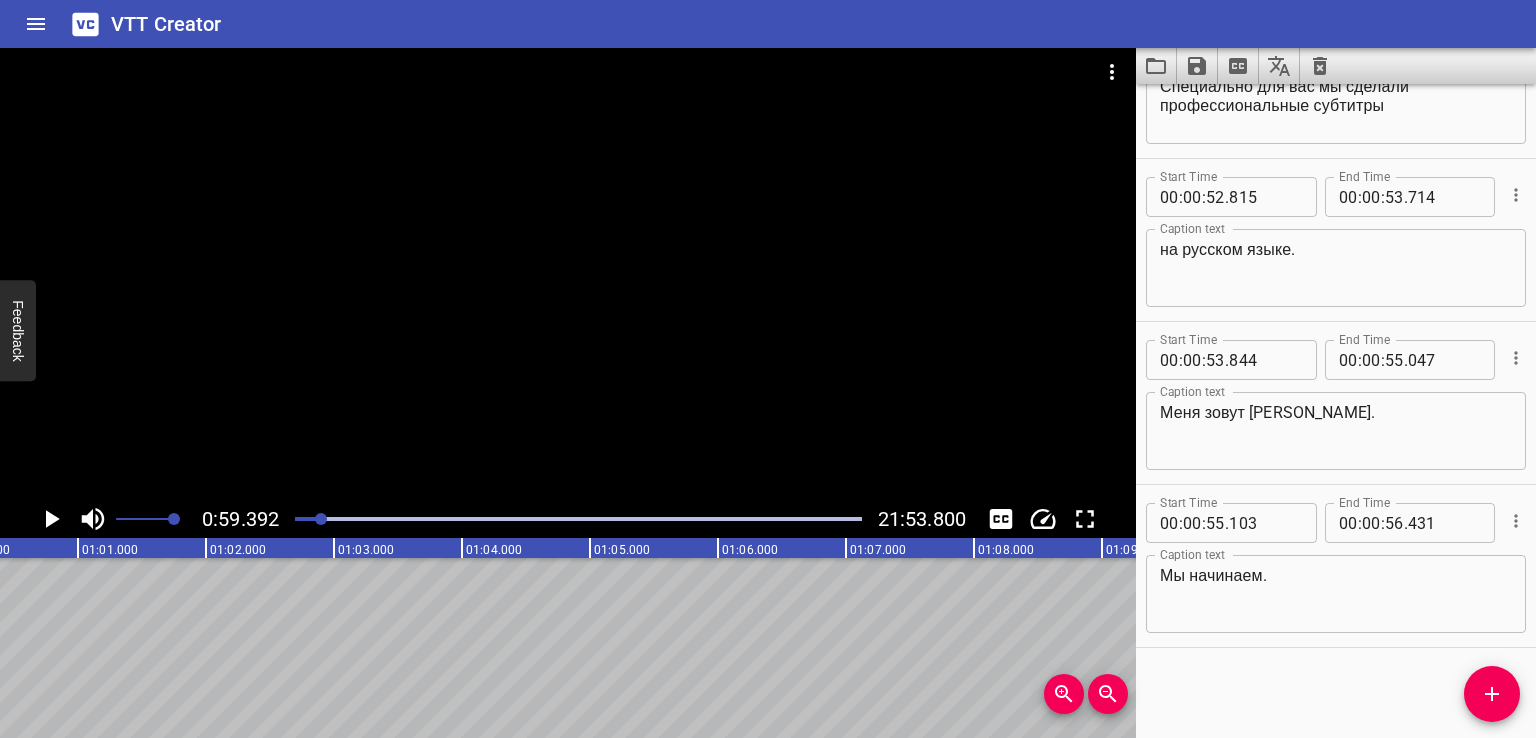click at bounding box center (1492, 694) 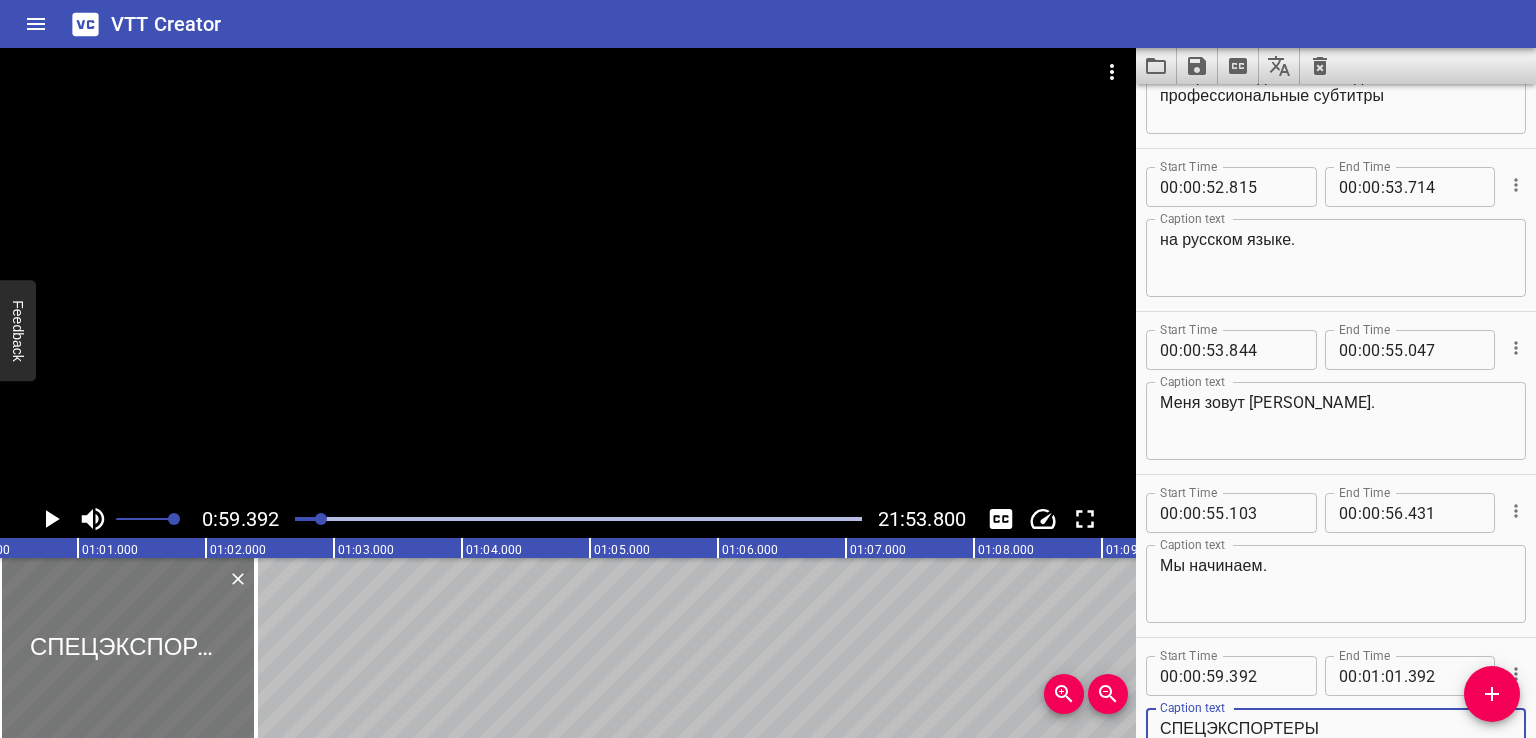 type on "СПЕЦЭКСПОРТЕРЫ" 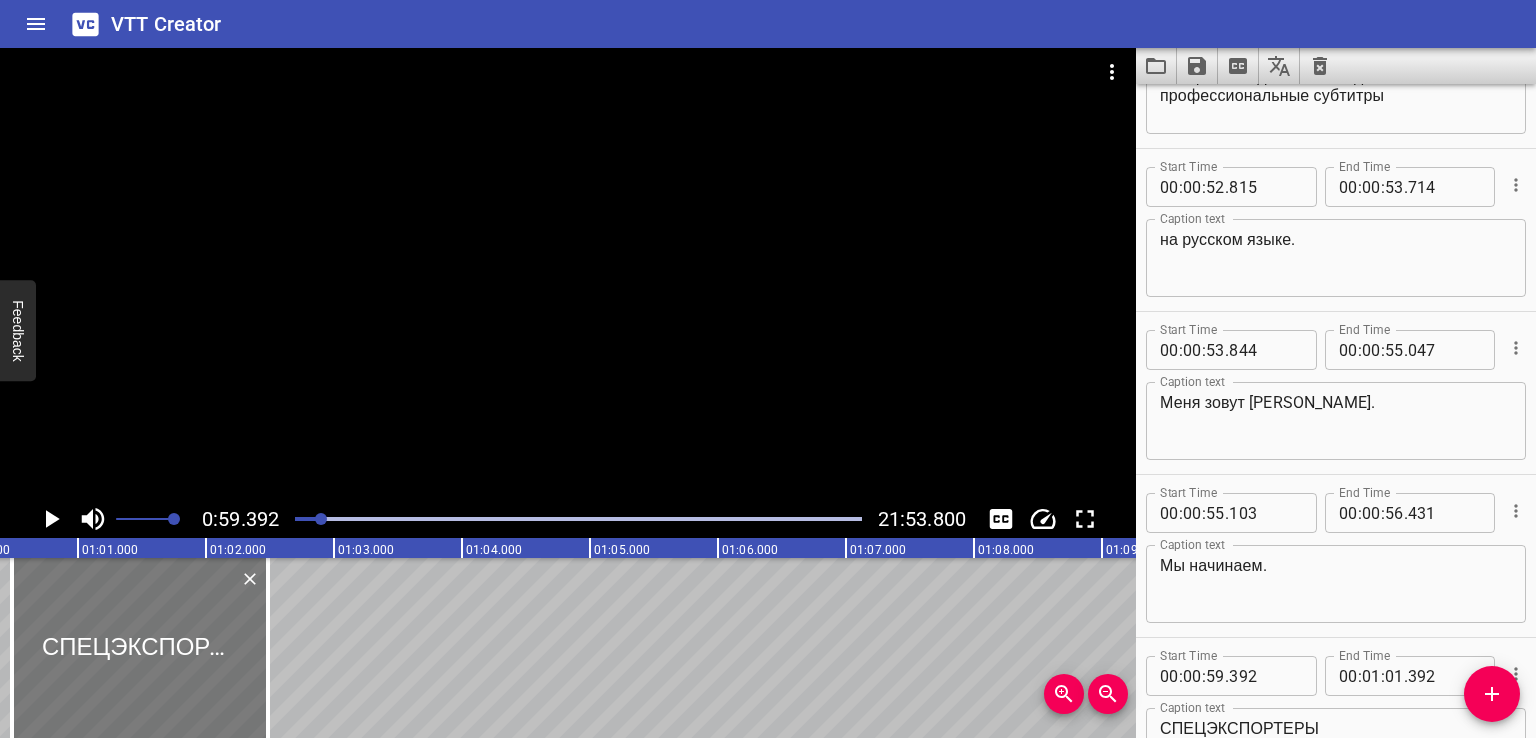 drag, startPoint x: 212, startPoint y: 649, endPoint x: 224, endPoint y: 653, distance: 12.649111 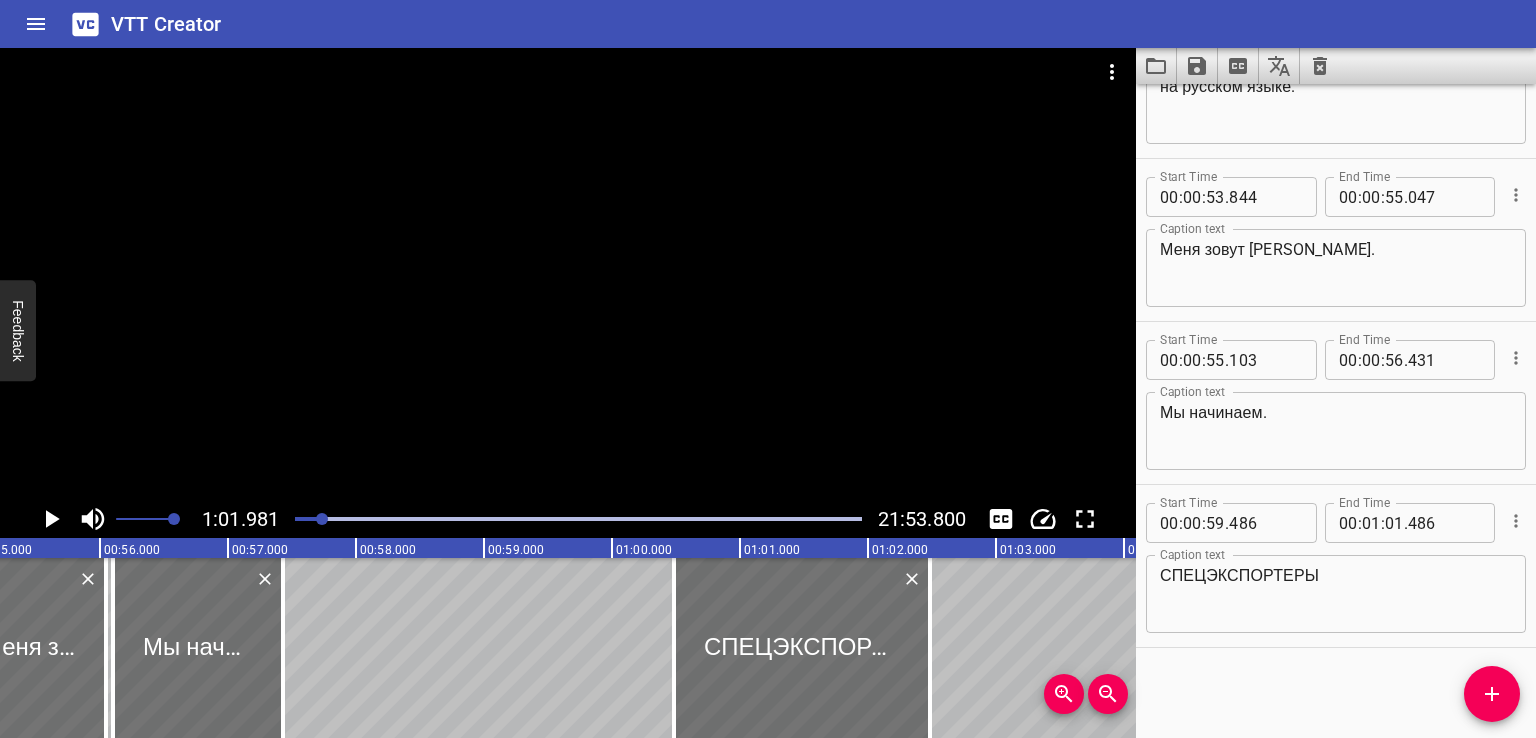 click on "Если честно, санкции даже пошли нам на пользу.  Почему [PERSON_NAME] хвалит санкции?  Незаконные ЭКОНОМИЧЕСКИЕ санкции ряда государств  никуда не исчезли.  Но в чем-то они нам помогли.  Может потому что, когда он говорит, что санкции  пошли нам на пользу и в чем-то нам помогли,  он подразумевает очень конкретных людей?
Люди, о которых мы [DATE] расскажем, создали схему,  при которой государственное предприятие используют  как дойную корову.  Самой корове и колхозу, которому она принадлежит,  перепадает абсолютный минимум.  хотя оба делают то же самое." at bounding box center [77540, 648] 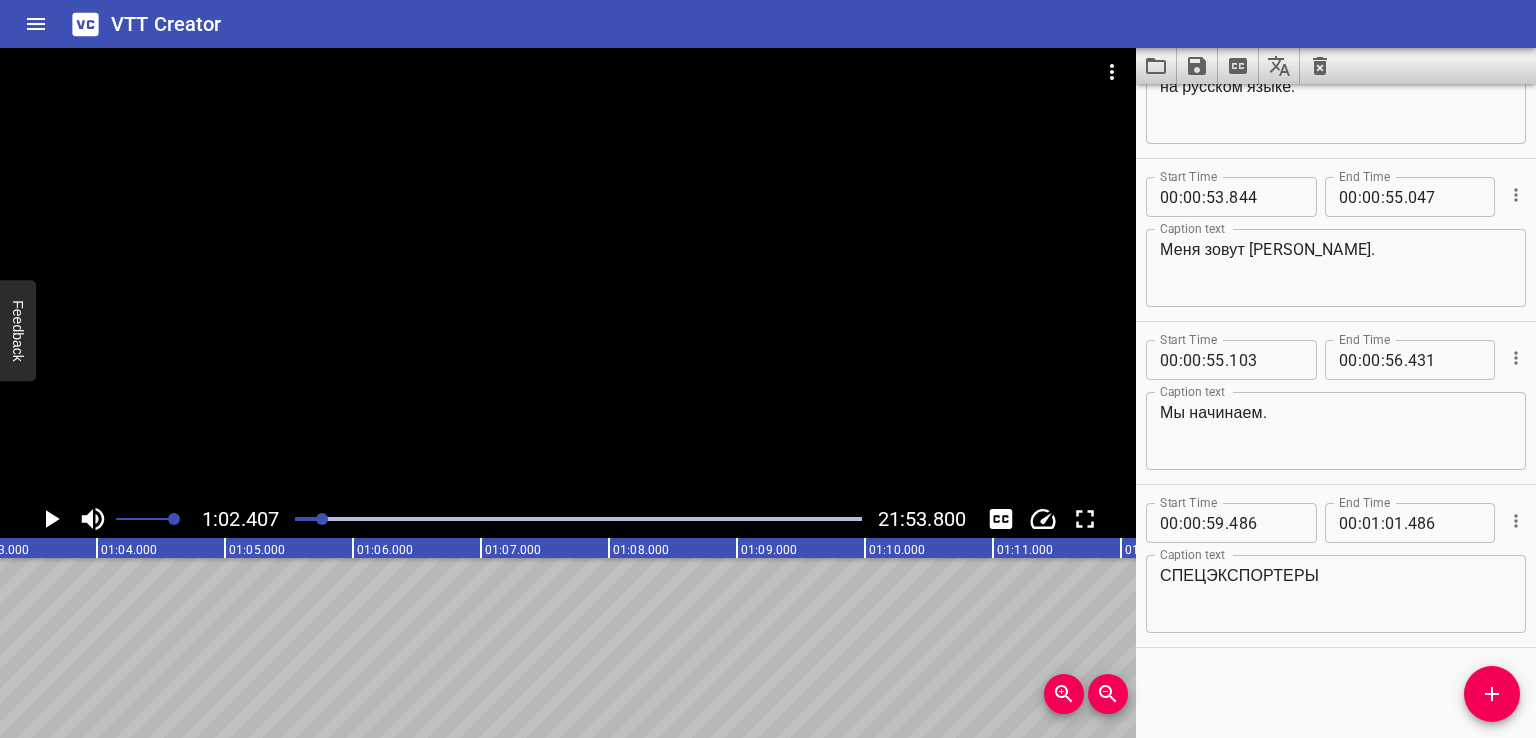 scroll, scrollTop: 0, scrollLeft: 7988, axis: horizontal 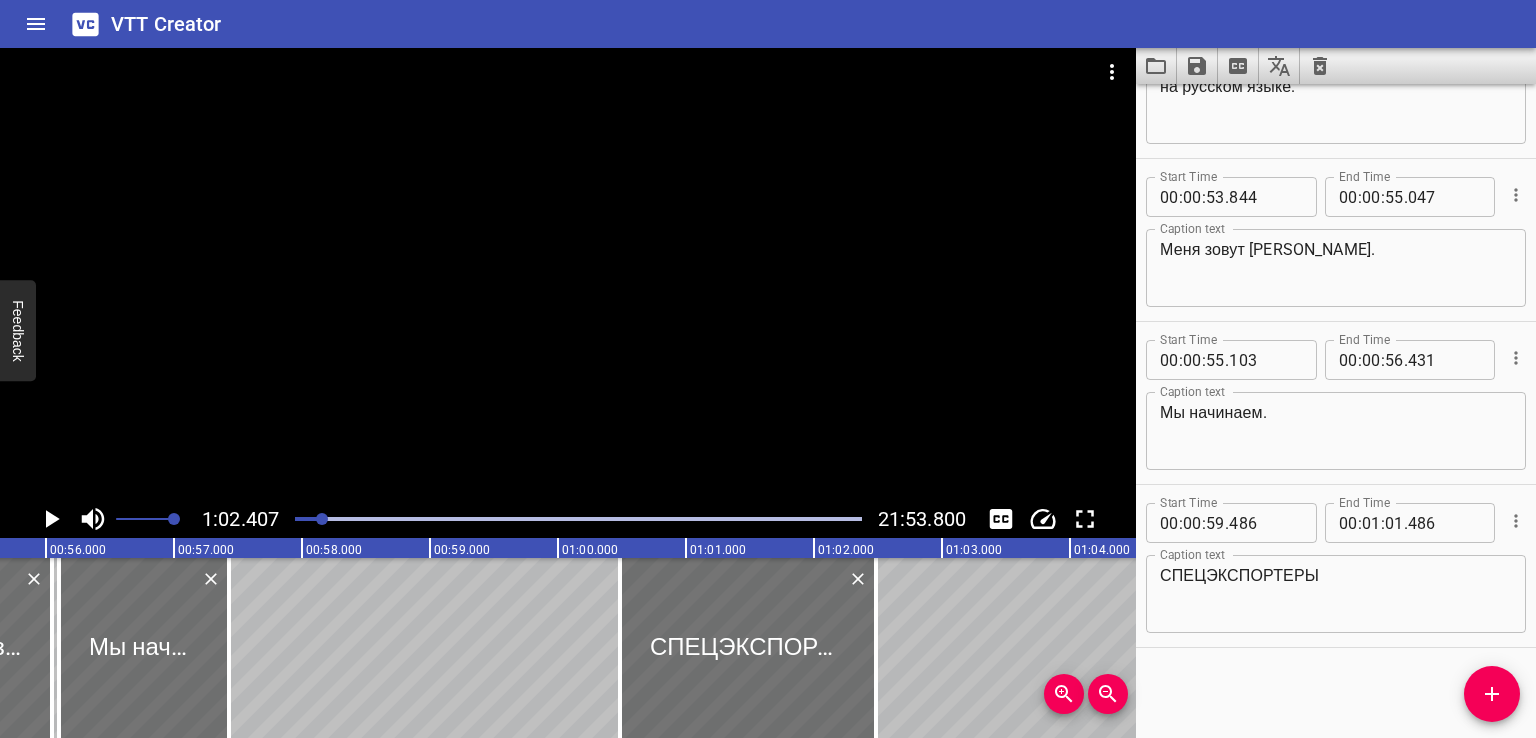 click on "Если честно, санкции даже пошли нам на пользу.  Почему [PERSON_NAME] хвалит санкции?  Незаконные ЭКОНОМИЧЕСКИЕ санкции ряда государств  никуда не исчезли.  Но в чем-то они нам помогли.  Может потому что, когда он говорит, что санкции  пошли нам на пользу и в чем-то нам помогли,  он подразумевает очень конкретных людей?
Люди, о которых мы [DATE] расскажем, создали схему,  при которой государственное предприятие используют  как дойную корову.  Самой корове и колхозу, которому она принадлежит,  перепадает абсолютный минимум.  хотя оба делают то же самое." at bounding box center (77486, 648) 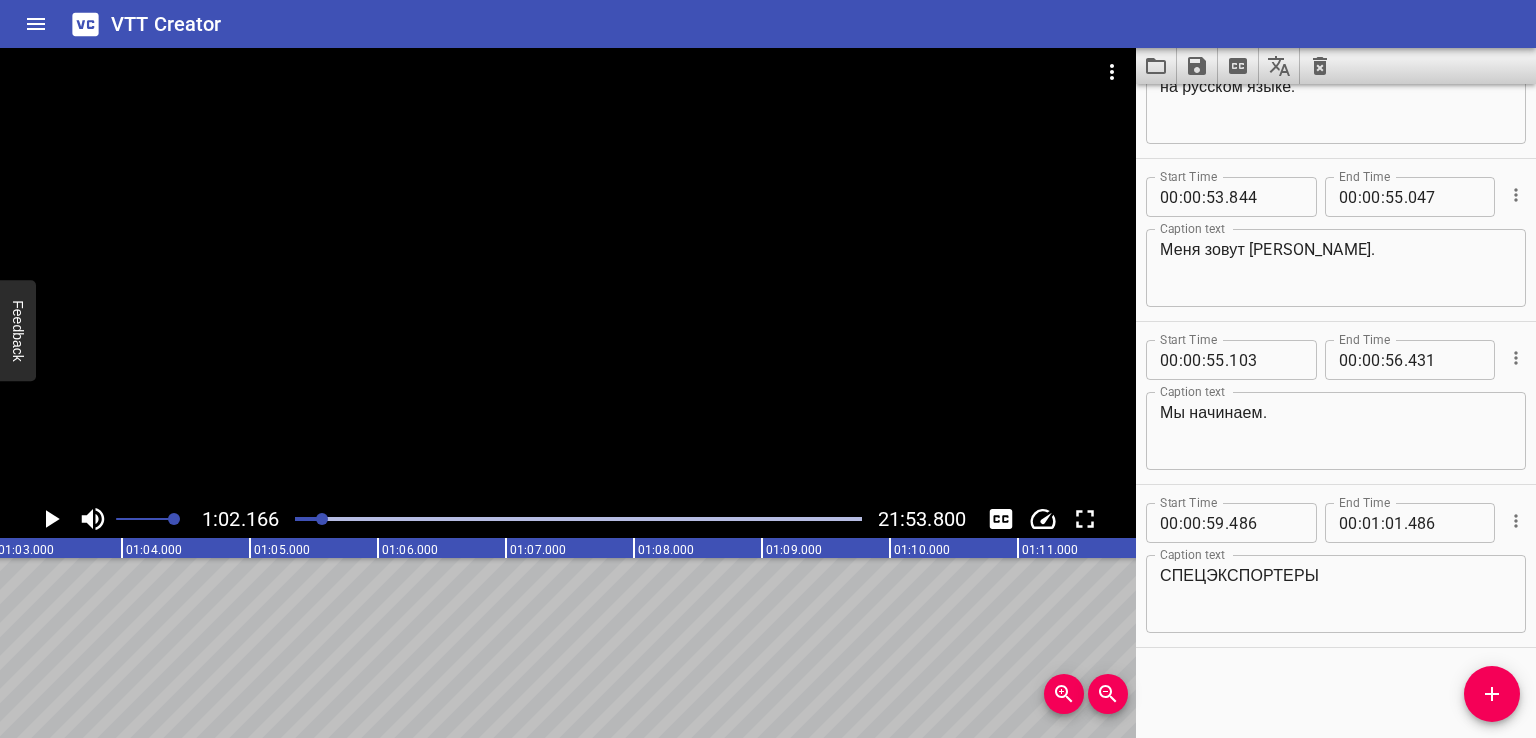 scroll, scrollTop: 0, scrollLeft: 7956, axis: horizontal 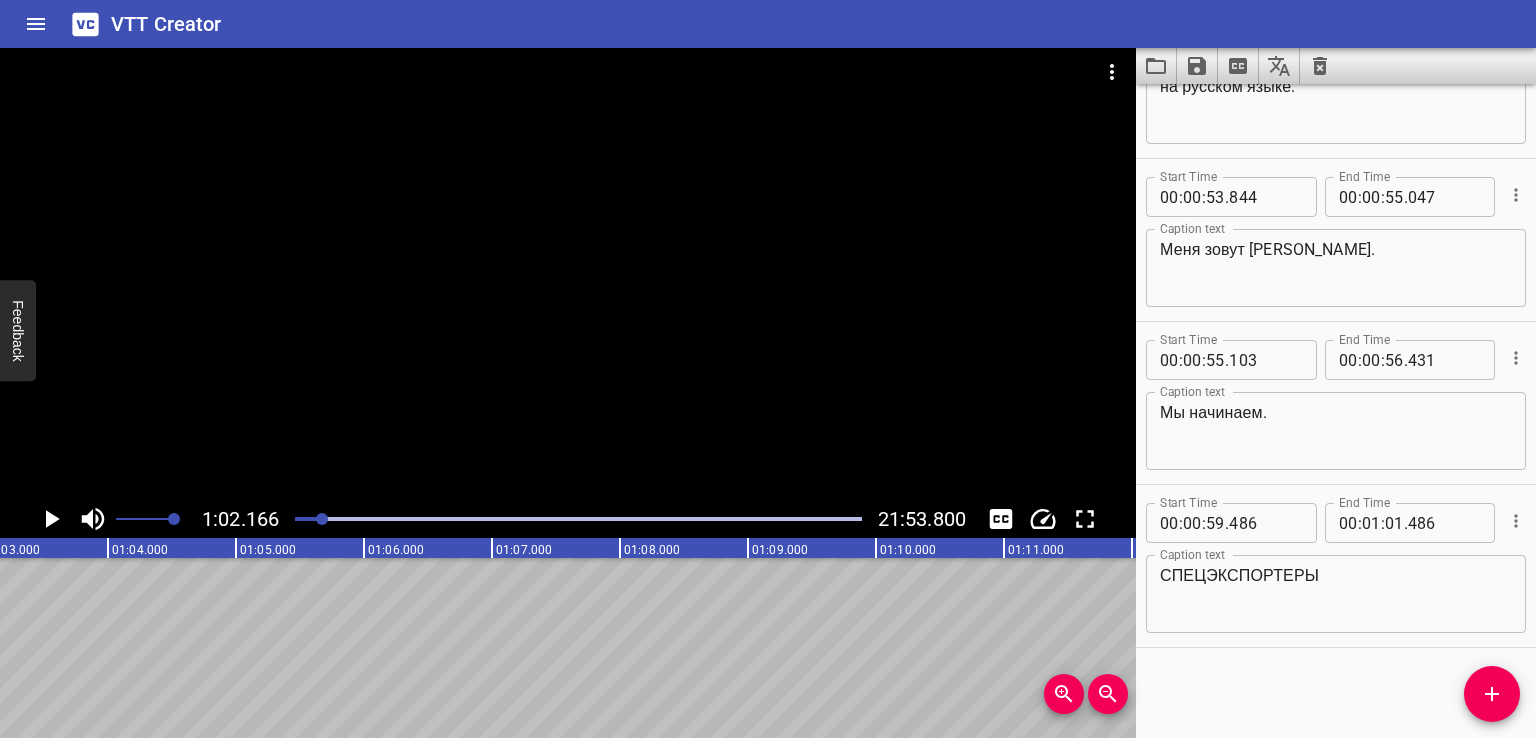 click 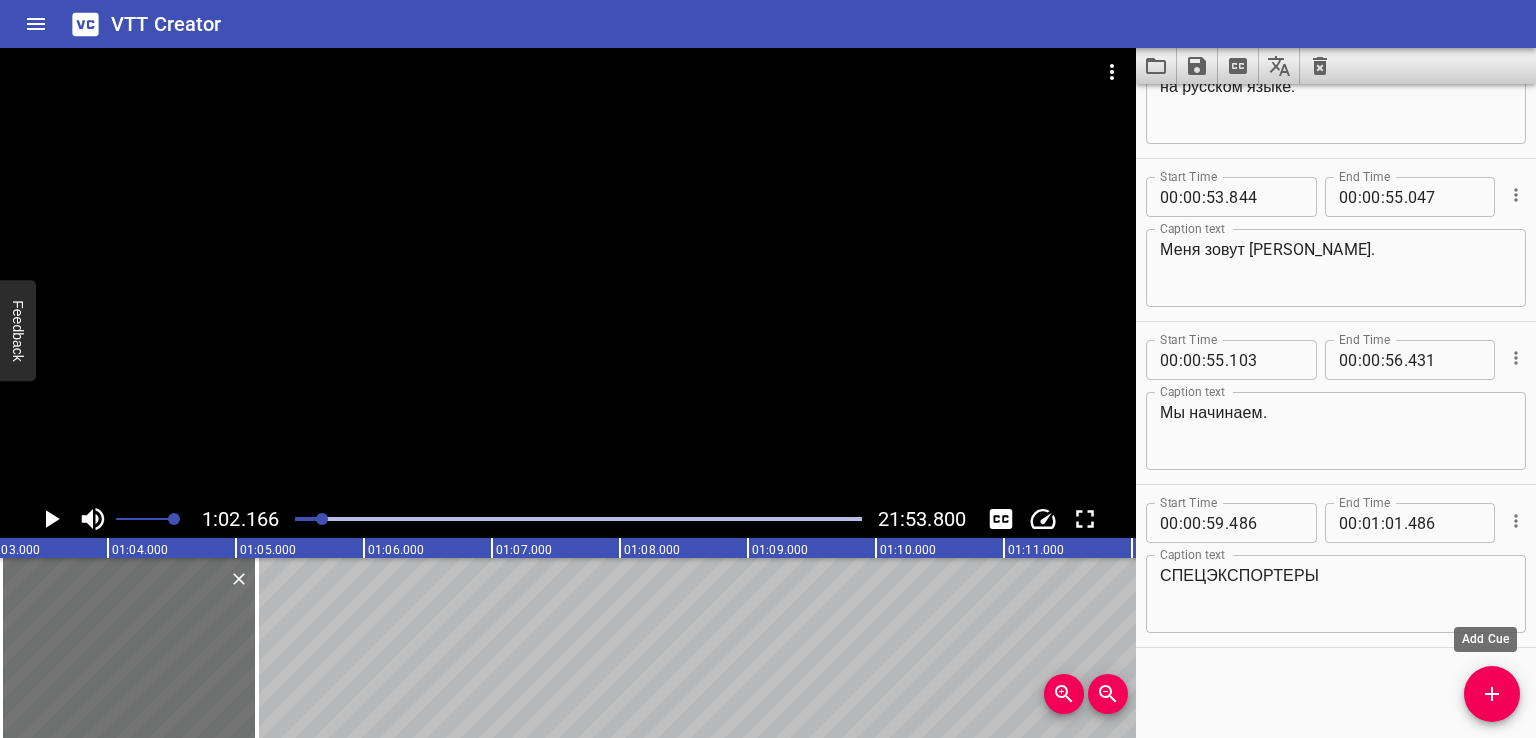 scroll, scrollTop: 3525, scrollLeft: 0, axis: vertical 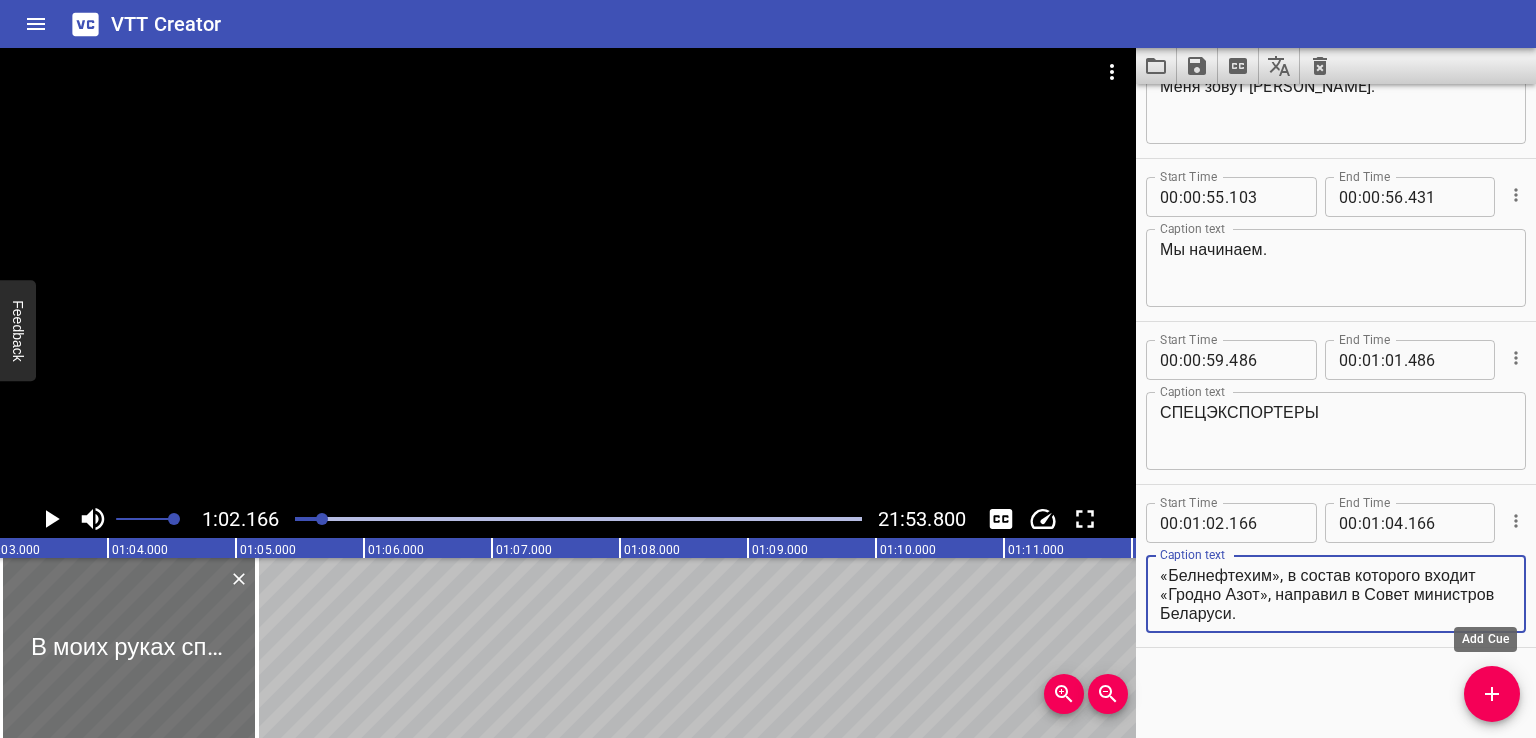 drag, startPoint x: 1397, startPoint y: 590, endPoint x: 1497, endPoint y: 669, distance: 127.440186 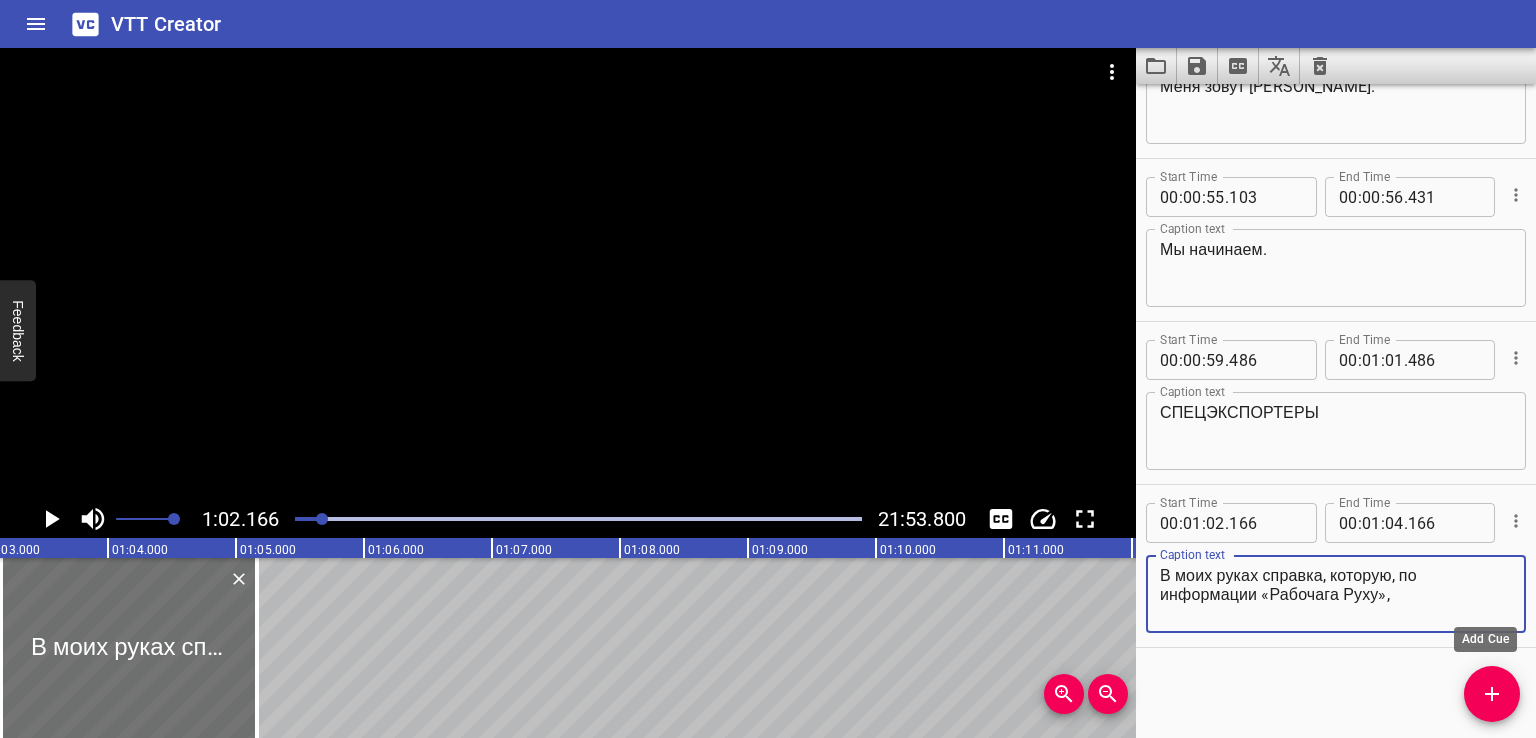 scroll, scrollTop: 0, scrollLeft: 0, axis: both 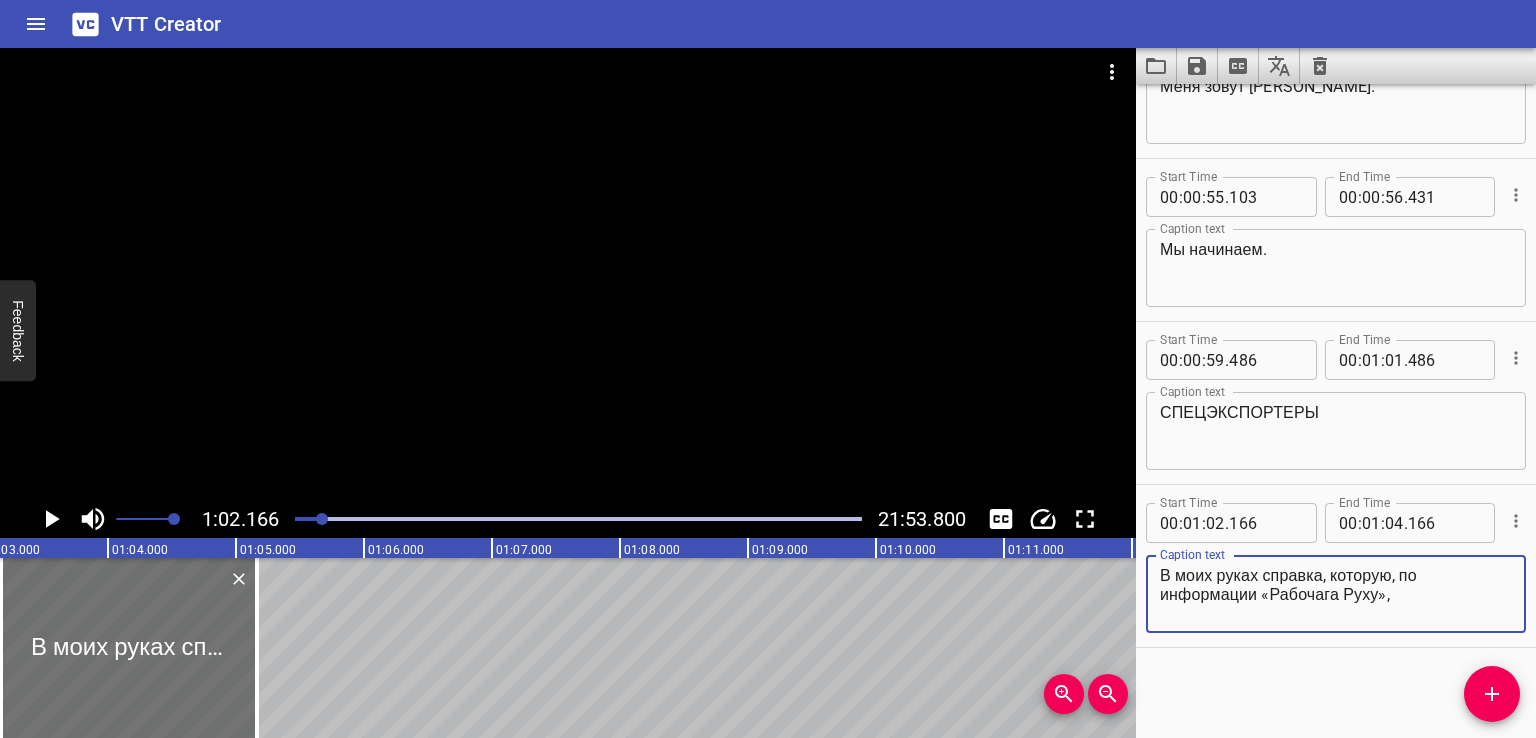 type on "В моих руках справка, которую, по информации «Рабочага Руху»," 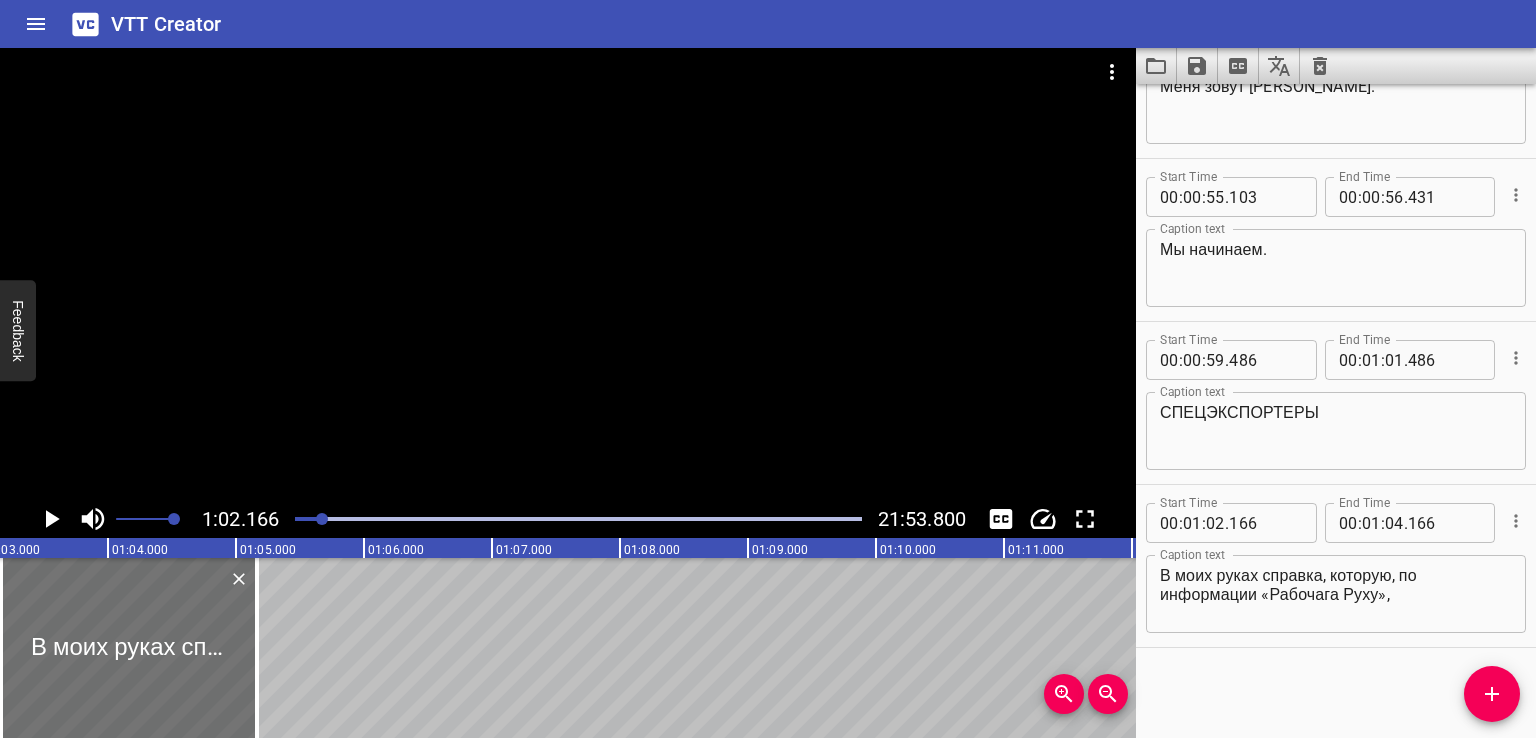 click on "Start Time 00 : 00 : 00 . 155 Start Time End Time 00 : 00 : 03 . 210 End Time Caption text Если честно, санкции даже пошли нам на пользу.  Caption text Start Time 00 : 00 : 03 . 388 Start Time End Time 00 : 00 : 06 . 107 End Time Caption text Почему [PERSON_NAME] хвалит санкции?  Caption text Start Time 00 : 00 : 06 . 309 Start Time End Time 00 : 00 : 08 . 864 End Time Caption text Незаконные ЭКОНОМИЧЕСКИЕ санкции ряда государств Caption text Start Time 00 : 00 : 08 . 947 Start Time End Time 00 : 00 : 10 . 711 End Time Caption text  никуда не исчезли.  Caption text Start Time 00 : 00 : 10 . 803 Start Time End Time 00 : 00 : 12 . 594 End Time Caption text Но в чем-то они нам помогли.  Caption text Start Time 00 : 00 : 12 . 826 Start Time End Time 00 : 00 : 14 . 731 End Time Caption text Caption text Start Time 00 : 00 : 14 . 797 Start Time End Time 00 :" at bounding box center (1336, 411) 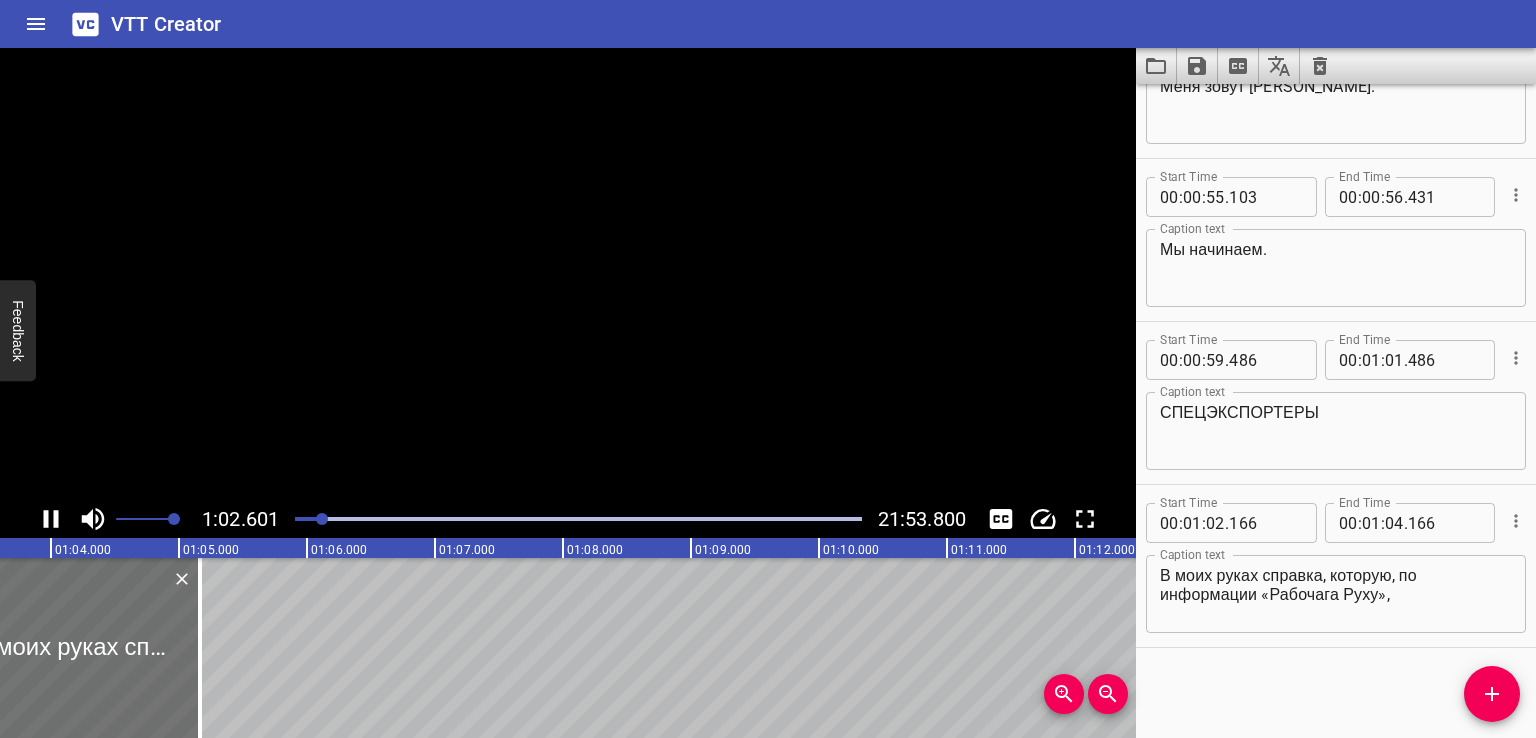 scroll, scrollTop: 0, scrollLeft: 8044, axis: horizontal 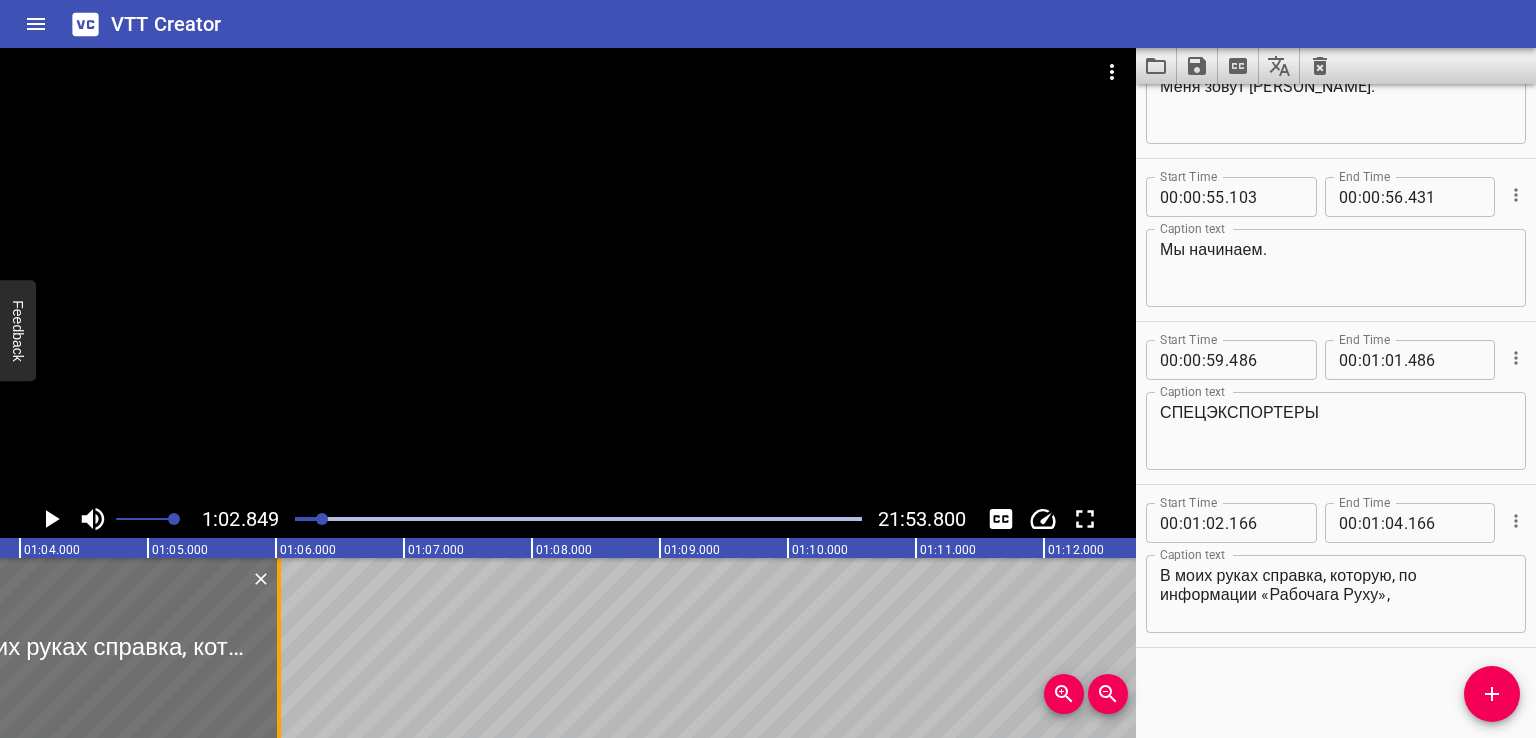 drag, startPoint x: 166, startPoint y: 657, endPoint x: 289, endPoint y: 661, distance: 123.065025 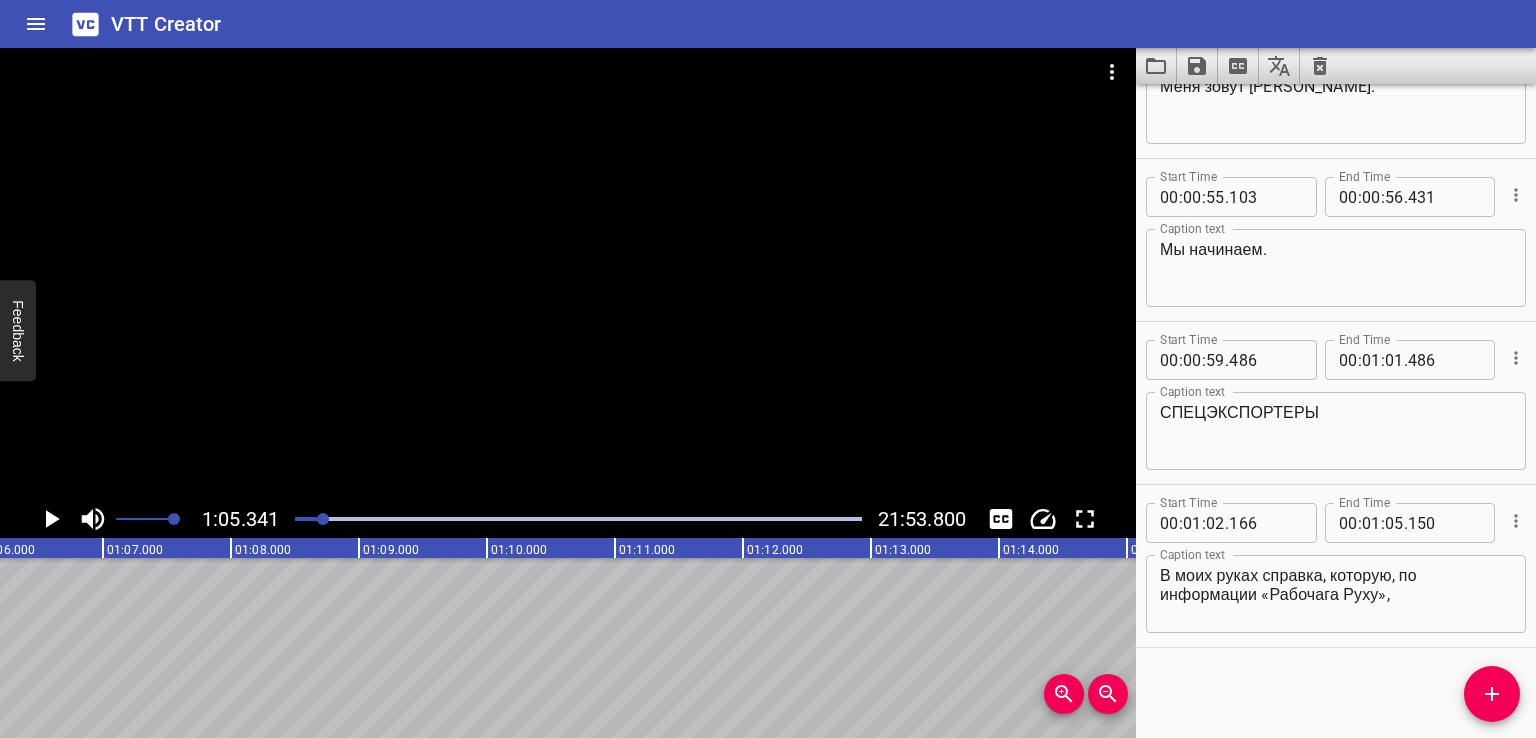 scroll, scrollTop: 0, scrollLeft: 8364, axis: horizontal 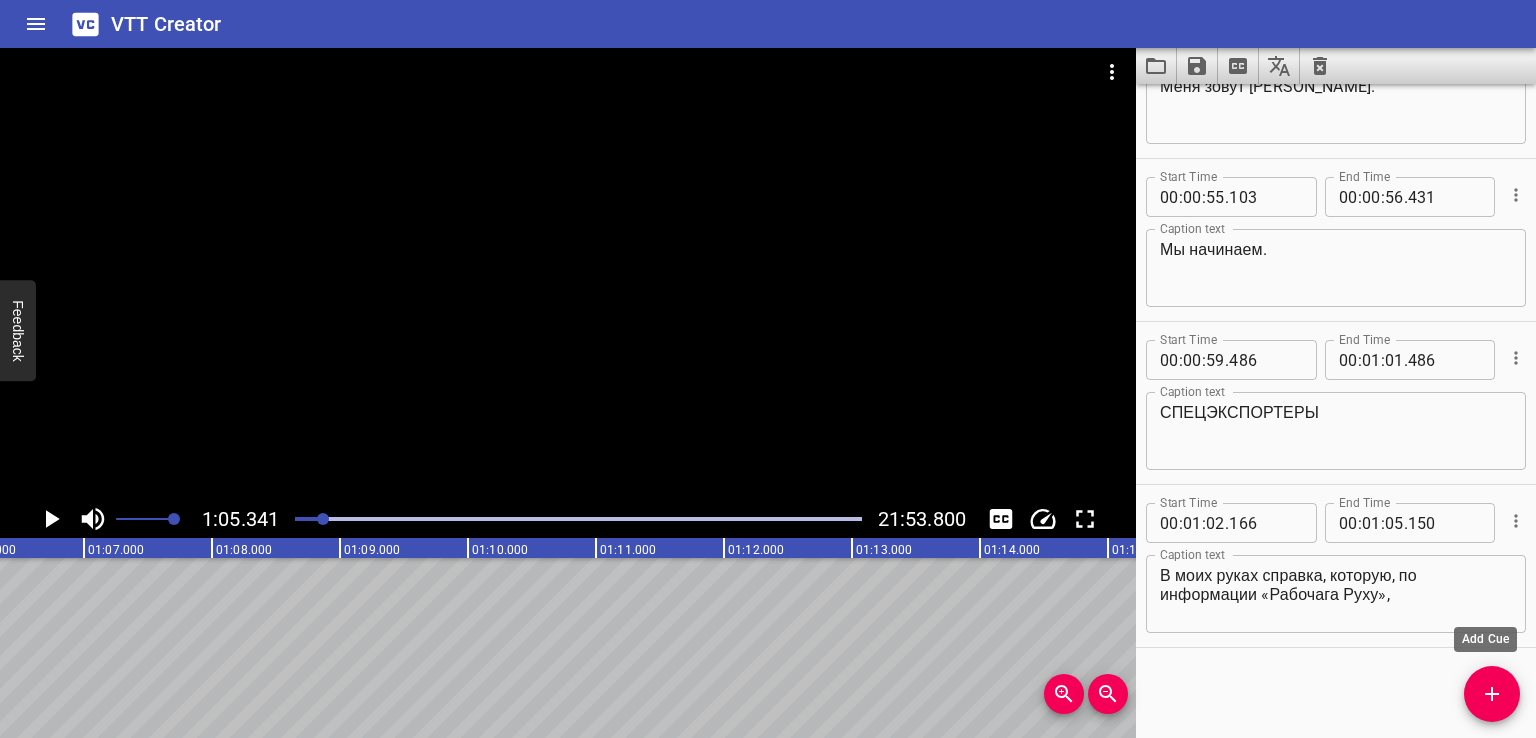 click 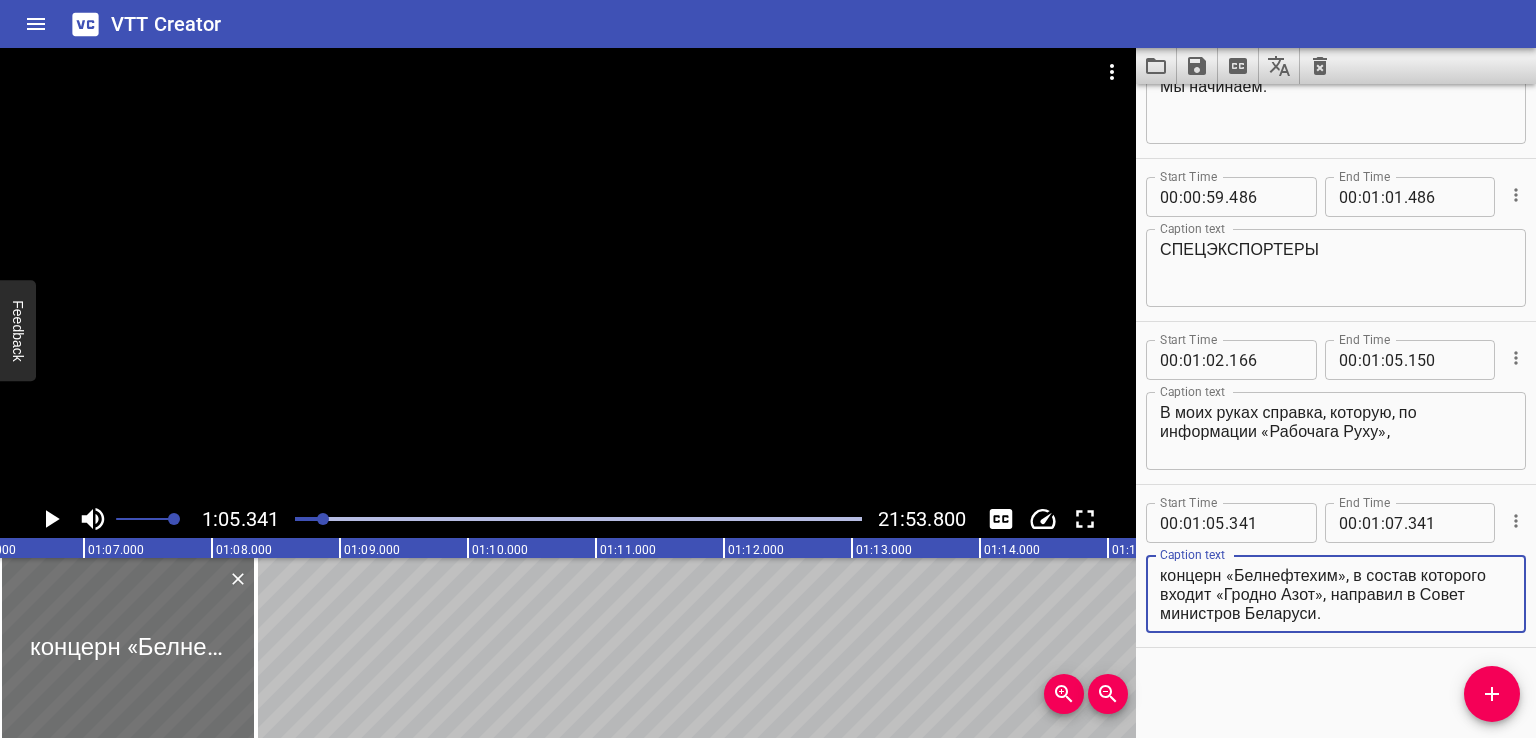 click on "концерн «Белнефтехим», в состав которого входит «Гродно Азот», направил в Совет министров Беларуси." at bounding box center [1336, 594] 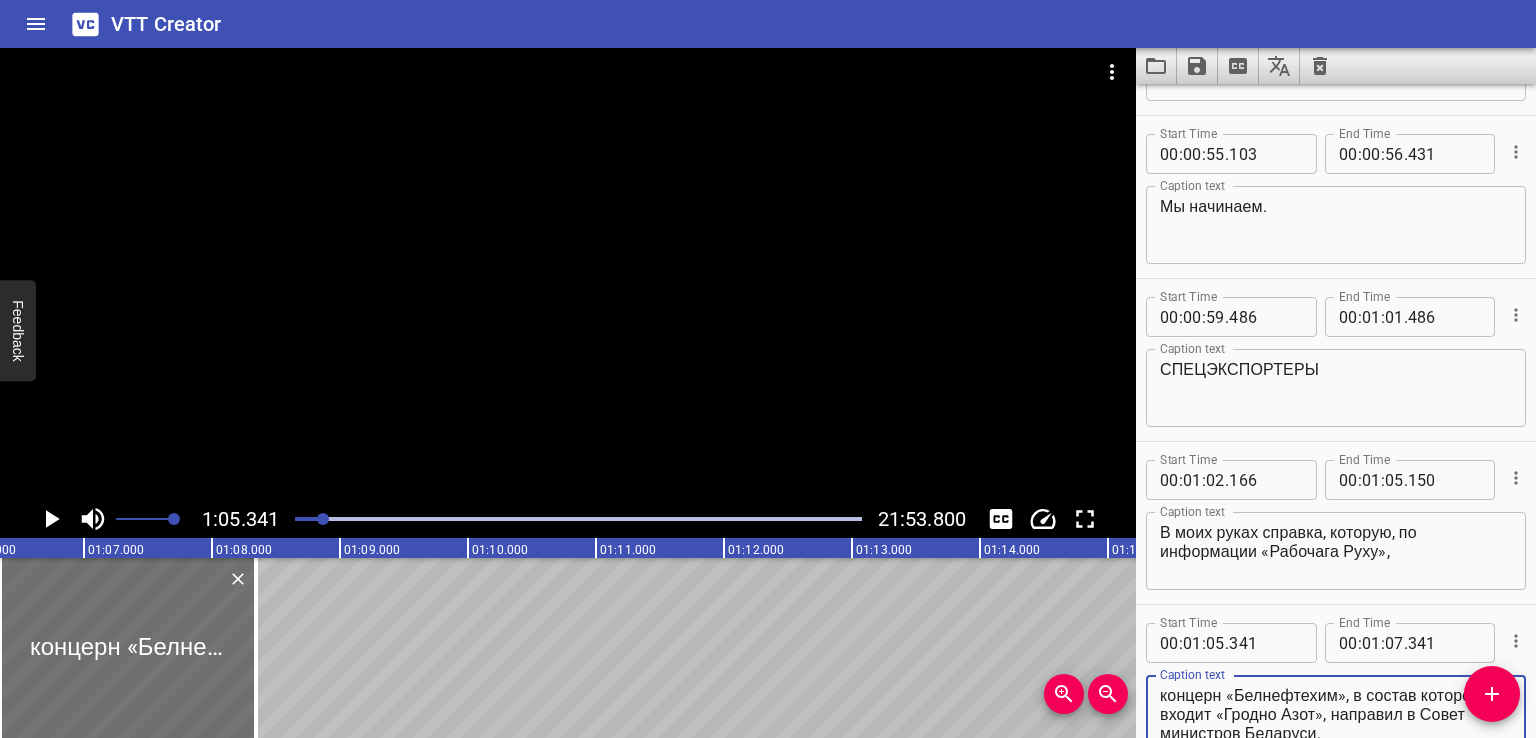 scroll, scrollTop: 3841, scrollLeft: 0, axis: vertical 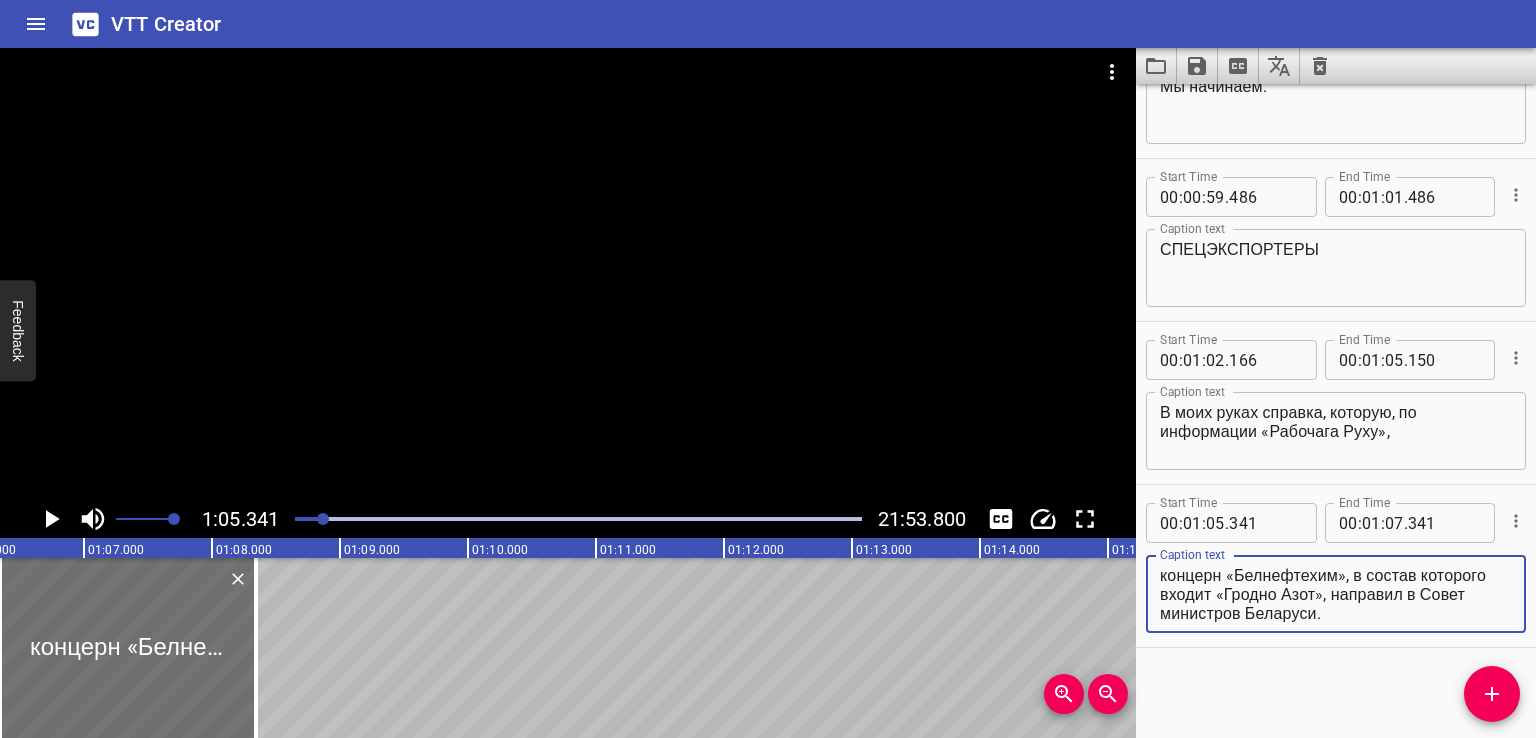 drag, startPoint x: 1329, startPoint y: 589, endPoint x: 1385, endPoint y: 641, distance: 76.41989 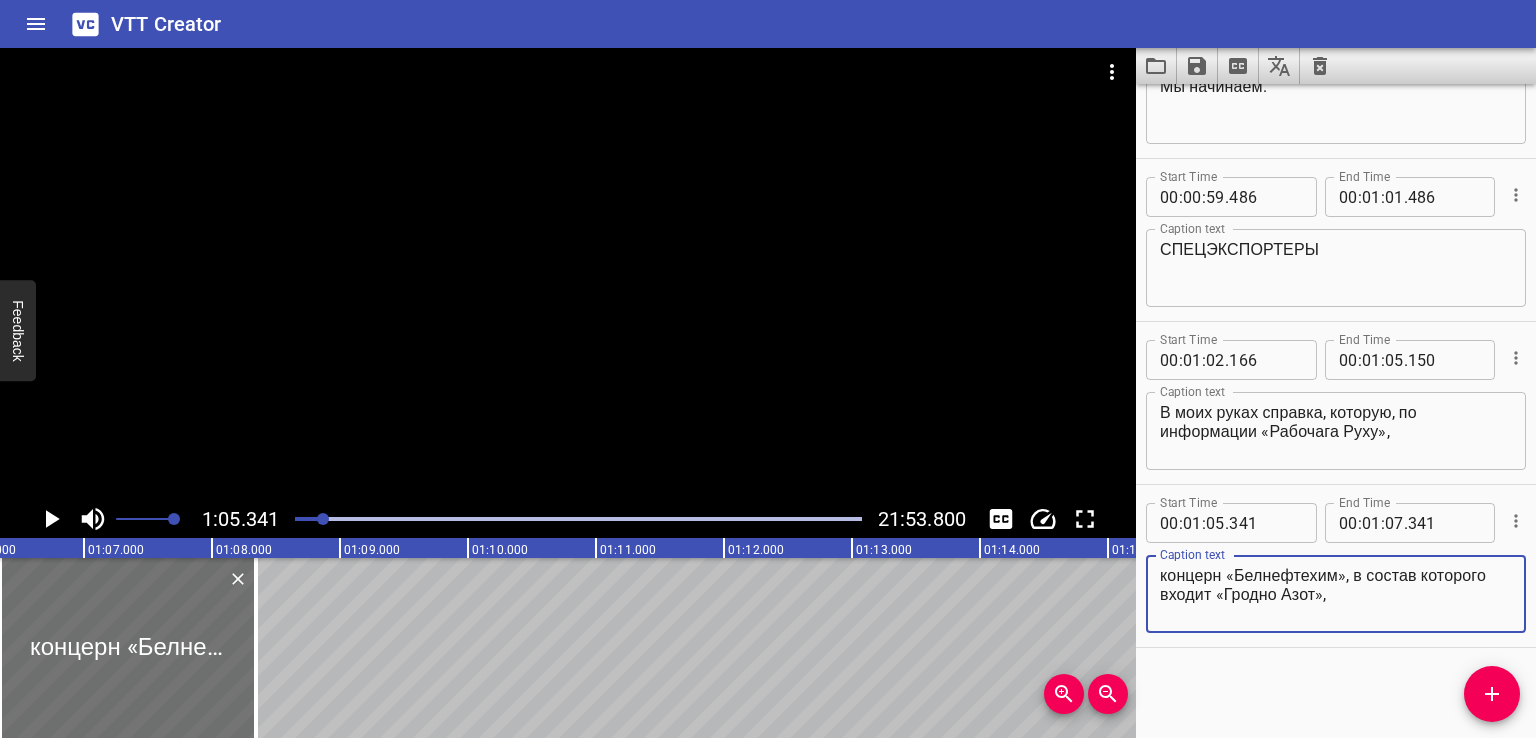 type on "концерн «Белнефтехим», в состав которого входит «Гродно Азот»," 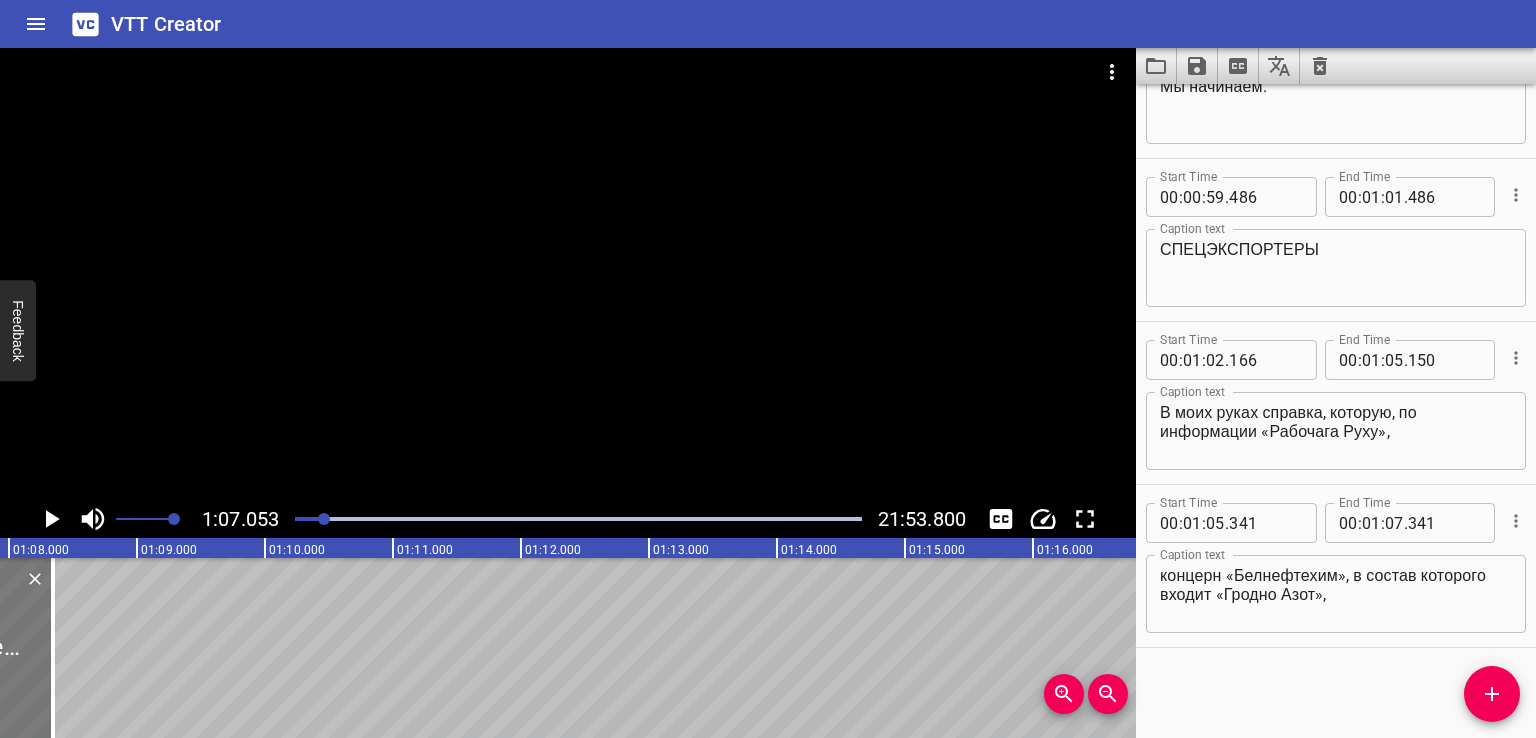 scroll, scrollTop: 0, scrollLeft: 8582, axis: horizontal 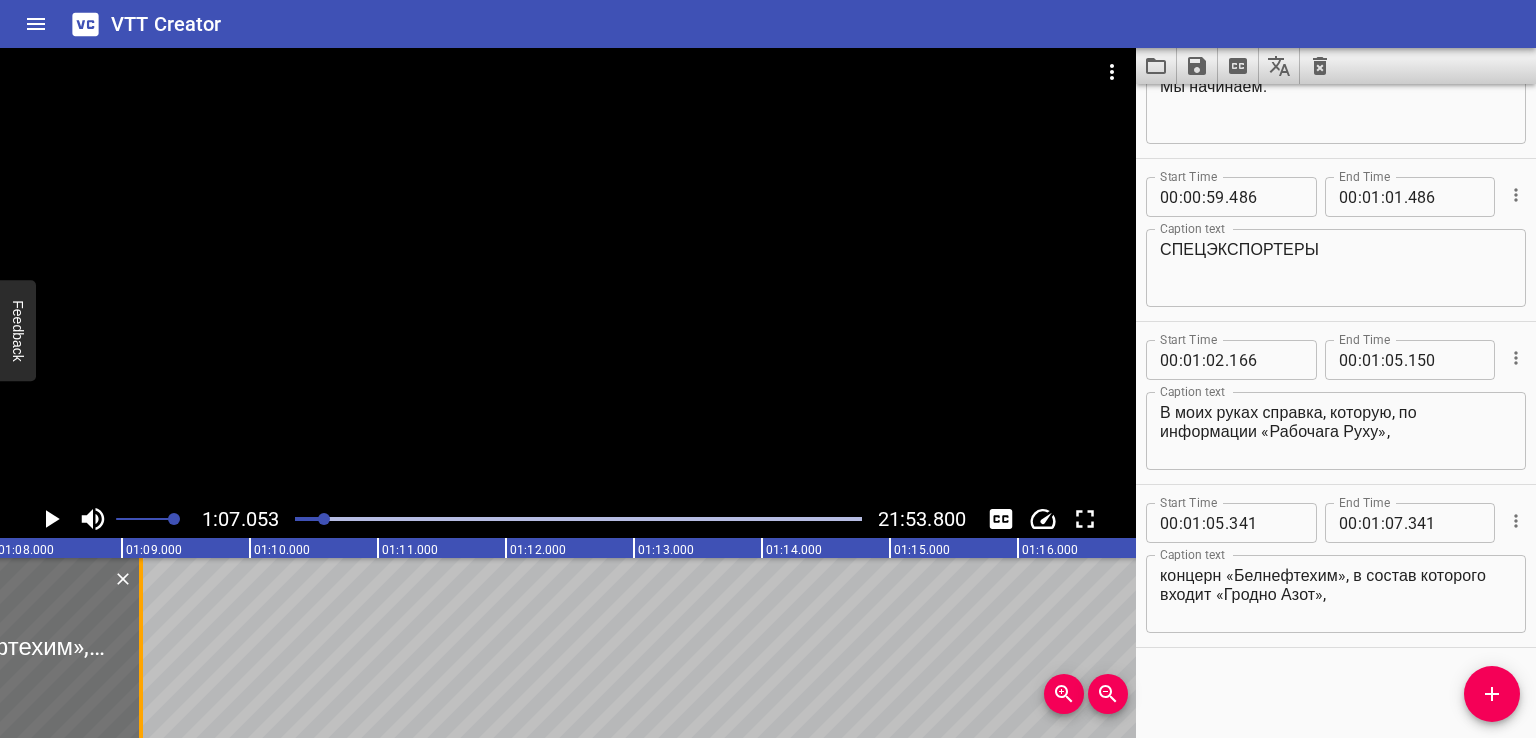 drag, startPoint x: 39, startPoint y: 655, endPoint x: 140, endPoint y: 655, distance: 101 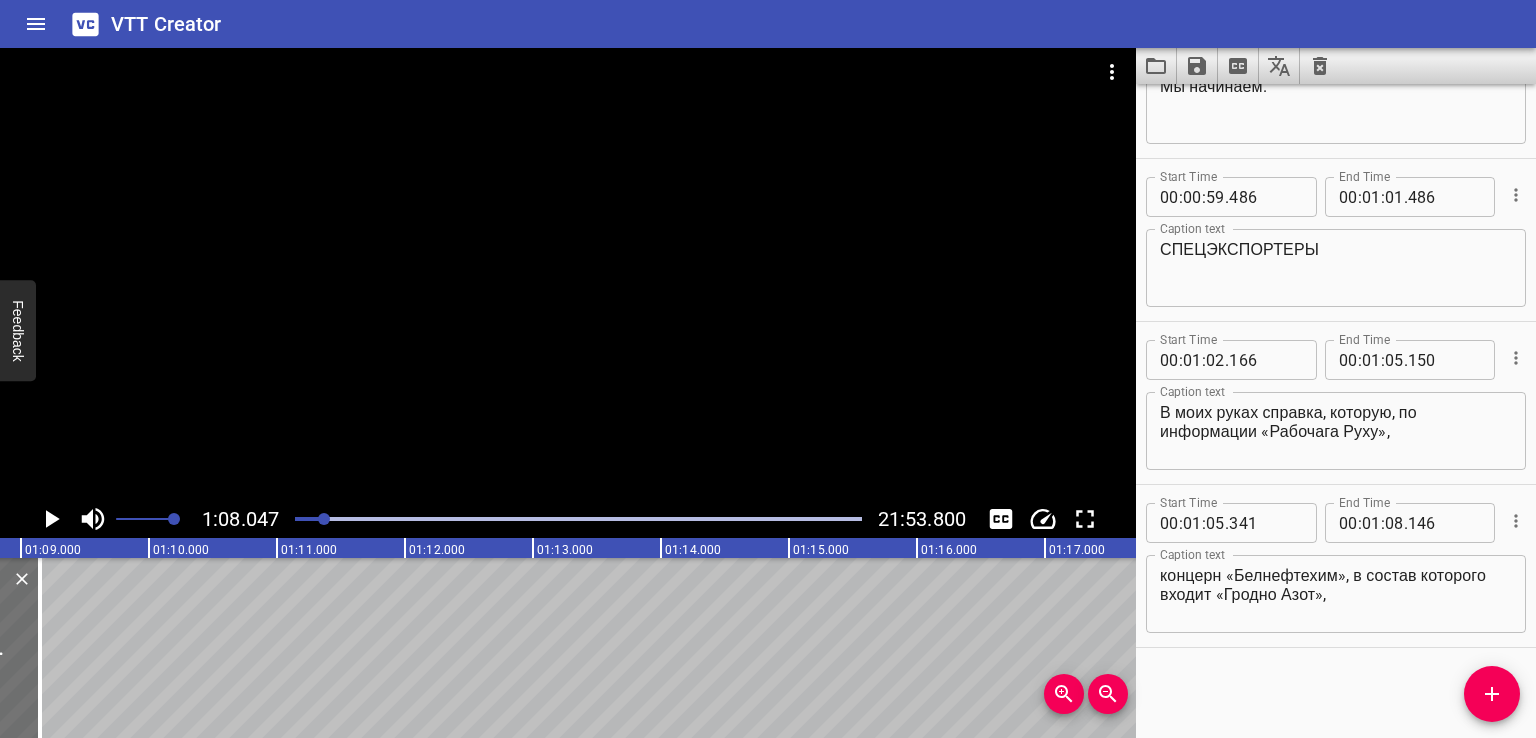 scroll, scrollTop: 0, scrollLeft: 8710, axis: horizontal 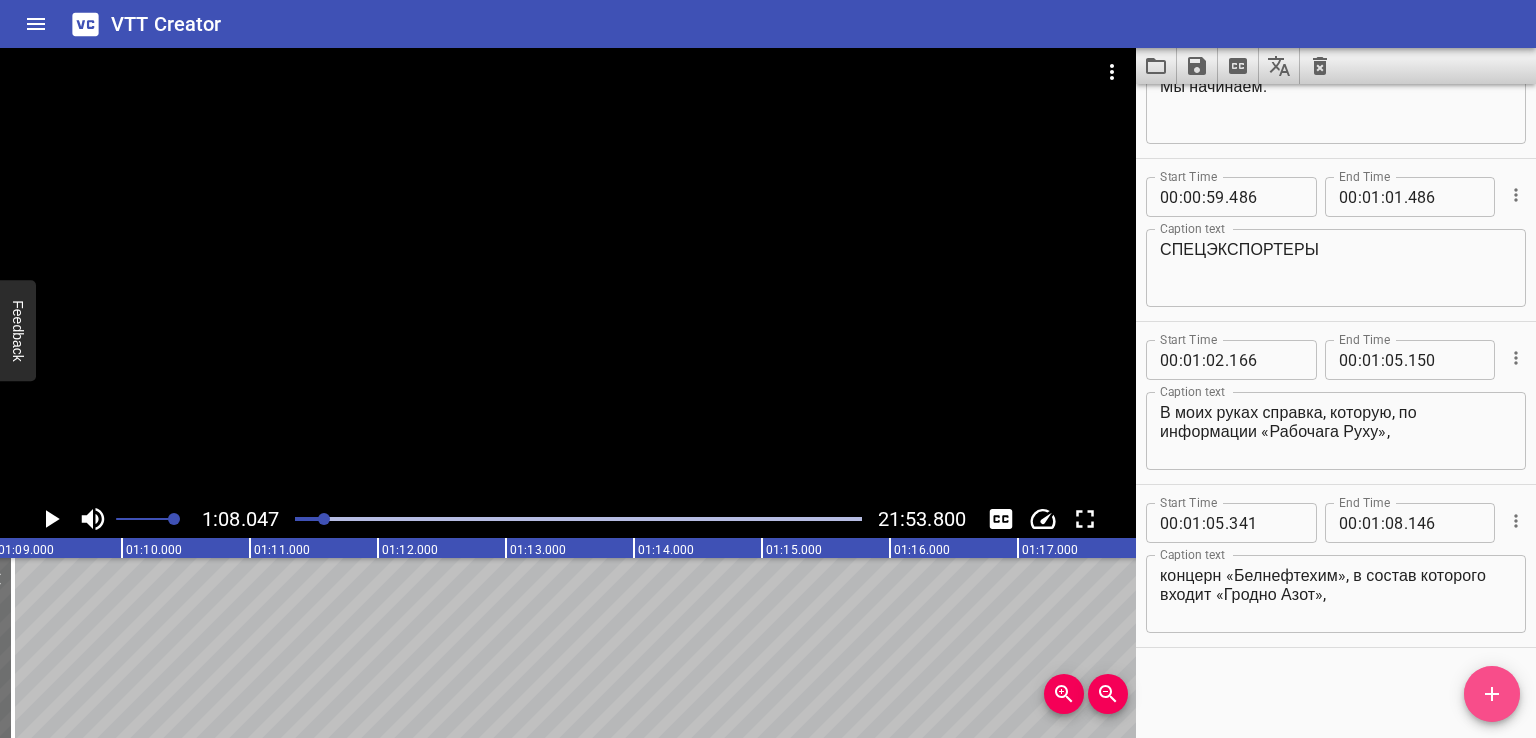 click 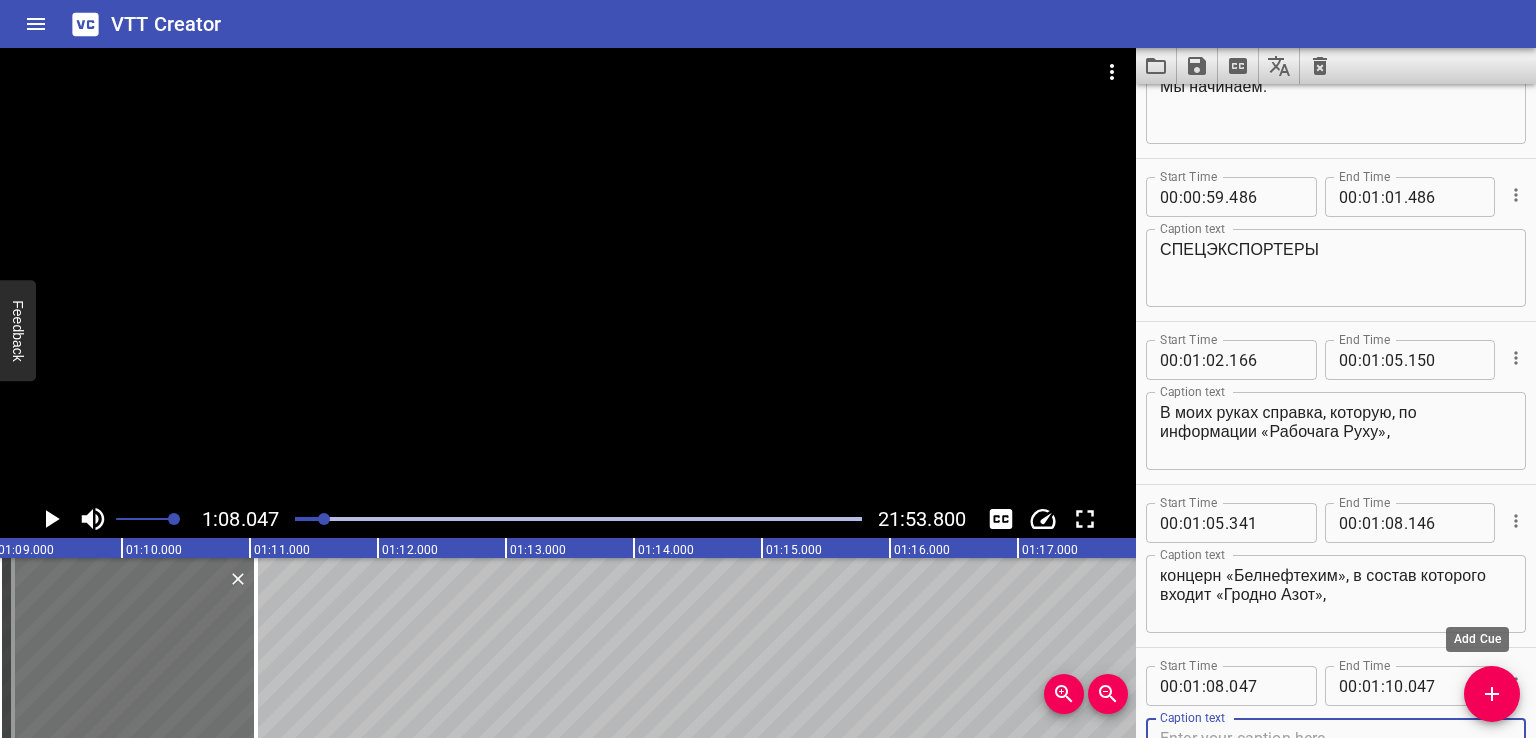 scroll, scrollTop: 3851, scrollLeft: 0, axis: vertical 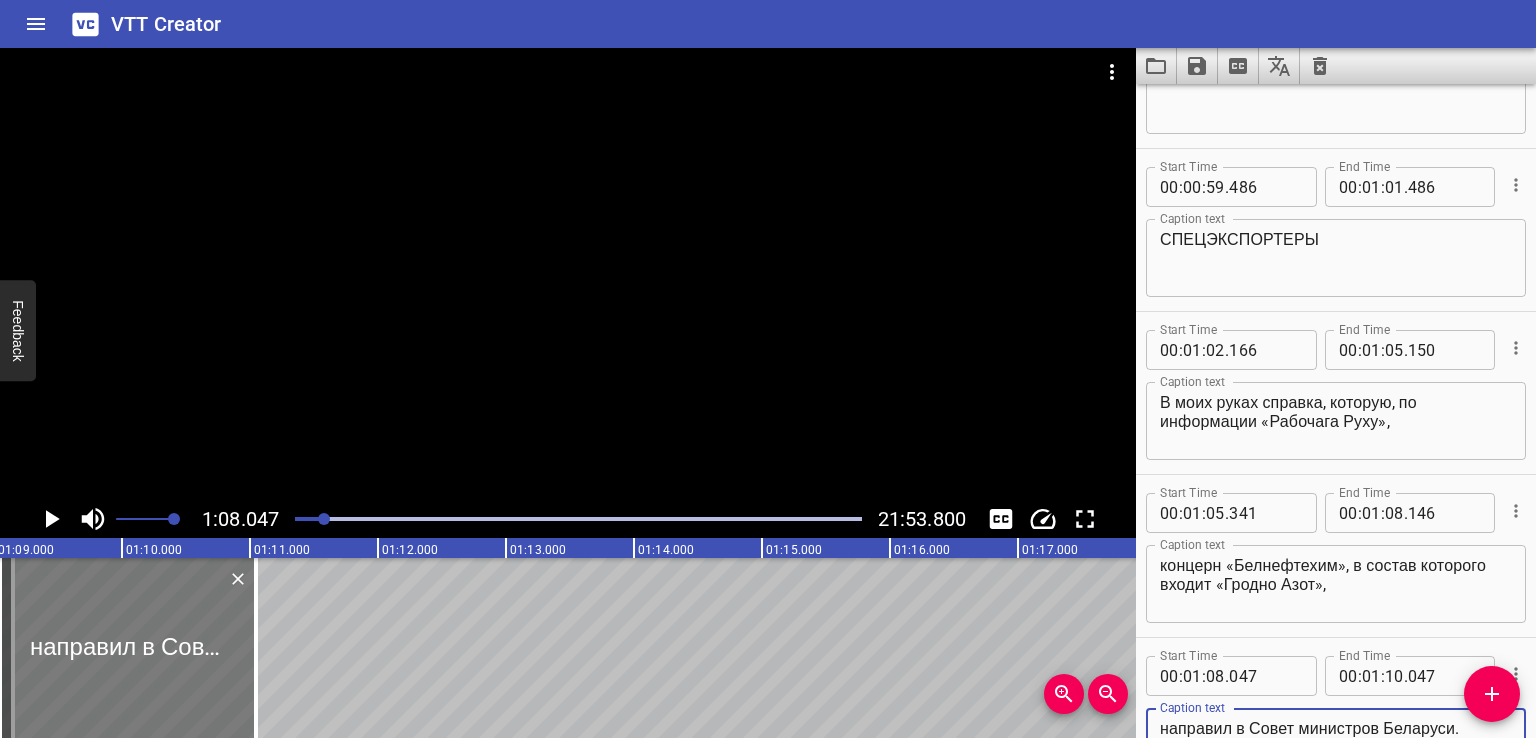 type on "направил в Совет министров Беларуси." 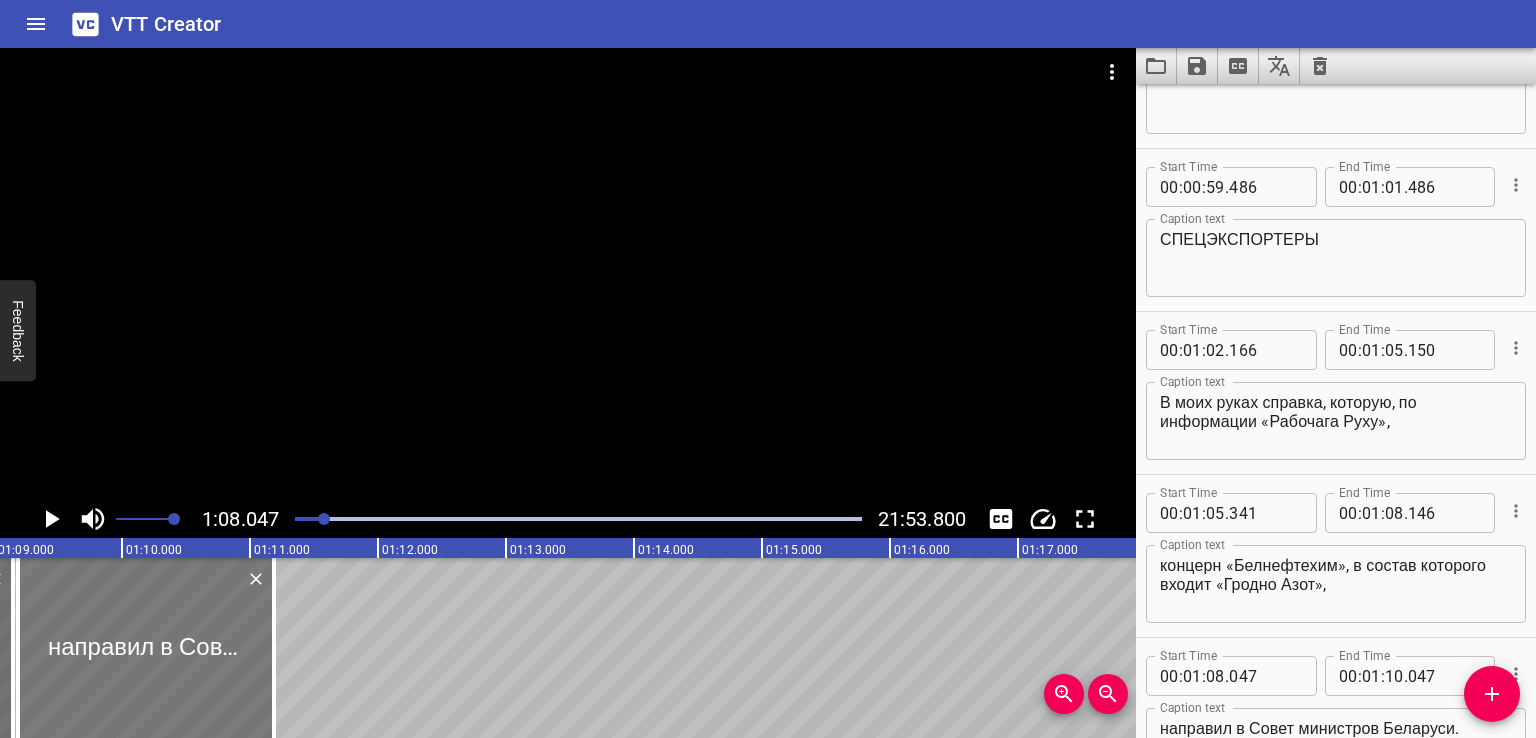 drag, startPoint x: 98, startPoint y: 673, endPoint x: 110, endPoint y: 677, distance: 12.649111 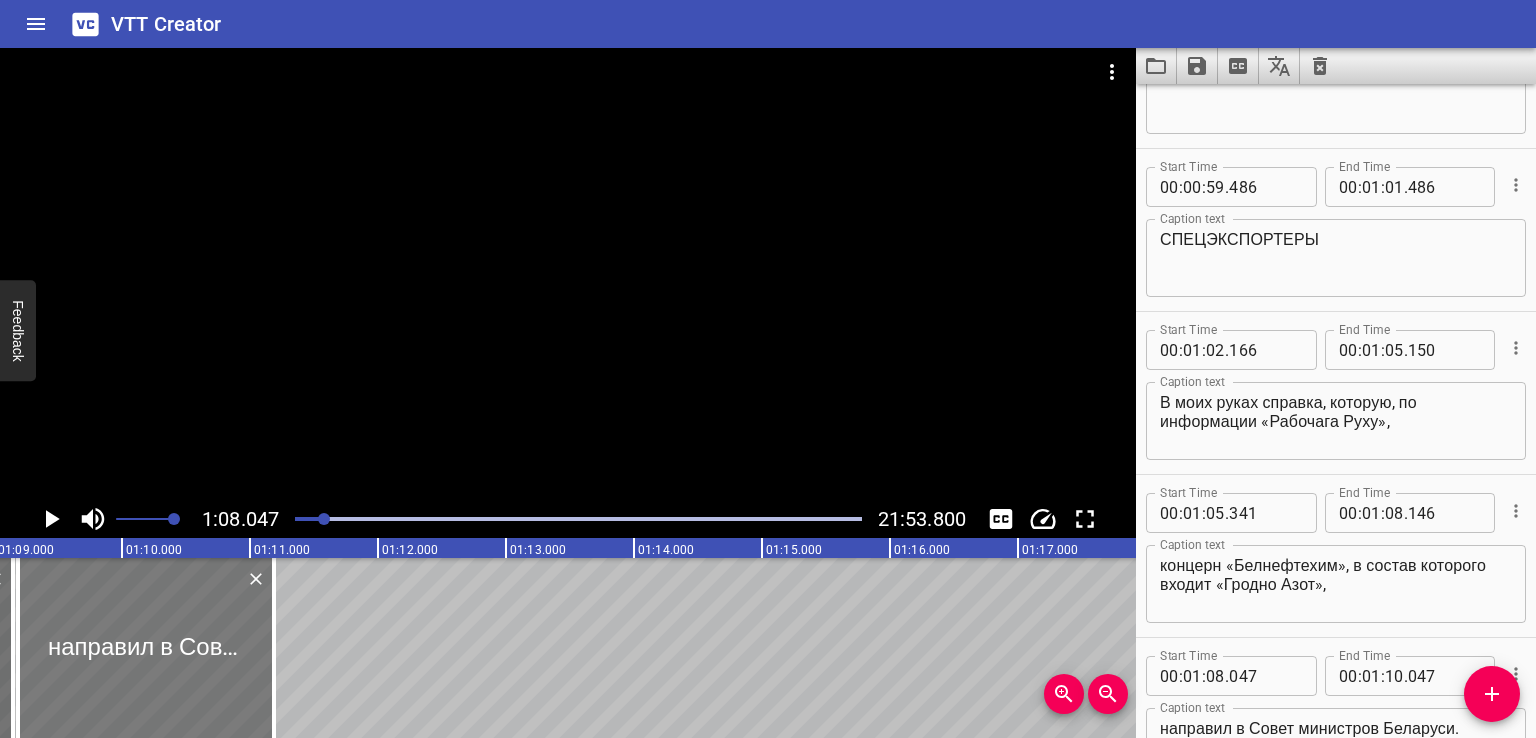 click at bounding box center [146, 648] 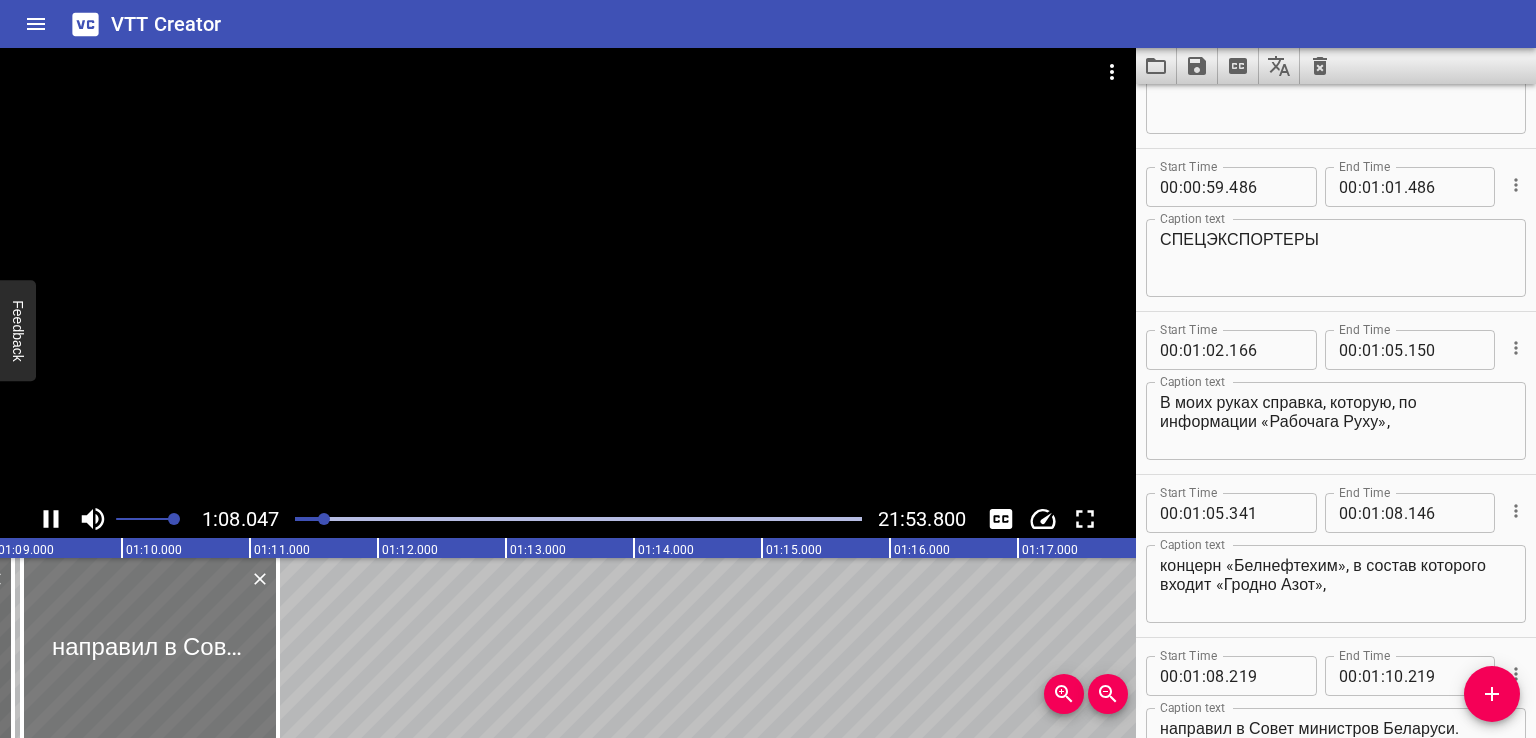 scroll, scrollTop: 3928, scrollLeft: 0, axis: vertical 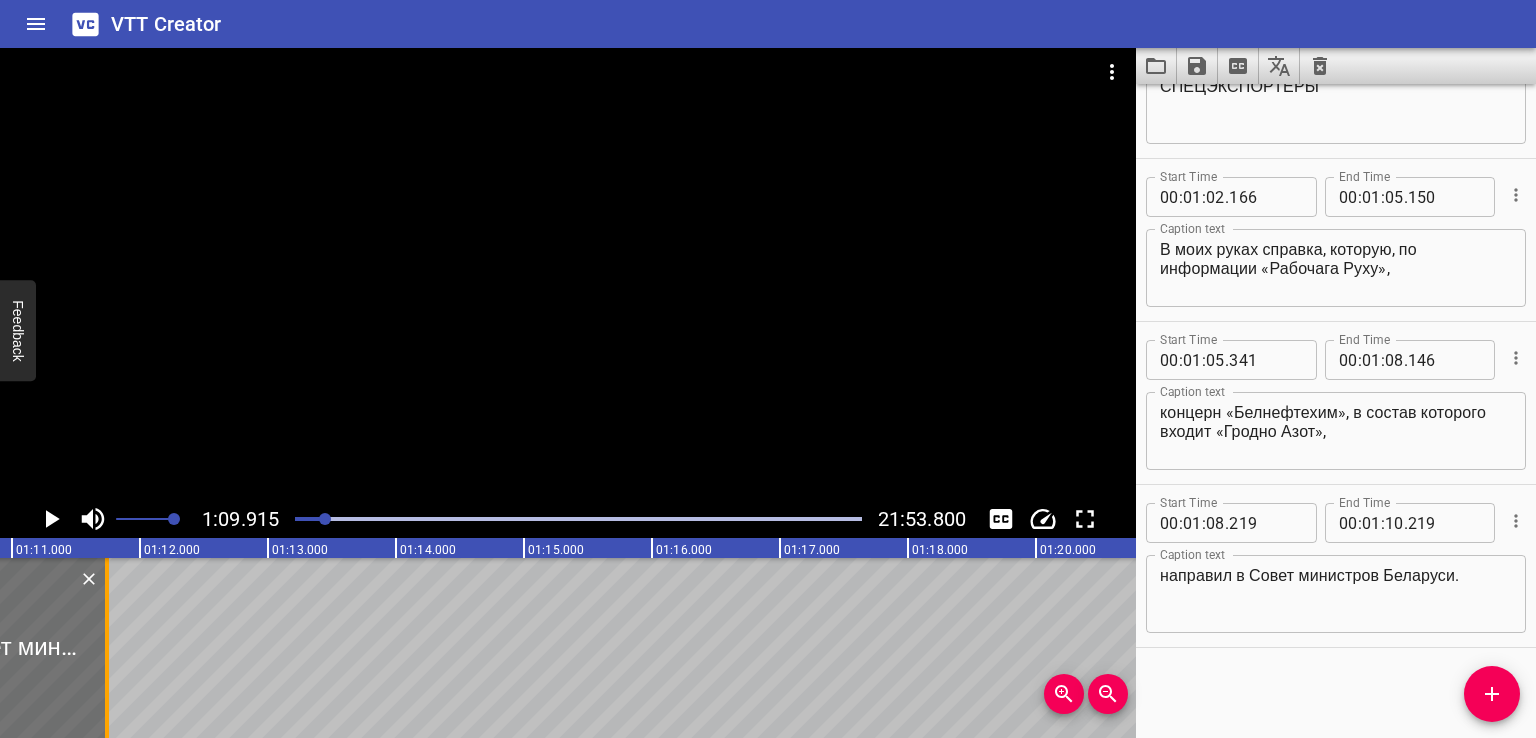 drag, startPoint x: 40, startPoint y: 673, endPoint x: 120, endPoint y: 685, distance: 80.895 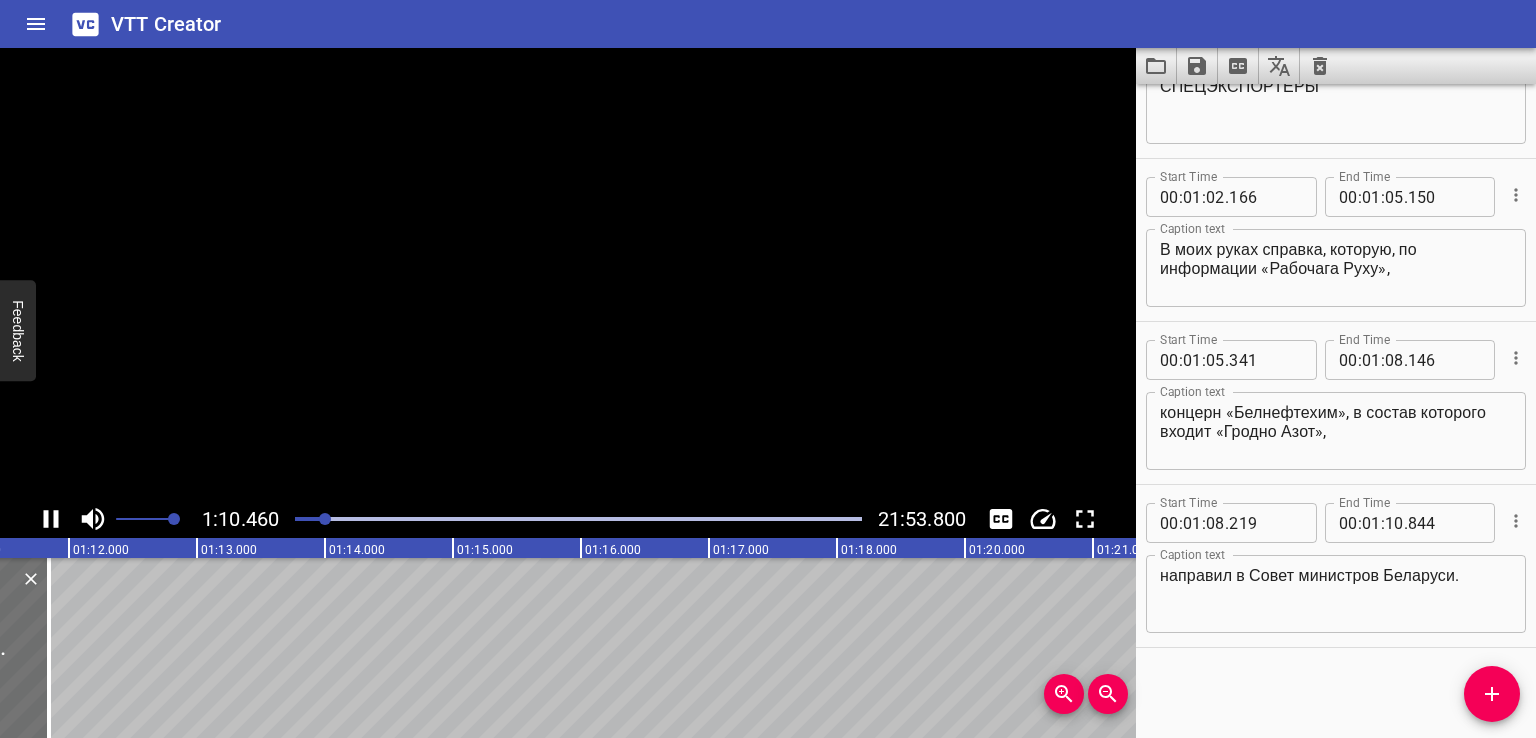 scroll, scrollTop: 0, scrollLeft: 9045, axis: horizontal 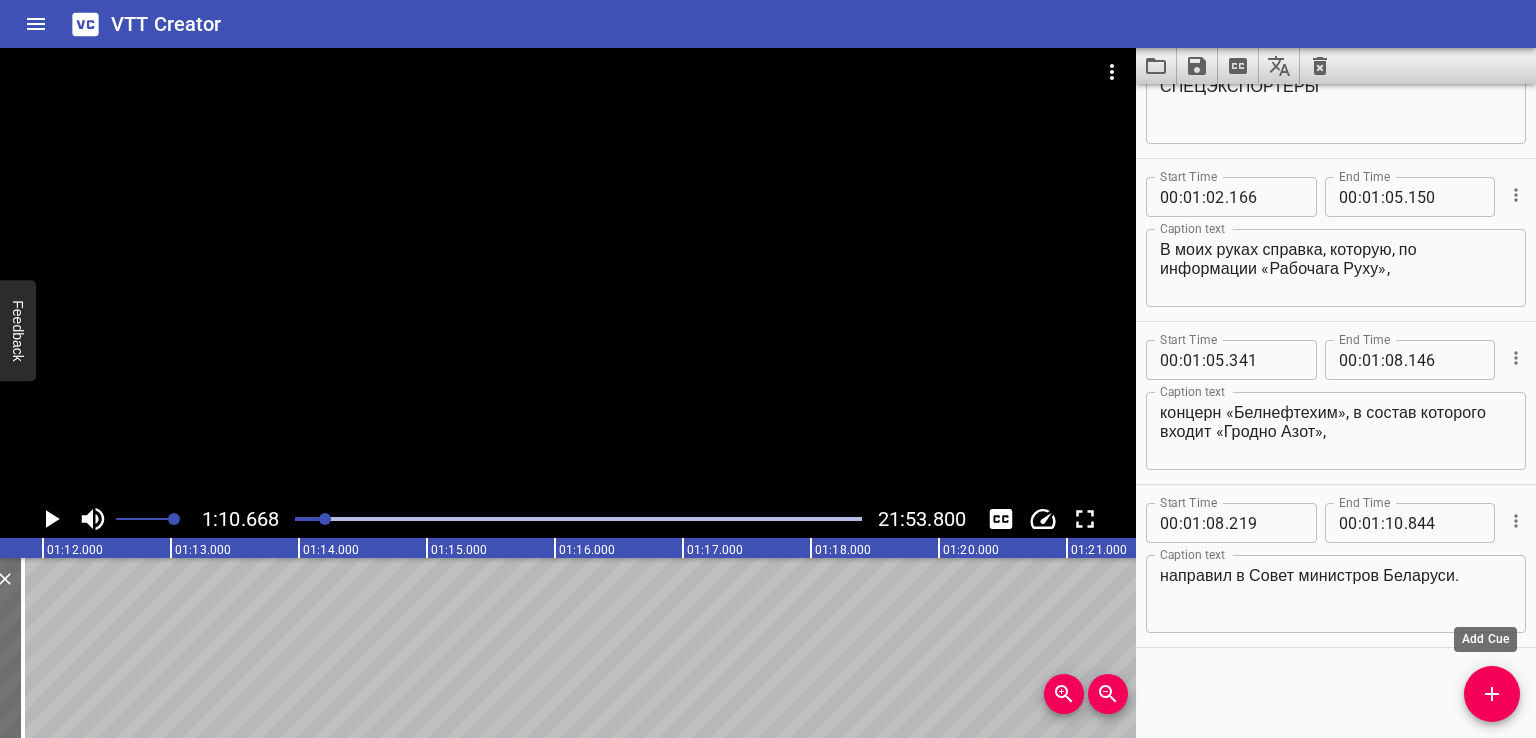 click 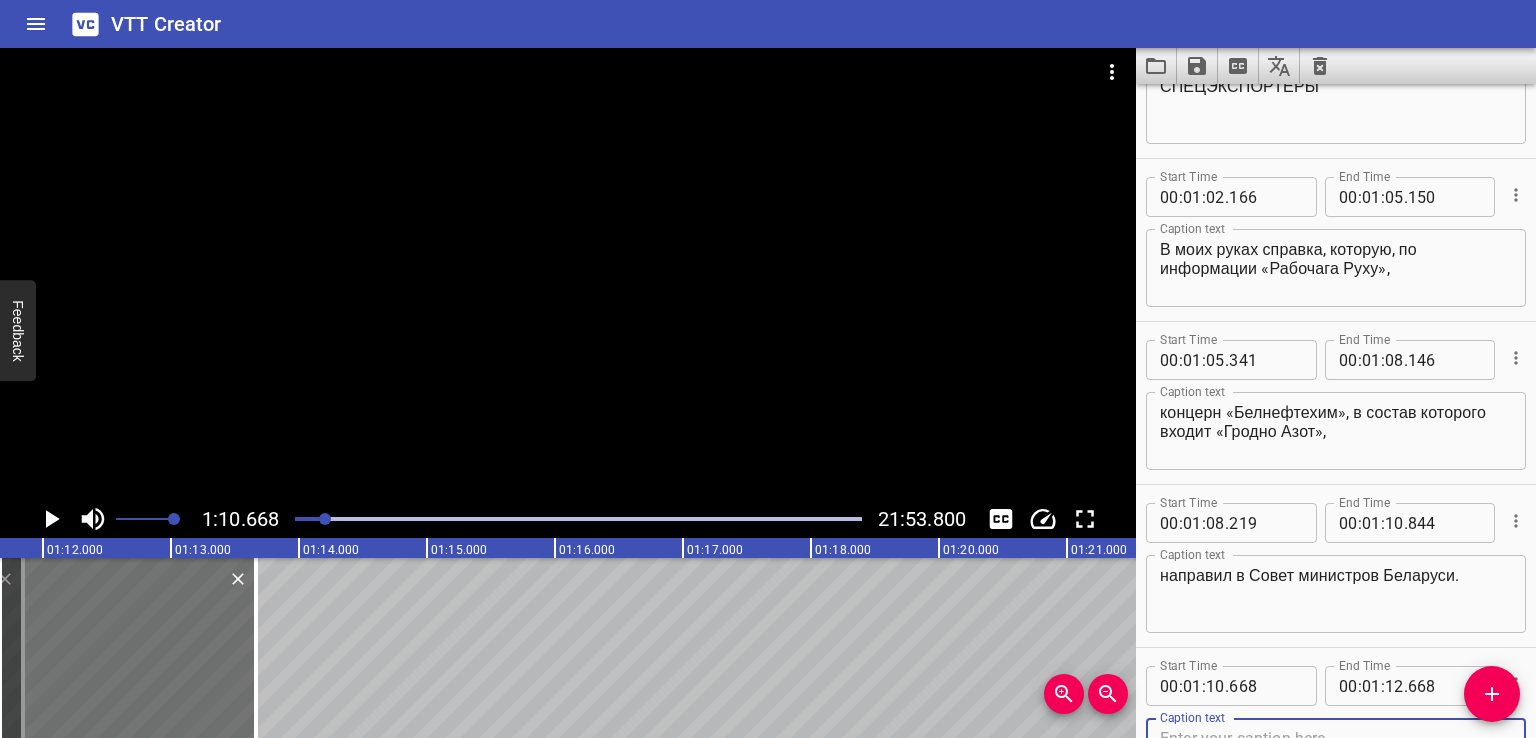 scroll, scrollTop: 4014, scrollLeft: 0, axis: vertical 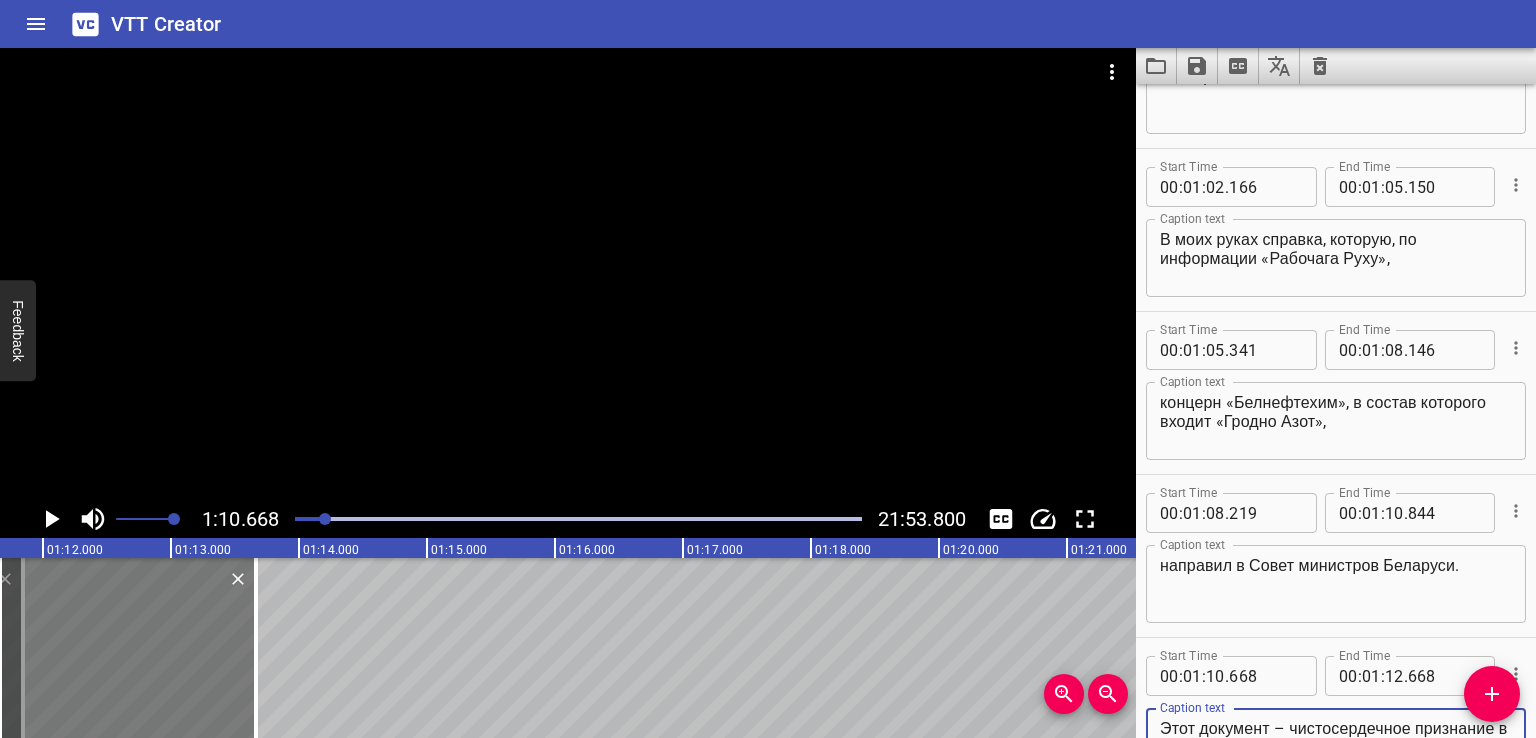 type on "Этот документ – чистосердечное признание в том, что обход санкций это спланированный и хорошо организованный процесс." 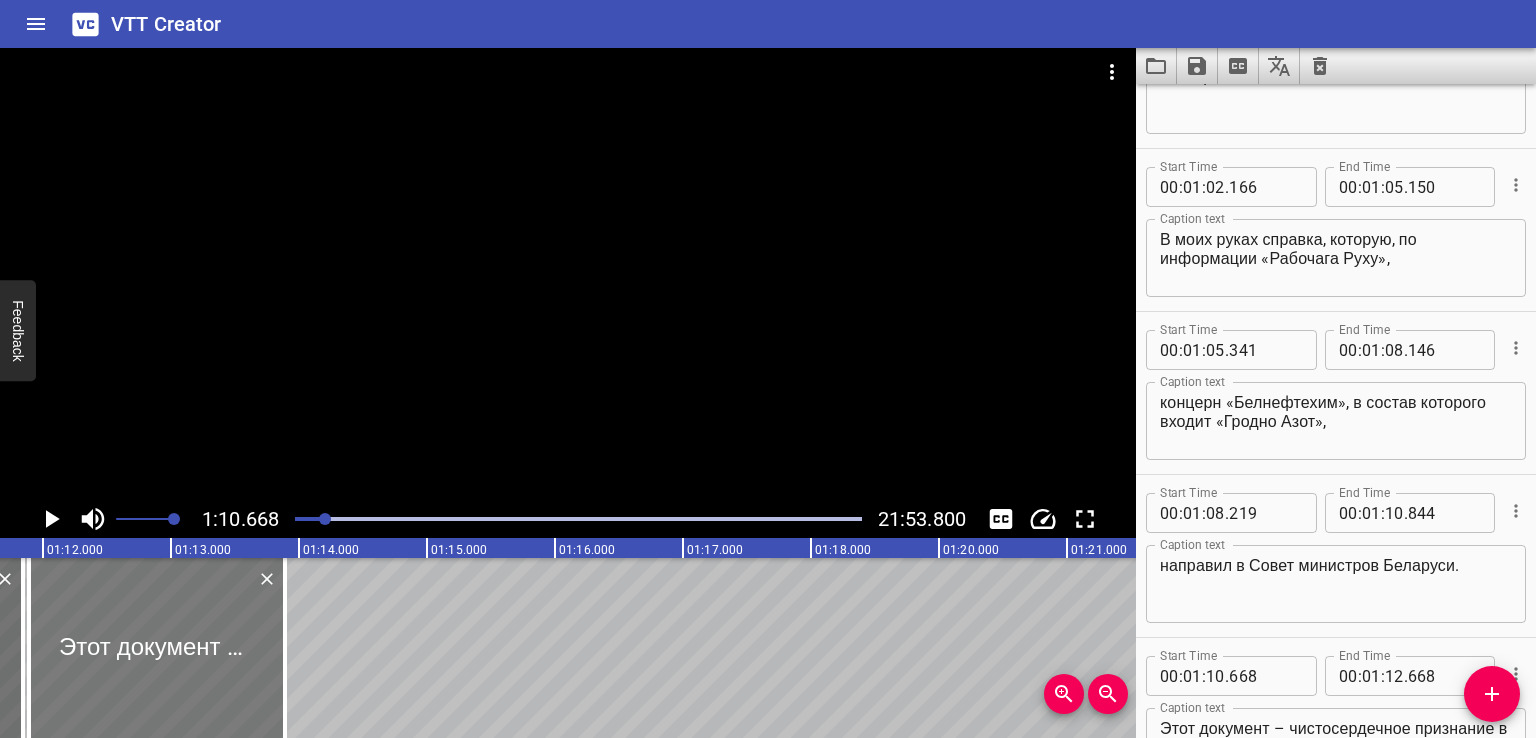 drag, startPoint x: 52, startPoint y: 689, endPoint x: 81, endPoint y: 687, distance: 29.068884 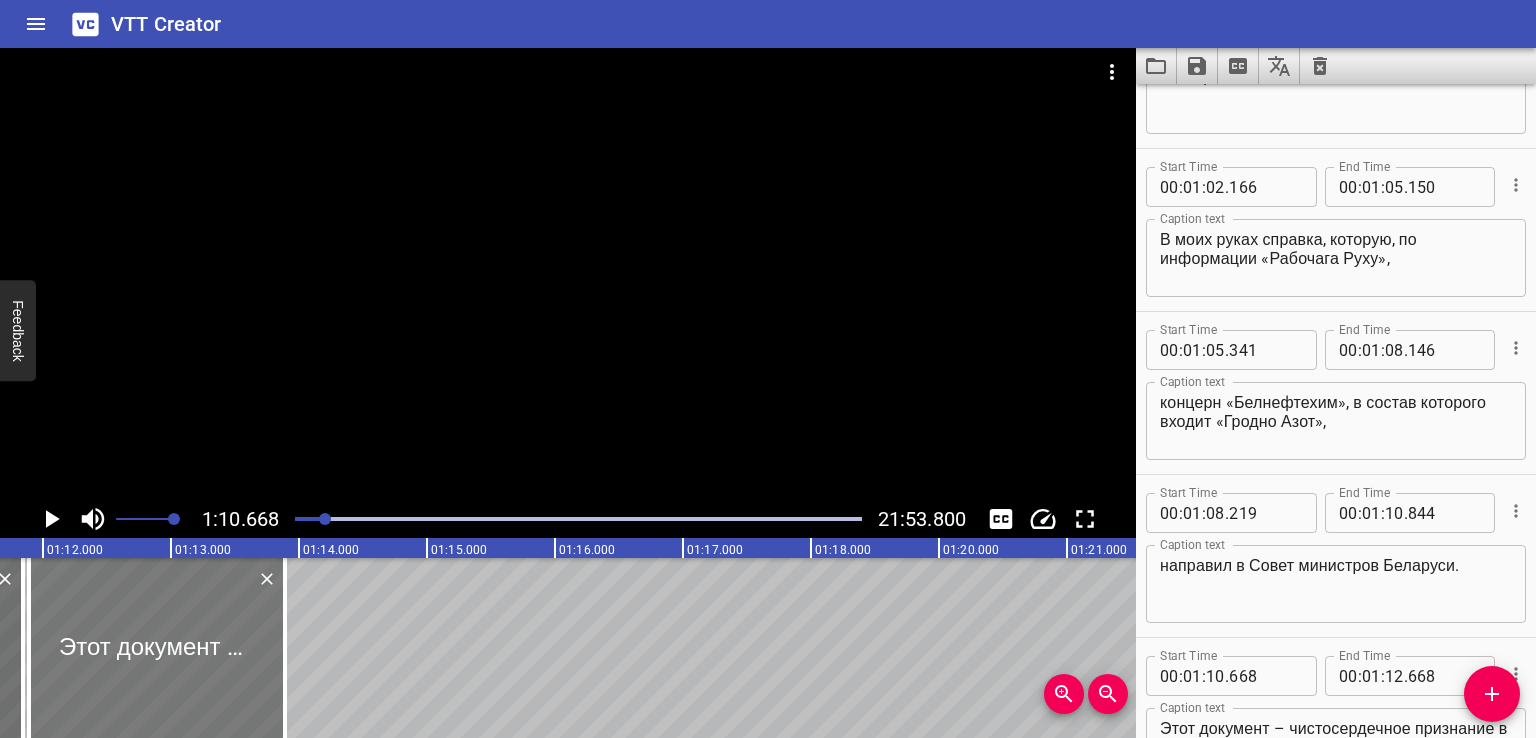 click at bounding box center (157, 648) 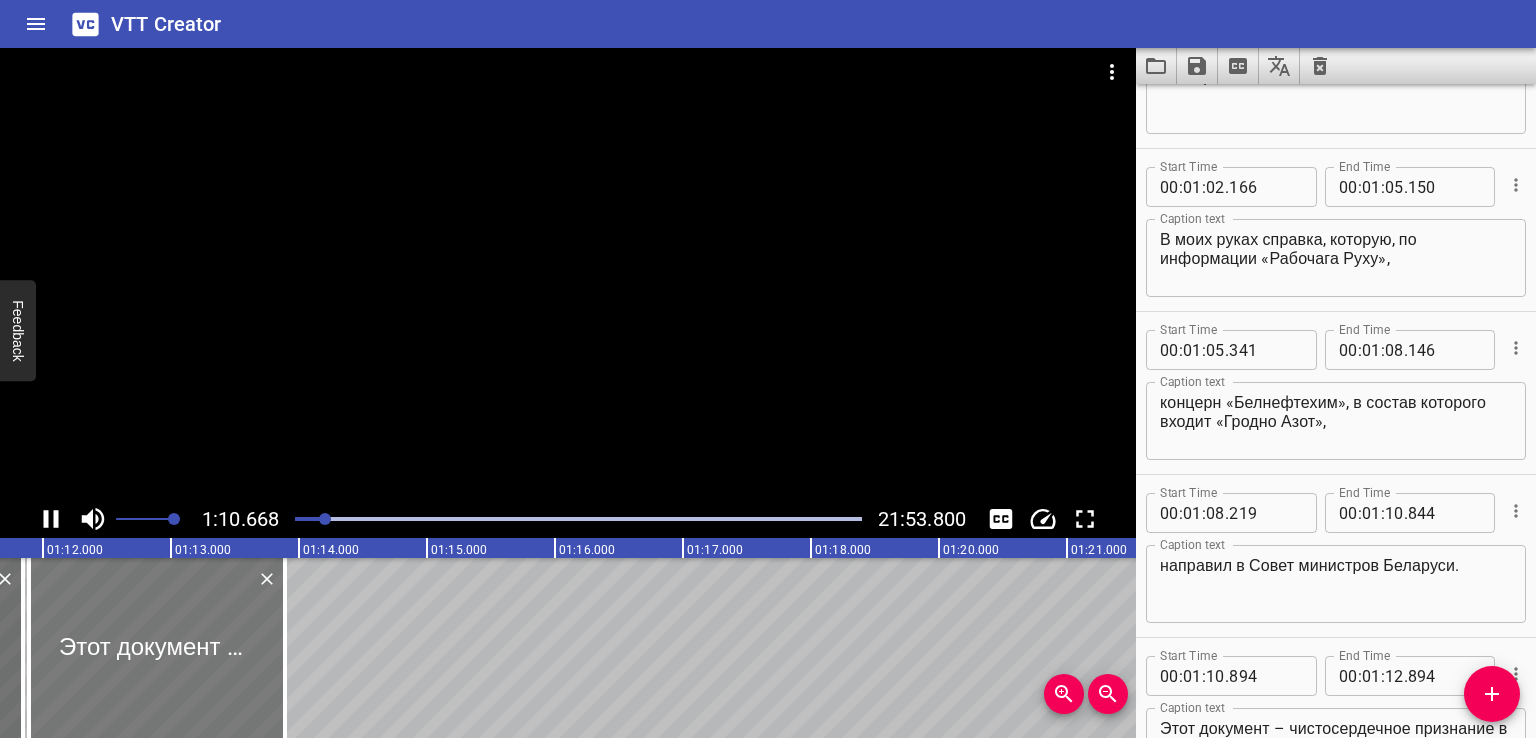 scroll, scrollTop: 4092, scrollLeft: 0, axis: vertical 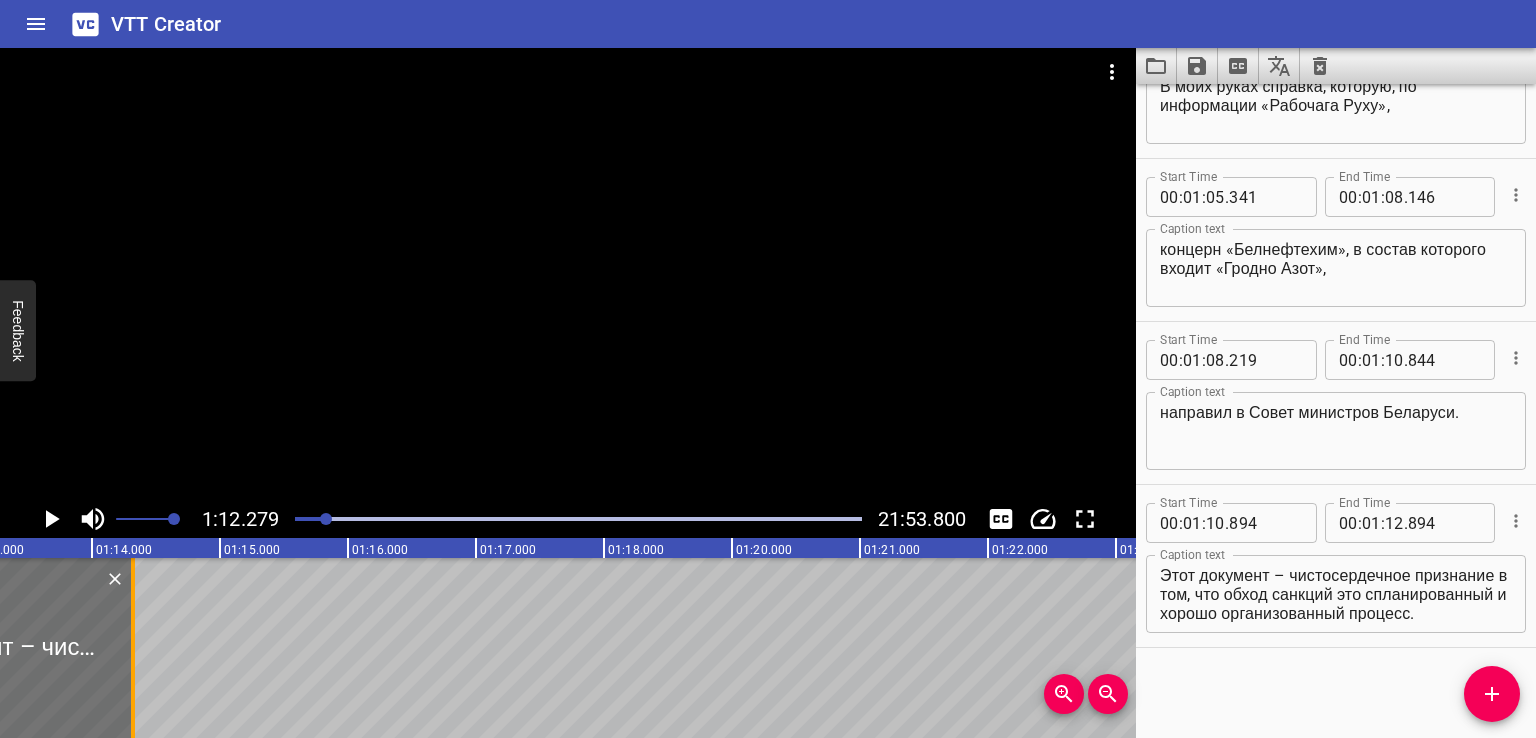 drag, startPoint x: 83, startPoint y: 654, endPoint x: 144, endPoint y: 671, distance: 63.324562 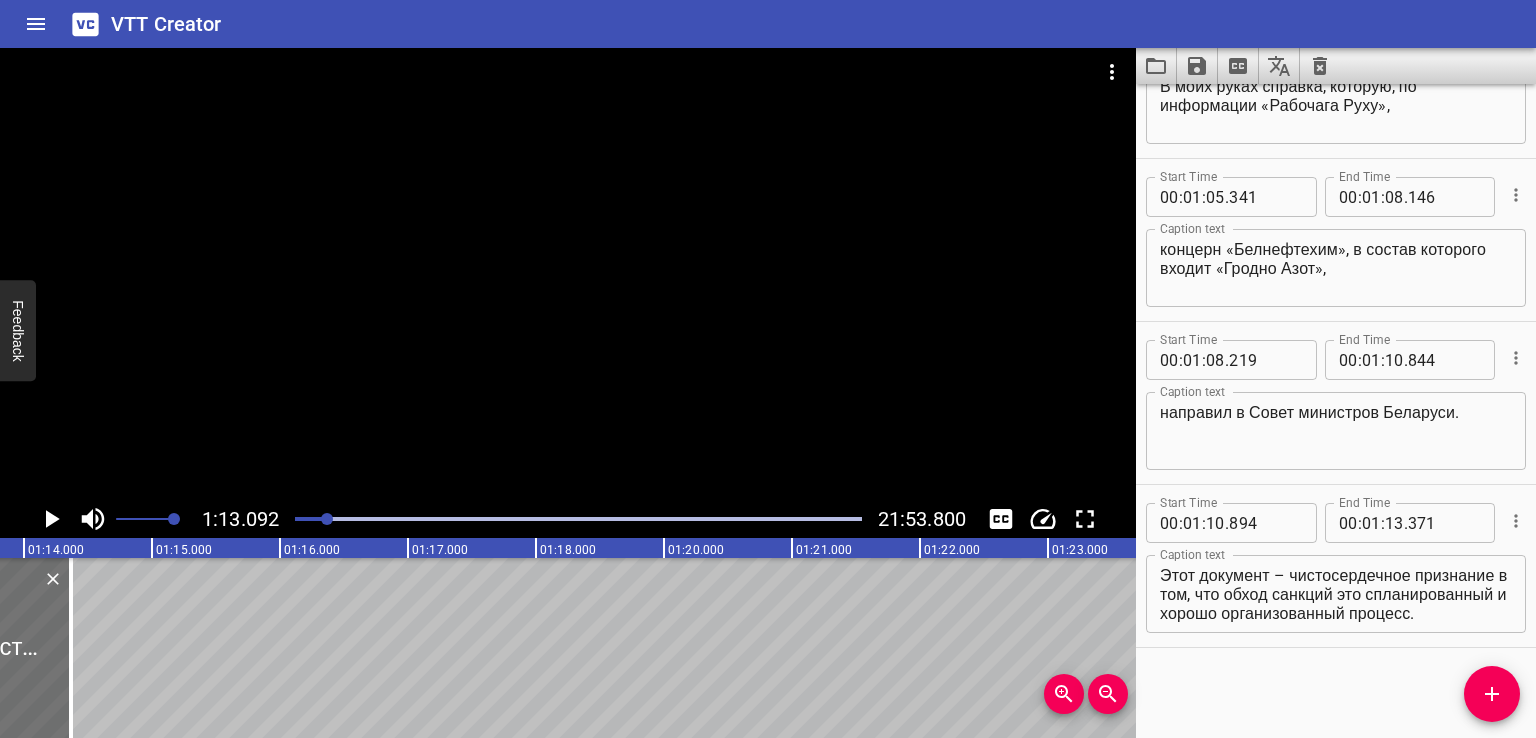 scroll, scrollTop: 0, scrollLeft: 9356, axis: horizontal 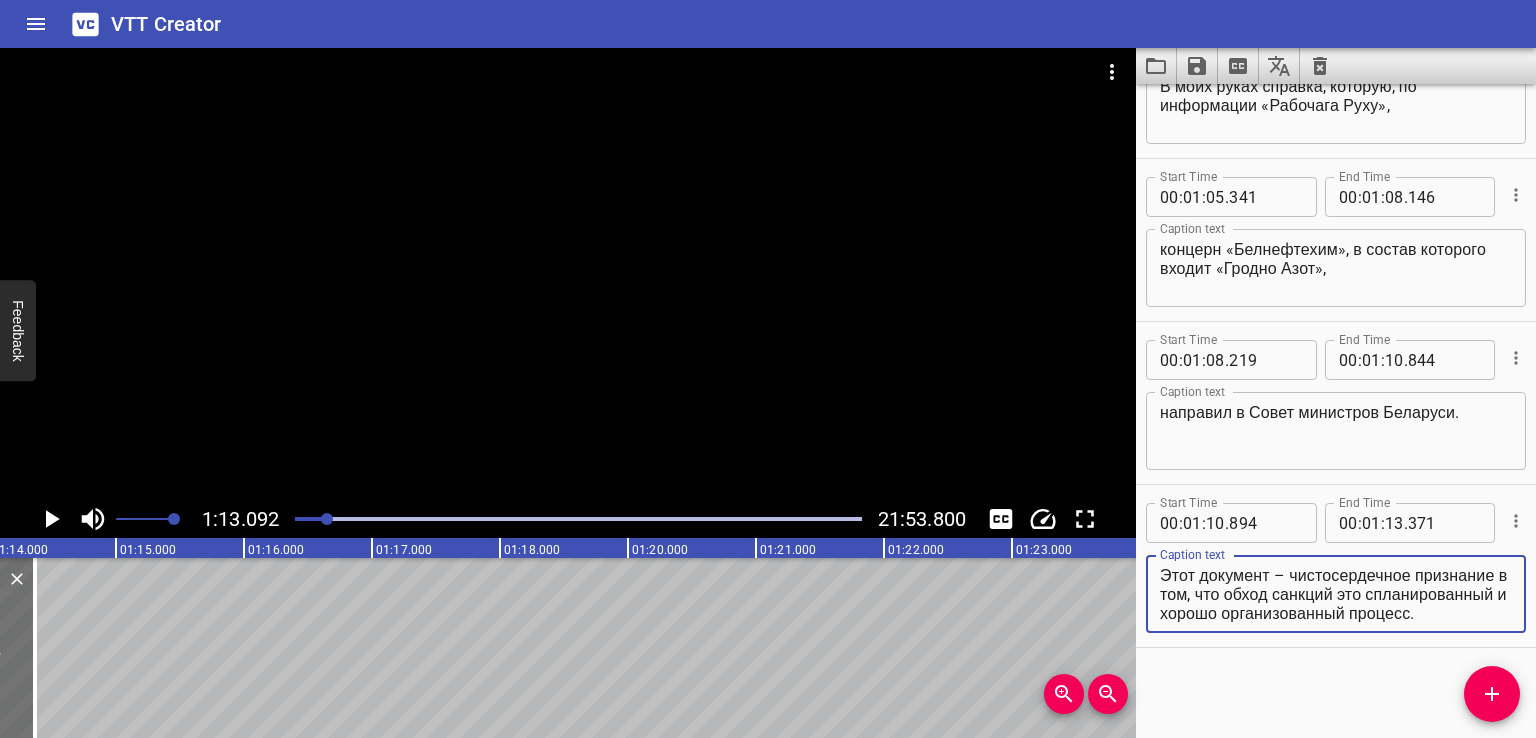drag, startPoint x: 1292, startPoint y: 581, endPoint x: 1394, endPoint y: 646, distance: 120.9504 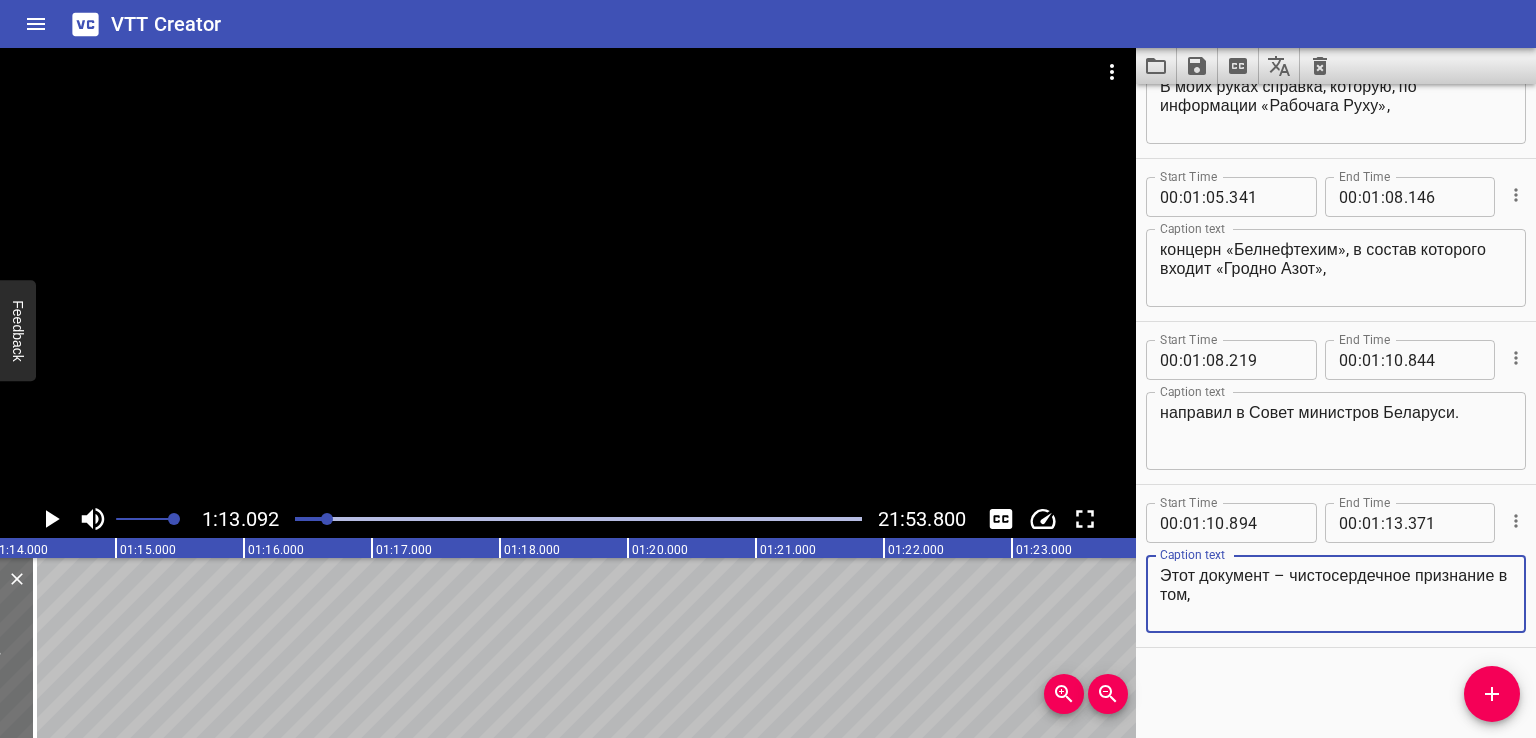 scroll, scrollTop: 0, scrollLeft: 0, axis: both 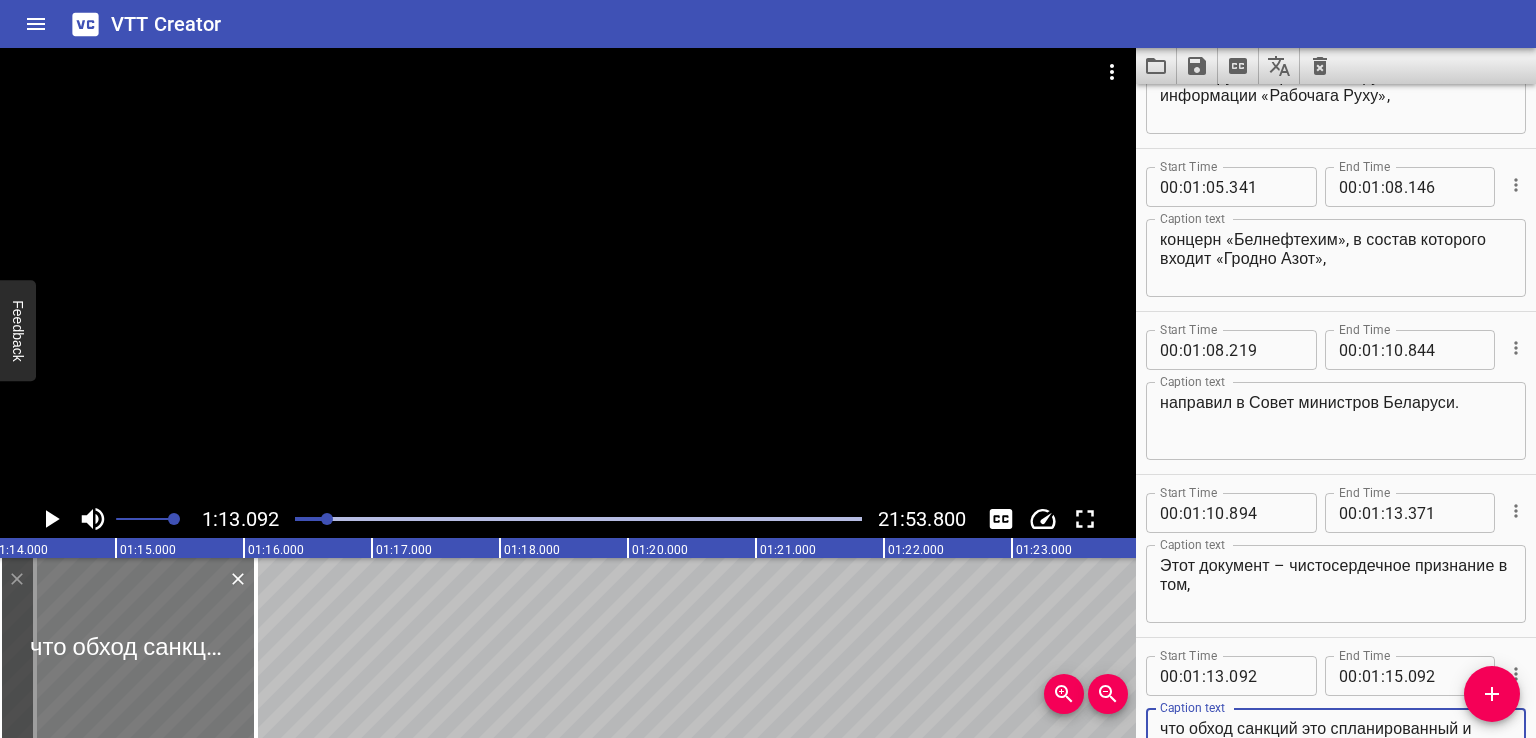 type on "что обход санкций это спланированный и хорошо организованный процесс." 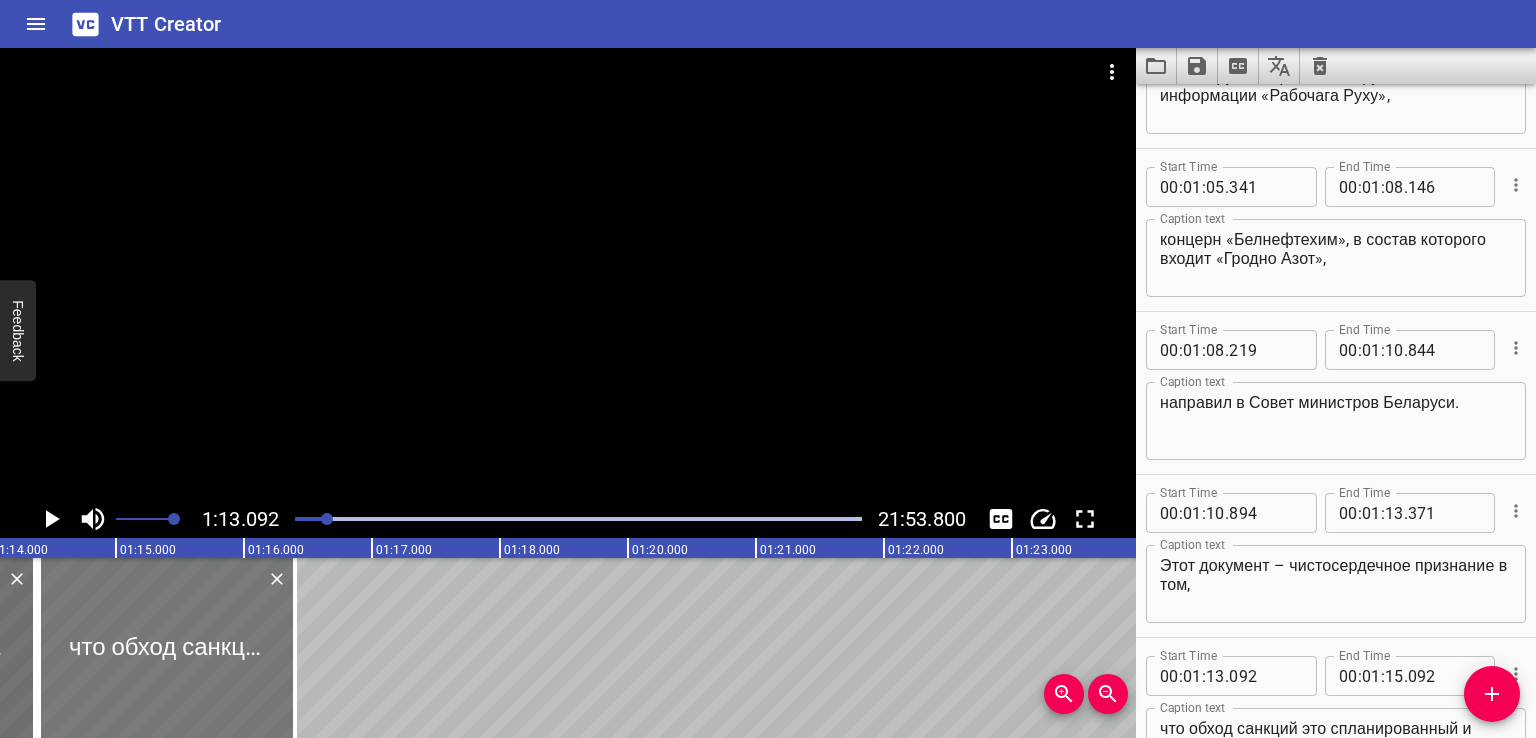 drag, startPoint x: 73, startPoint y: 663, endPoint x: 111, endPoint y: 668, distance: 38.327538 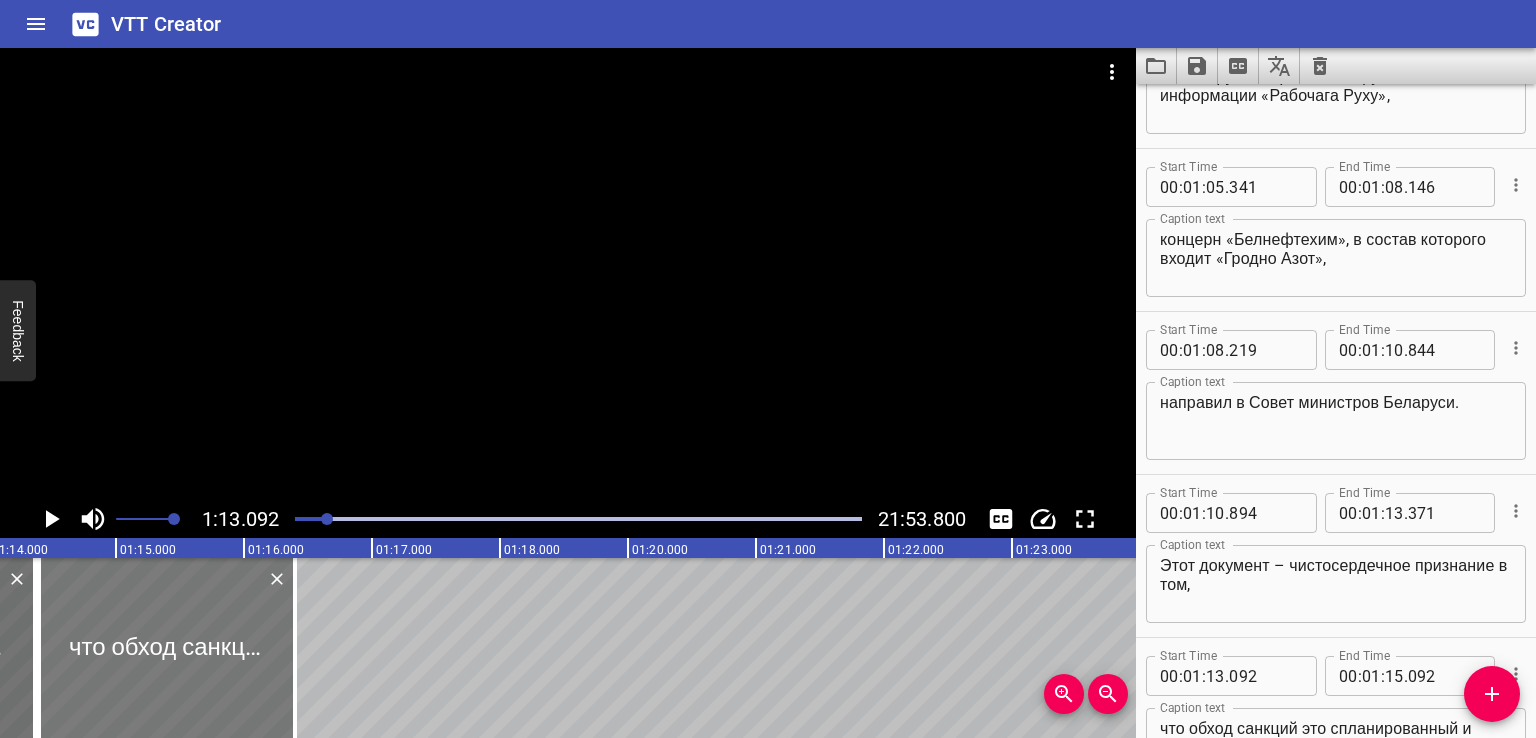 click at bounding box center (167, 648) 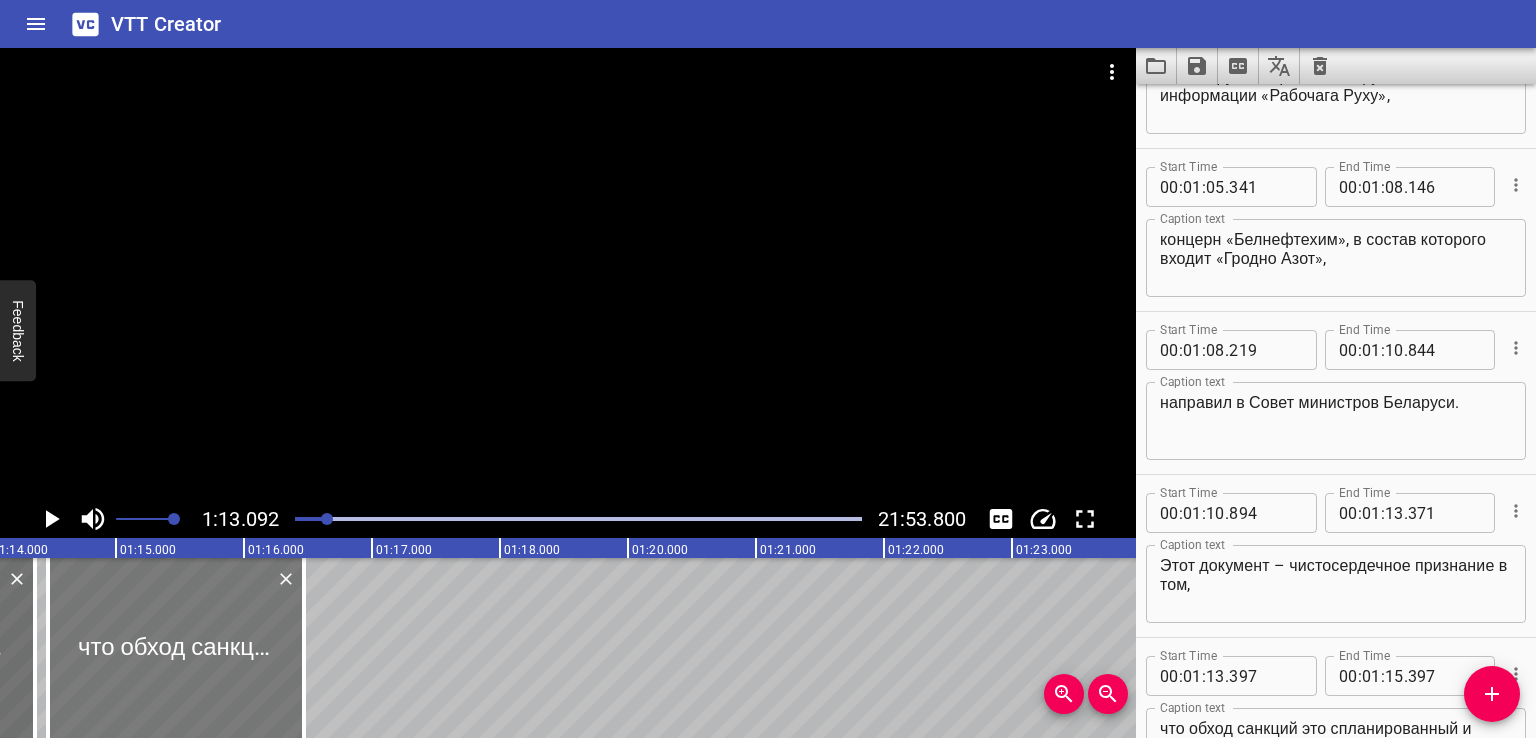 click at bounding box center (176, 648) 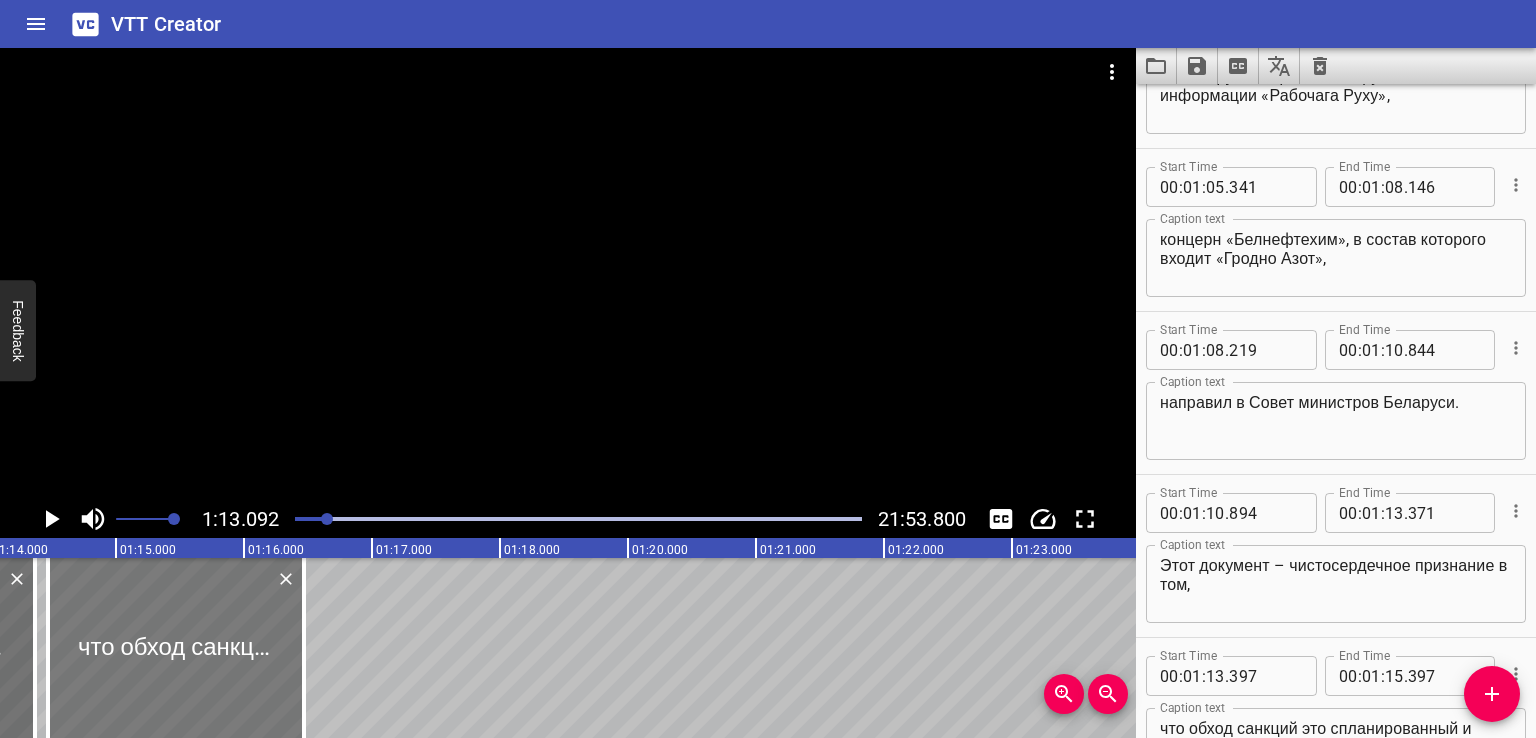 type on "467" 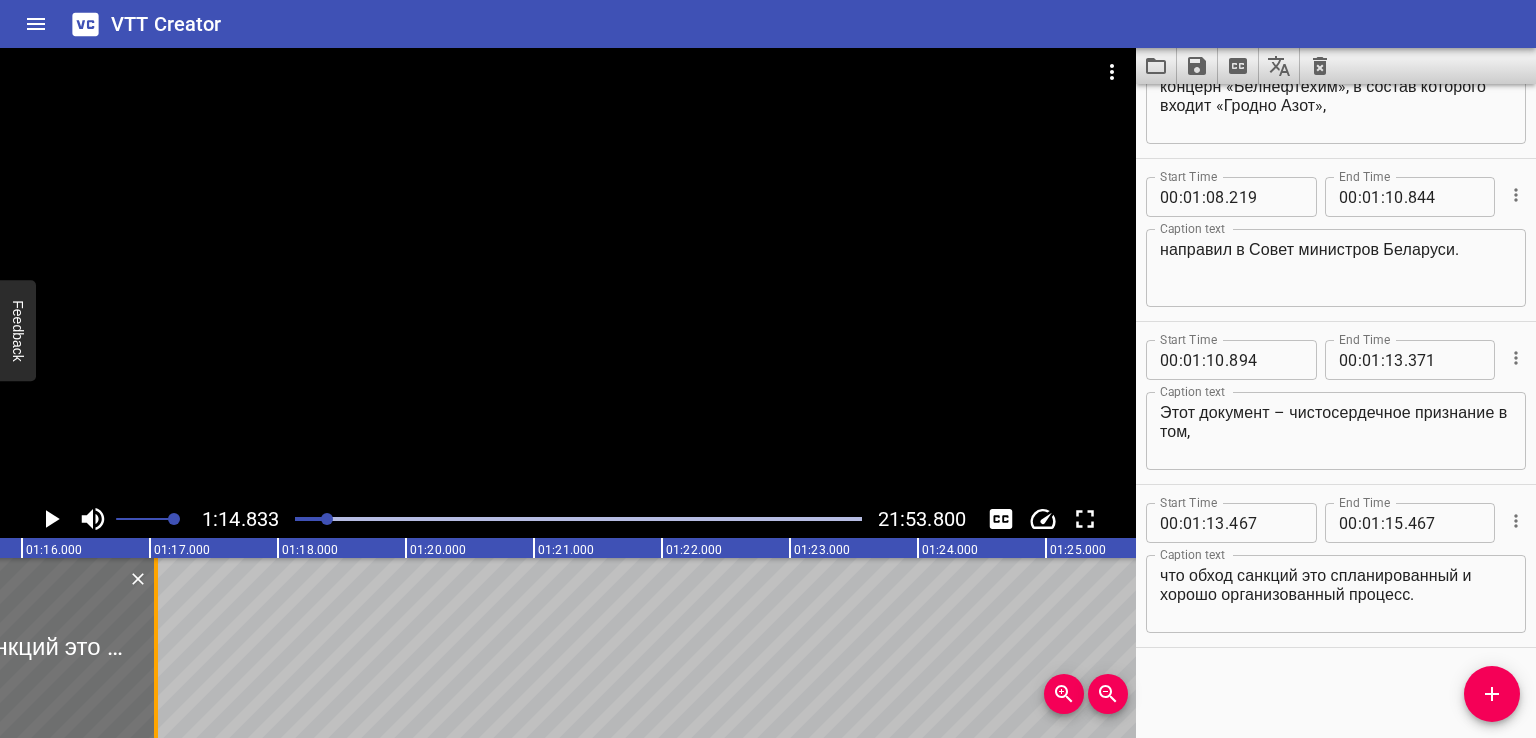 drag, startPoint x: 84, startPoint y: 658, endPoint x: 170, endPoint y: 661, distance: 86.05231 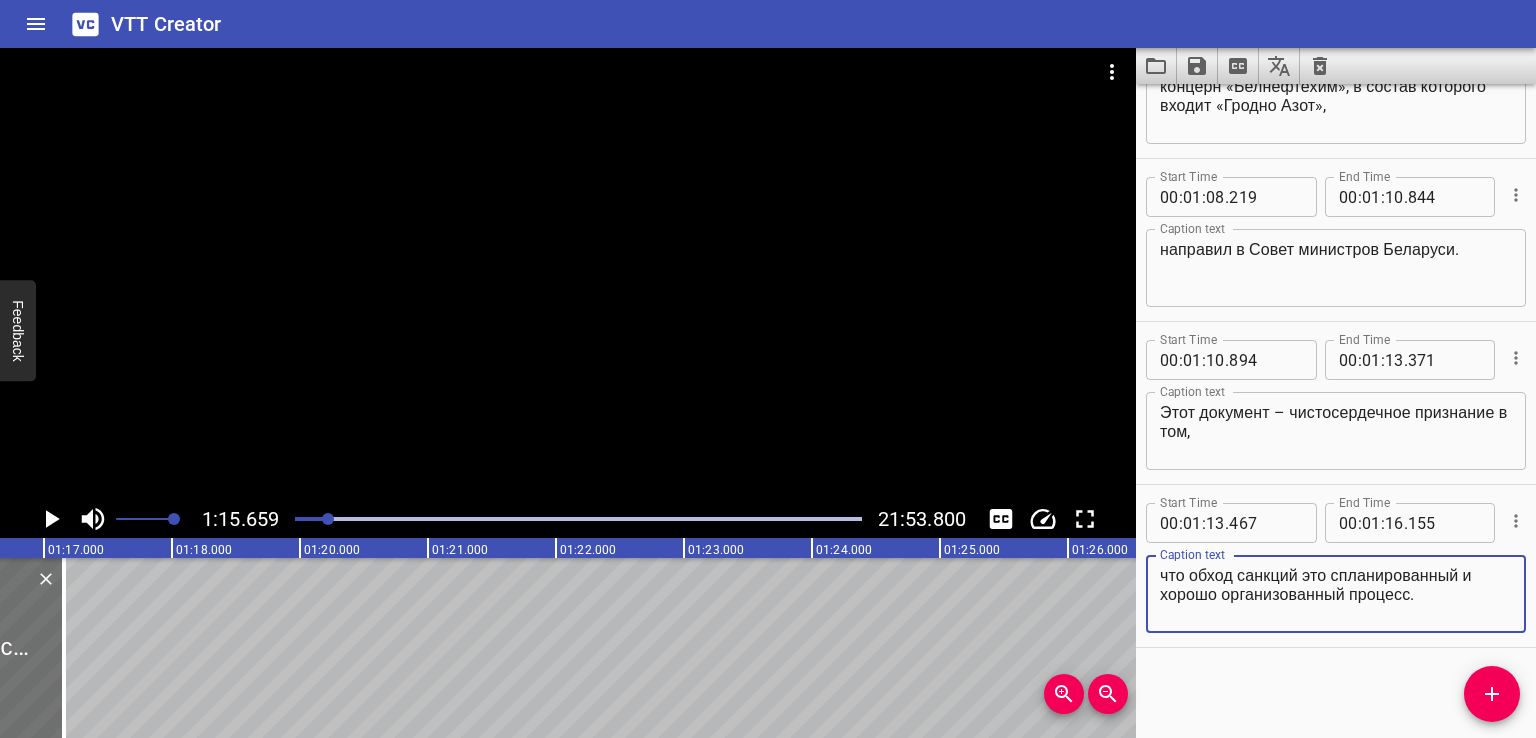 drag, startPoint x: 1483, startPoint y: 570, endPoint x: 1495, endPoint y: 623, distance: 54.34151 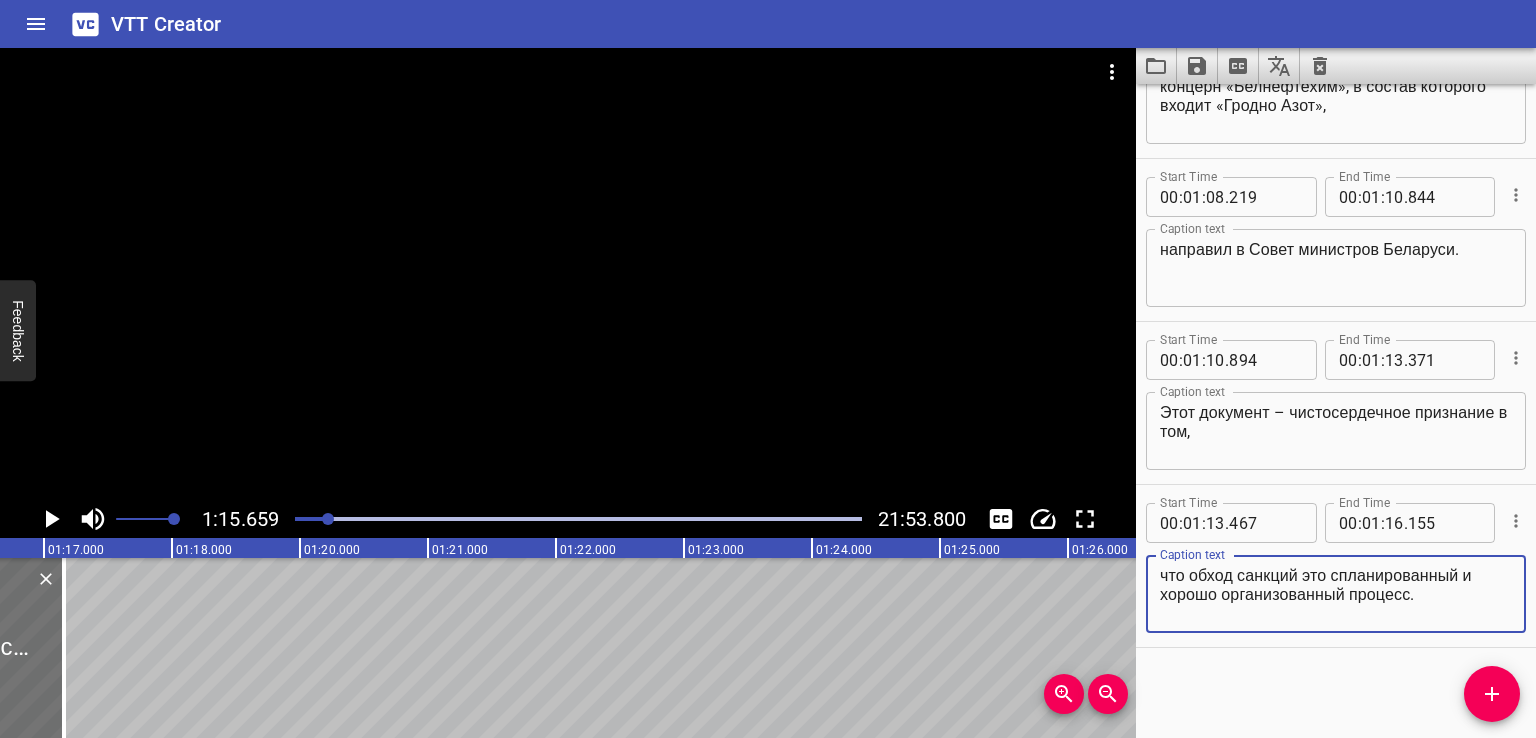 drag, startPoint x: 1474, startPoint y: 572, endPoint x: 1494, endPoint y: 614, distance: 46.518814 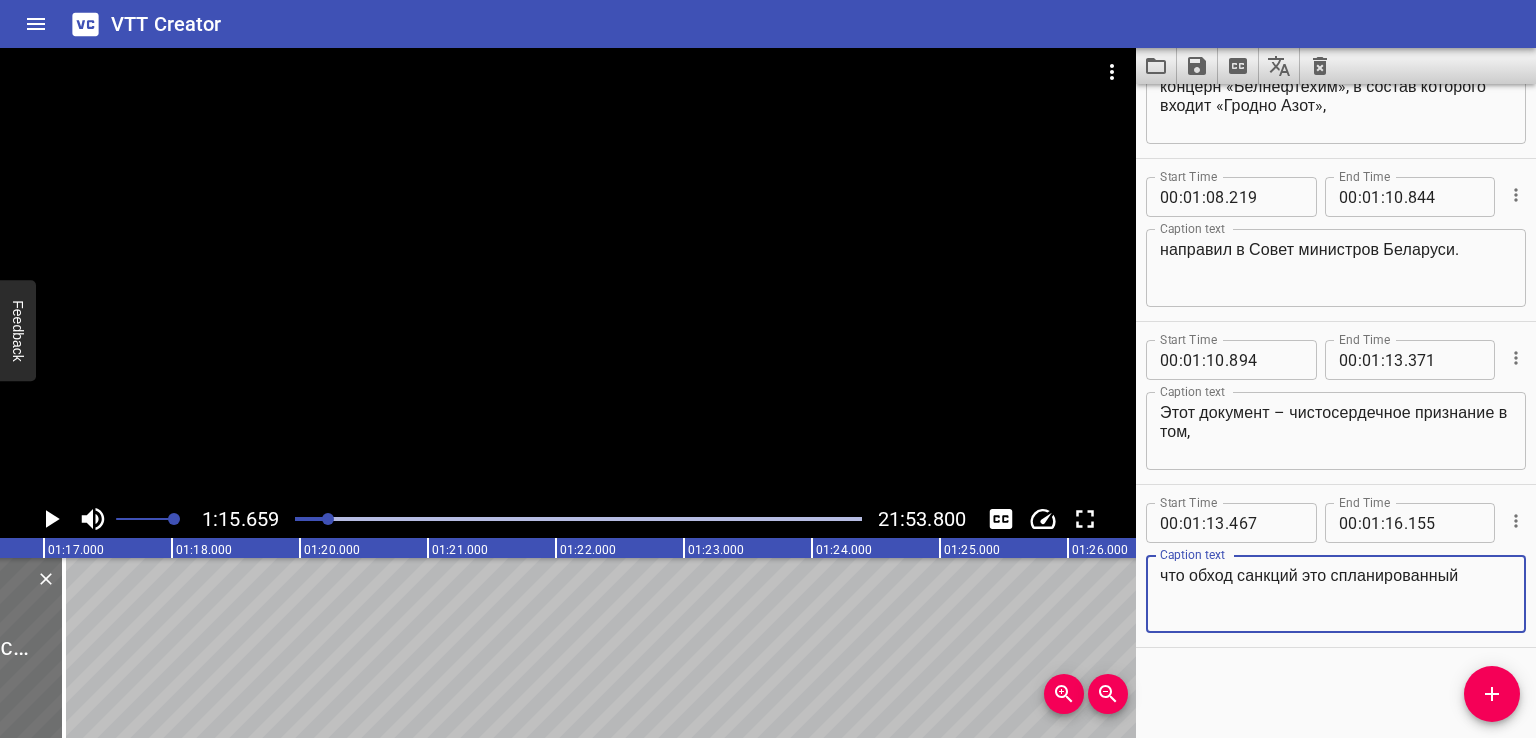 type on "что обход санкций это спланированный" 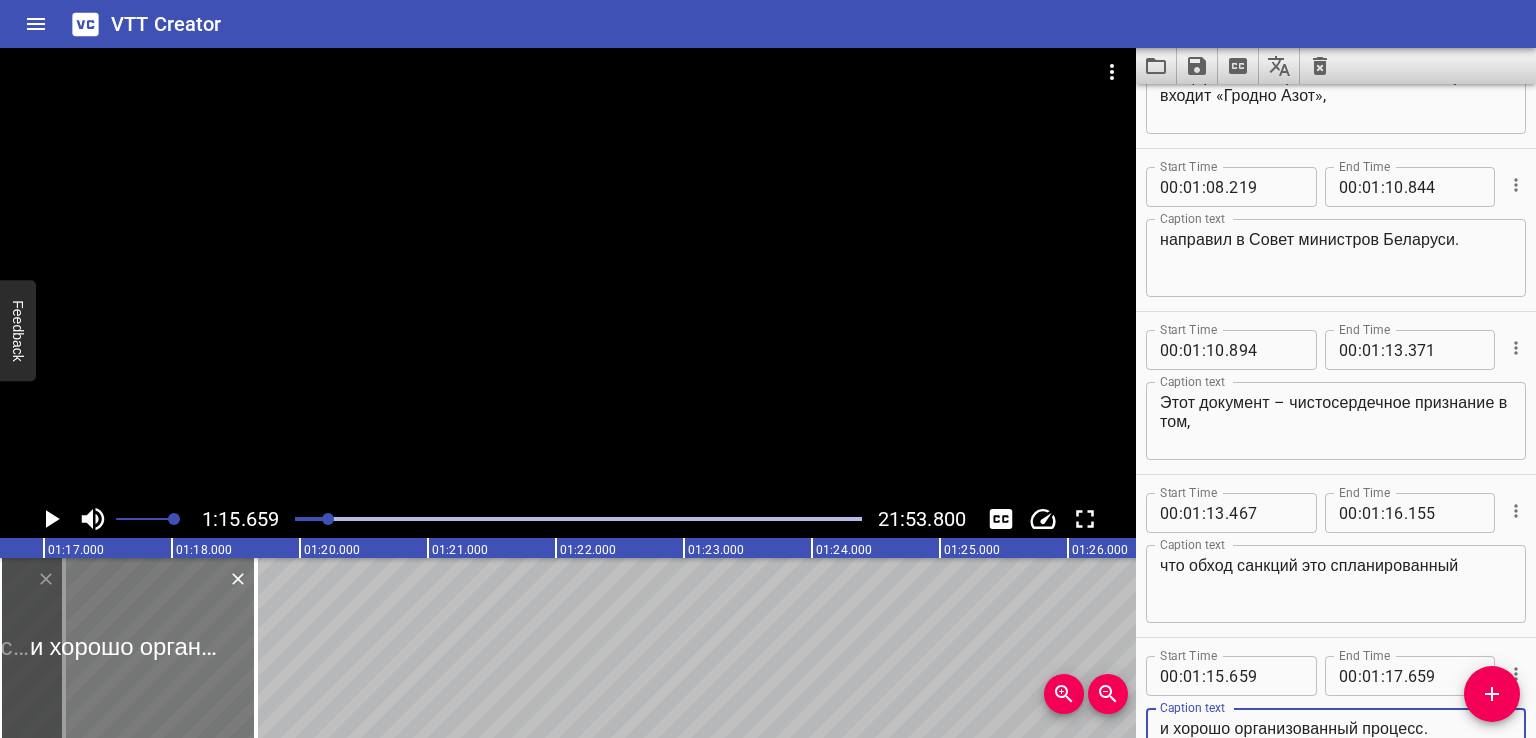 type on "и хорошо организованный процесс." 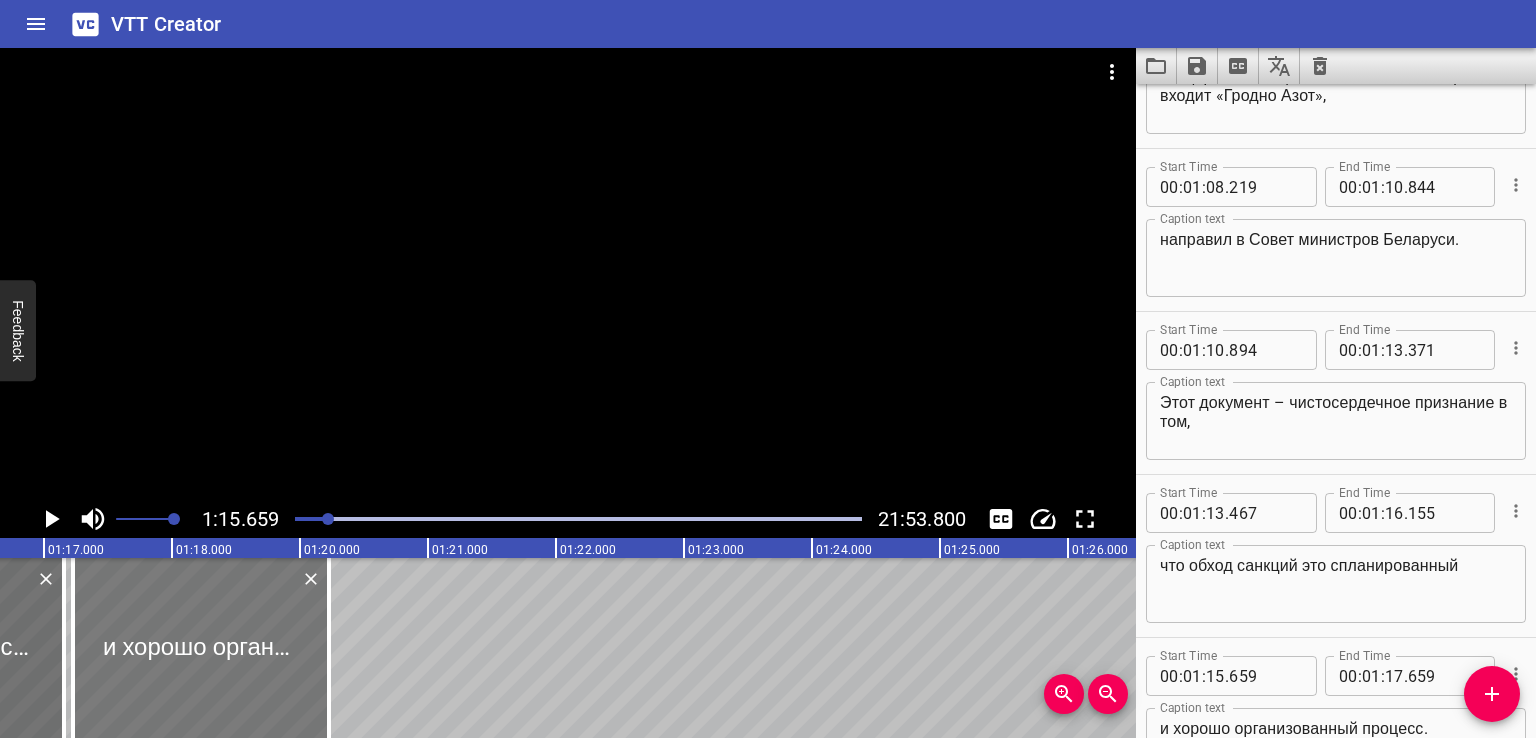 drag, startPoint x: 141, startPoint y: 689, endPoint x: 230, endPoint y: 695, distance: 89.20202 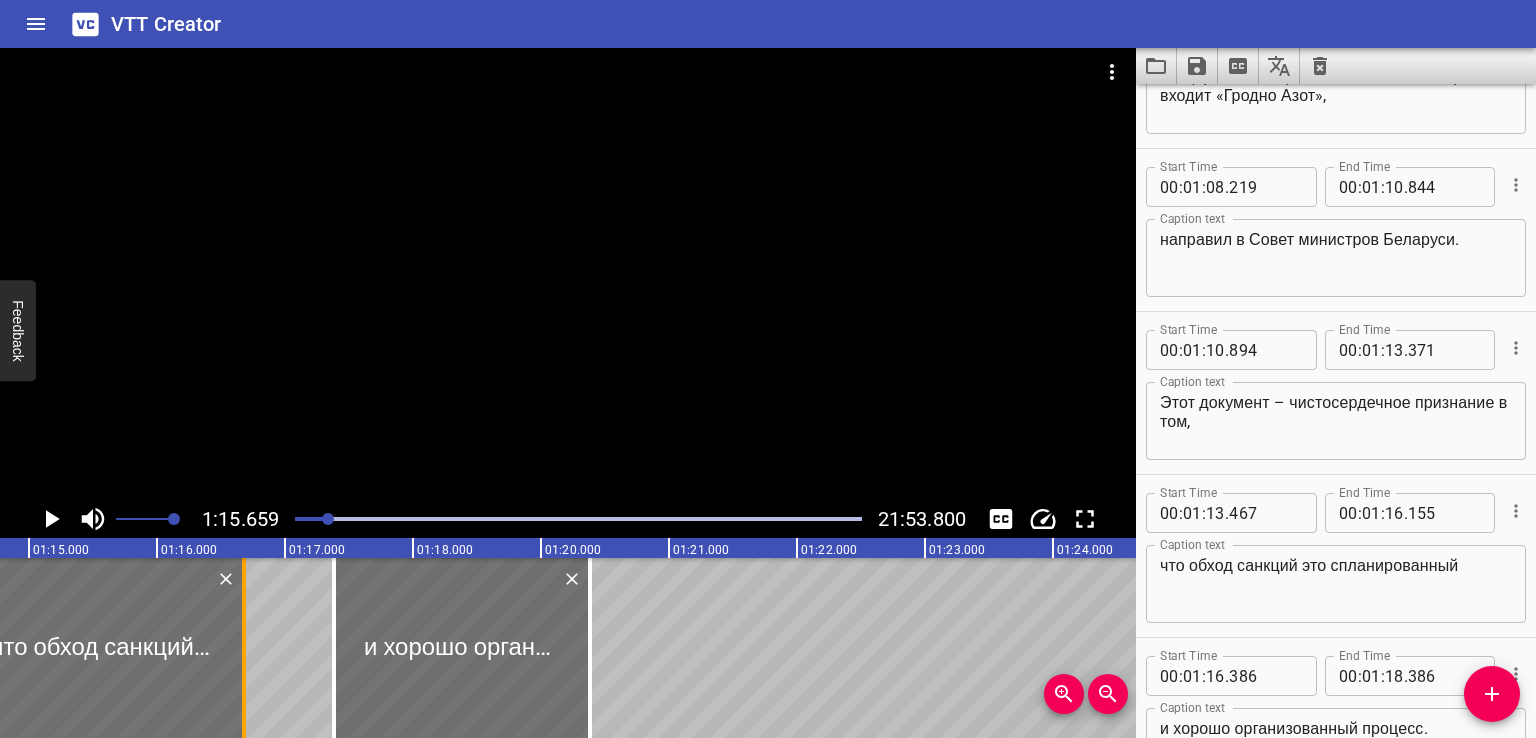 drag, startPoint x: 56, startPoint y: 666, endPoint x: 239, endPoint y: 679, distance: 183.46117 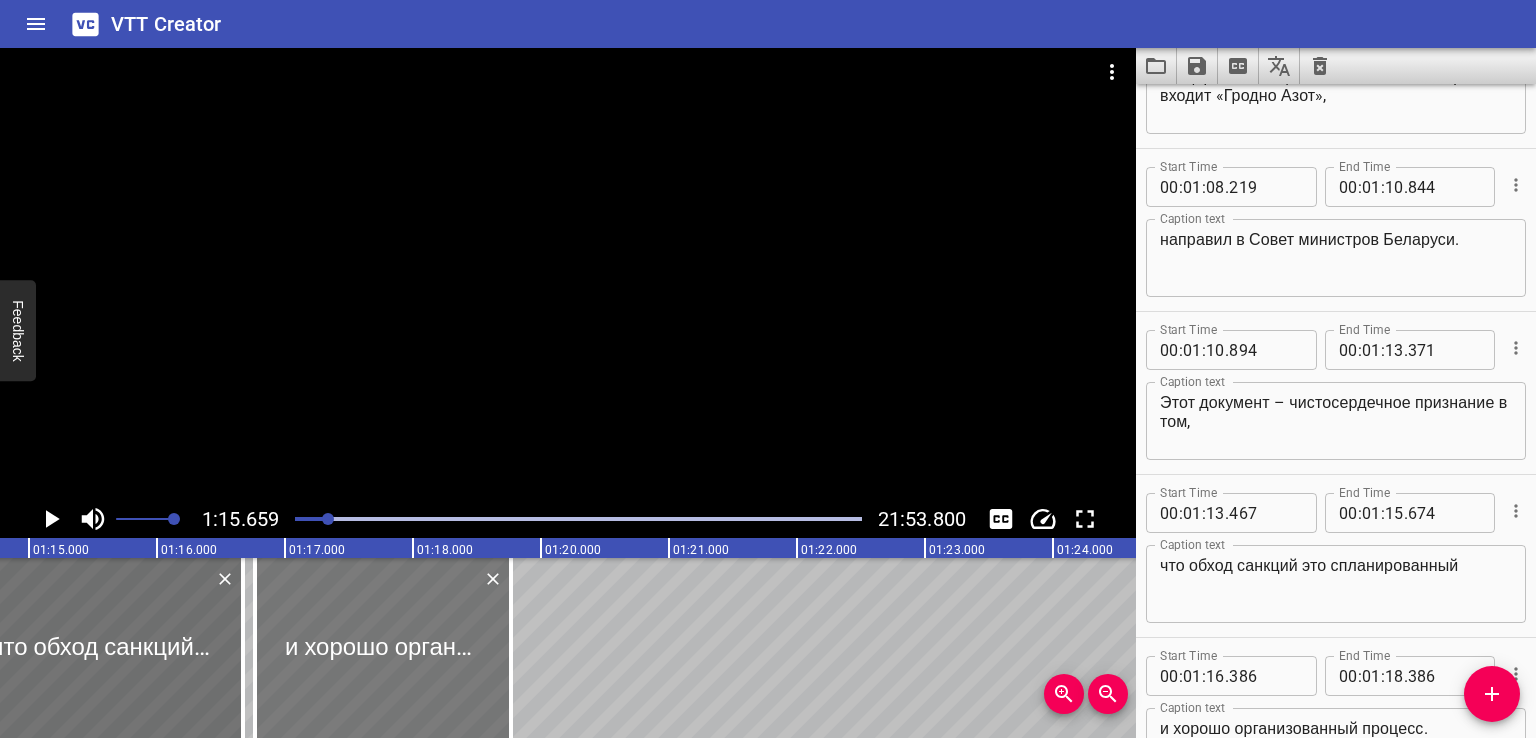 drag, startPoint x: 418, startPoint y: 670, endPoint x: 345, endPoint y: 688, distance: 75.18643 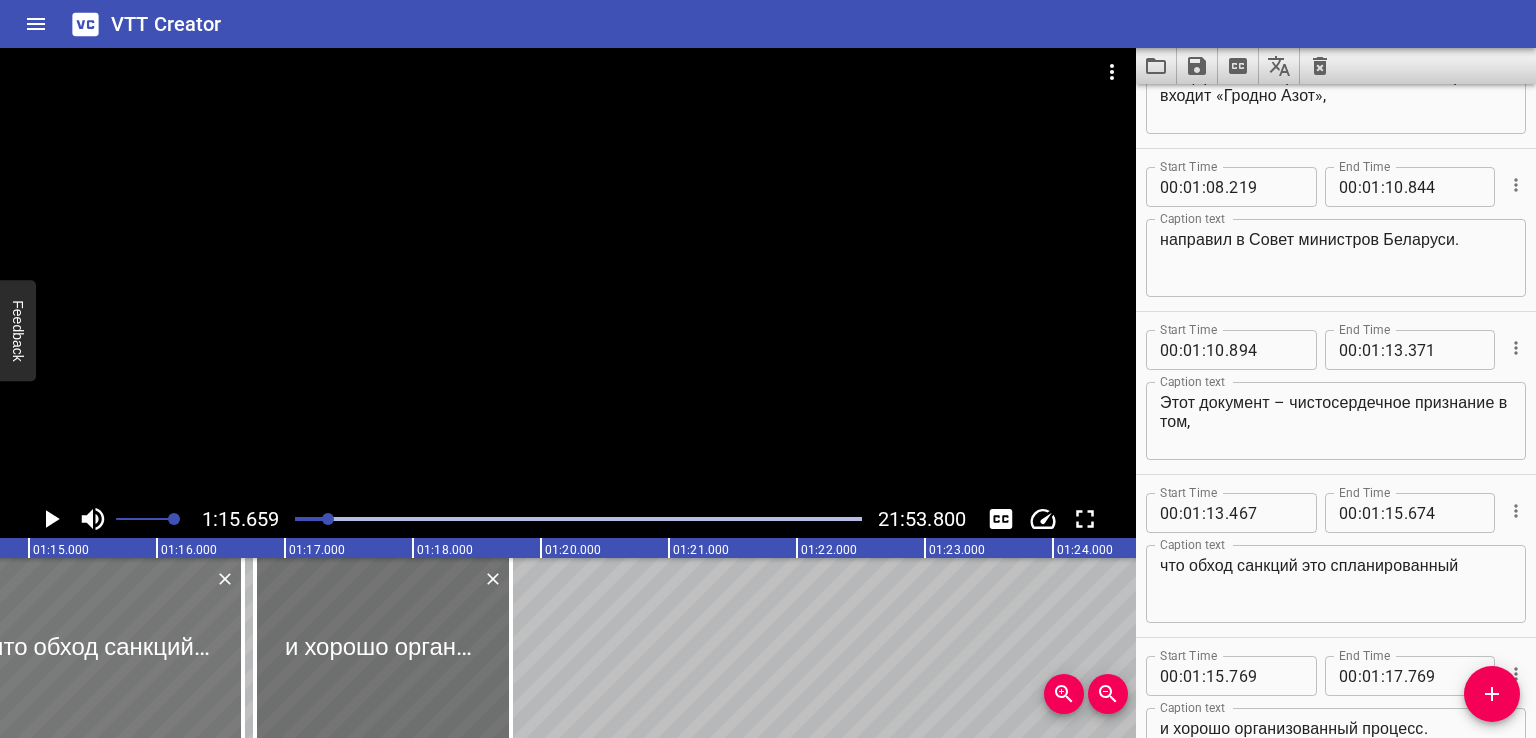 click at bounding box center (102, 648) 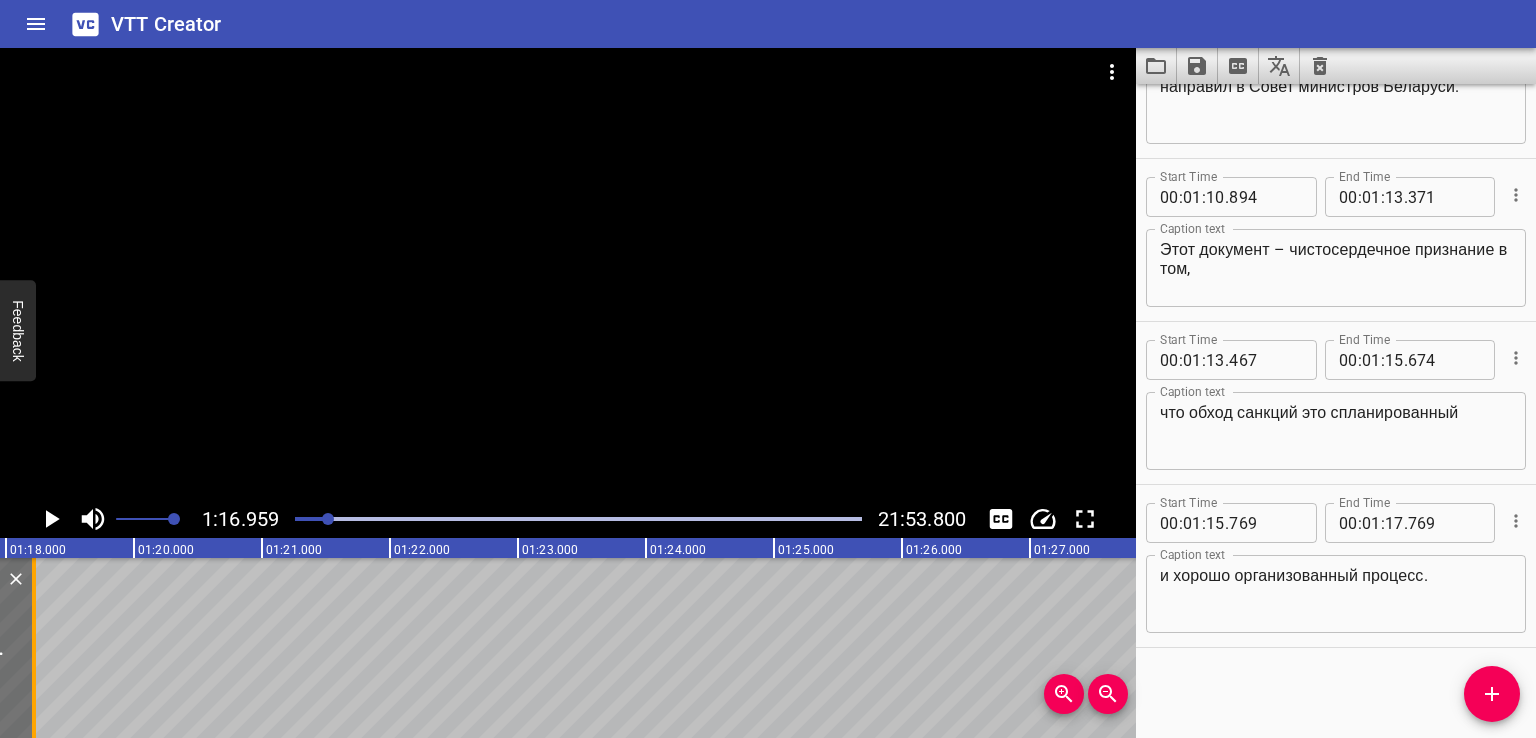 drag, startPoint x: 97, startPoint y: 654, endPoint x: 27, endPoint y: 670, distance: 71.80529 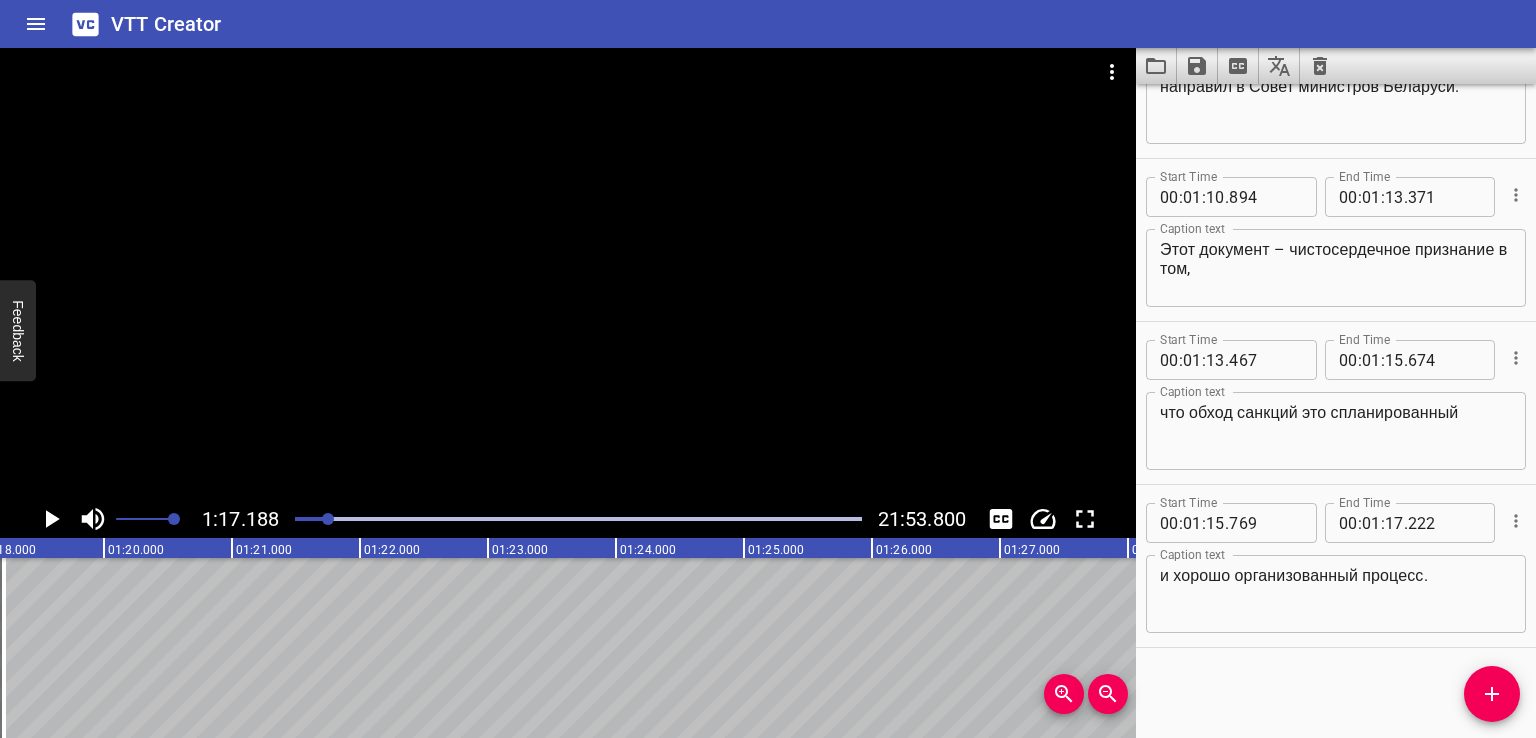 click 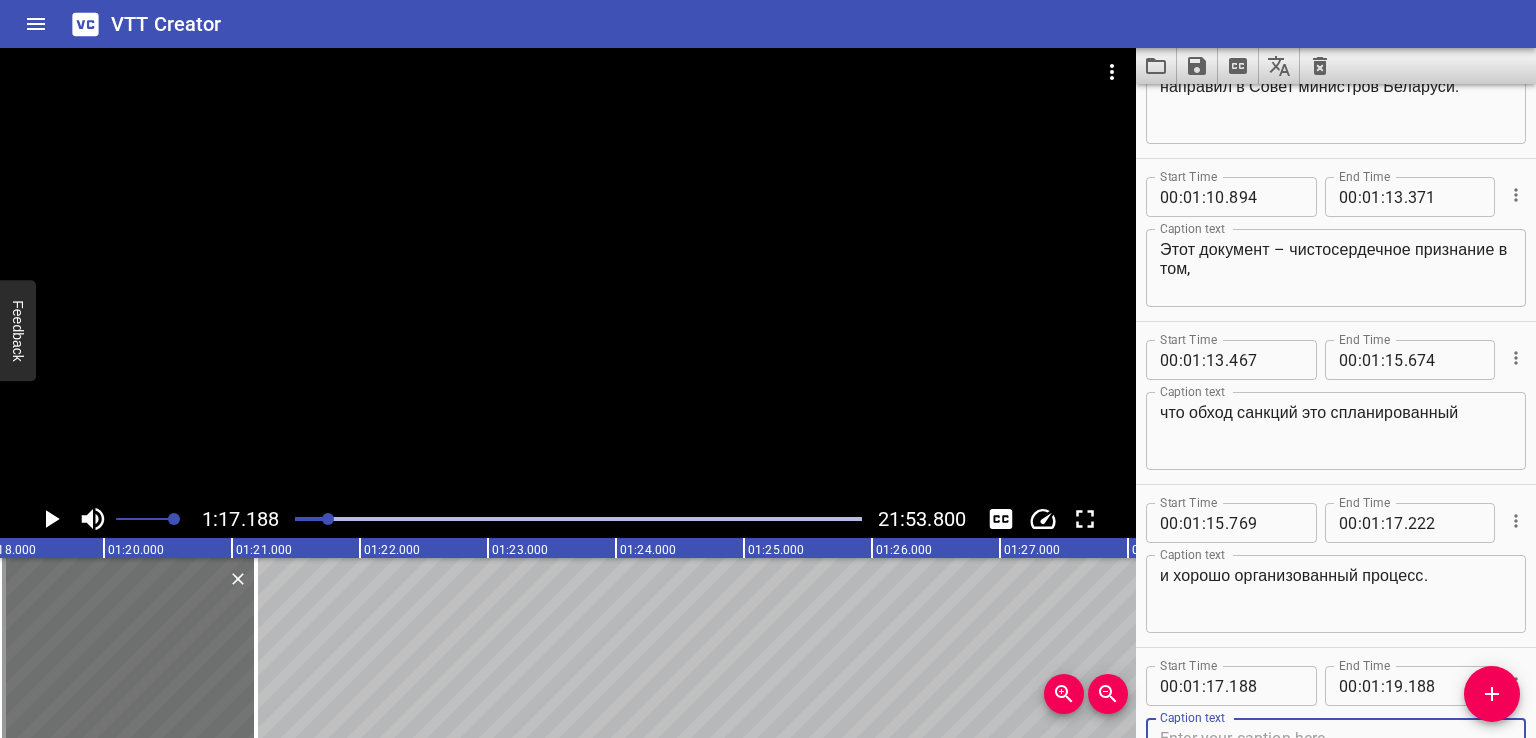 click 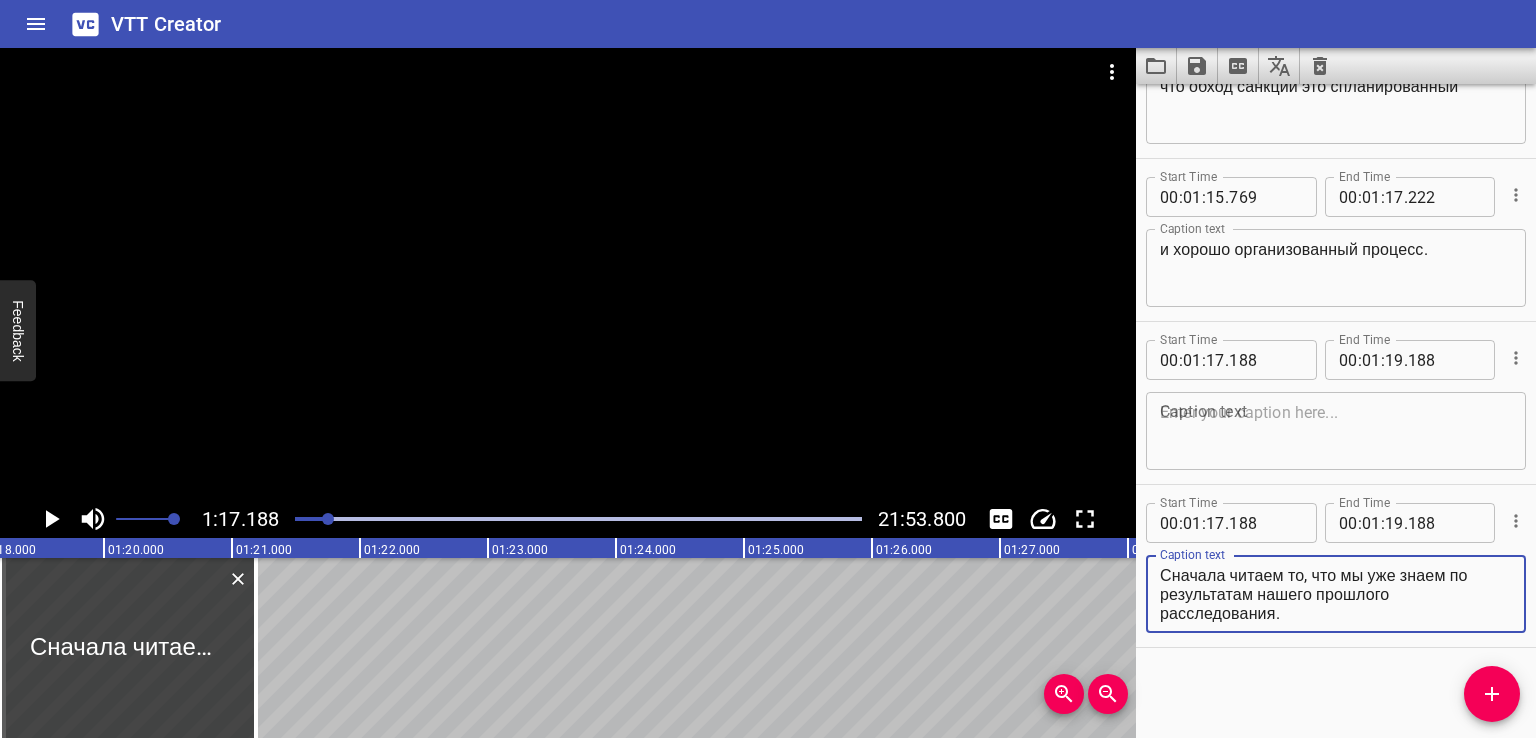 type on "Сначала читаем то, что мы уже знаем по результатам нашего прошлого расследования." 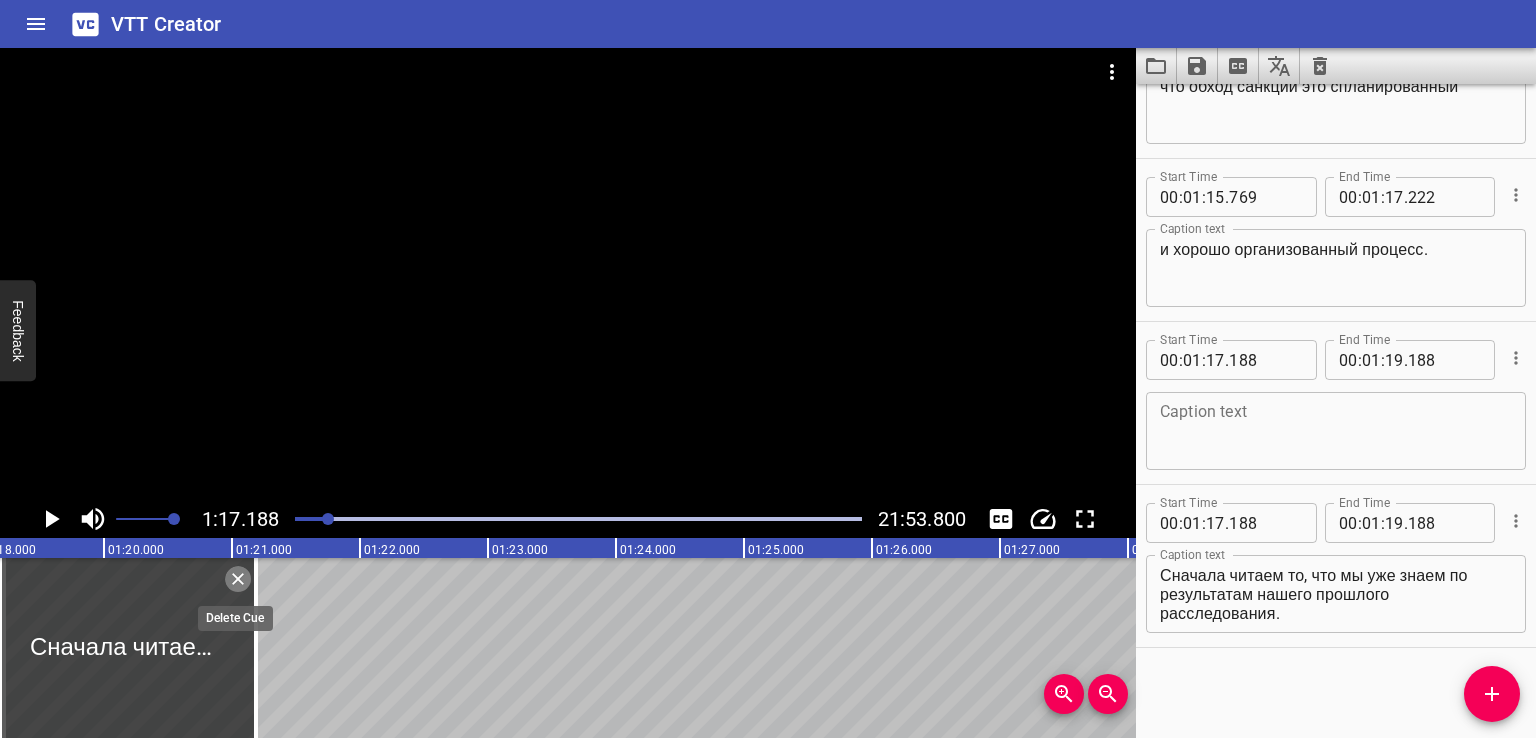 click 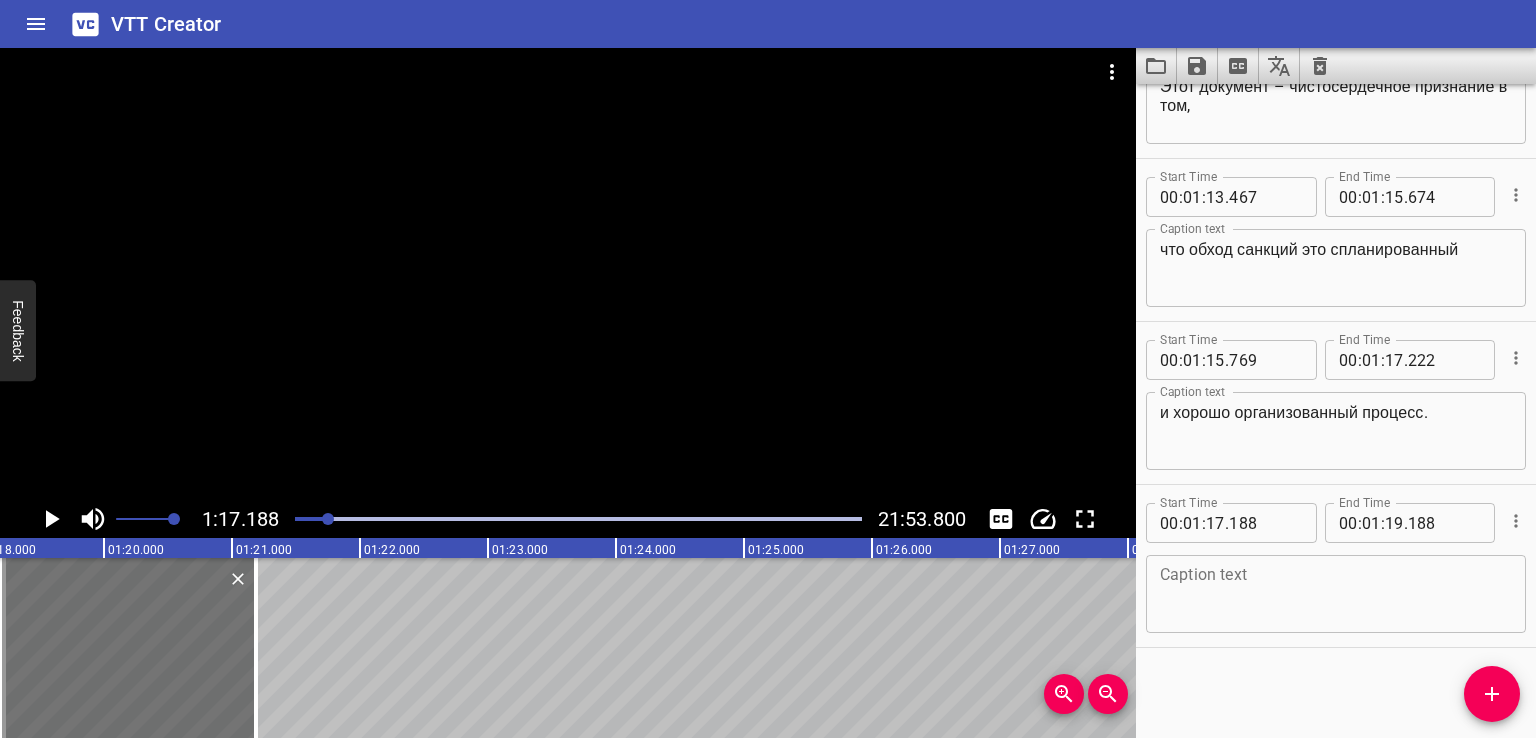 click at bounding box center (1336, 594) 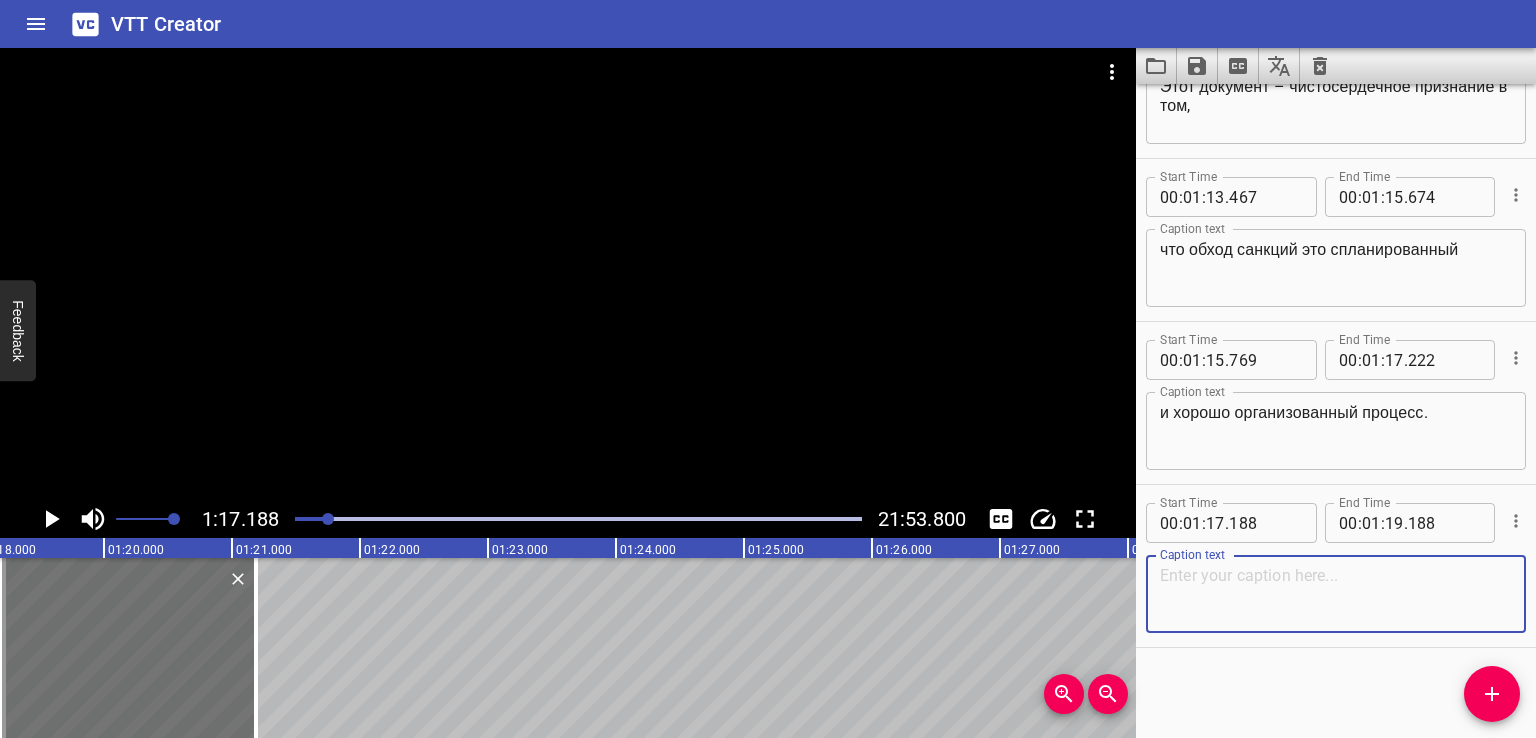 paste on "Сначала читаем то, что мы уже знаем по результатам нашего прошлого расследования." 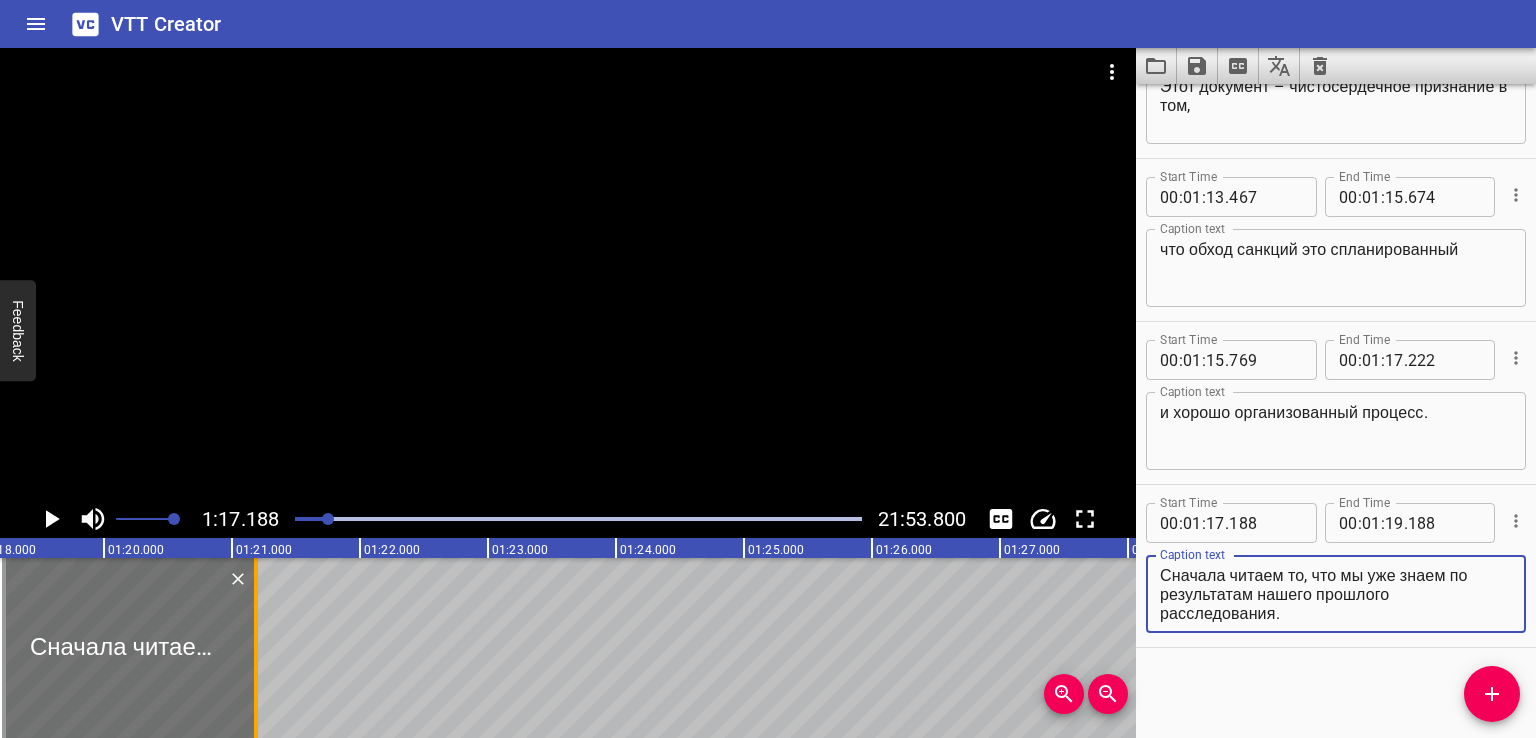 type on "Сначала читаем то, что мы уже знаем по результатам нашего прошлого расследования." 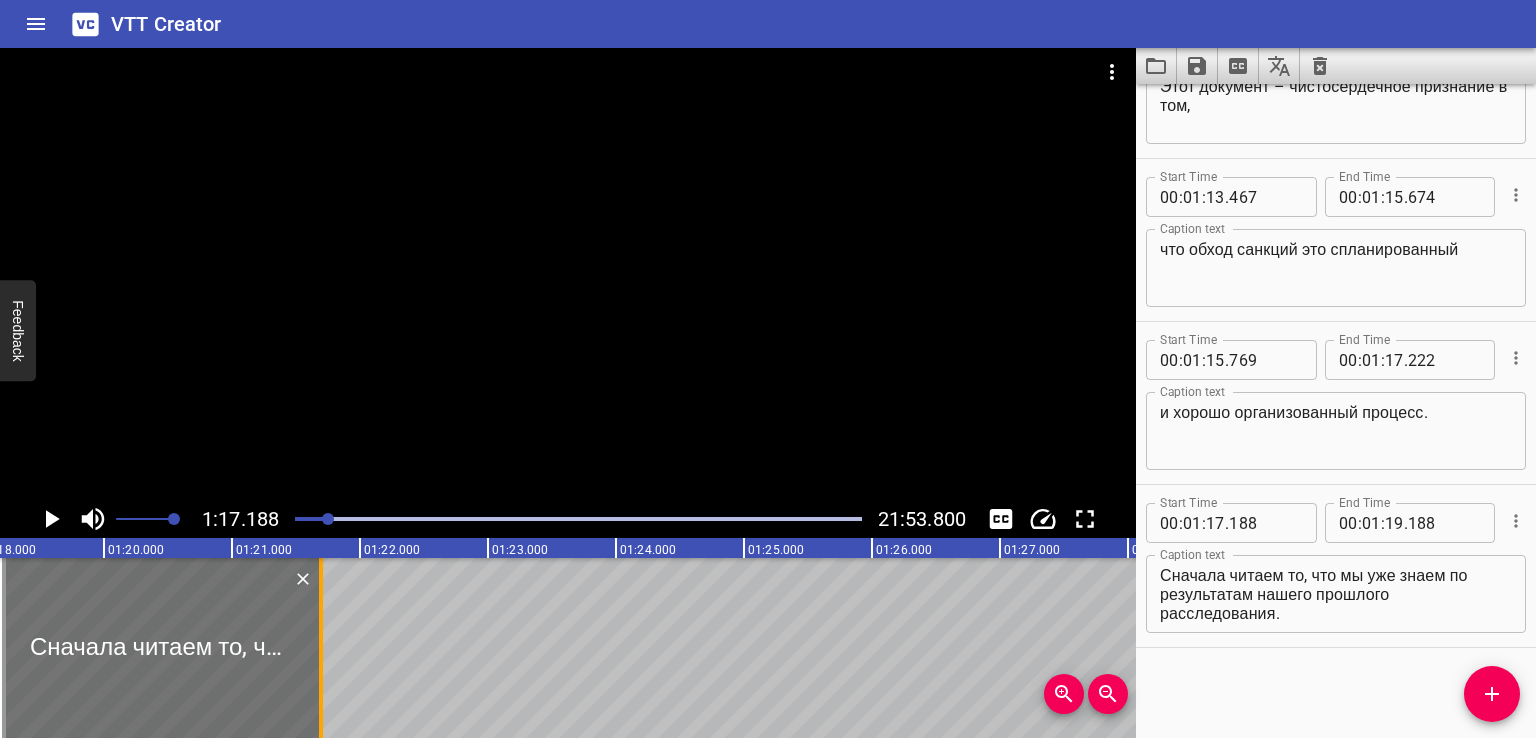 drag, startPoint x: 255, startPoint y: 643, endPoint x: 324, endPoint y: 646, distance: 69.065186 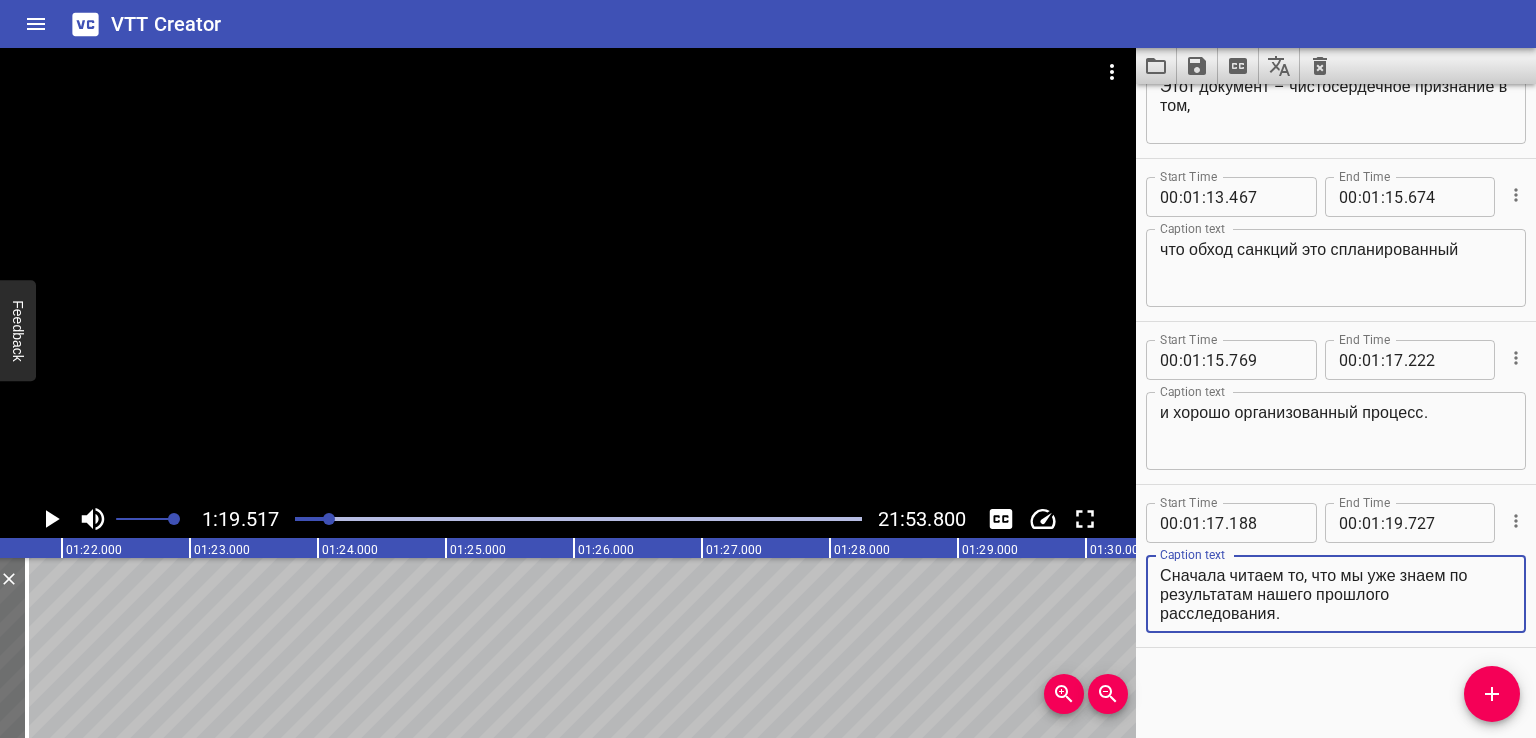 drag, startPoint x: 1260, startPoint y: 597, endPoint x: 1363, endPoint y: 637, distance: 110.49435 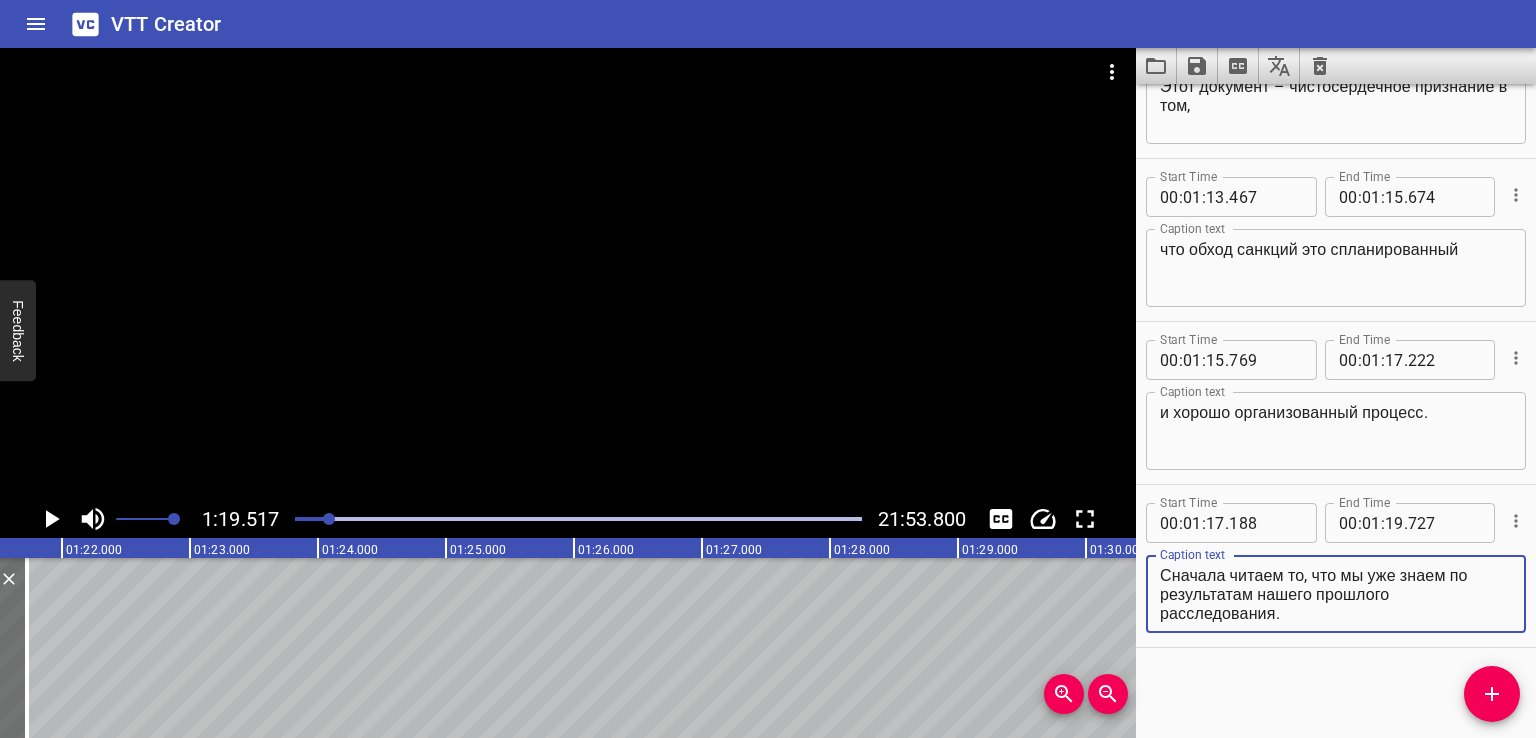 click on "Start Time 00 : 01 : 17 . 188 Start Time End Time 00 : 01 : 19 . 727 End Time Caption text Сначала читаем то, что мы уже знаем по результатам нашего прошлого расследования. Caption text" at bounding box center (1336, 566) 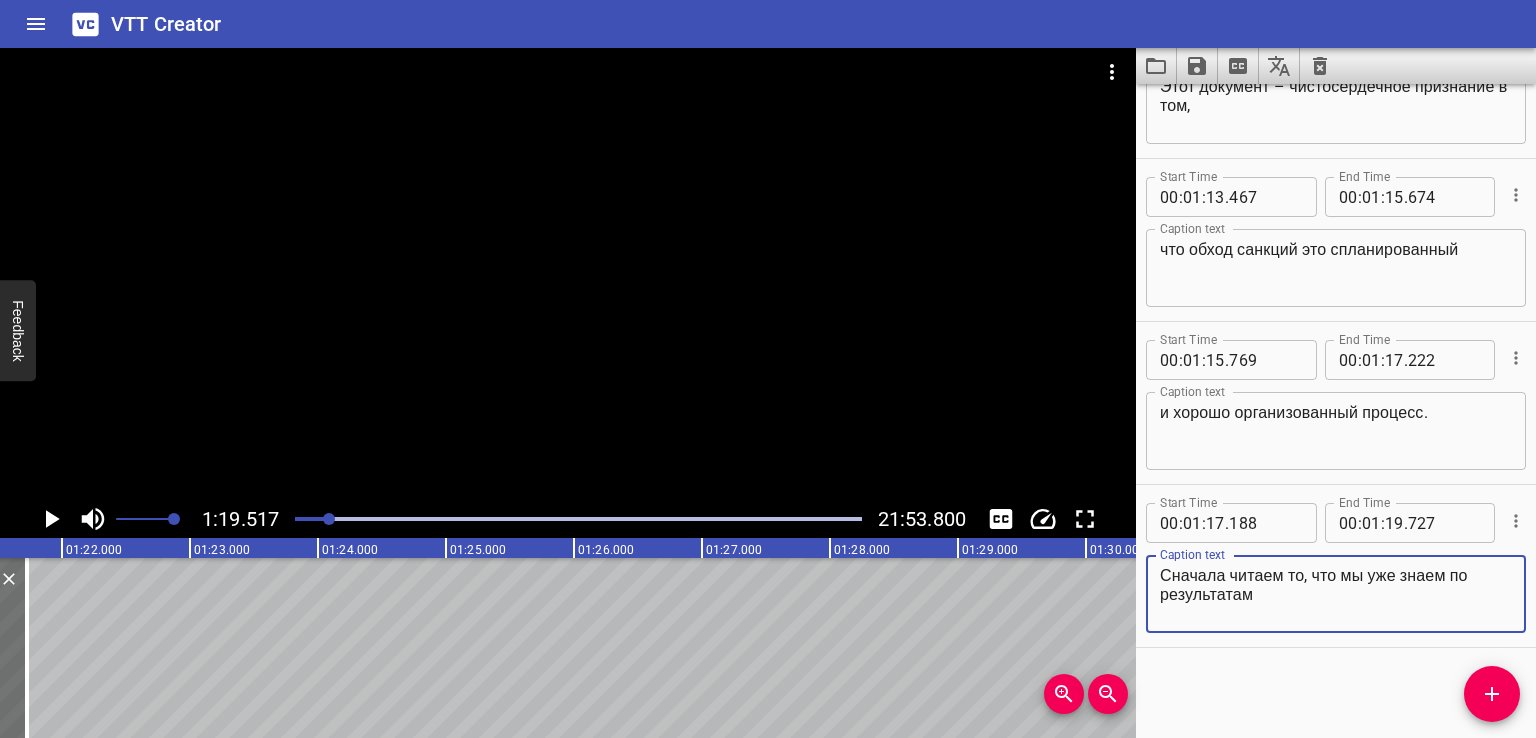 type on "Сначала читаем то, что мы уже знаем по результатам" 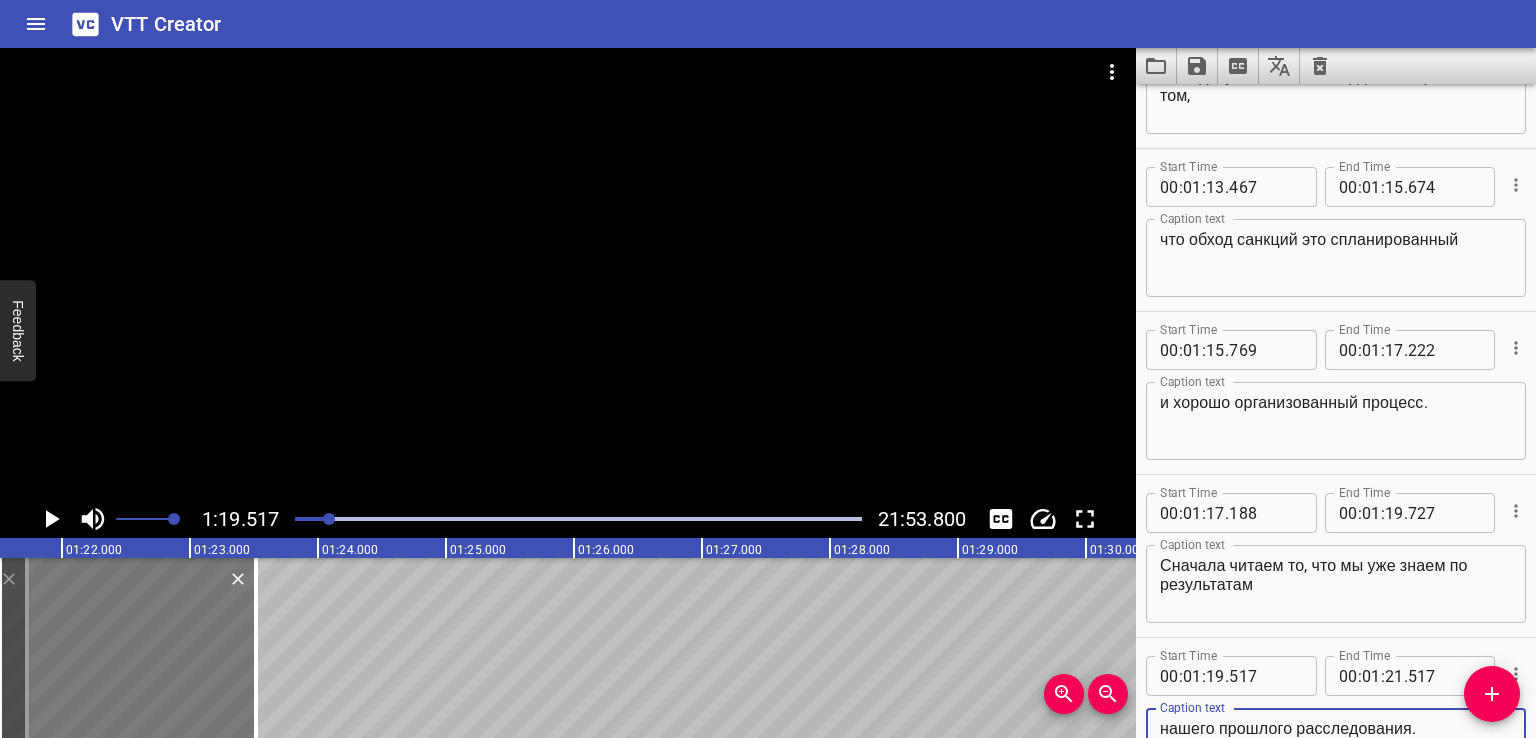type on "нашего прошлого расследования." 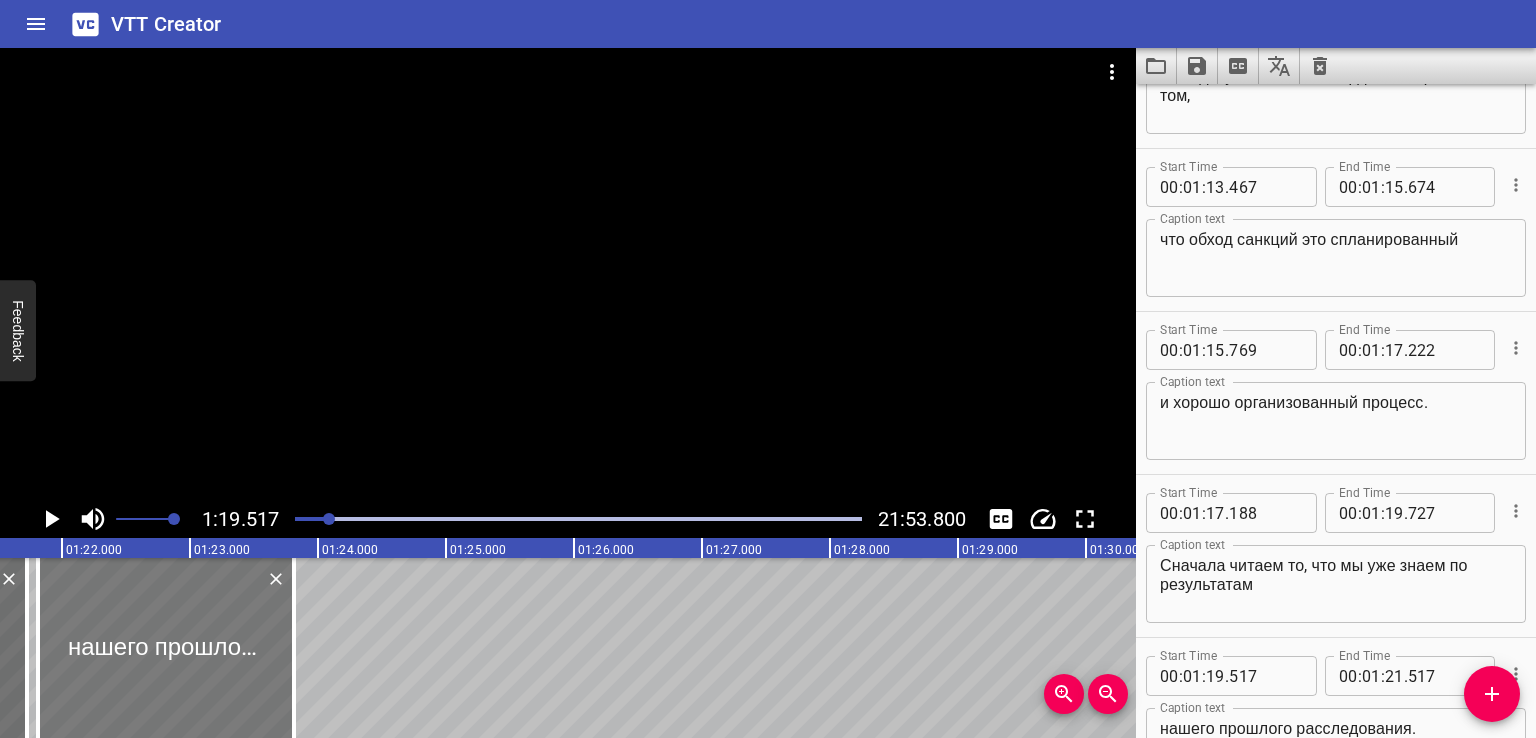 drag, startPoint x: 146, startPoint y: 648, endPoint x: 185, endPoint y: 648, distance: 39 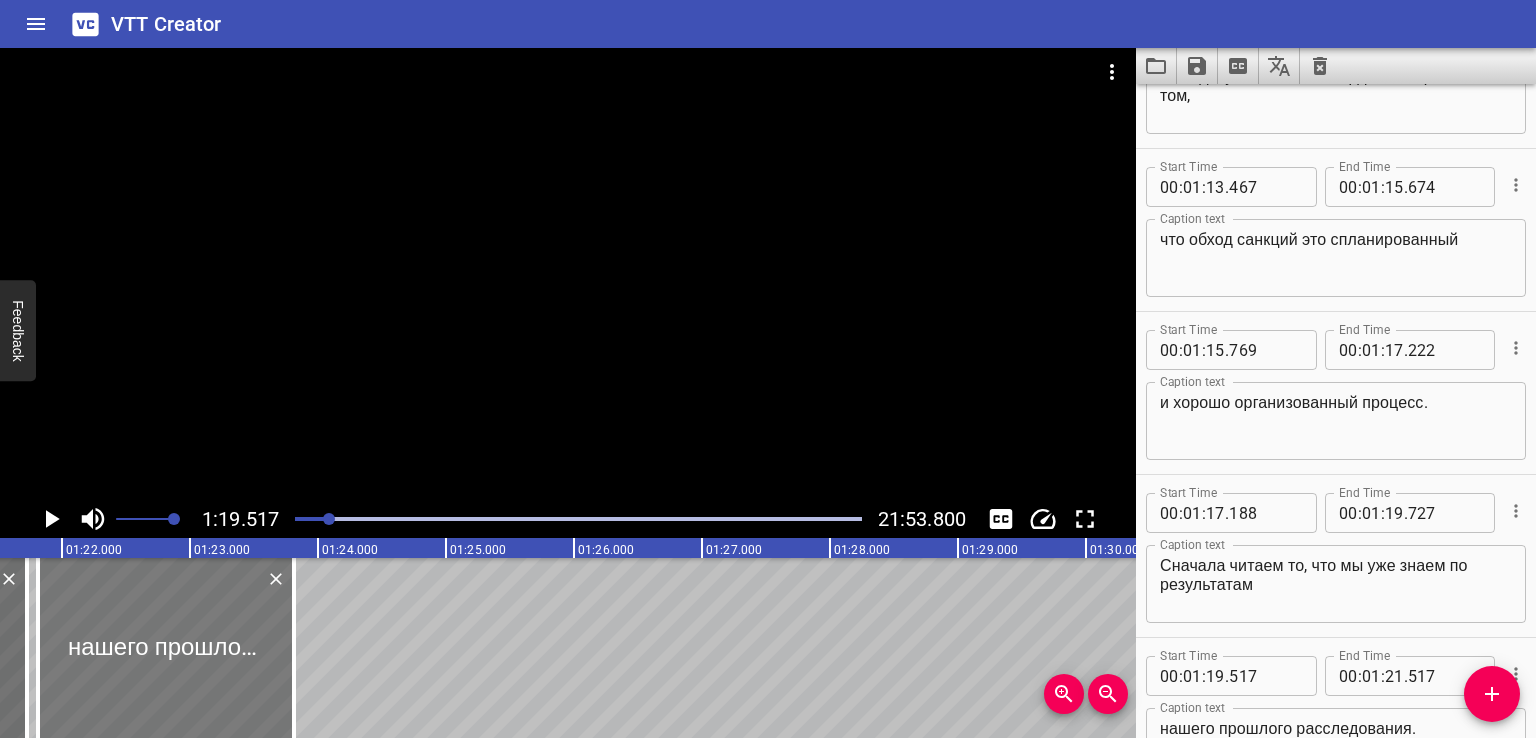 click at bounding box center [166, 648] 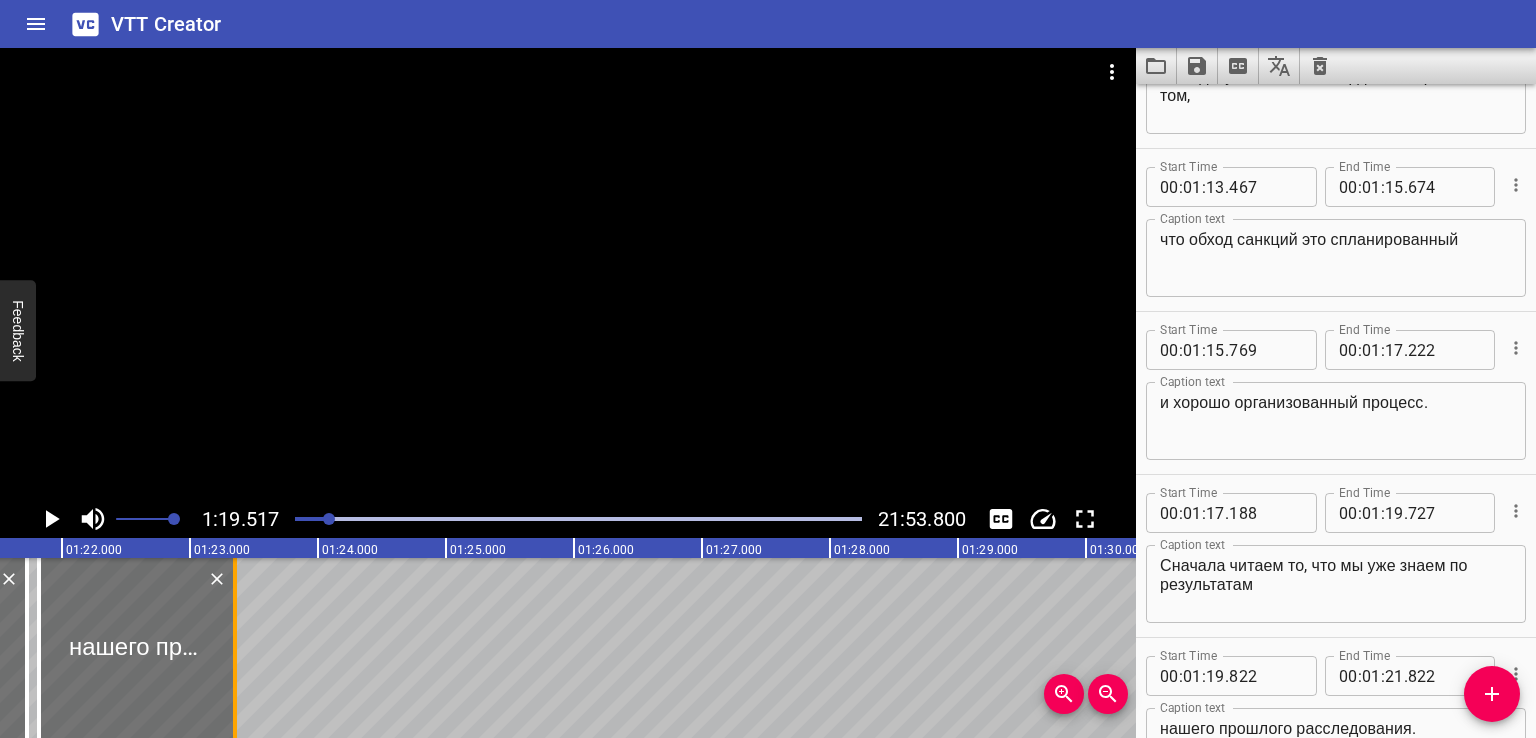 drag, startPoint x: 298, startPoint y: 645, endPoint x: 235, endPoint y: 646, distance: 63.007935 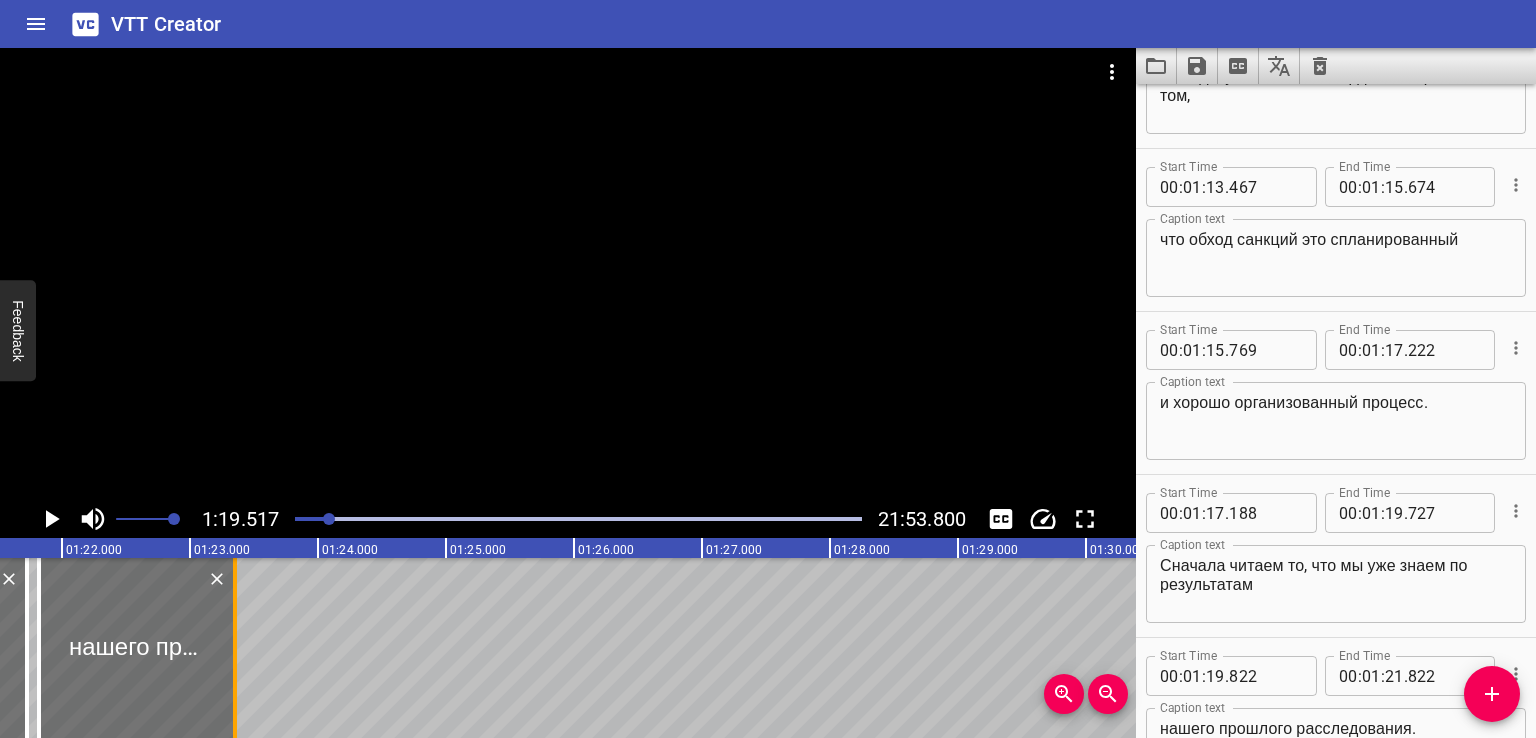 click at bounding box center (235, 648) 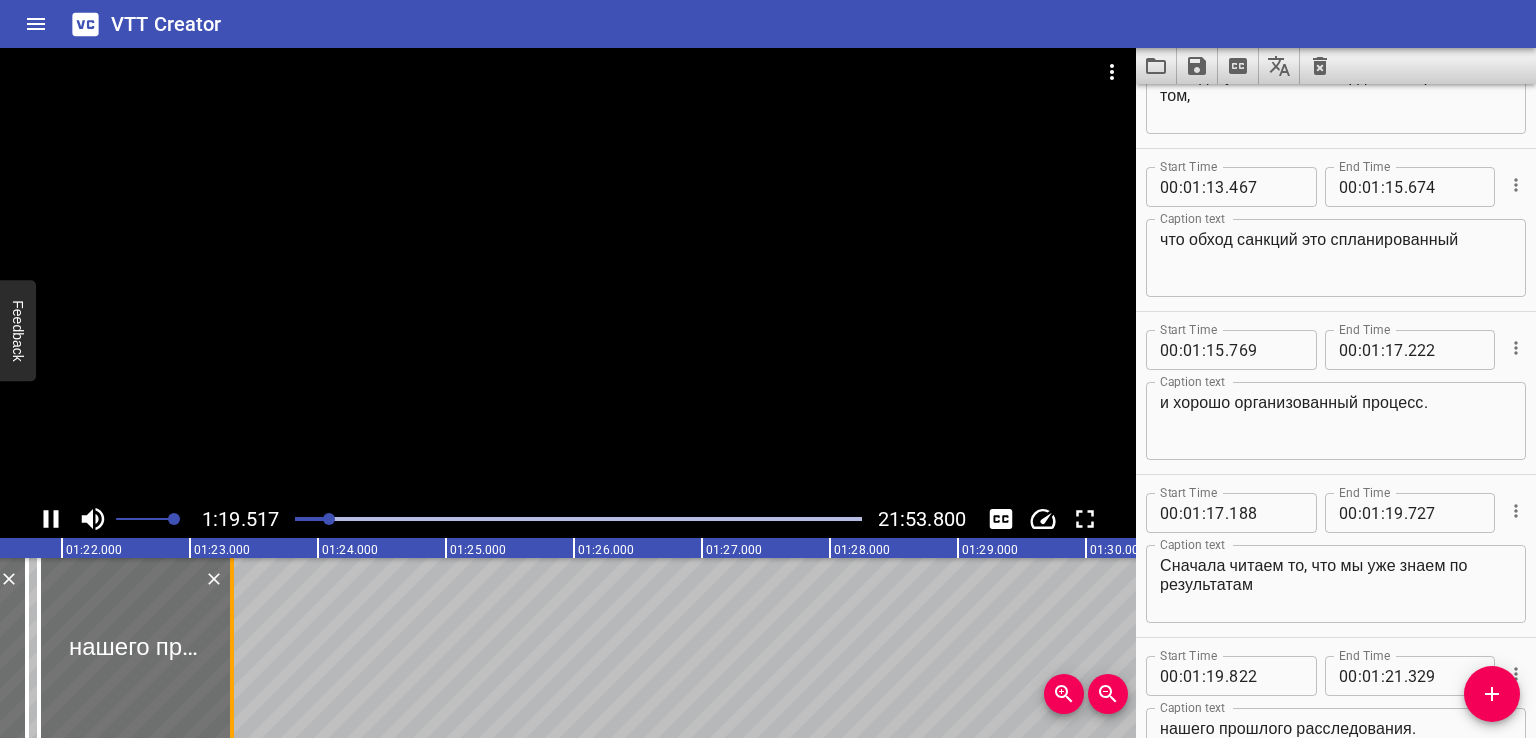 scroll, scrollTop: 0, scrollLeft: 10213, axis: horizontal 